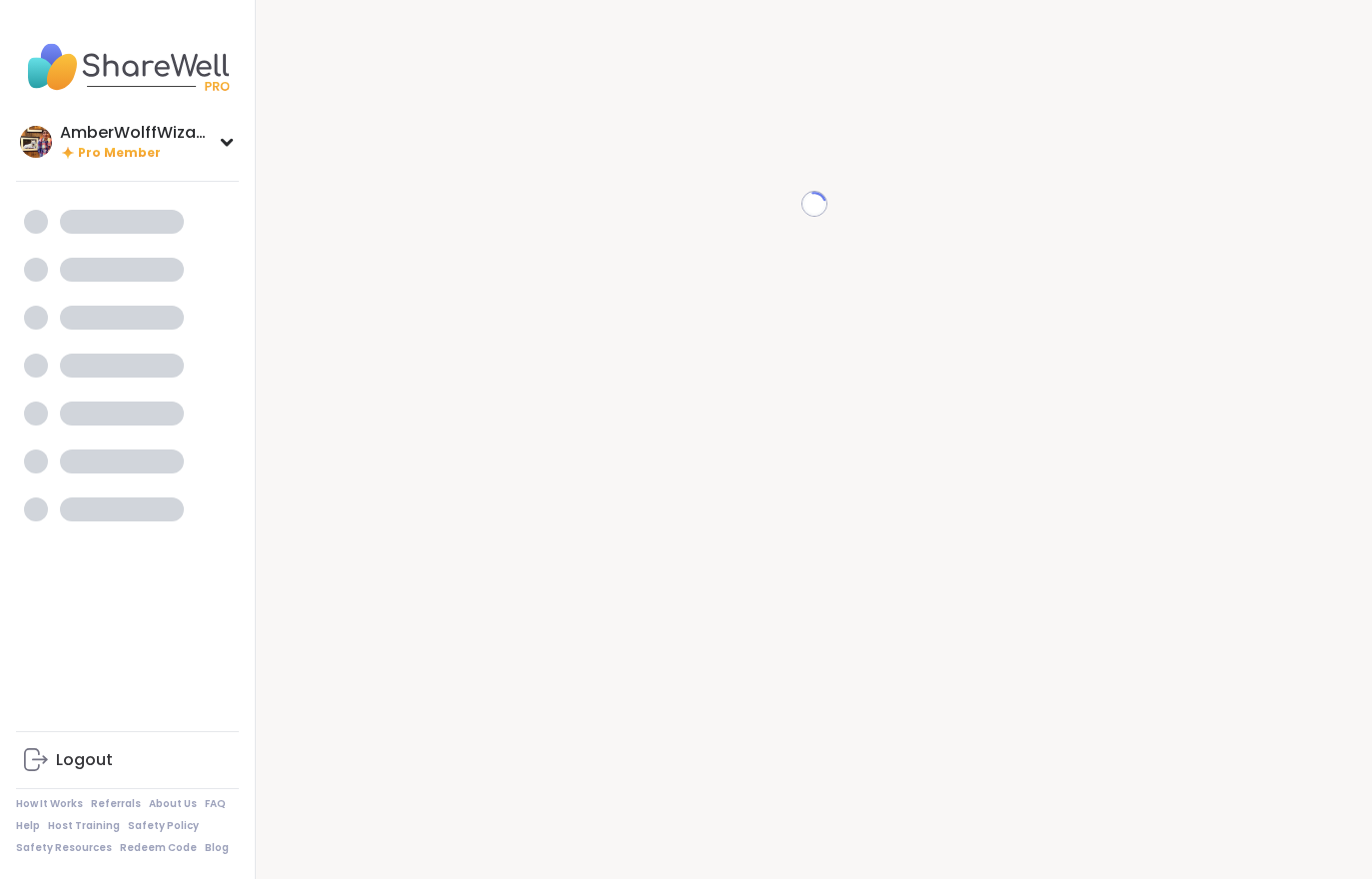 scroll, scrollTop: 0, scrollLeft: 0, axis: both 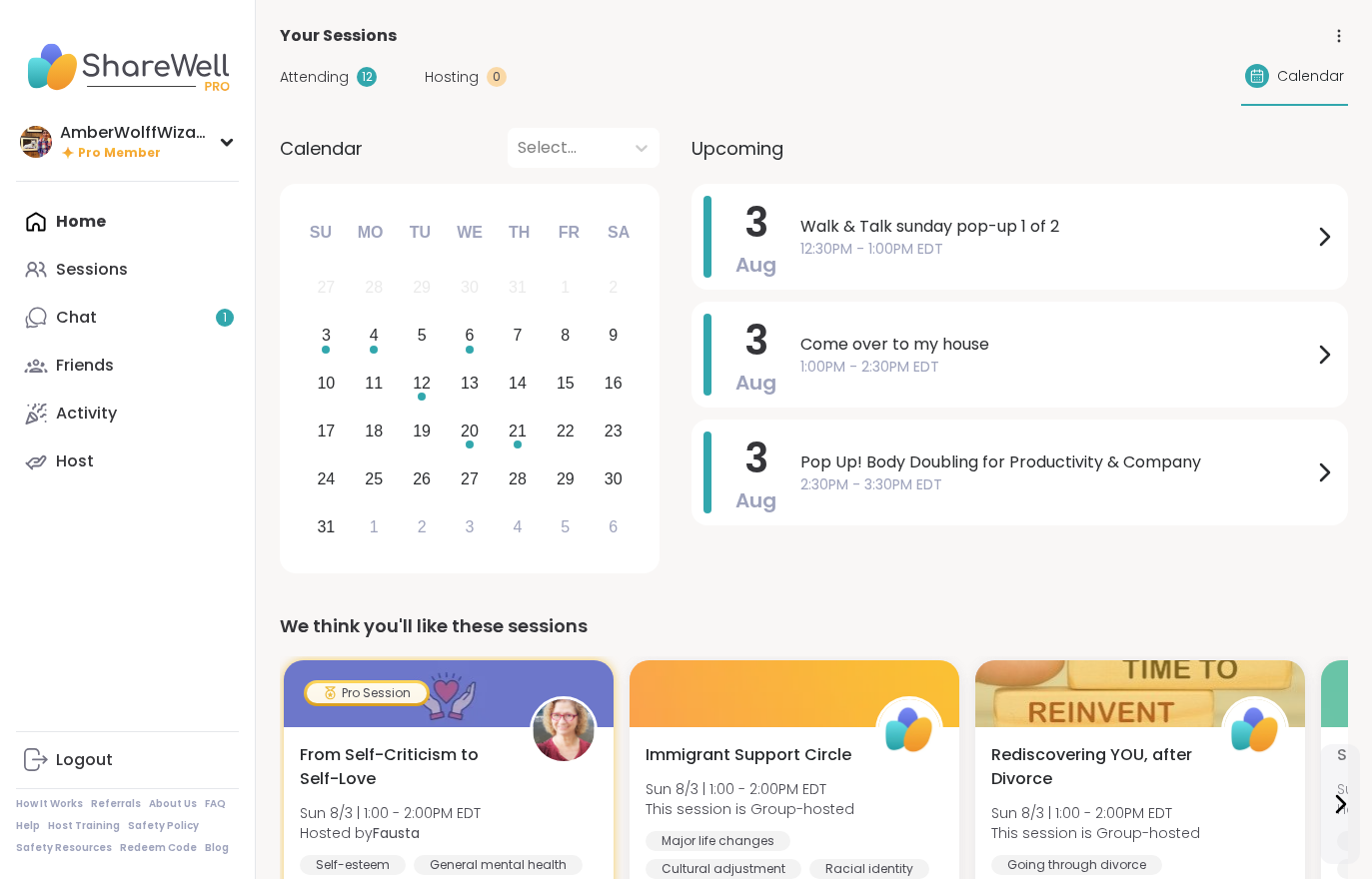click on "Chat 1" at bounding box center (127, 318) 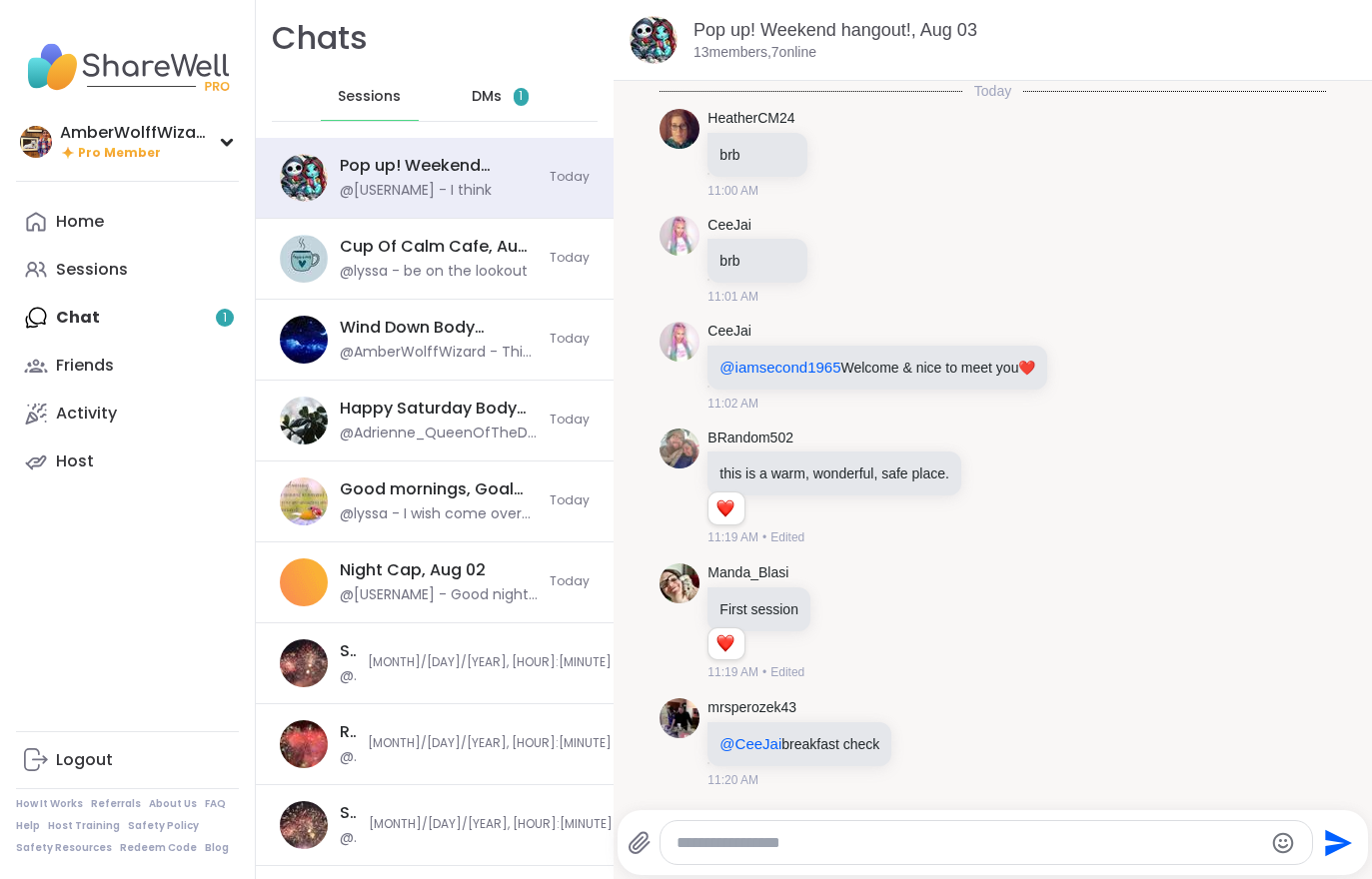 scroll, scrollTop: 3384, scrollLeft: 0, axis: vertical 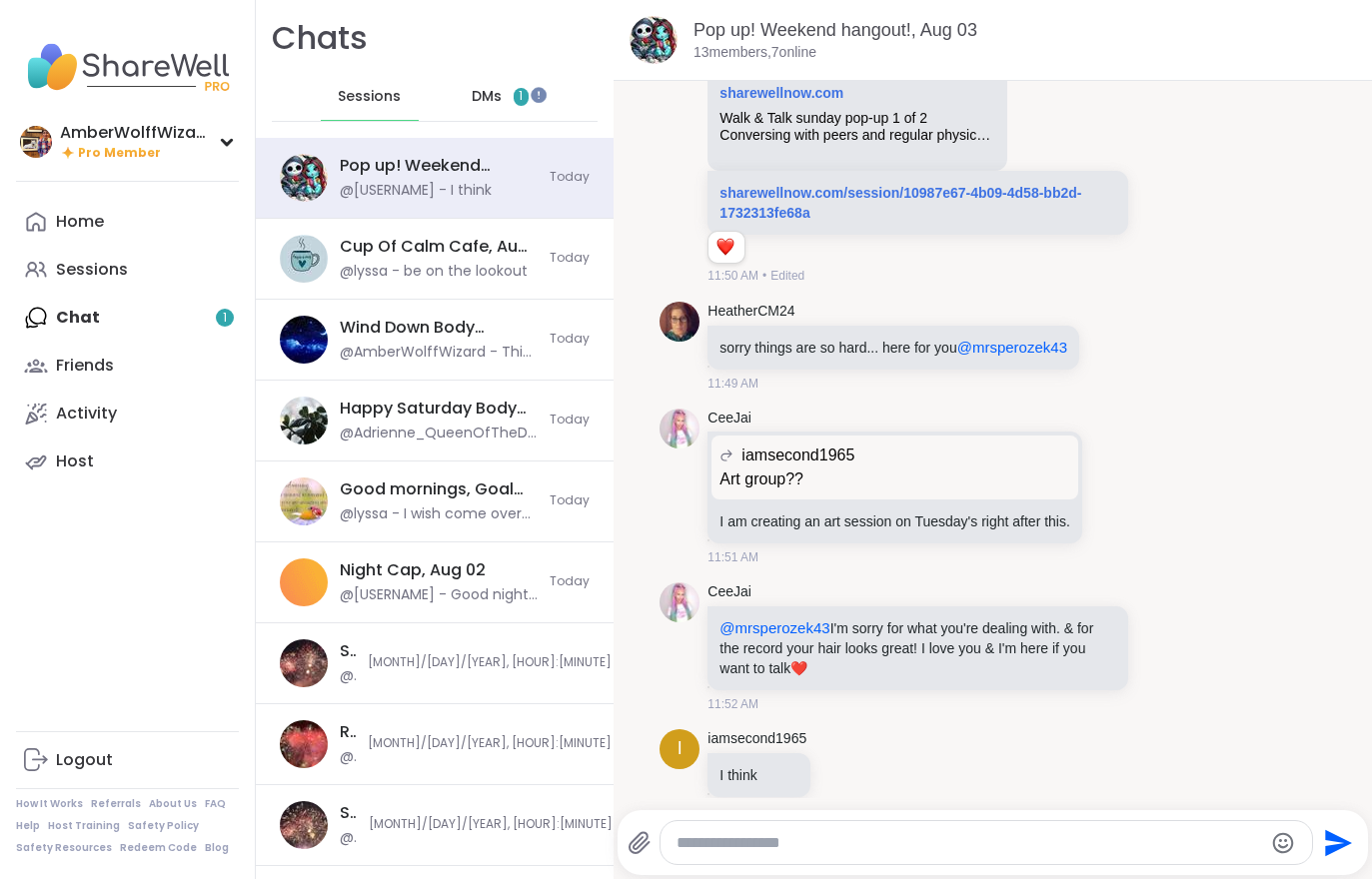 click on "DMs" at bounding box center (487, 97) 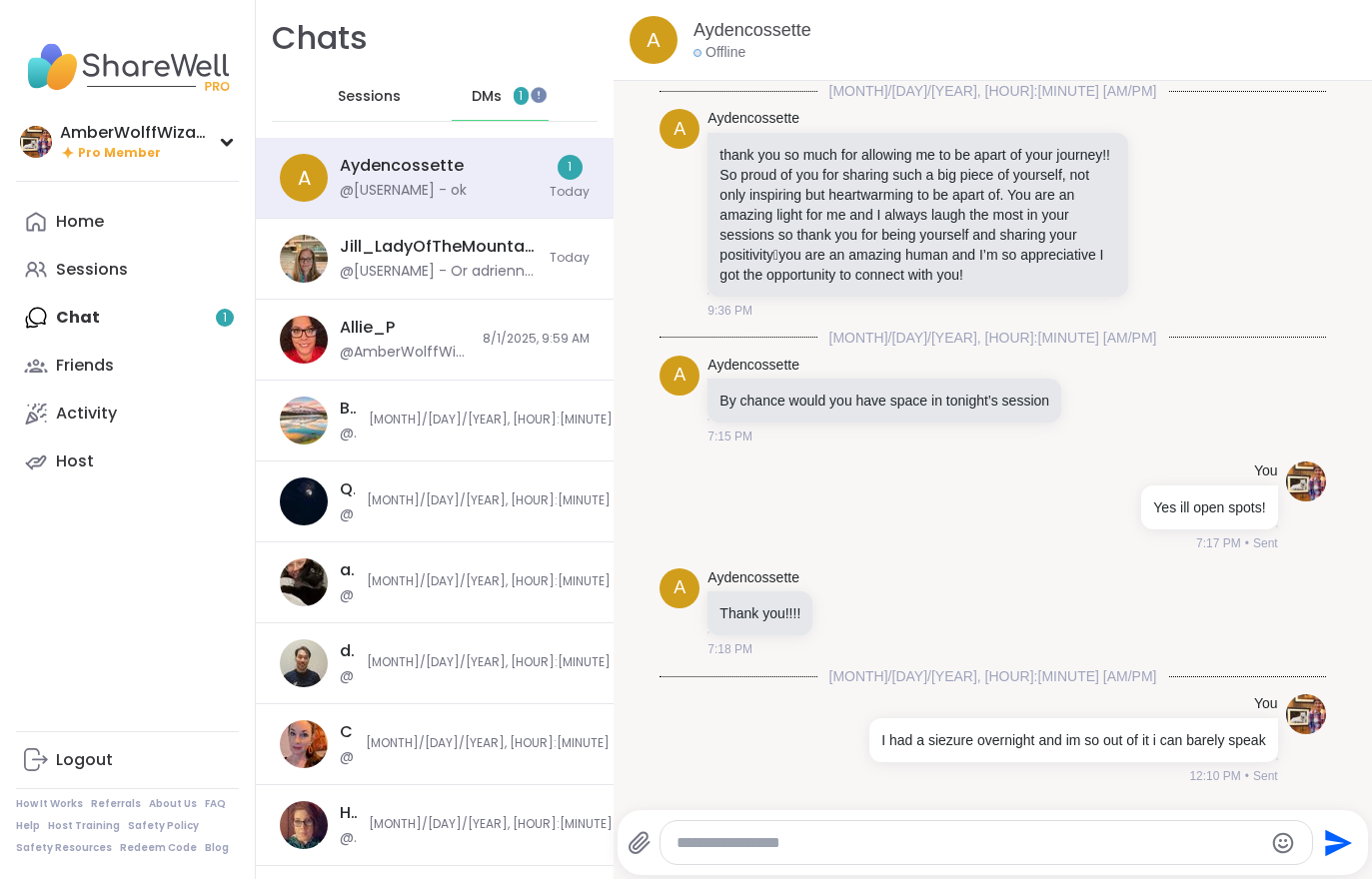 scroll, scrollTop: 2336, scrollLeft: 0, axis: vertical 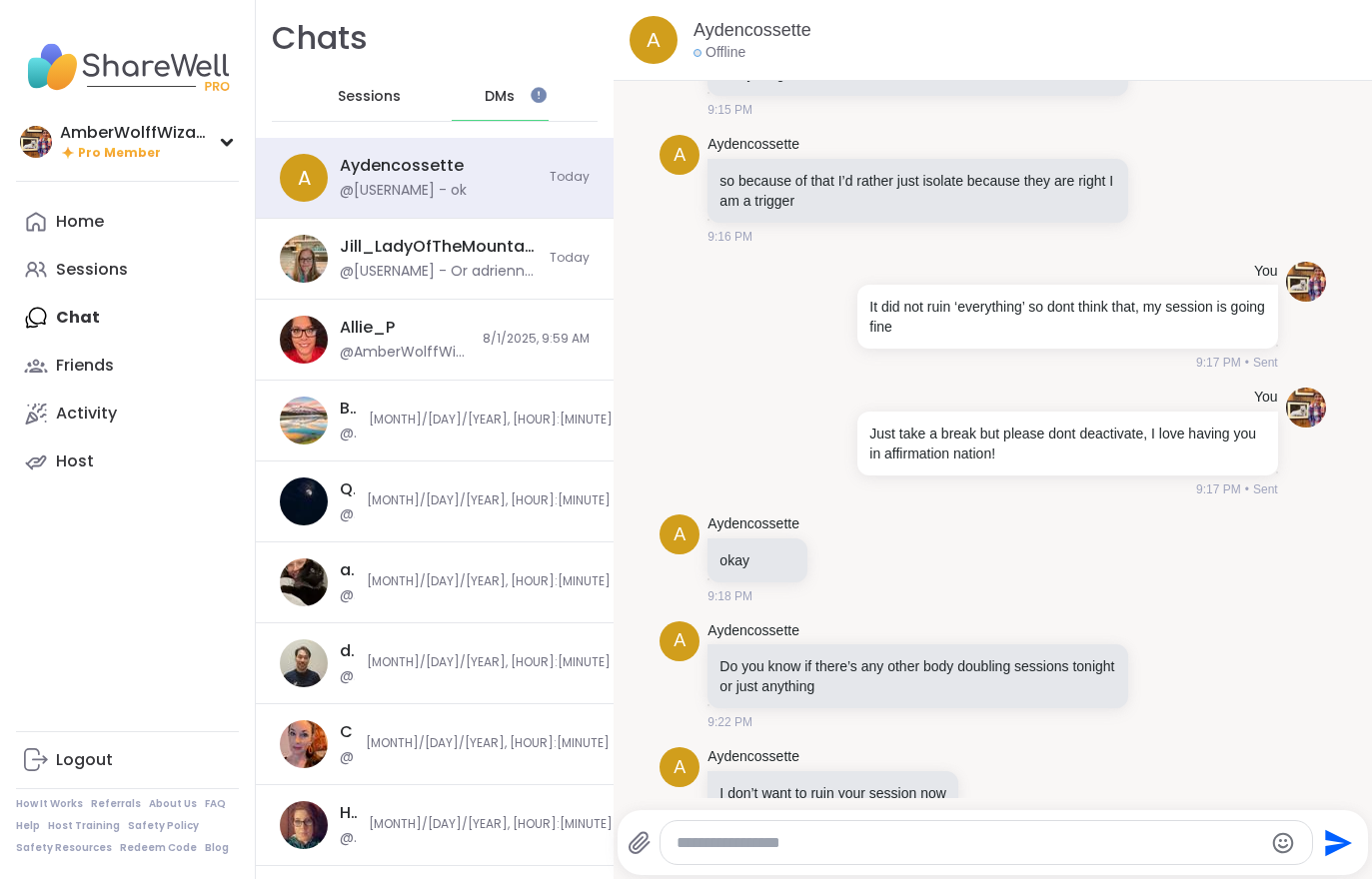 click on "[USERNAME] @[USERNAME] - ok" at bounding box center (439, 178) 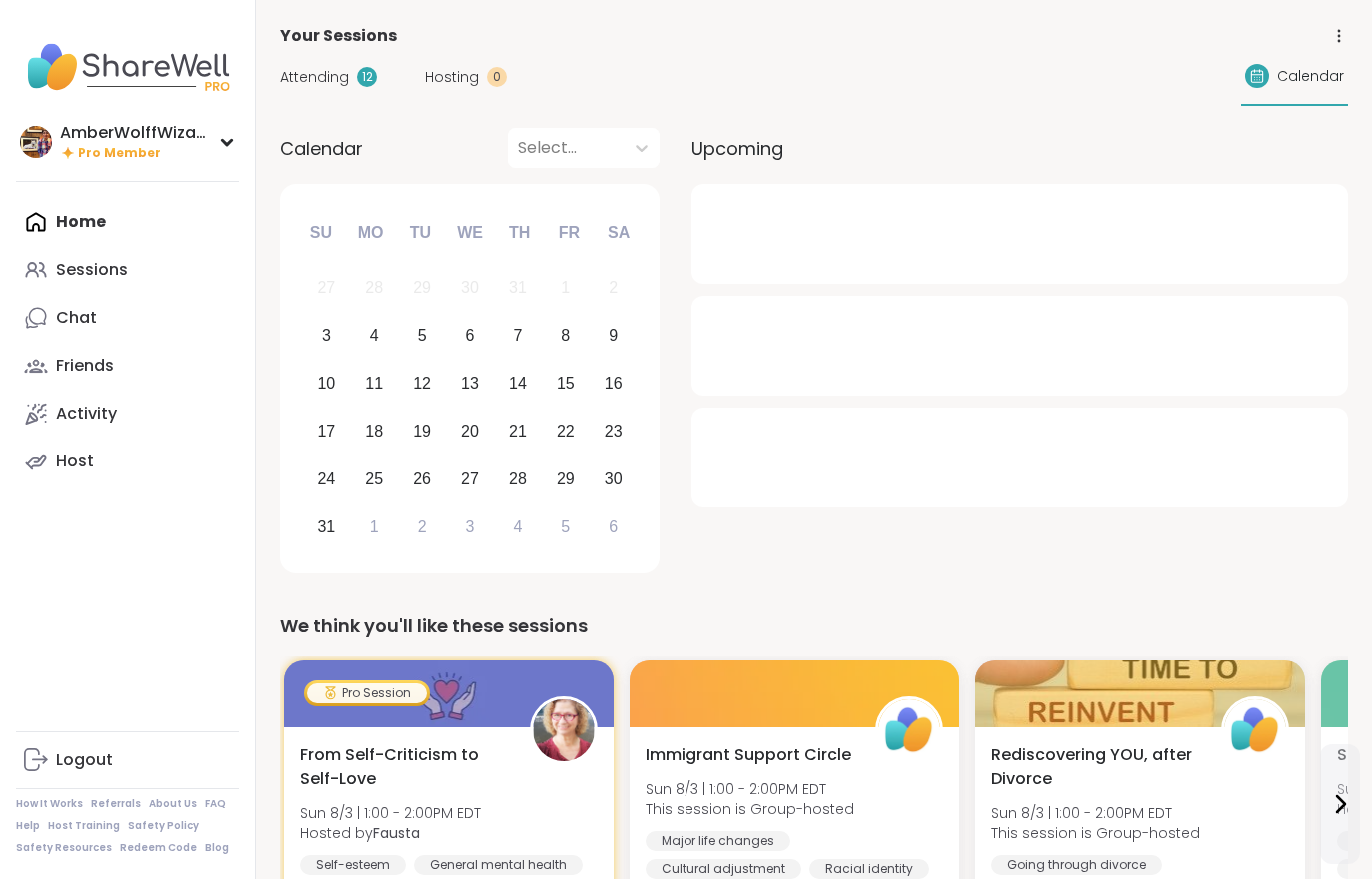 click on "Hosting" at bounding box center [452, 77] 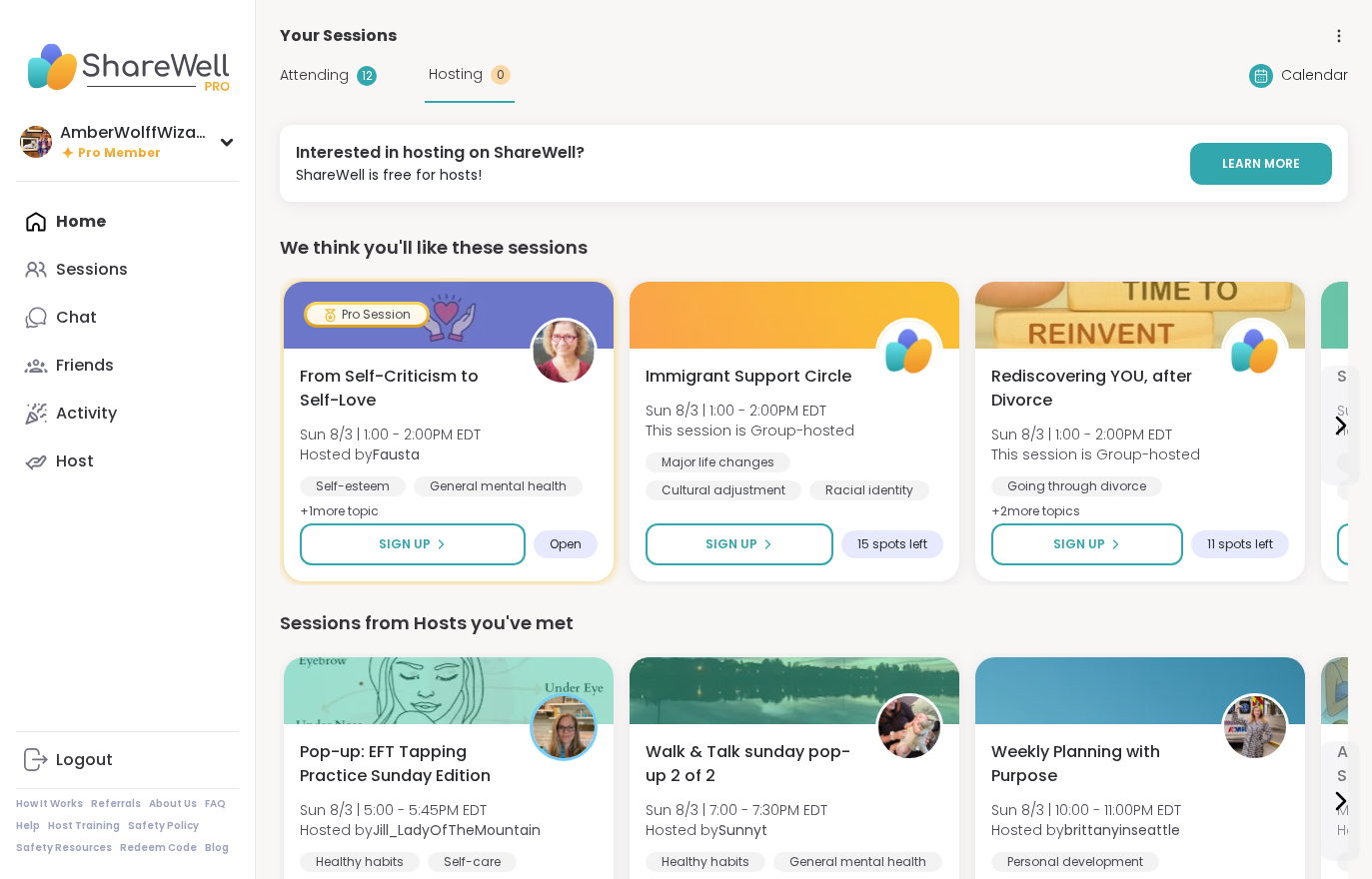 click on "Interested in hosting on ShareWell? ShareWell is free for hosts! LEARN MORE" at bounding box center [813, 163] 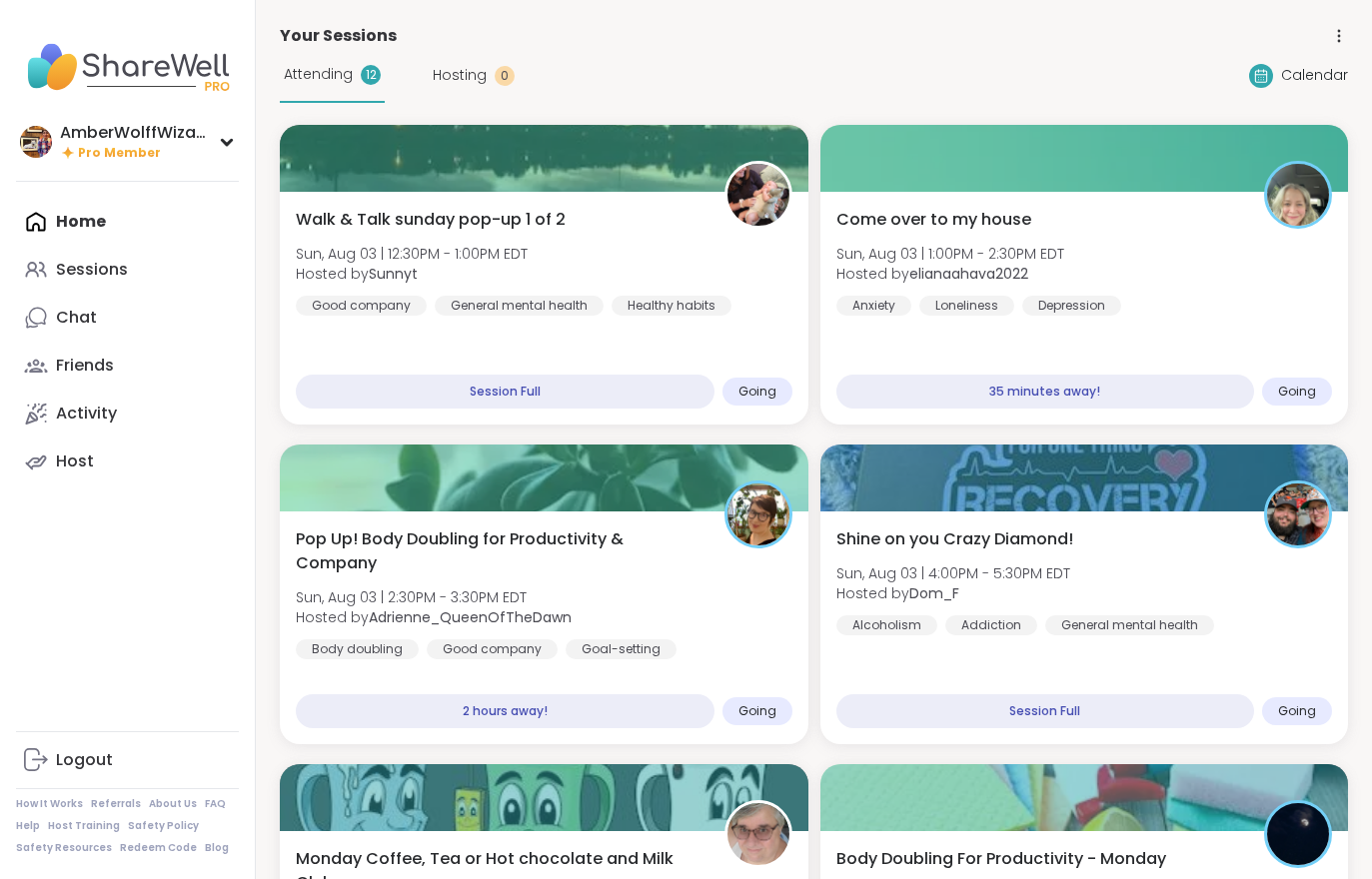 click on "Walk & Talk sunday pop-up 1 of 2 Sun, Aug 03 | 12:30PM - 1:00PM EDT Hosted by  Sunnyt Good company General mental health Healthy habits" at bounding box center (544, 262) 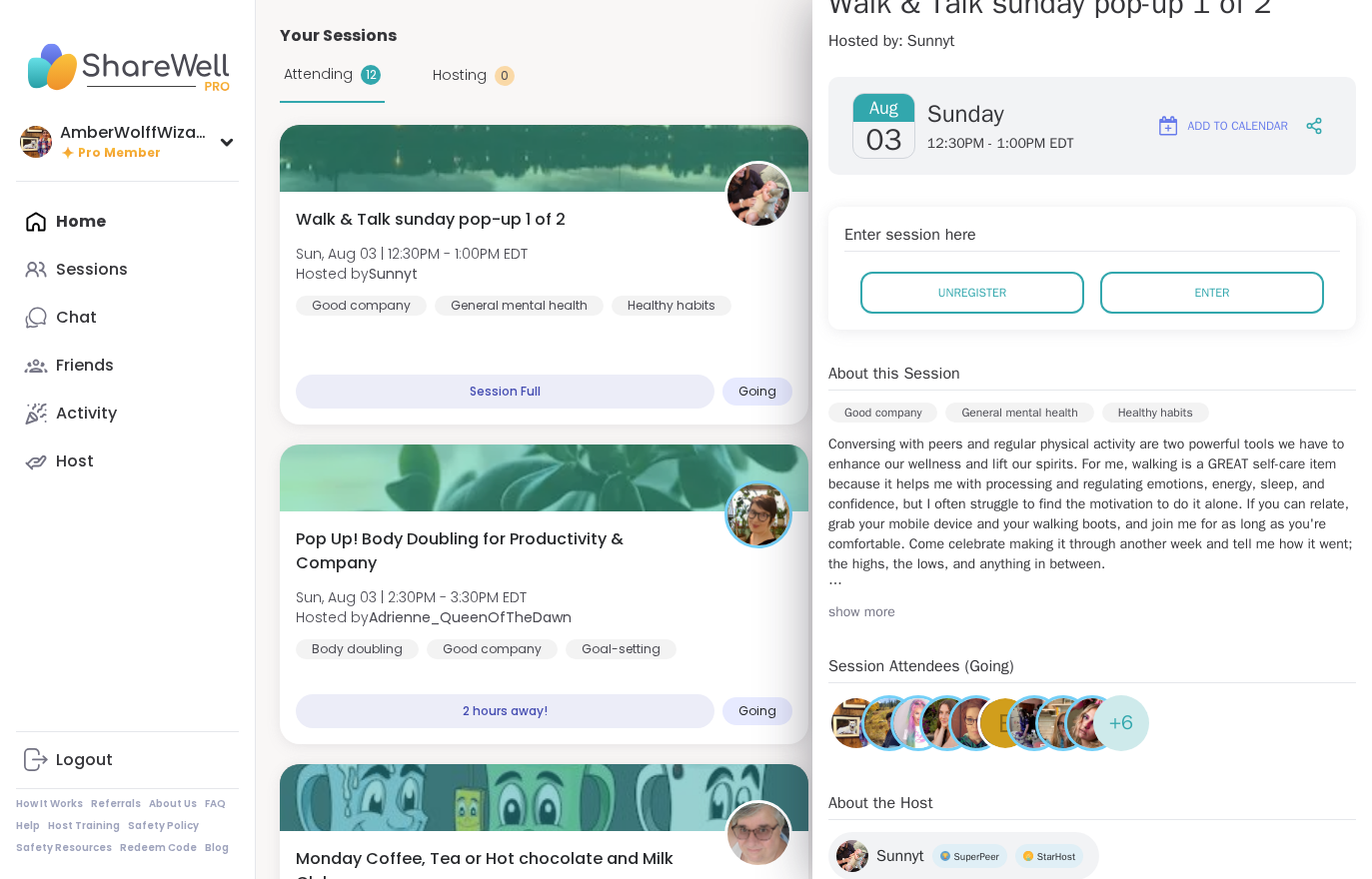scroll, scrollTop: 223, scrollLeft: 0, axis: vertical 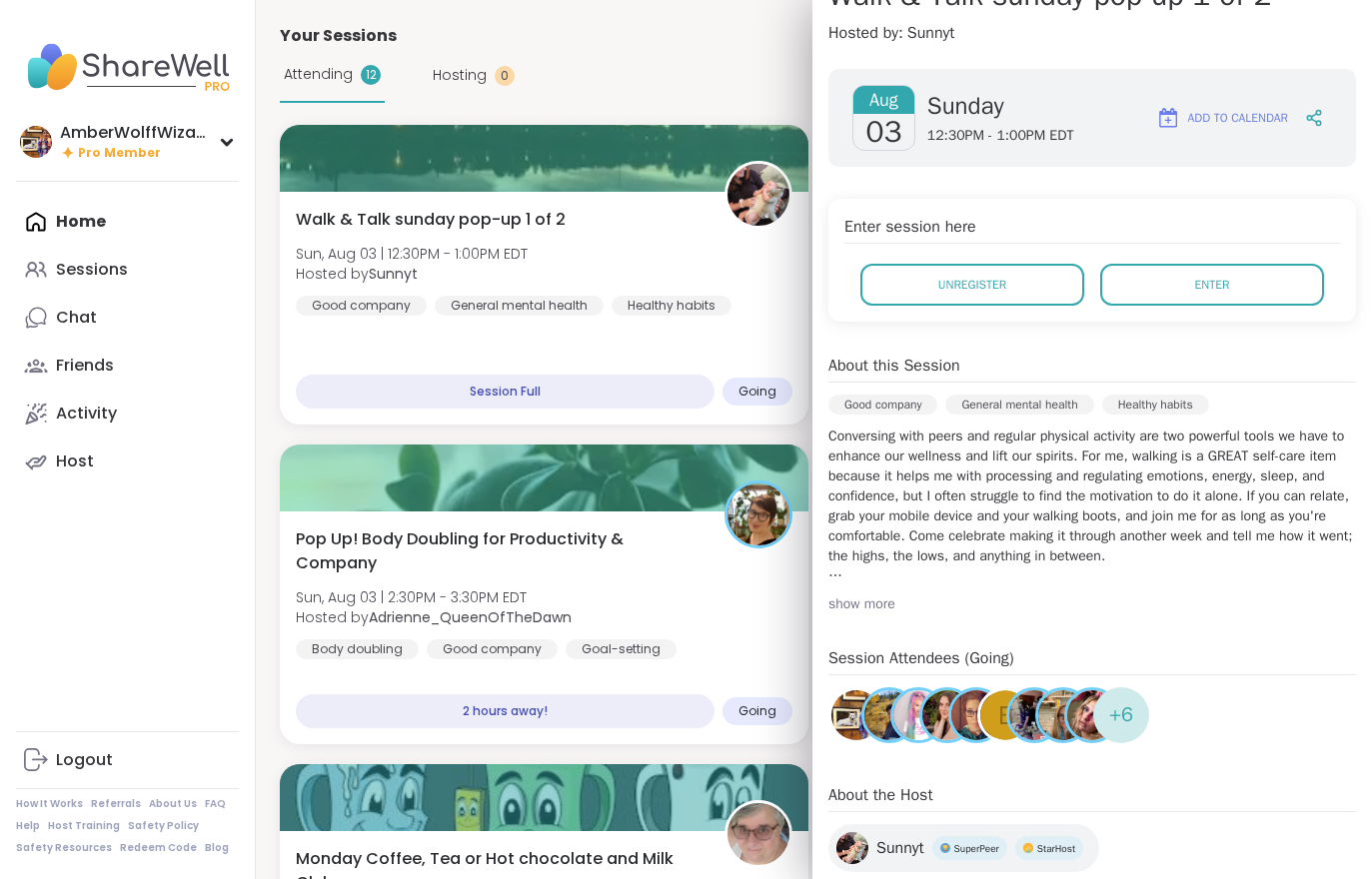 click on "Enter" at bounding box center [1212, 285] 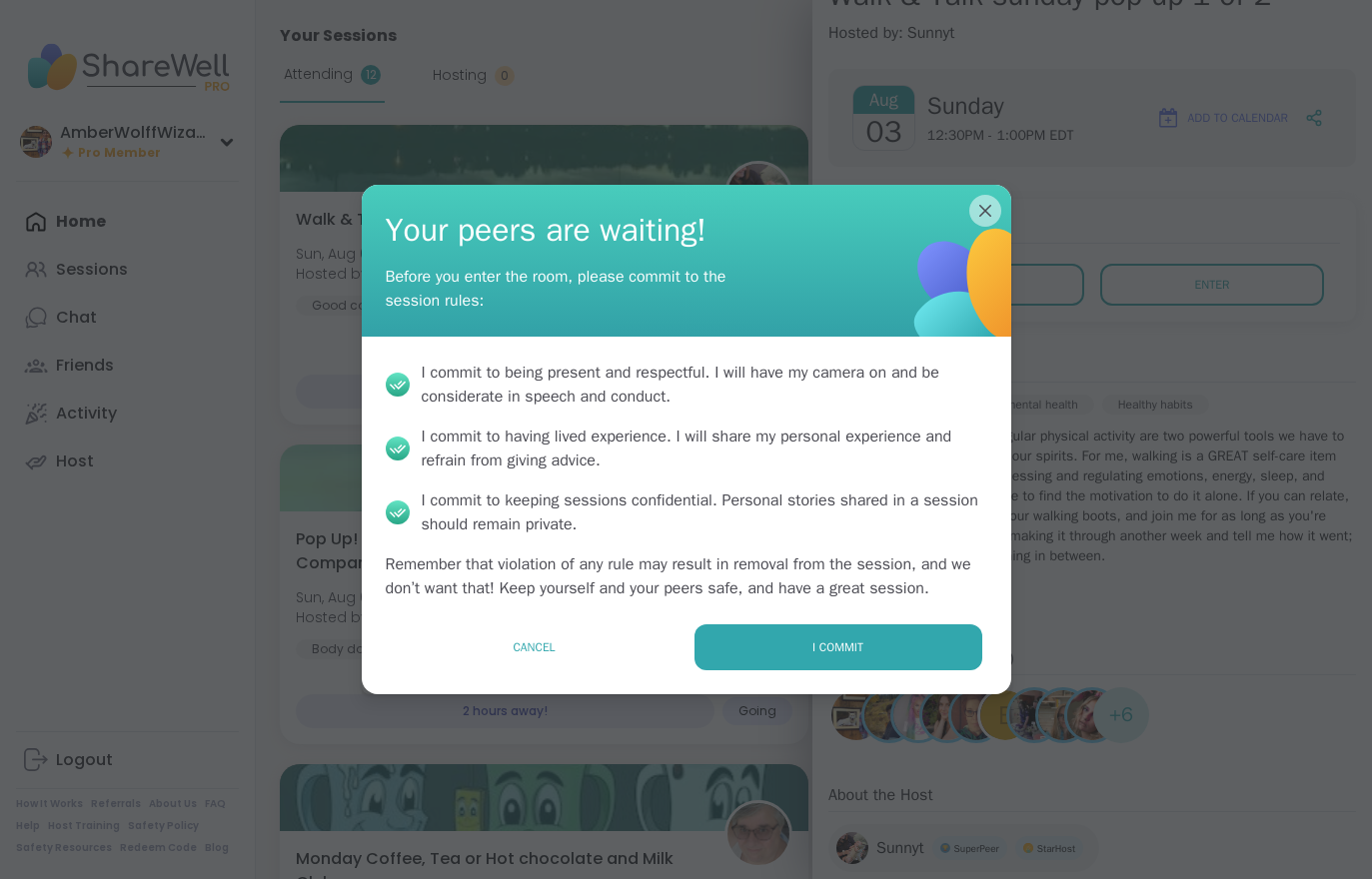 click on "I commit" at bounding box center (838, 647) 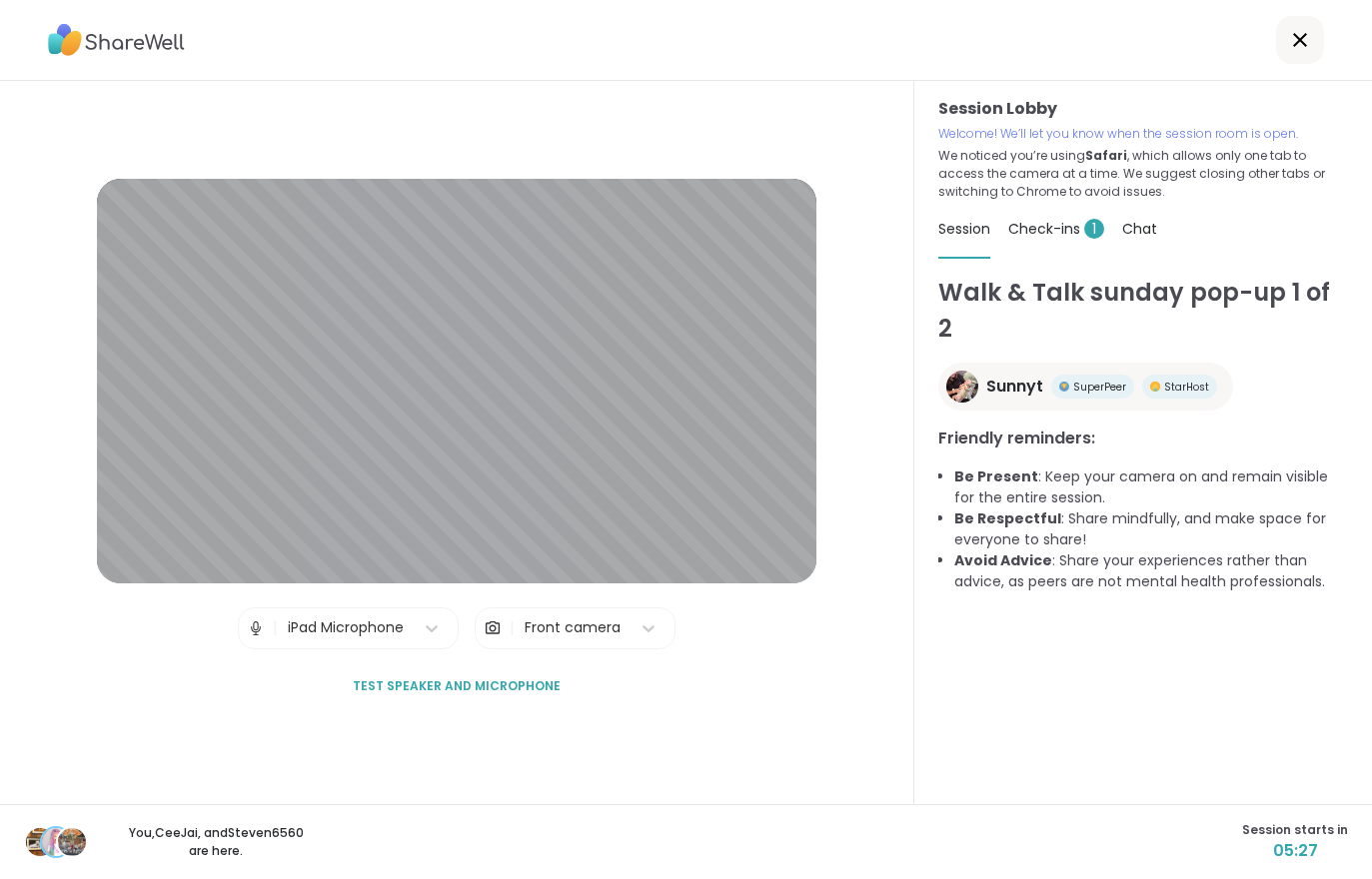 click on "Check-ins 1" at bounding box center (1056, 229) 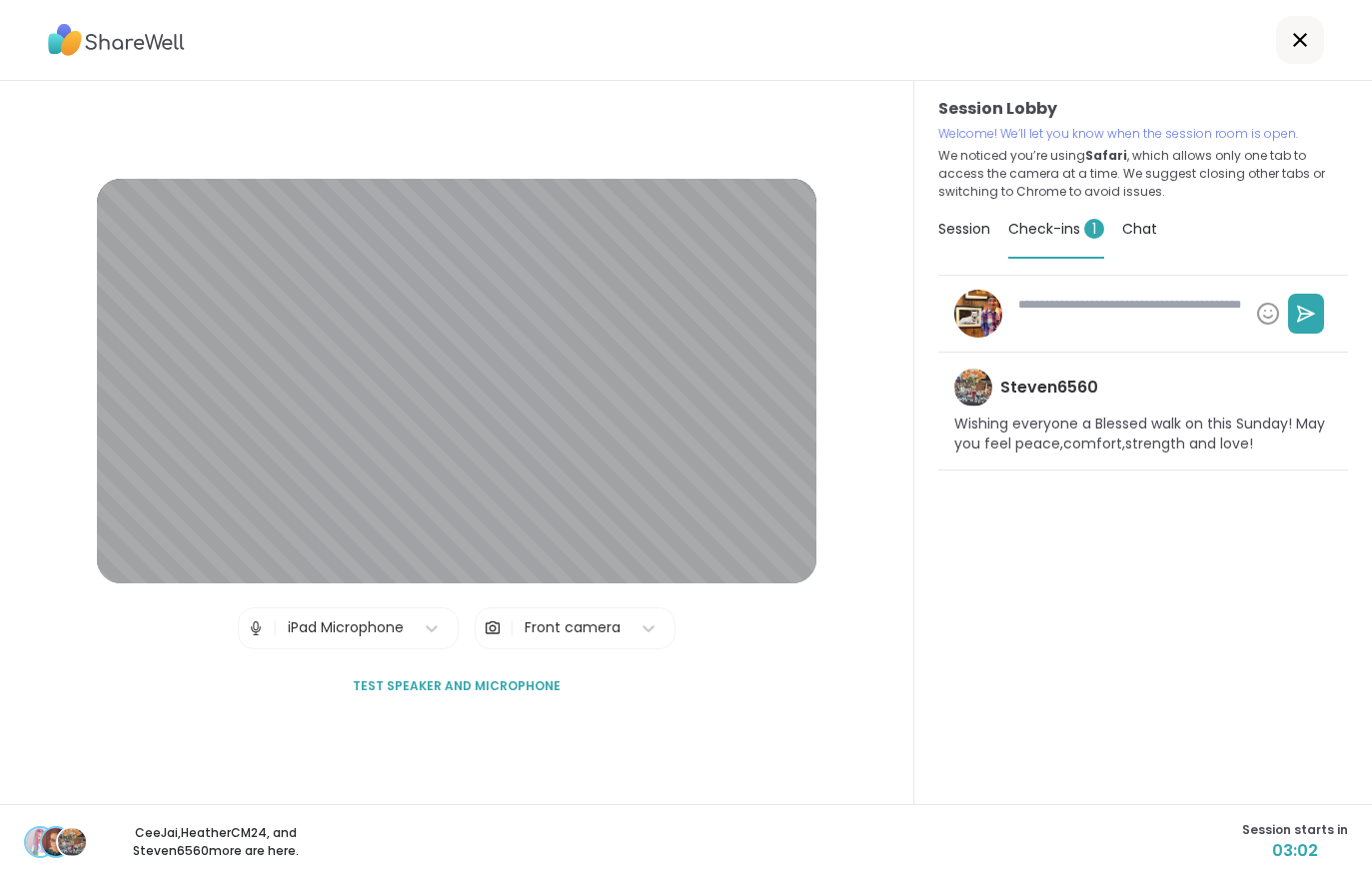 type on "*" 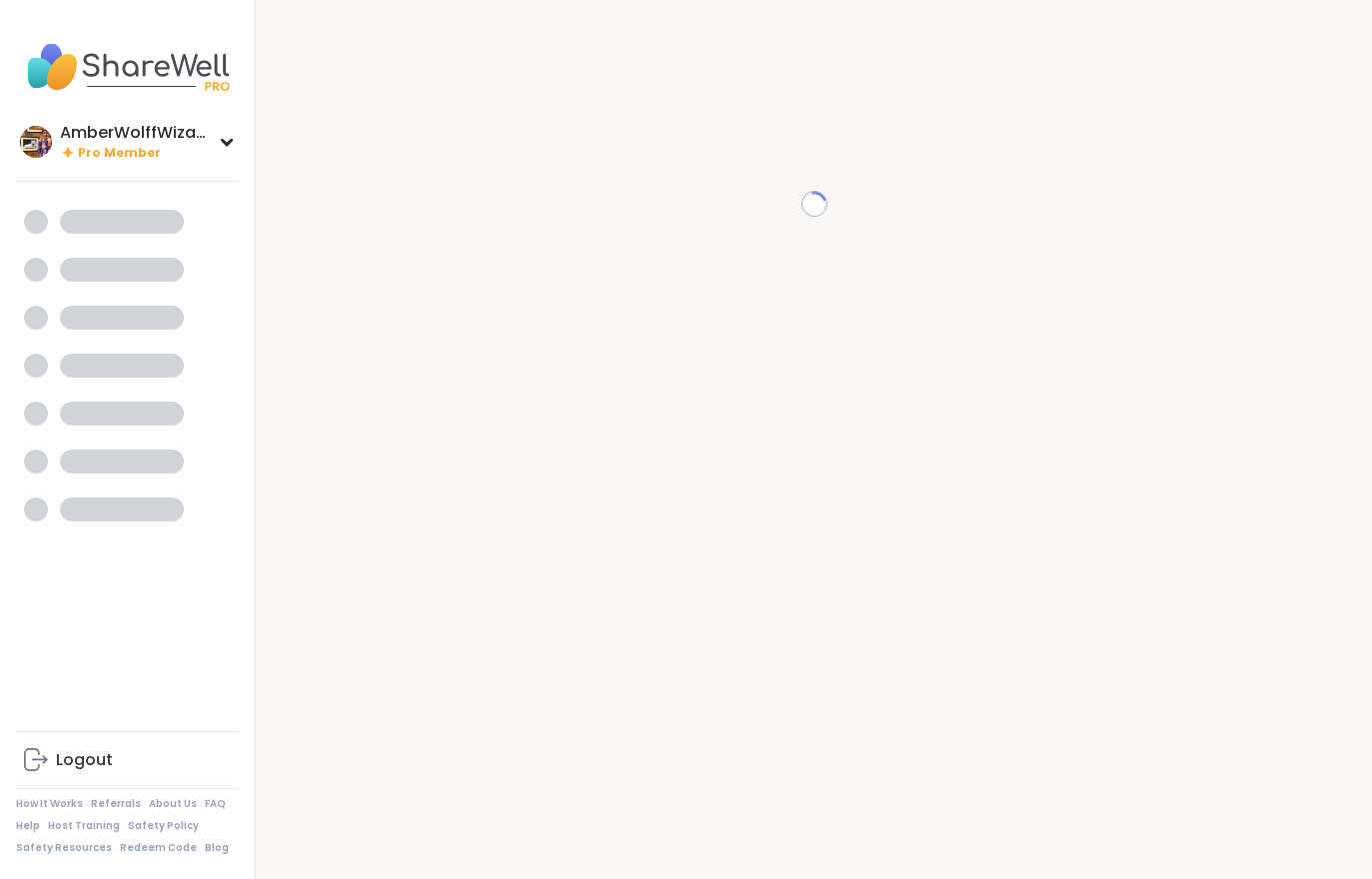 scroll, scrollTop: 0, scrollLeft: 0, axis: both 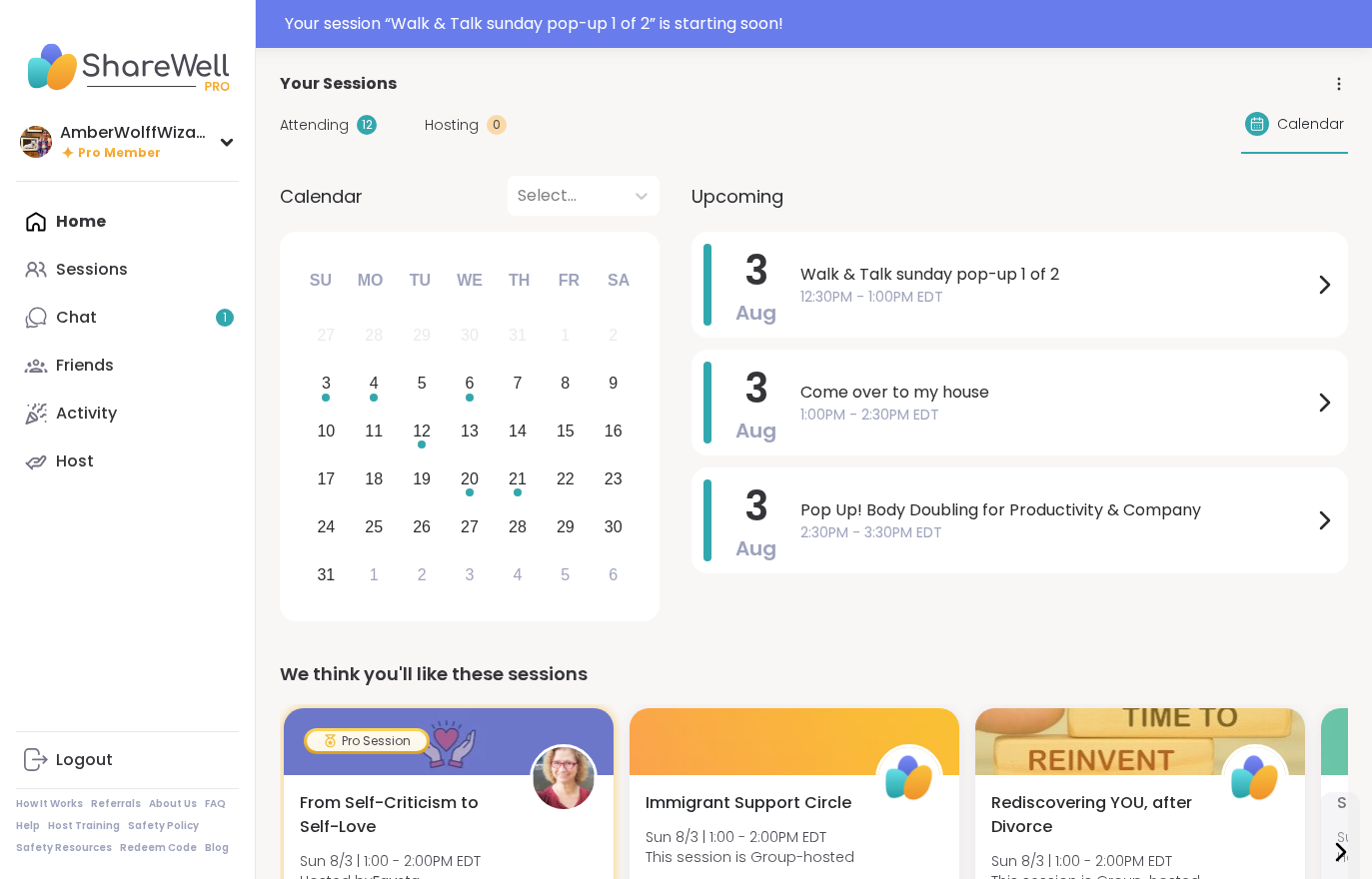 click on "Chat 1" at bounding box center [127, 318] 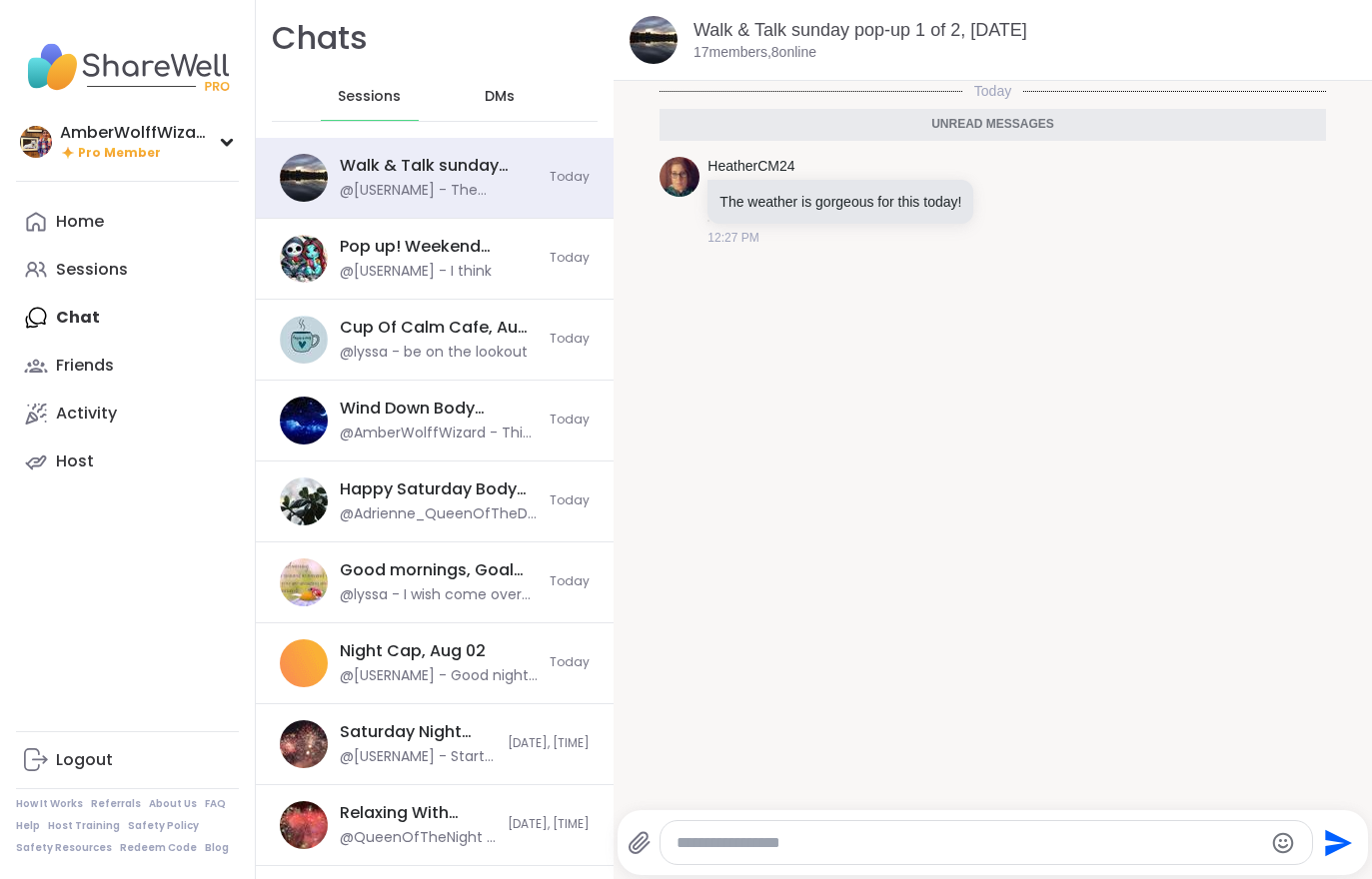 scroll, scrollTop: 0, scrollLeft: 0, axis: both 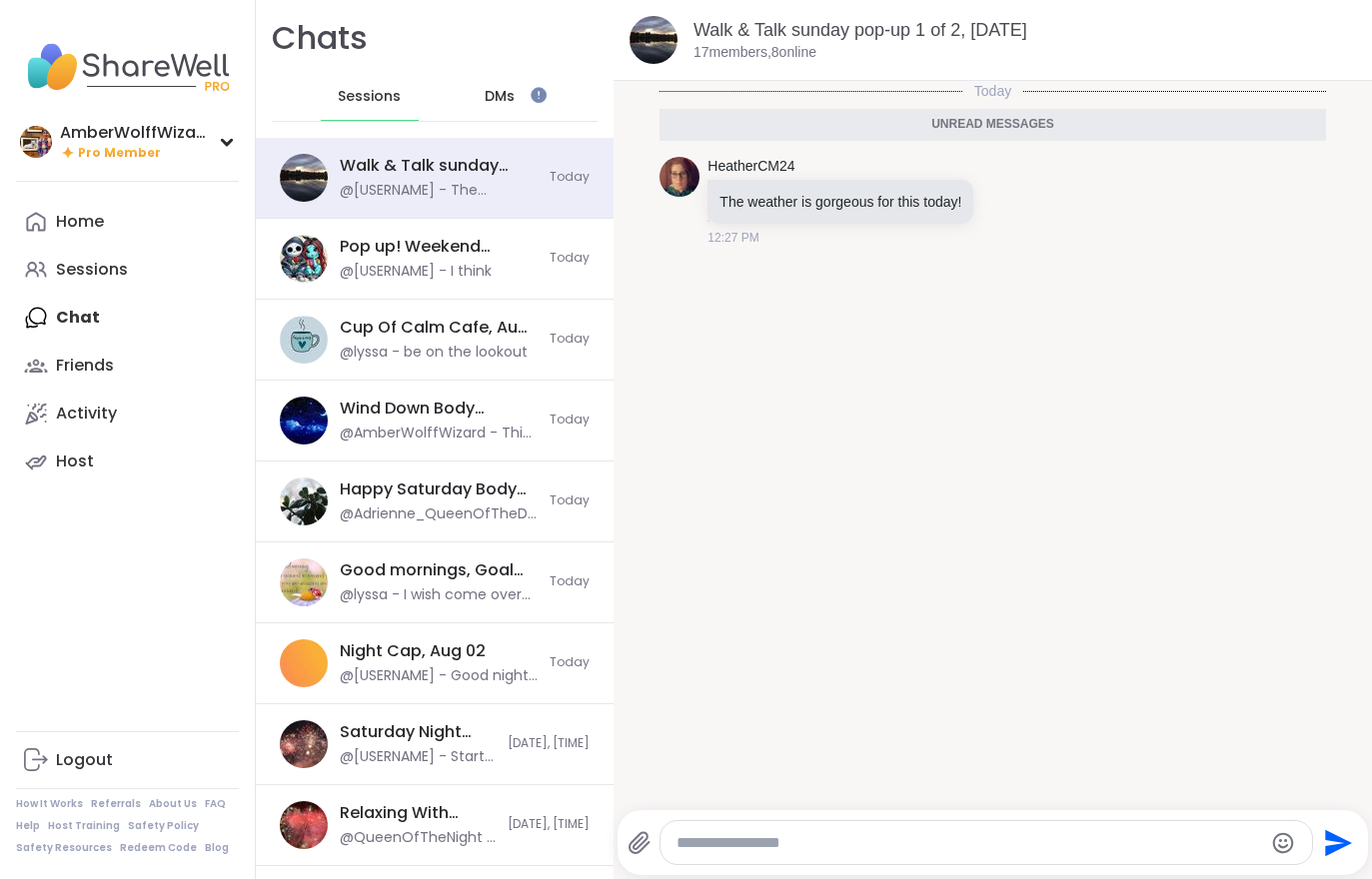 click on "Walk & Talk sunday pop-up 1 of 2, Aug 03" at bounding box center (860, 30) 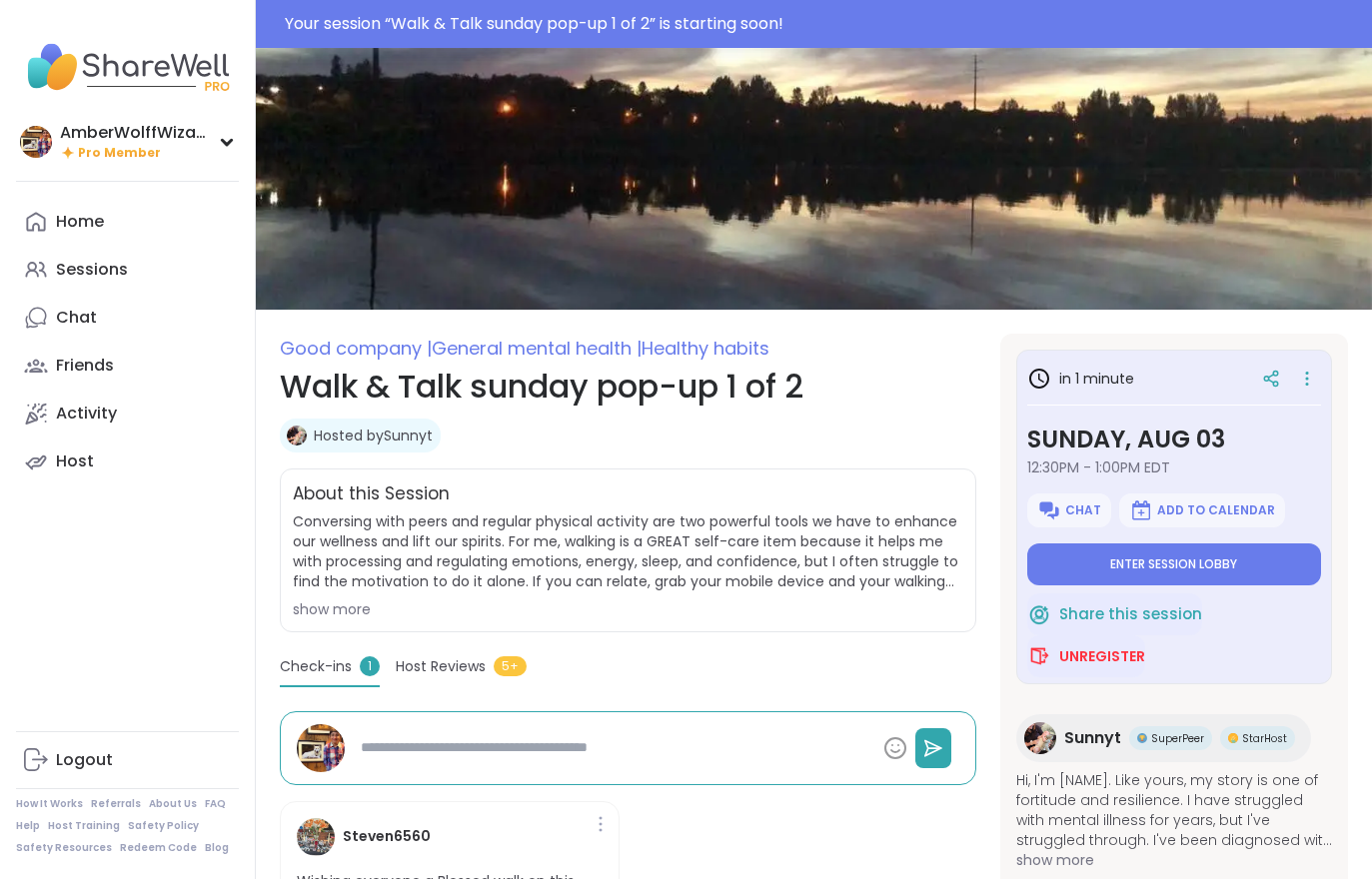 click on "Enter session lobby" at bounding box center [1173, 564] 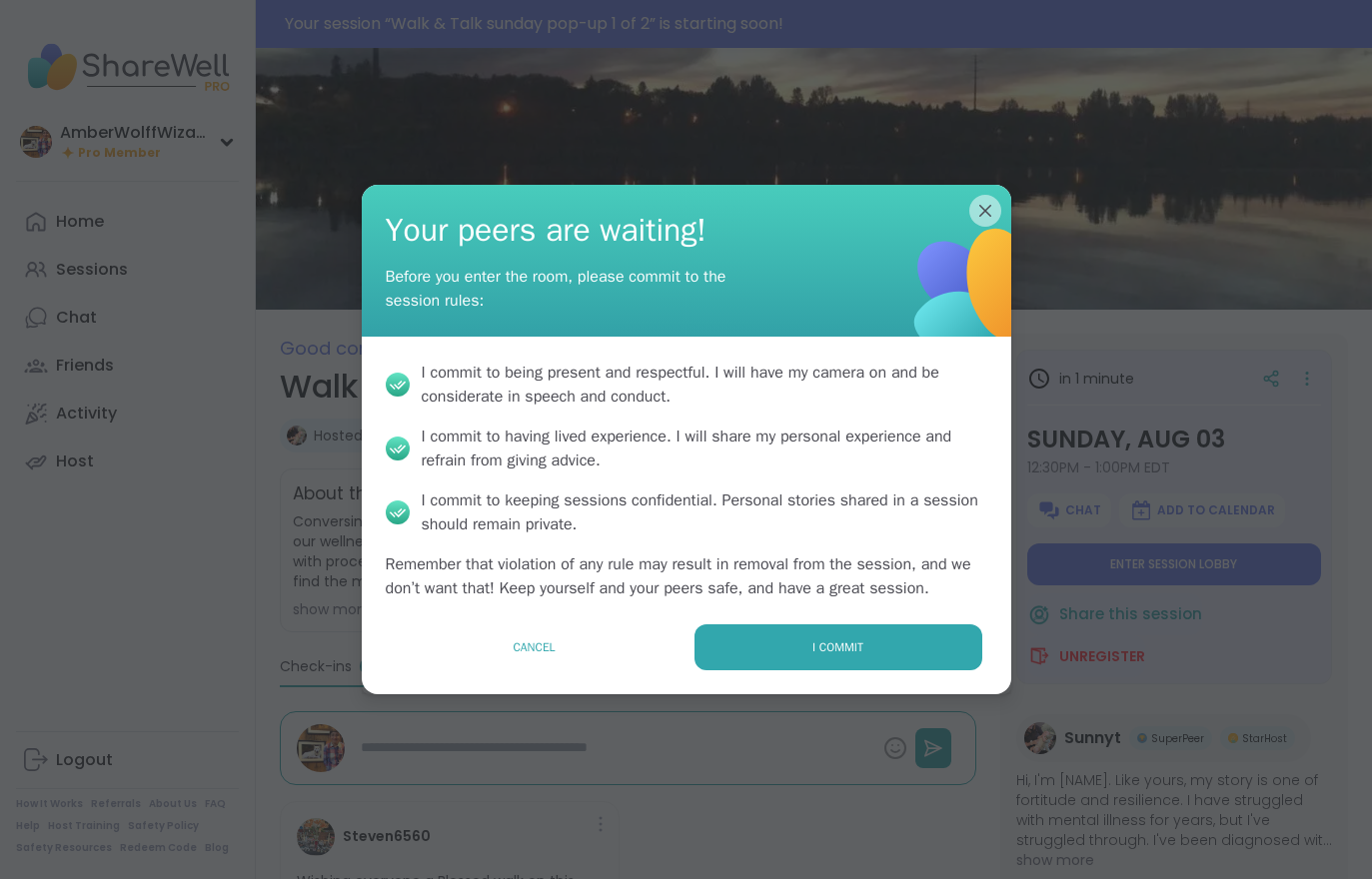 click on "I commit" at bounding box center (838, 647) 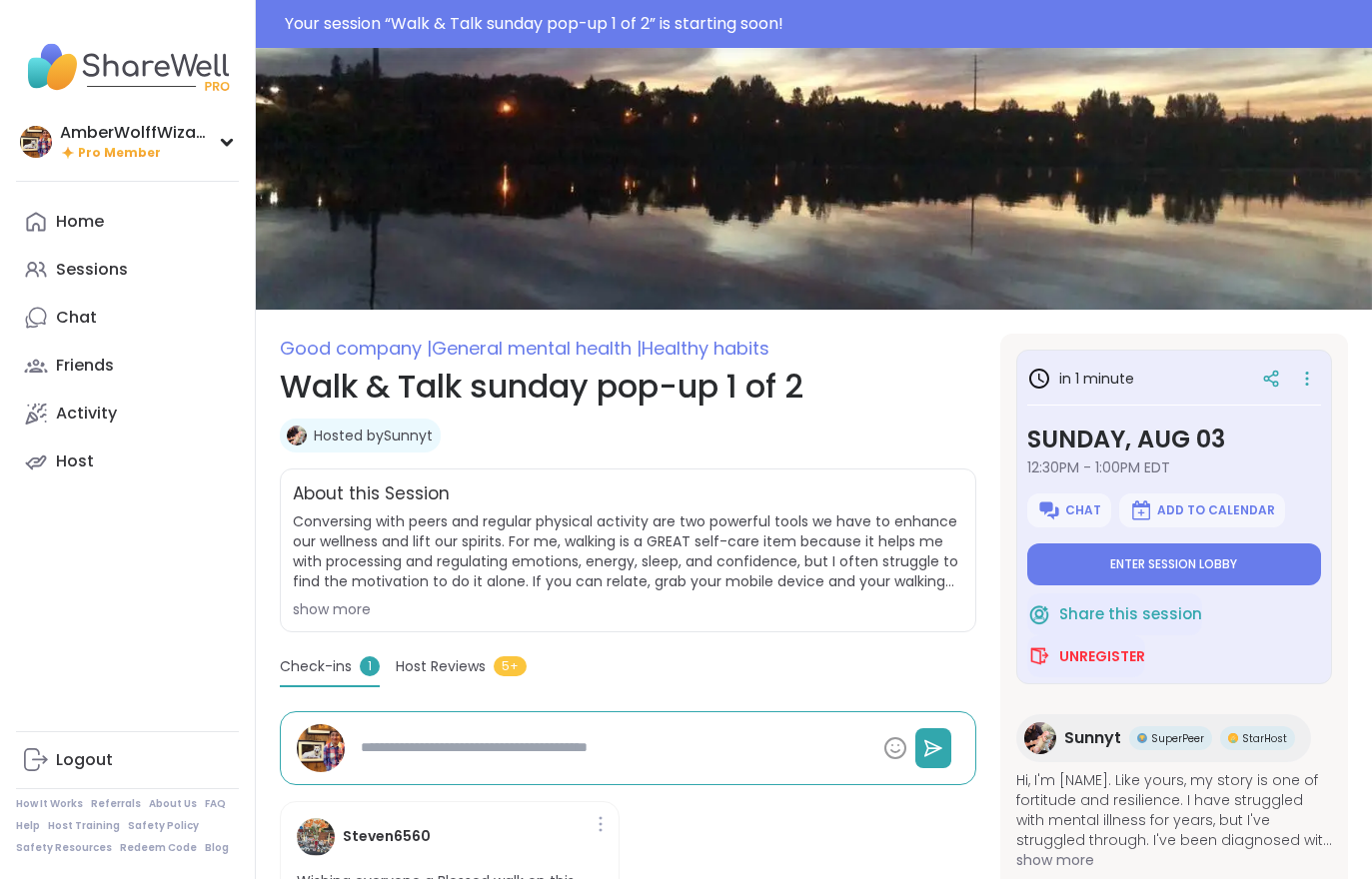 type on "*" 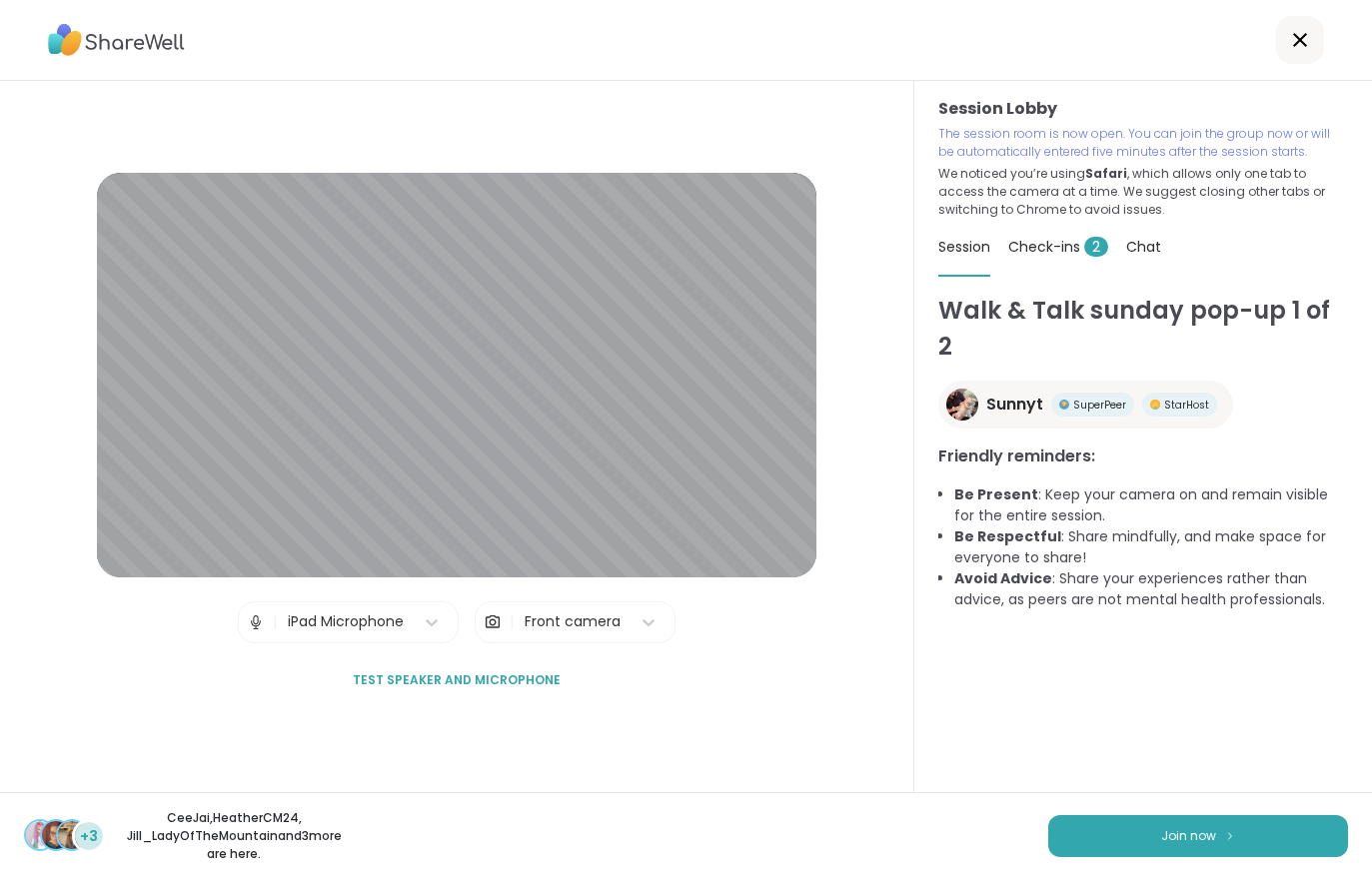 click on "Join now" at bounding box center (1198, 836) 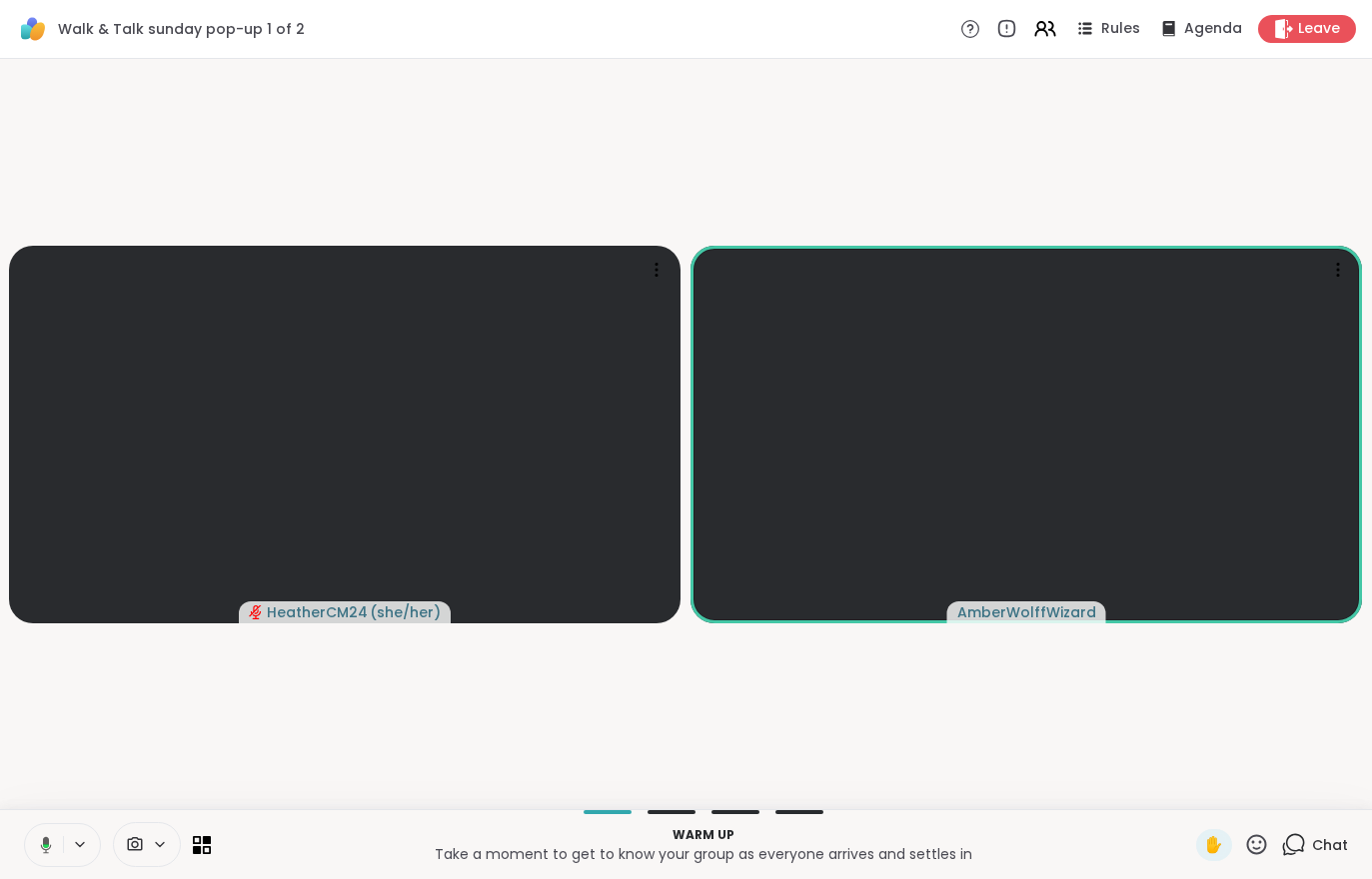 click 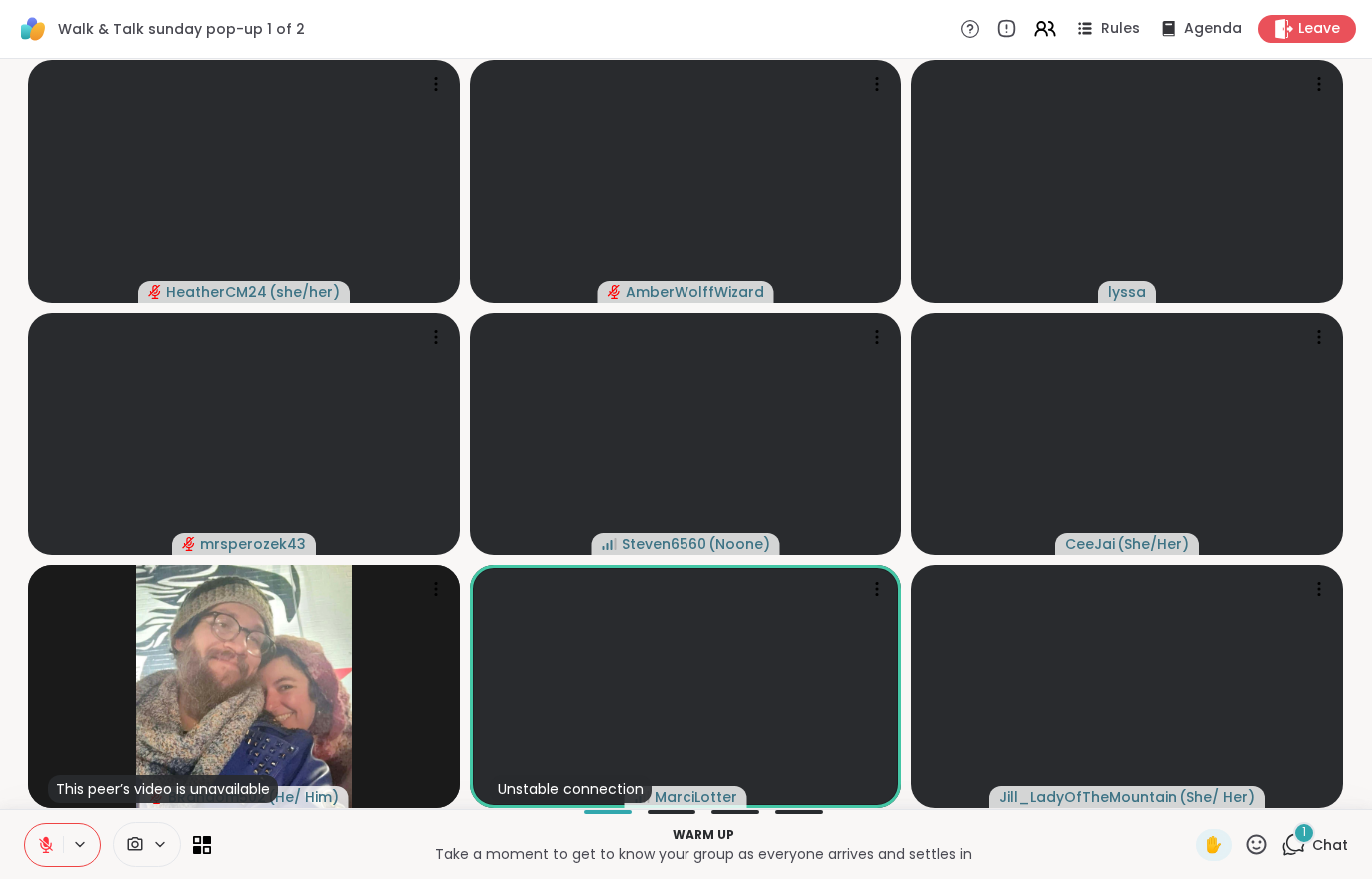 click on "1 Chat" at bounding box center [1314, 845] 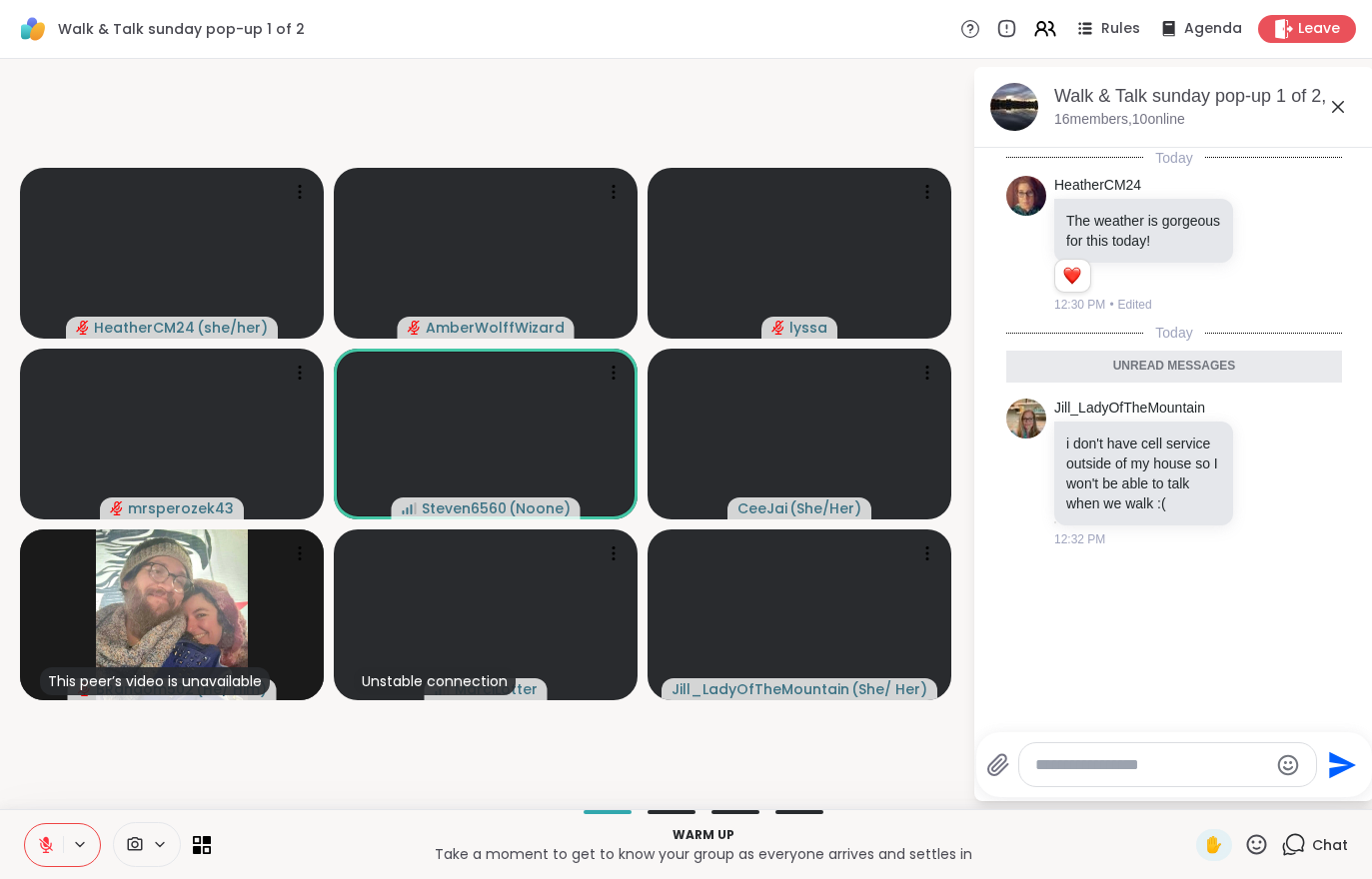 click on "Chat" at bounding box center (1330, 845) 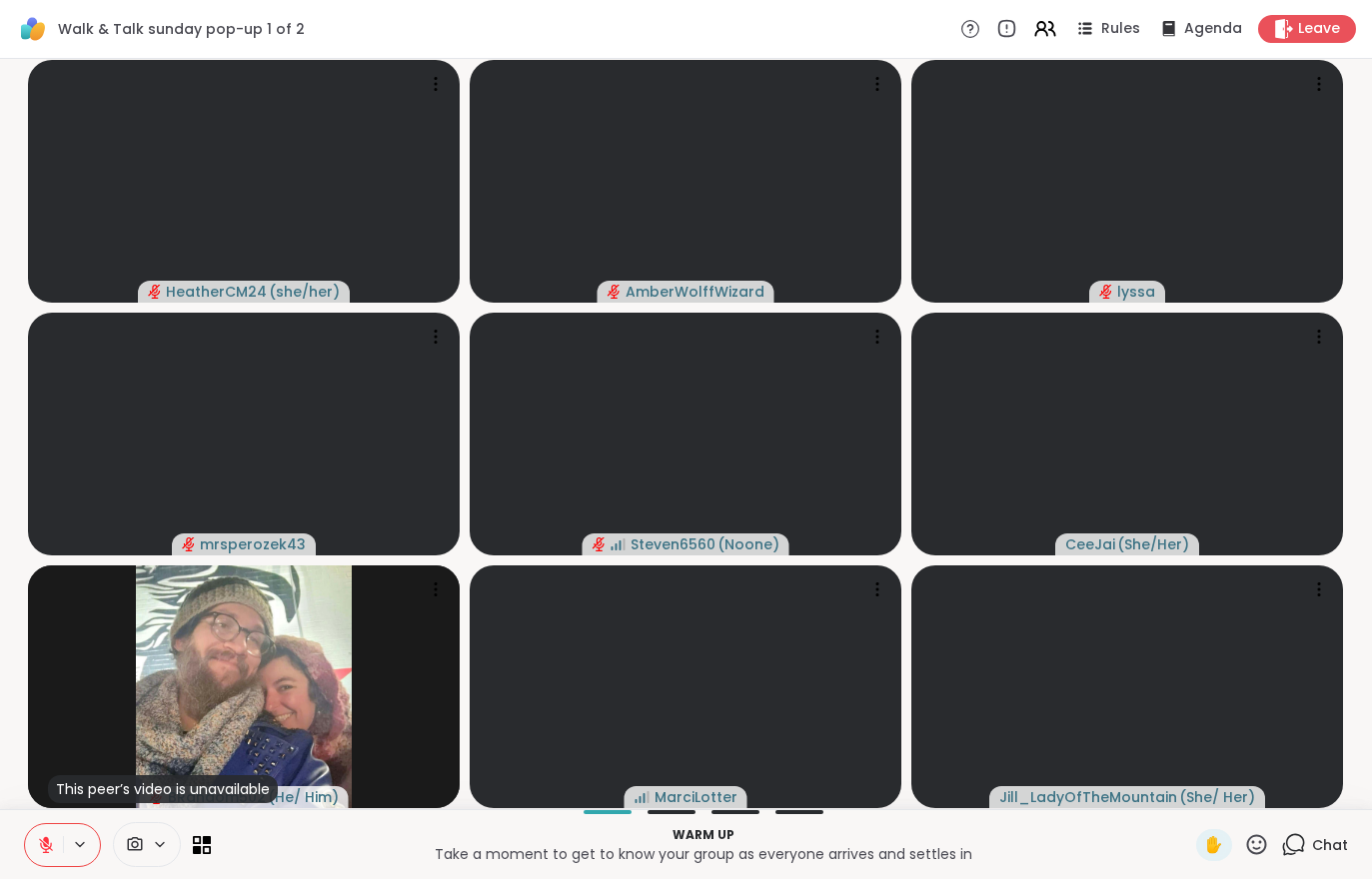 click 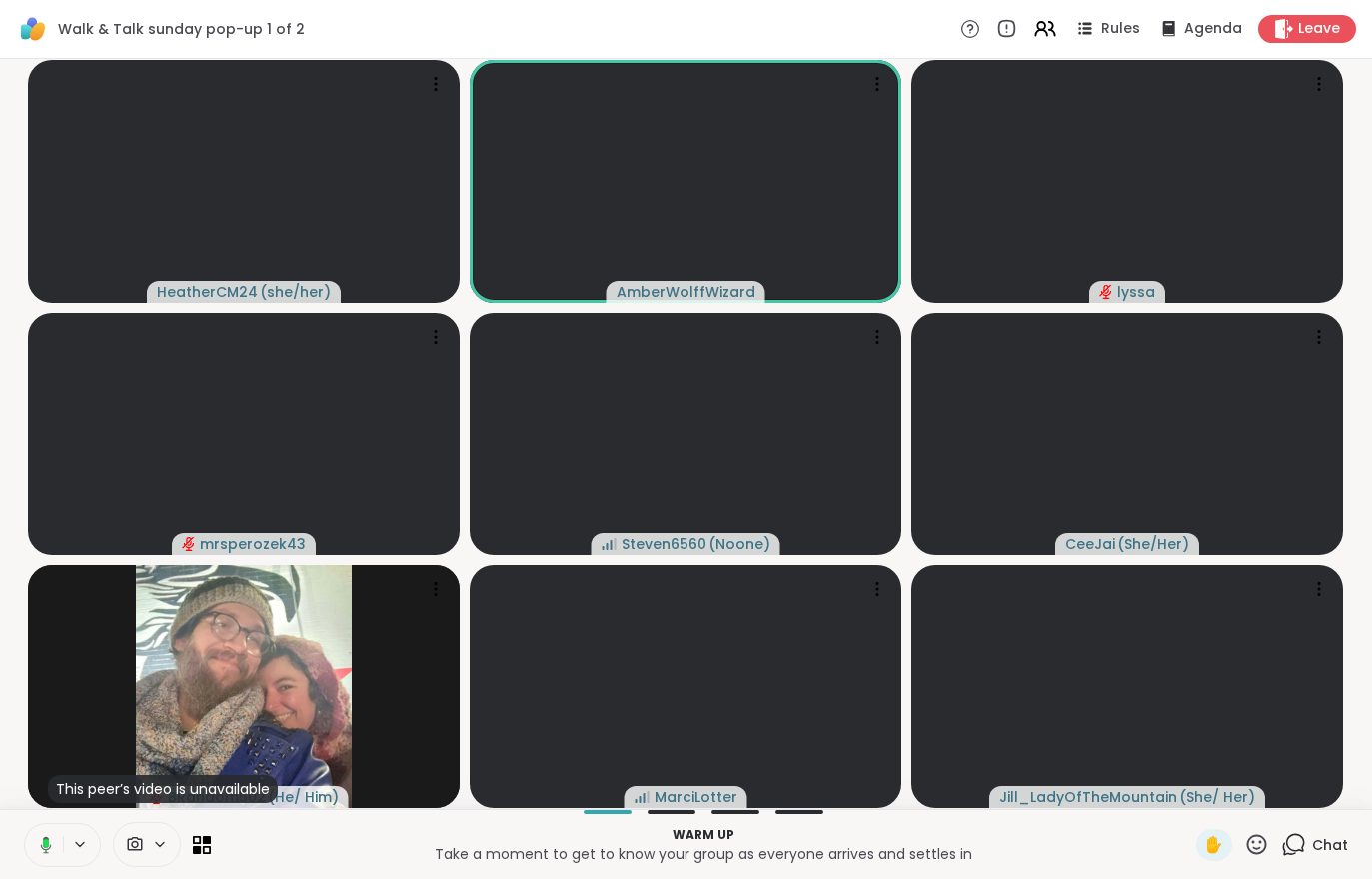 click at bounding box center [42, 845] 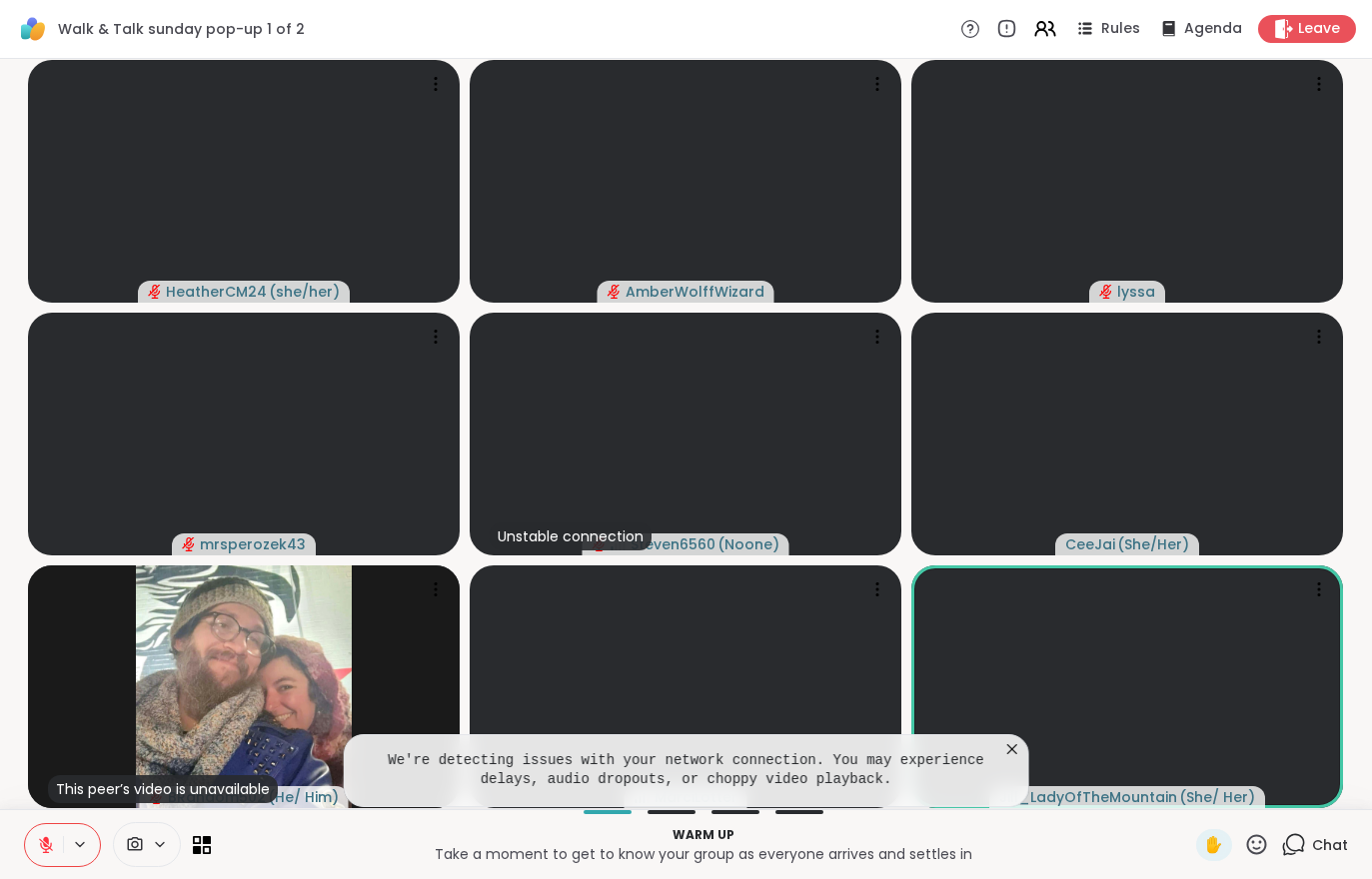 click on "Warm up Take a moment to get to know your group as everyone arrives and settles in ✋ Chat" at bounding box center [686, 844] 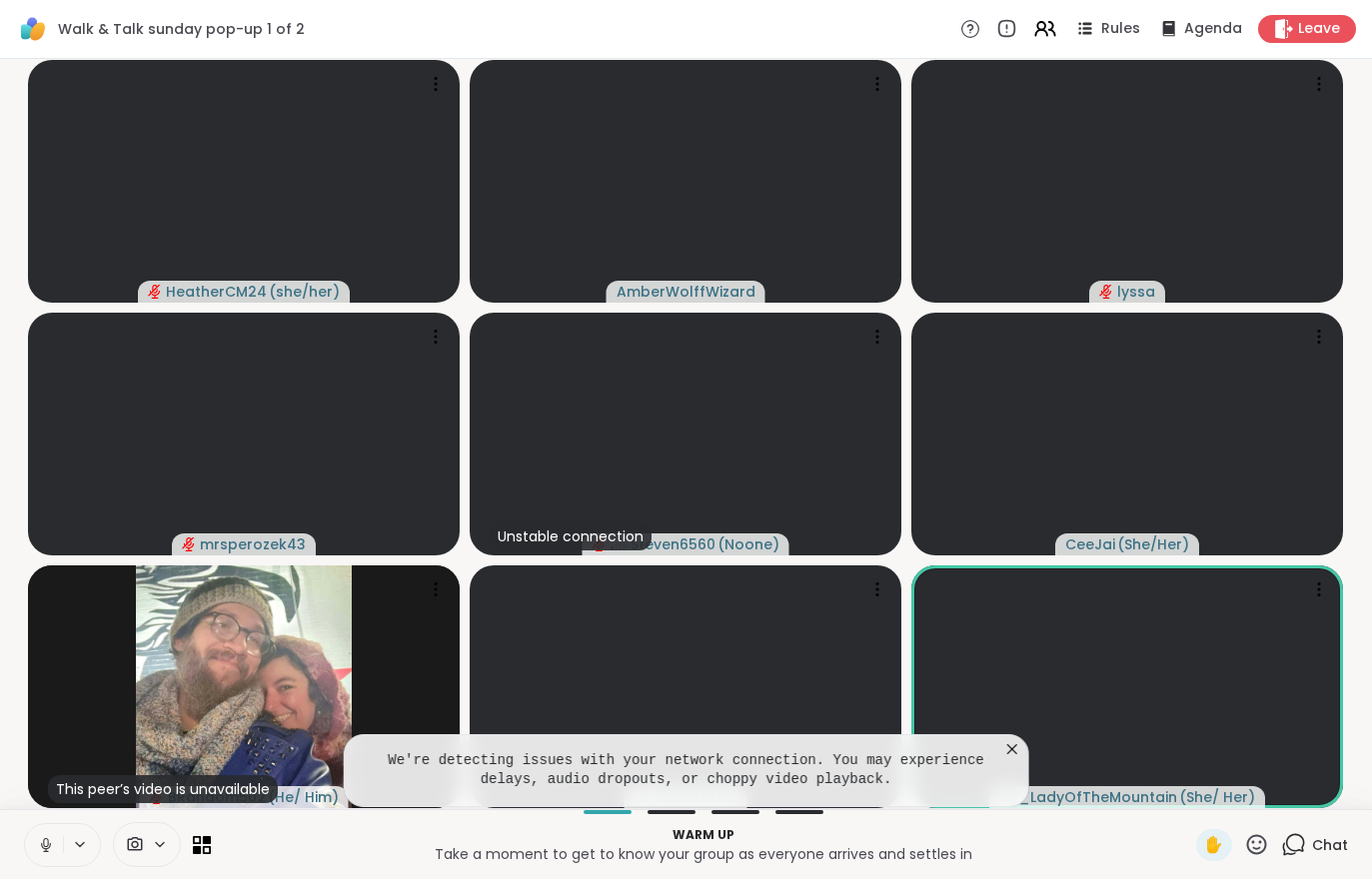 click 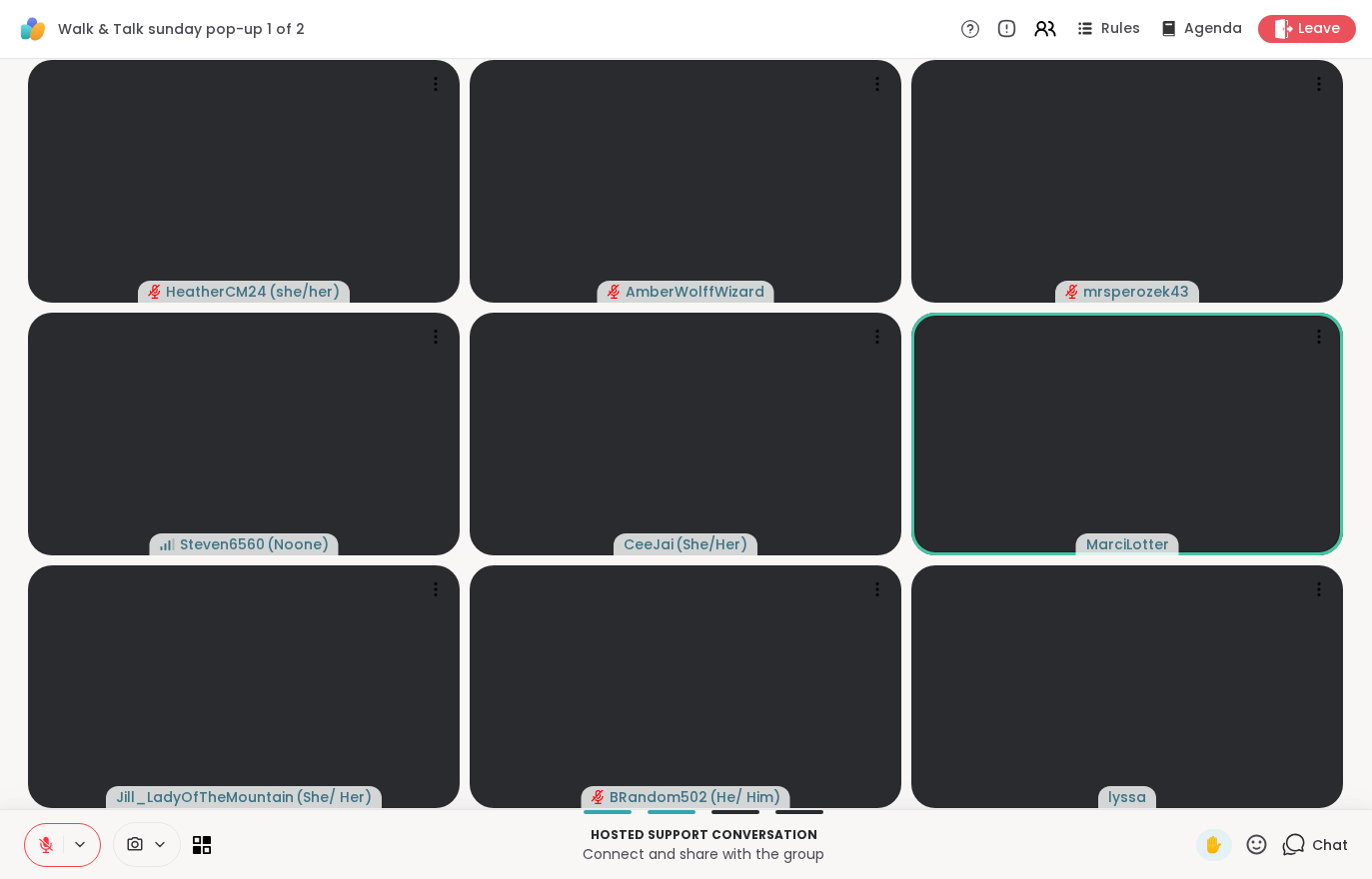 click 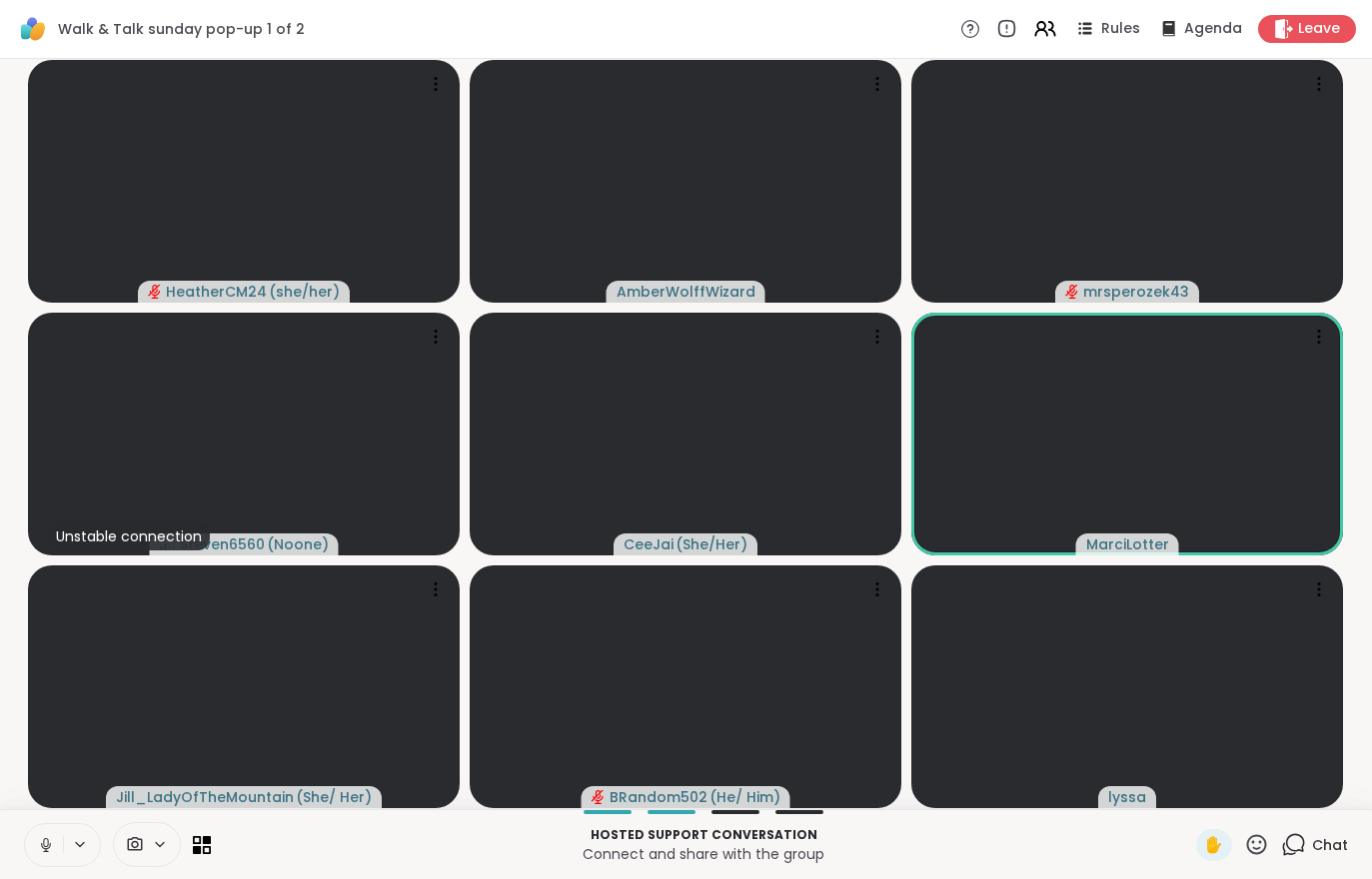 click at bounding box center [44, 845] 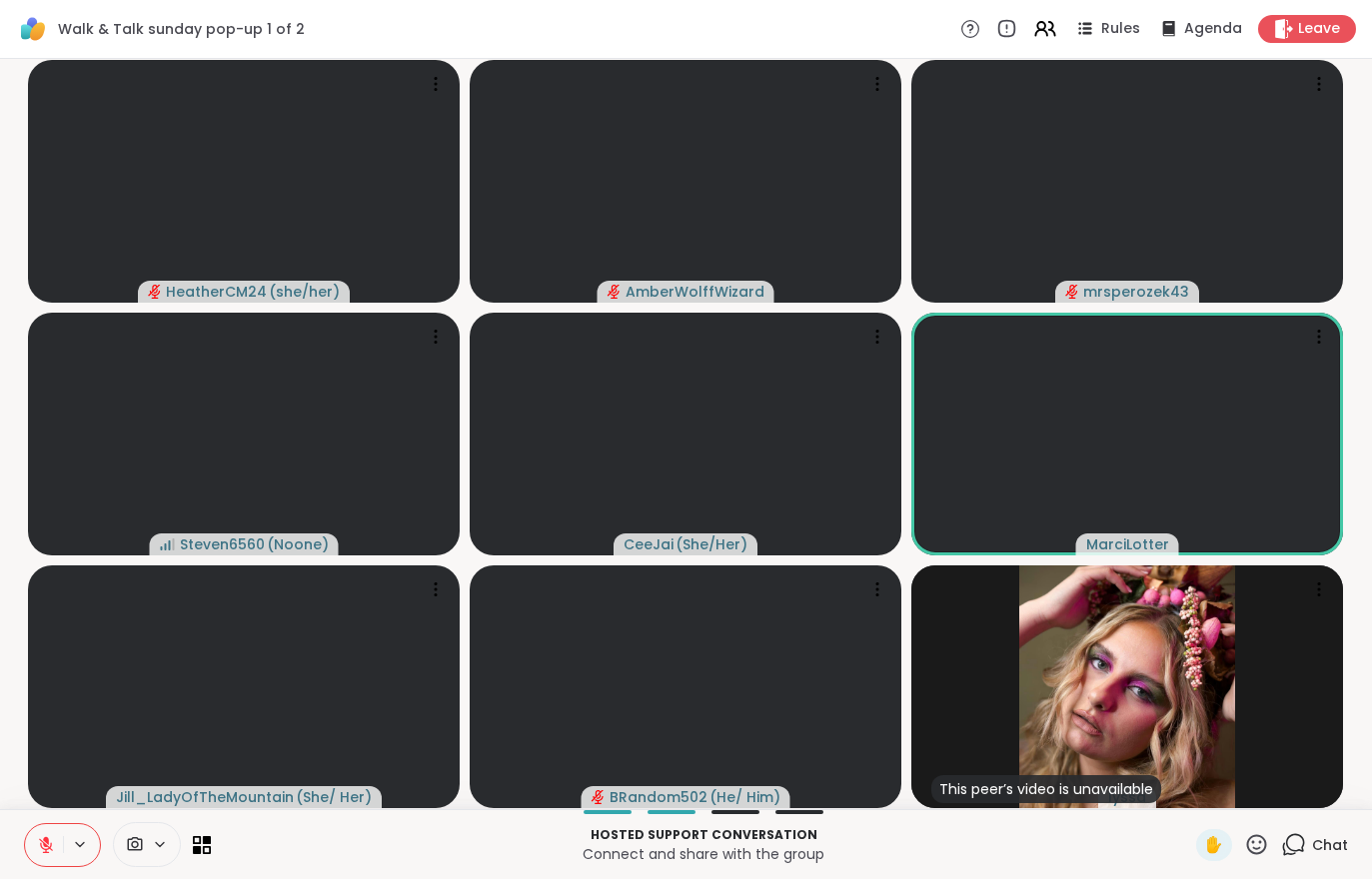 click at bounding box center [44, 845] 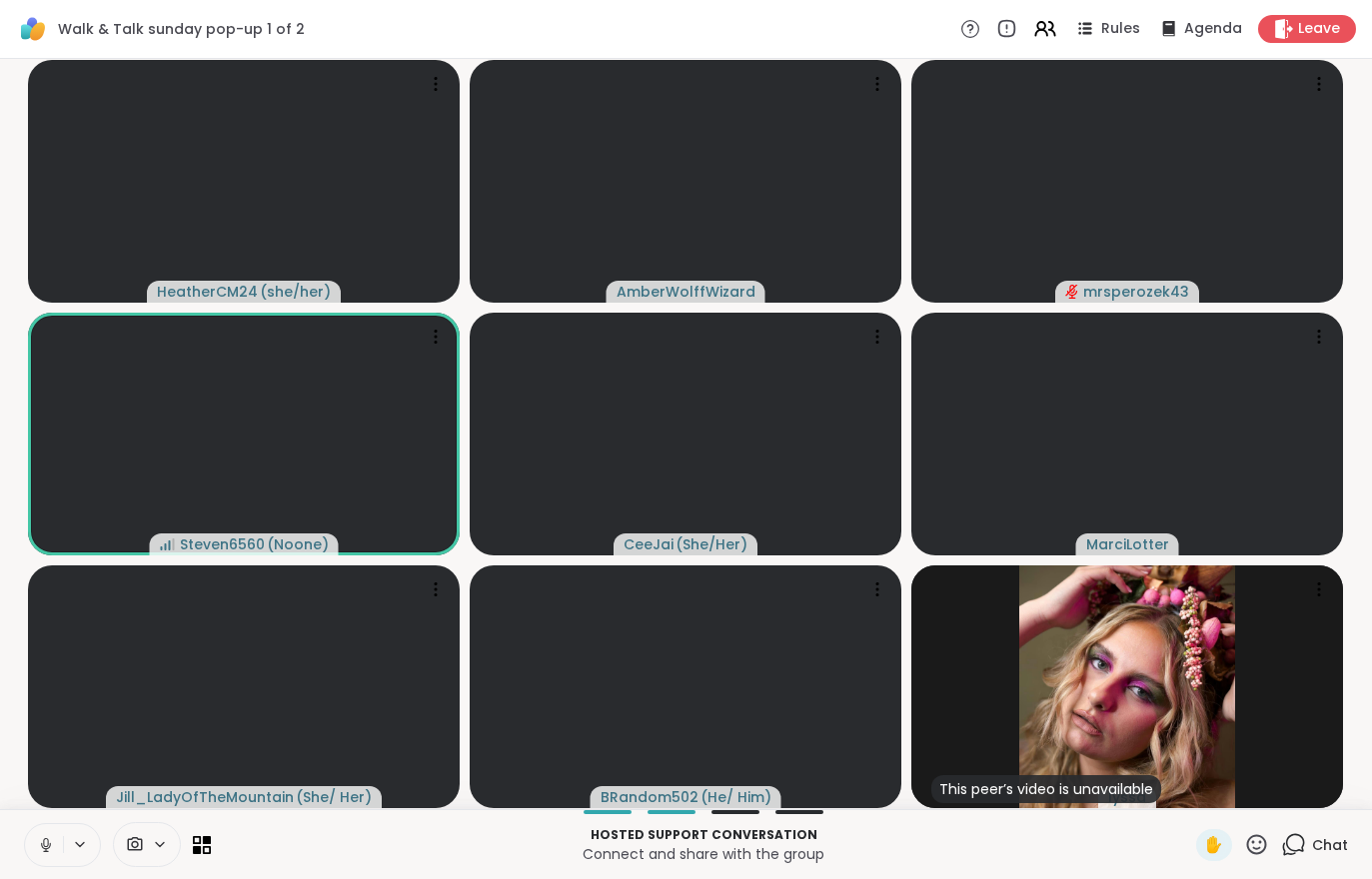 click on "Hosted support conversation Connect and share with the group ✋ Chat" at bounding box center (686, 844) 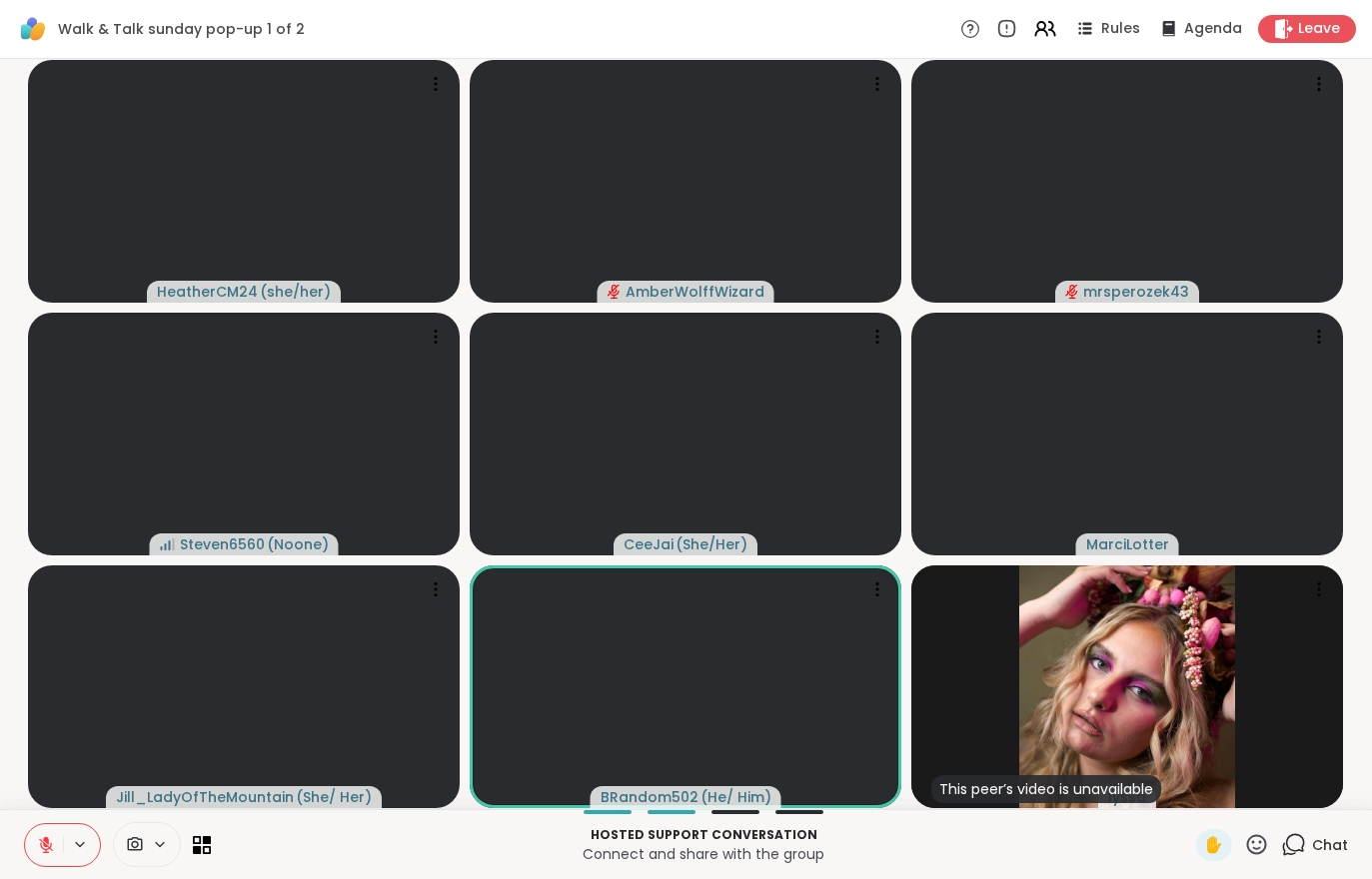 click at bounding box center (44, 845) 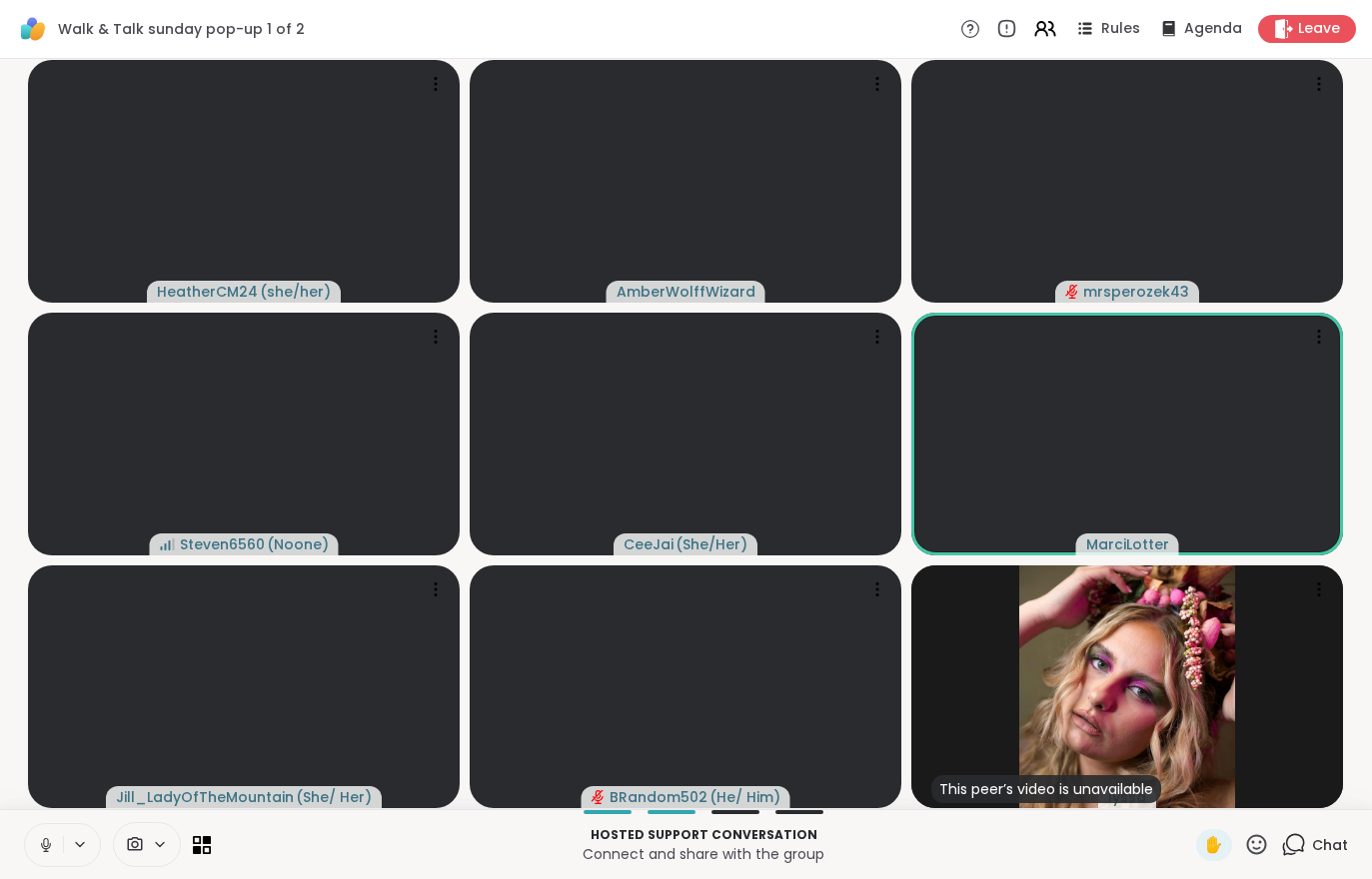 click 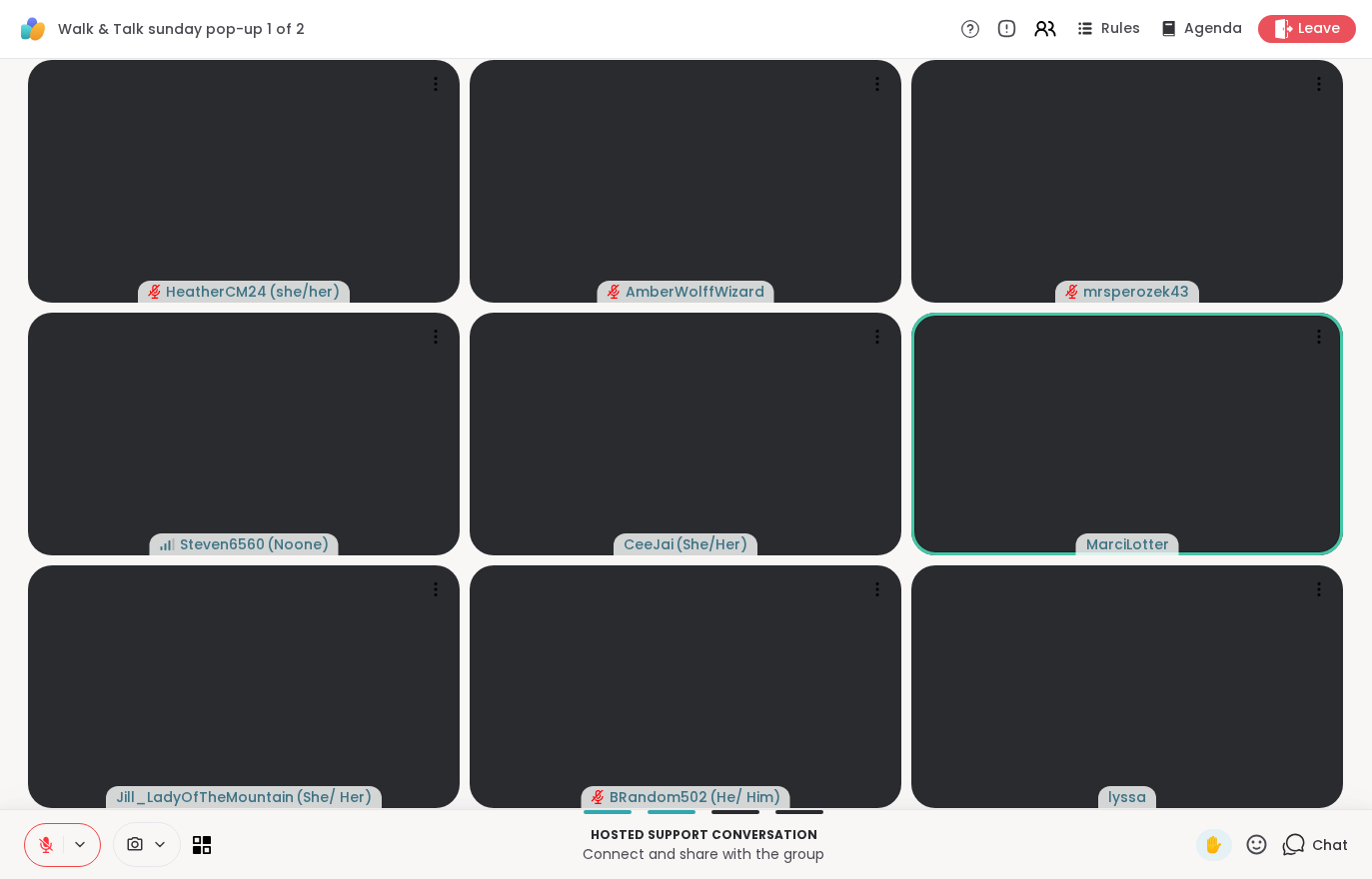 click 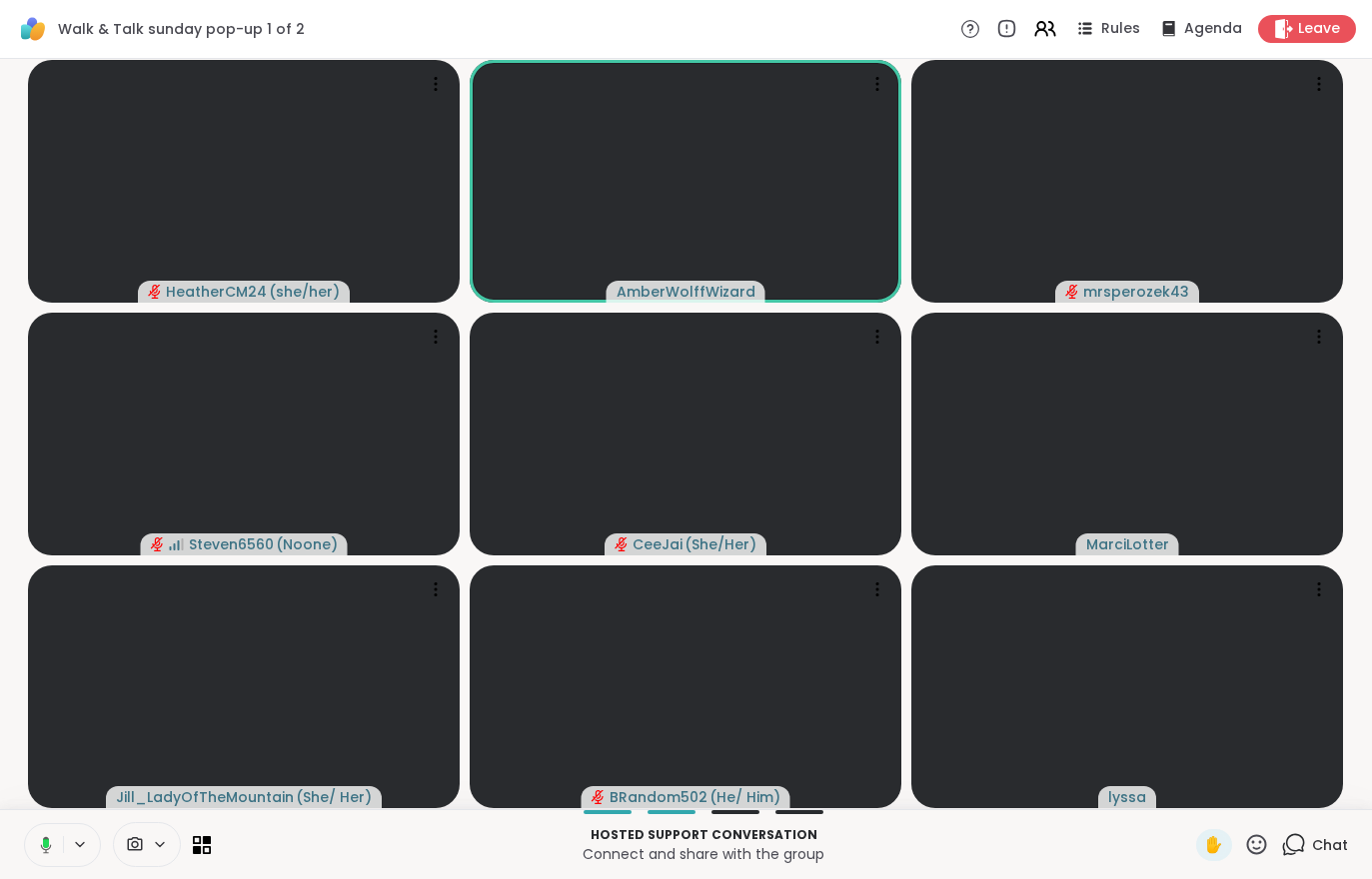 click on "Leave" at bounding box center (1319, 29) 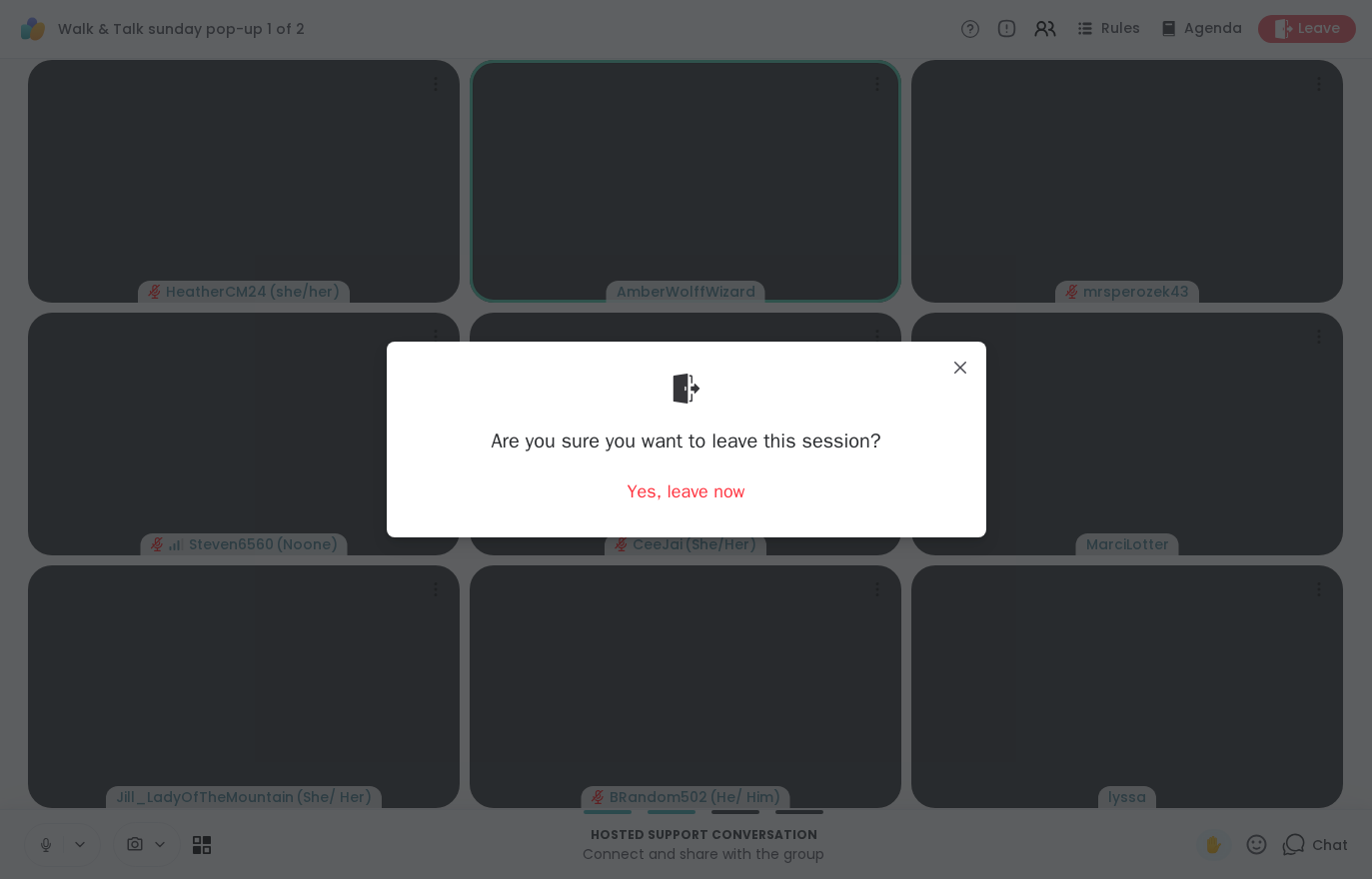 click on "Yes, leave now" at bounding box center [686, 491] 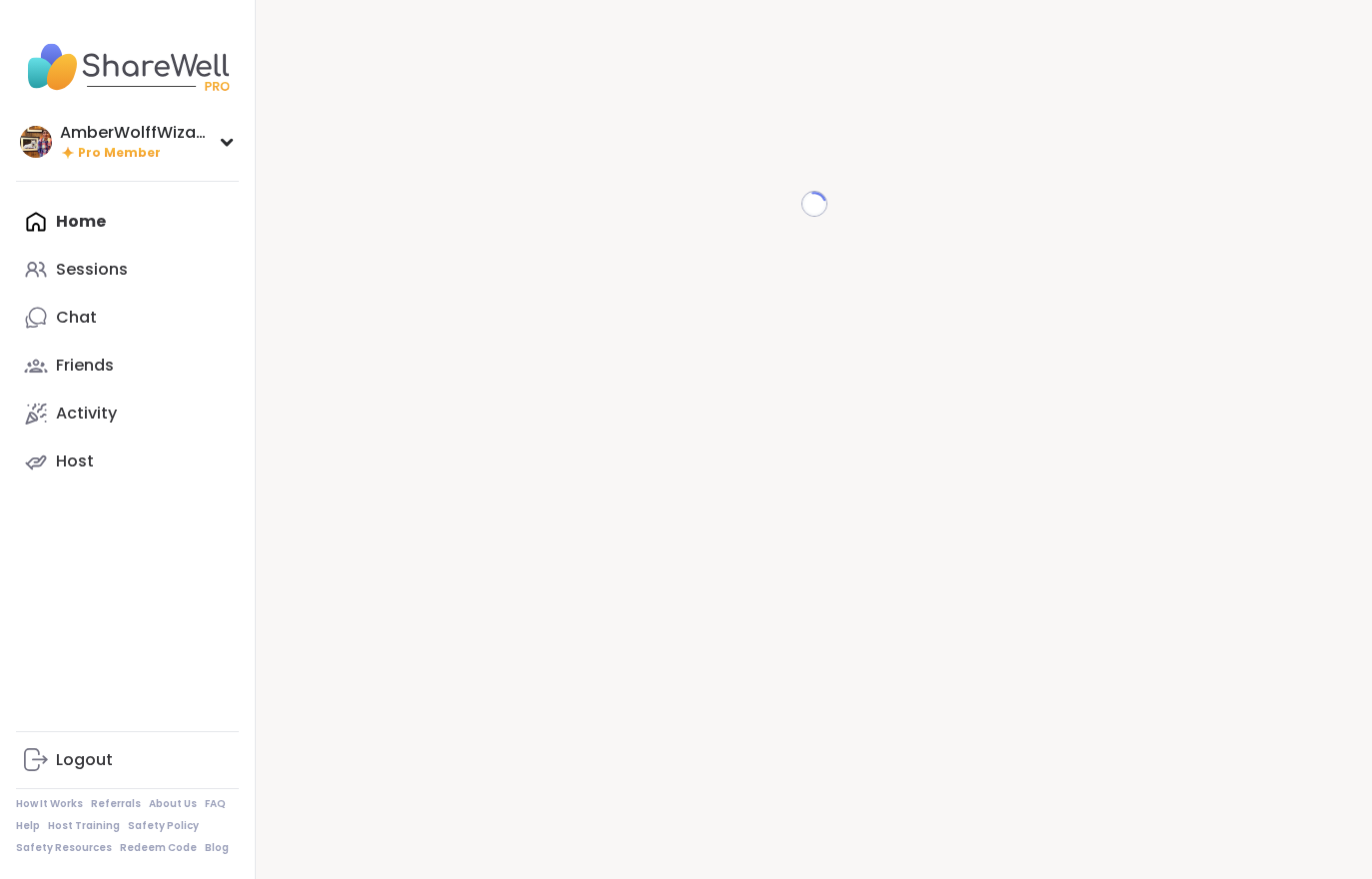 scroll, scrollTop: 0, scrollLeft: 0, axis: both 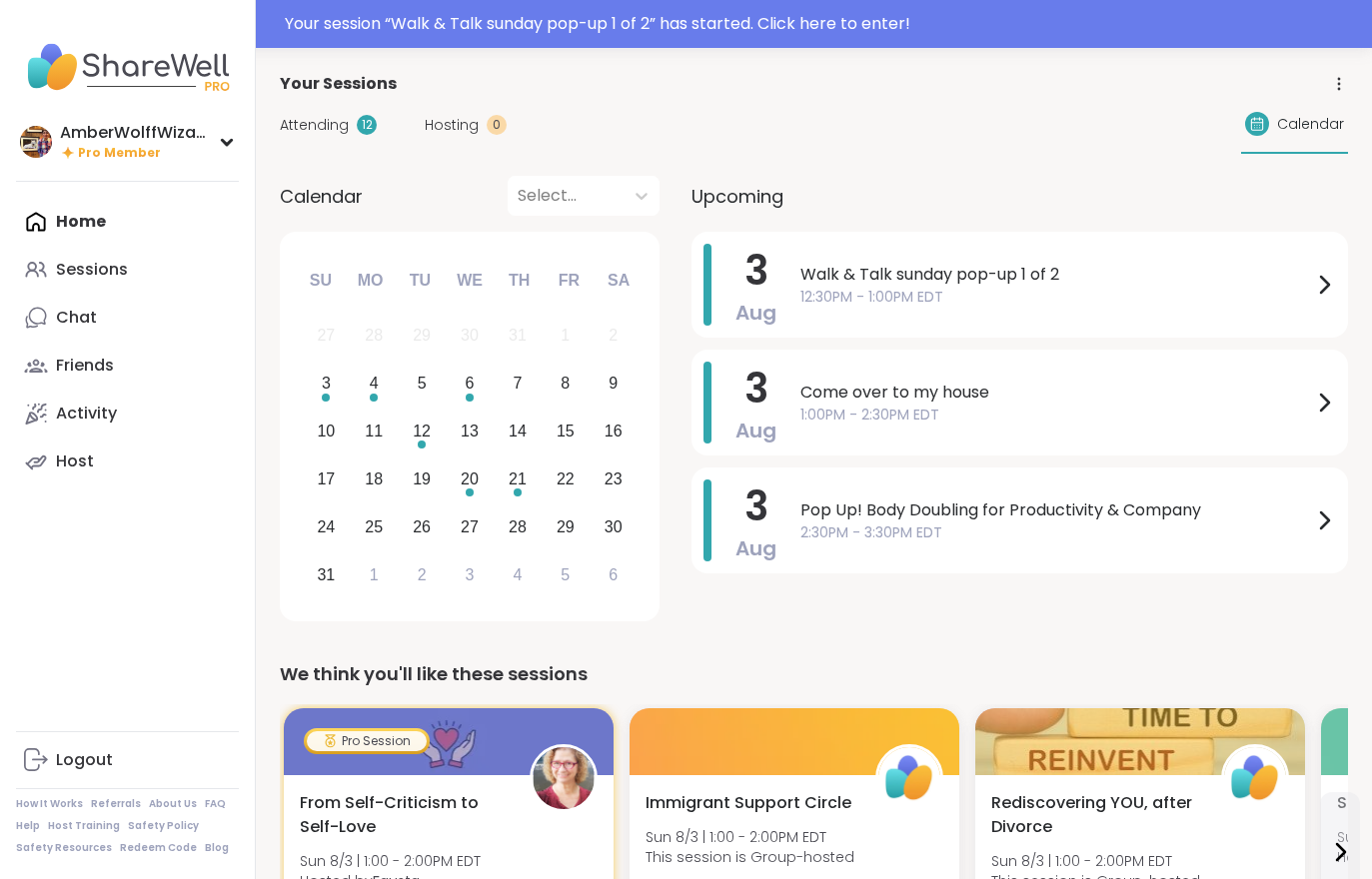 click on "Your session “ Walk & Talk sunday pop-up 1 of 2 ” has started. Click here to enter!" at bounding box center [822, 24] 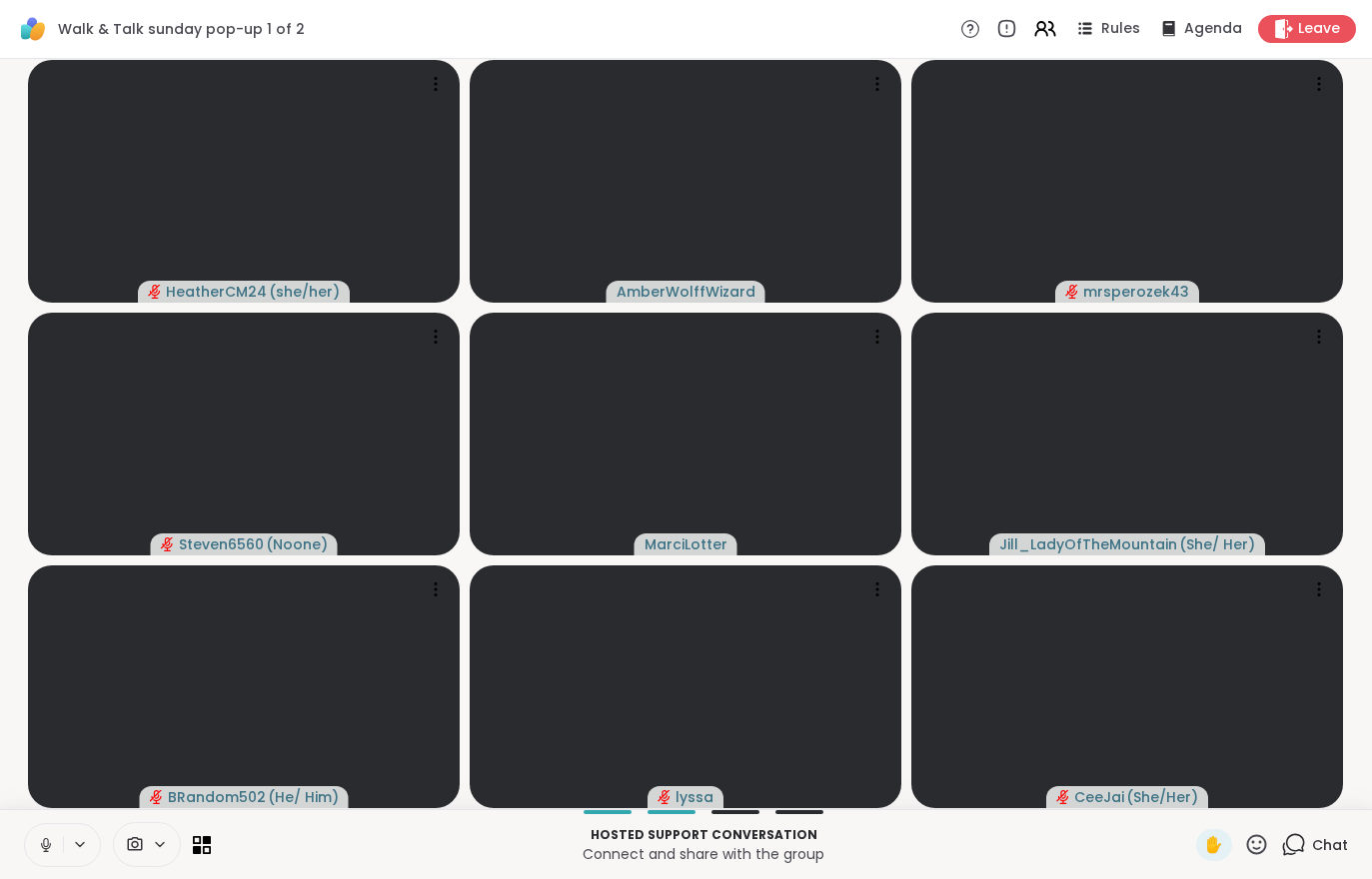 click on "Hosted support conversation" at bounding box center (703, 835) 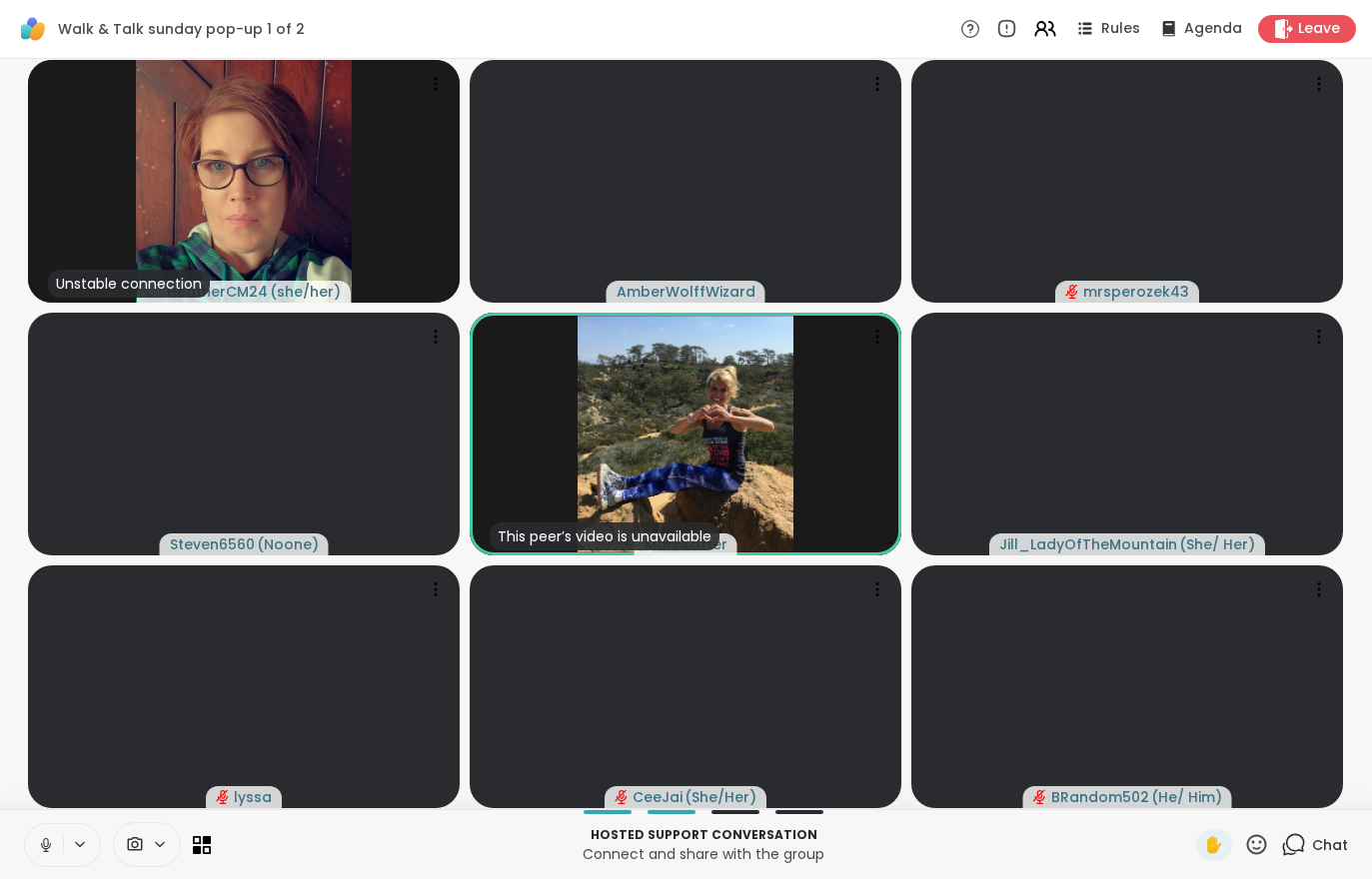 click 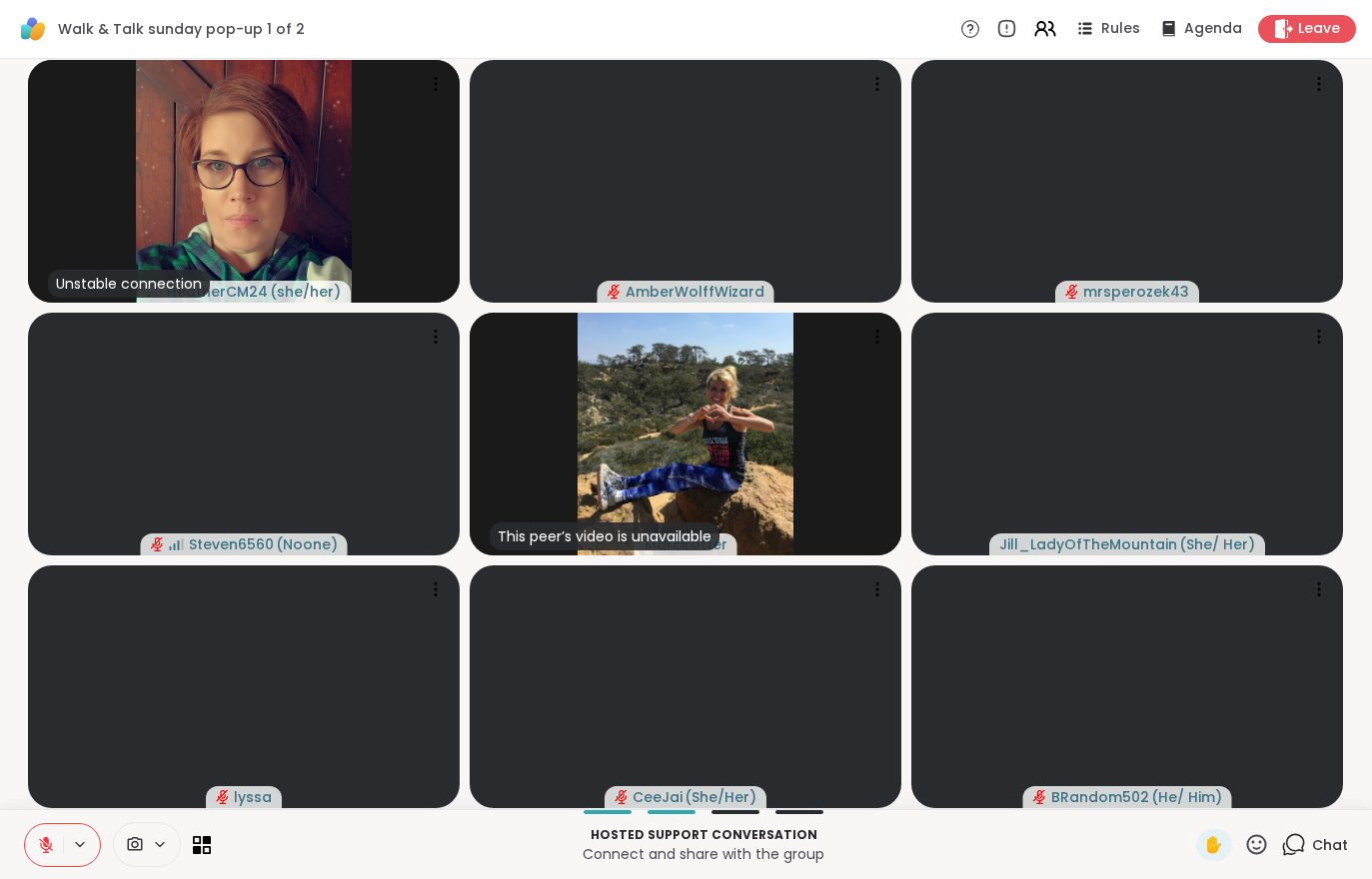 click 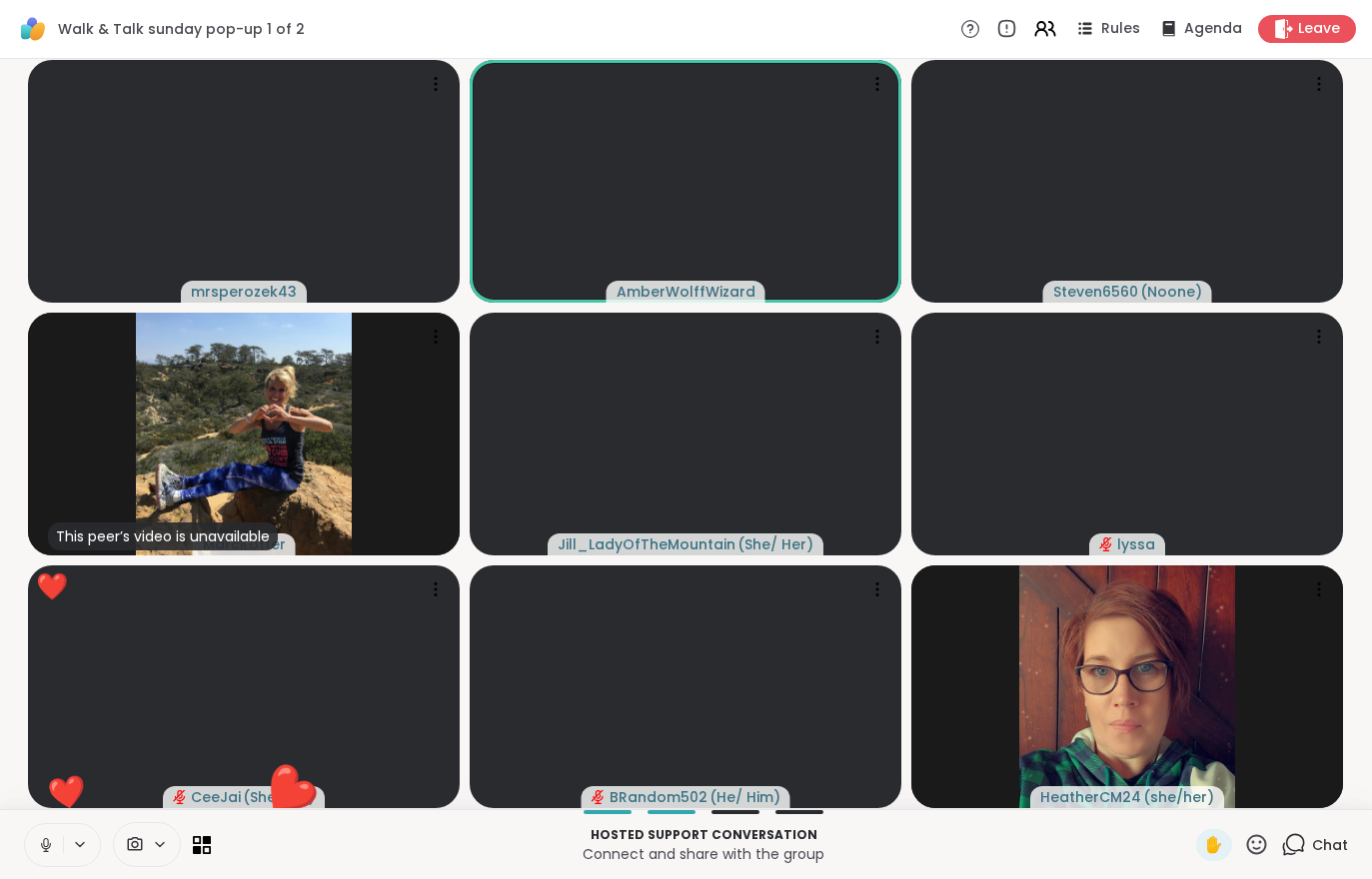 click 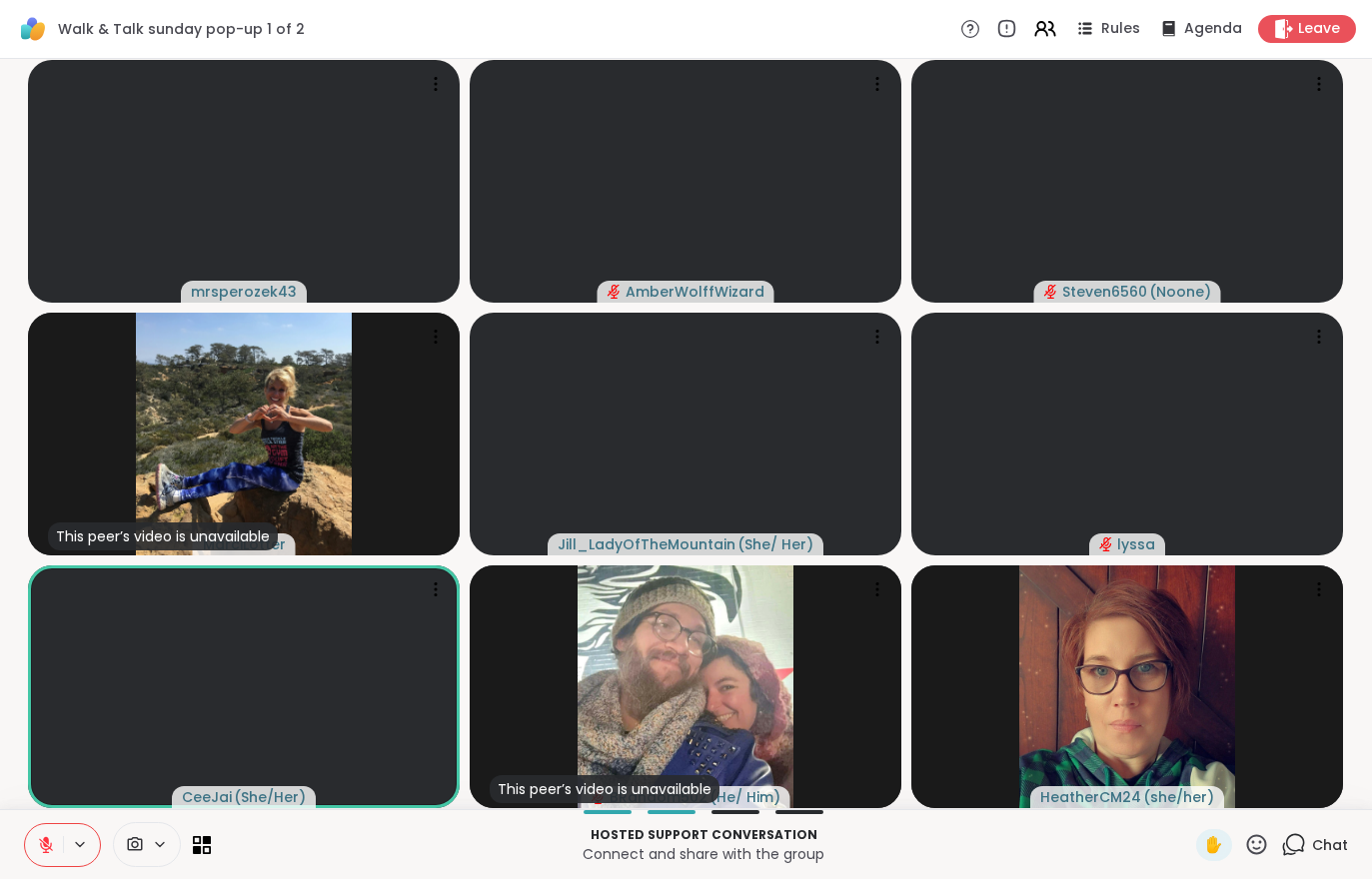 click 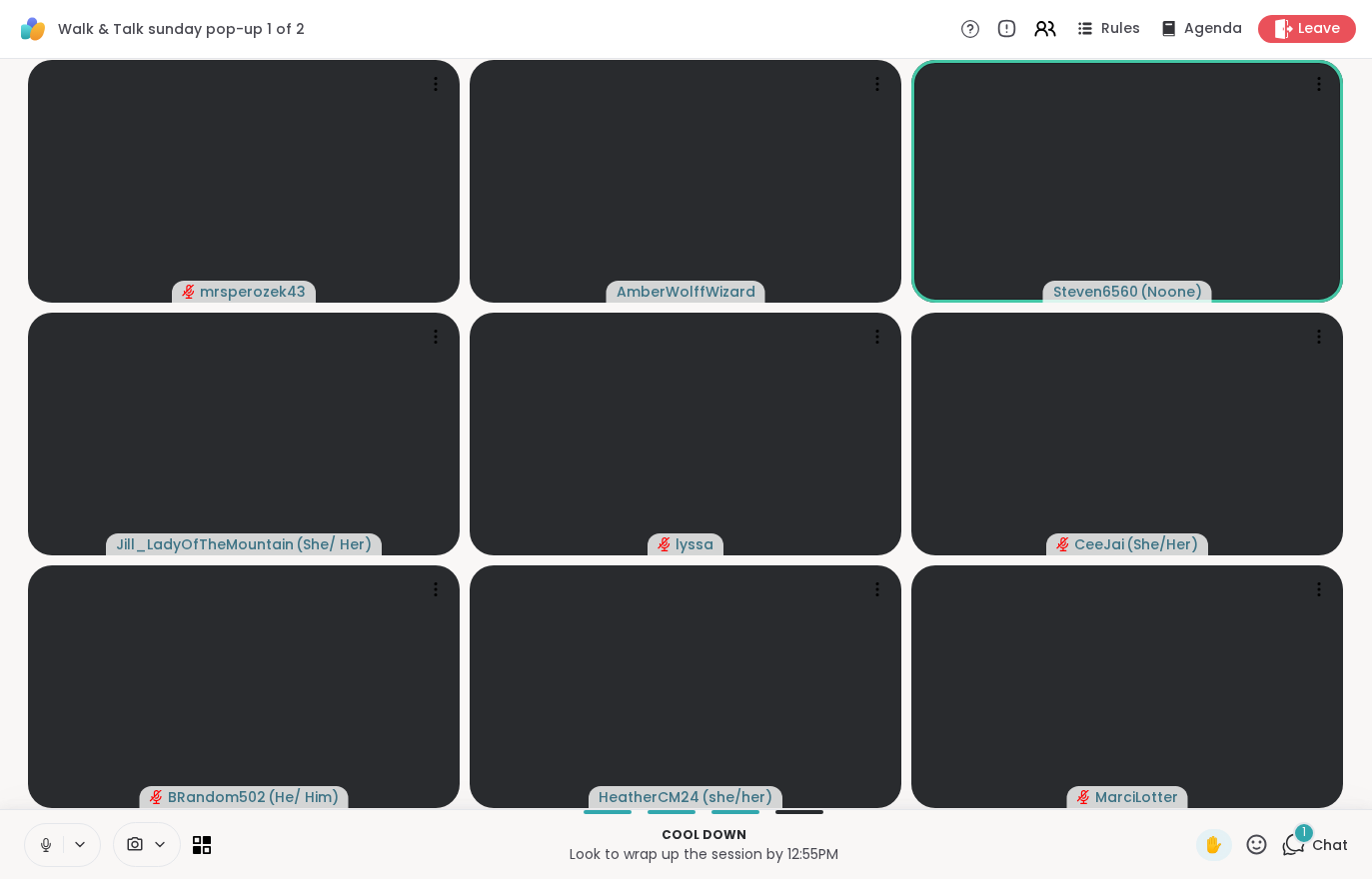 click 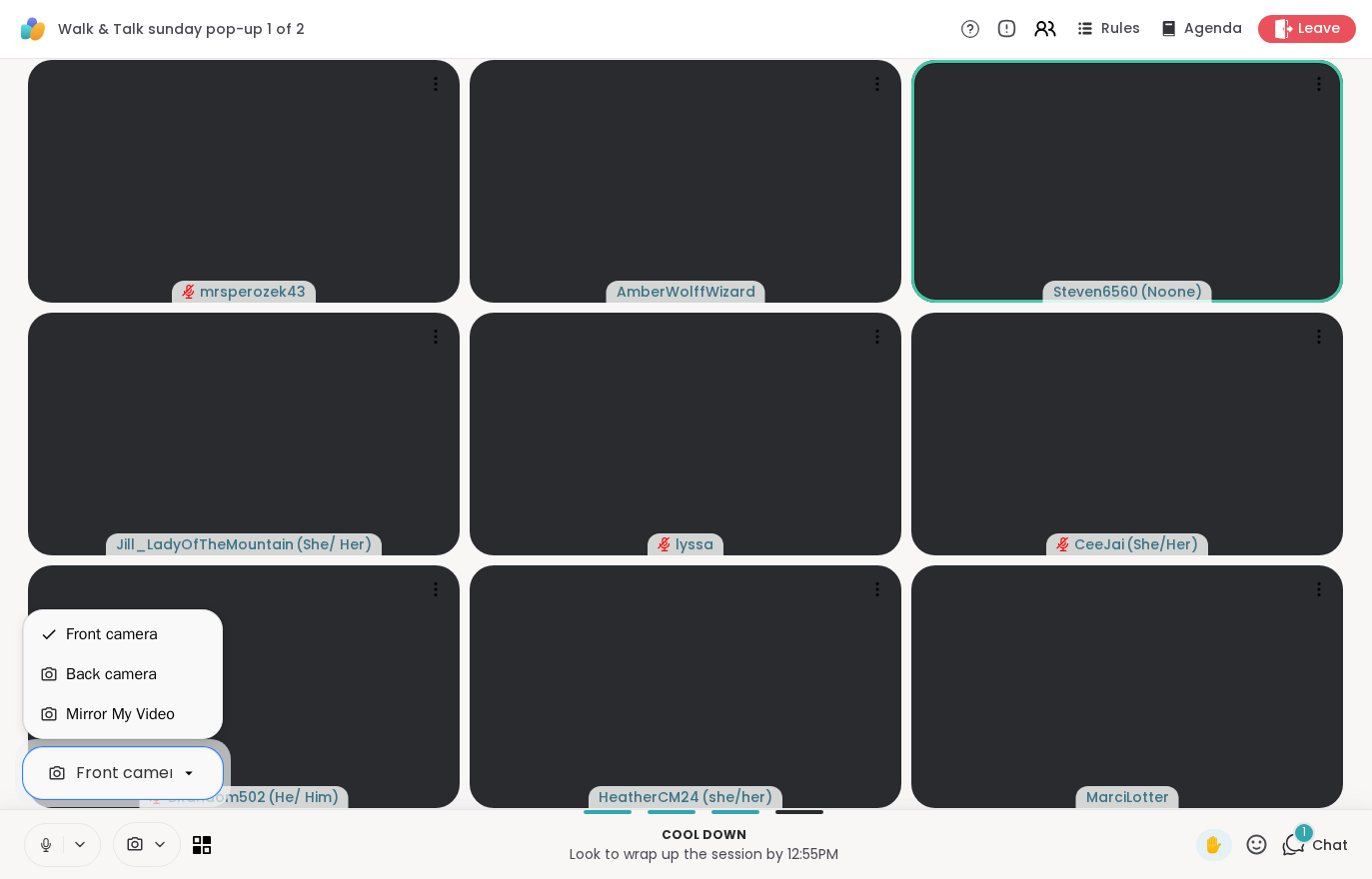 click on "Mirror My Video" at bounding box center (120, 714) 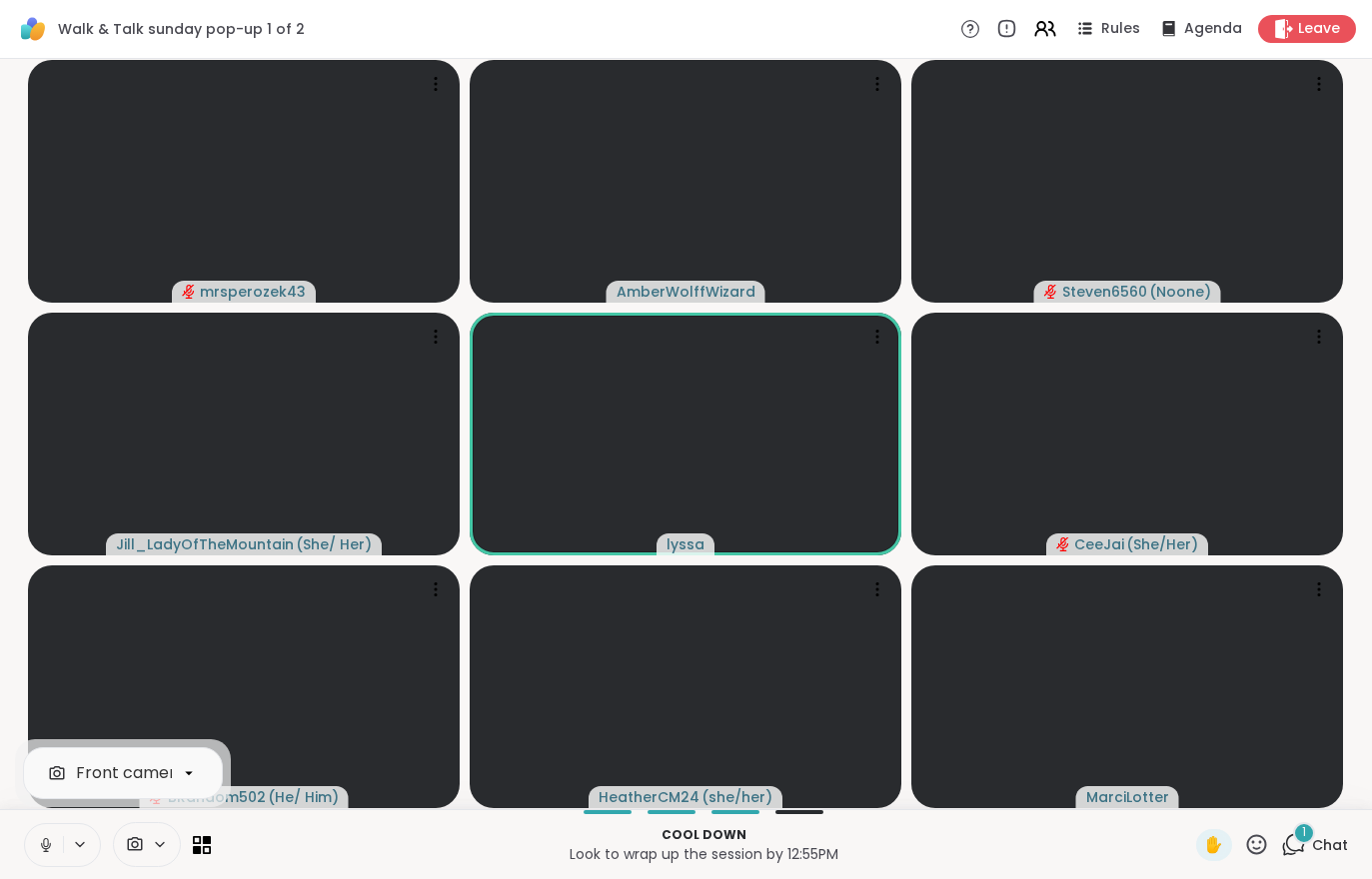 click on "1 Chat" at bounding box center (1314, 845) 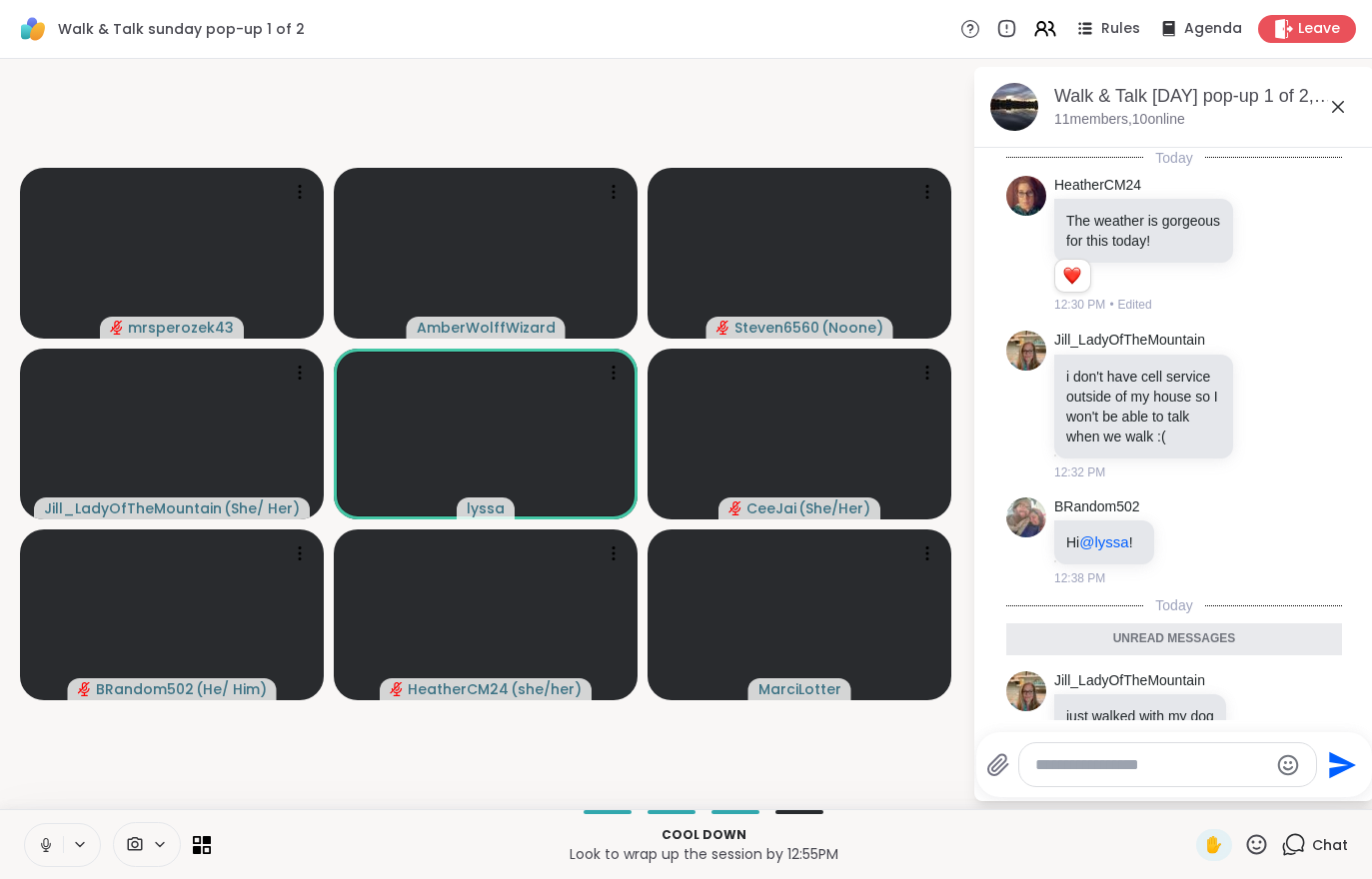 scroll, scrollTop: 46, scrollLeft: 0, axis: vertical 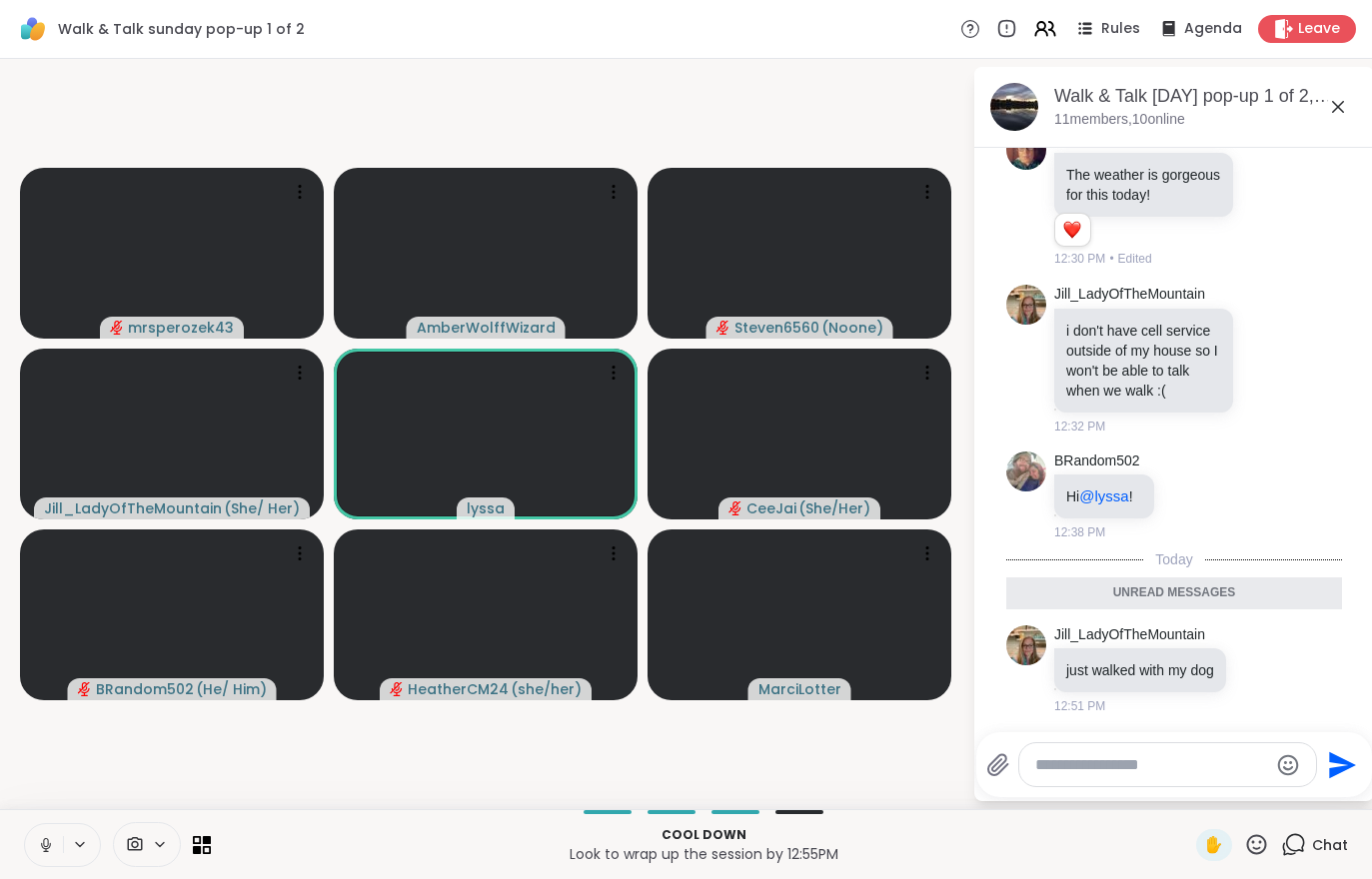 click on "Chat" at bounding box center [1330, 845] 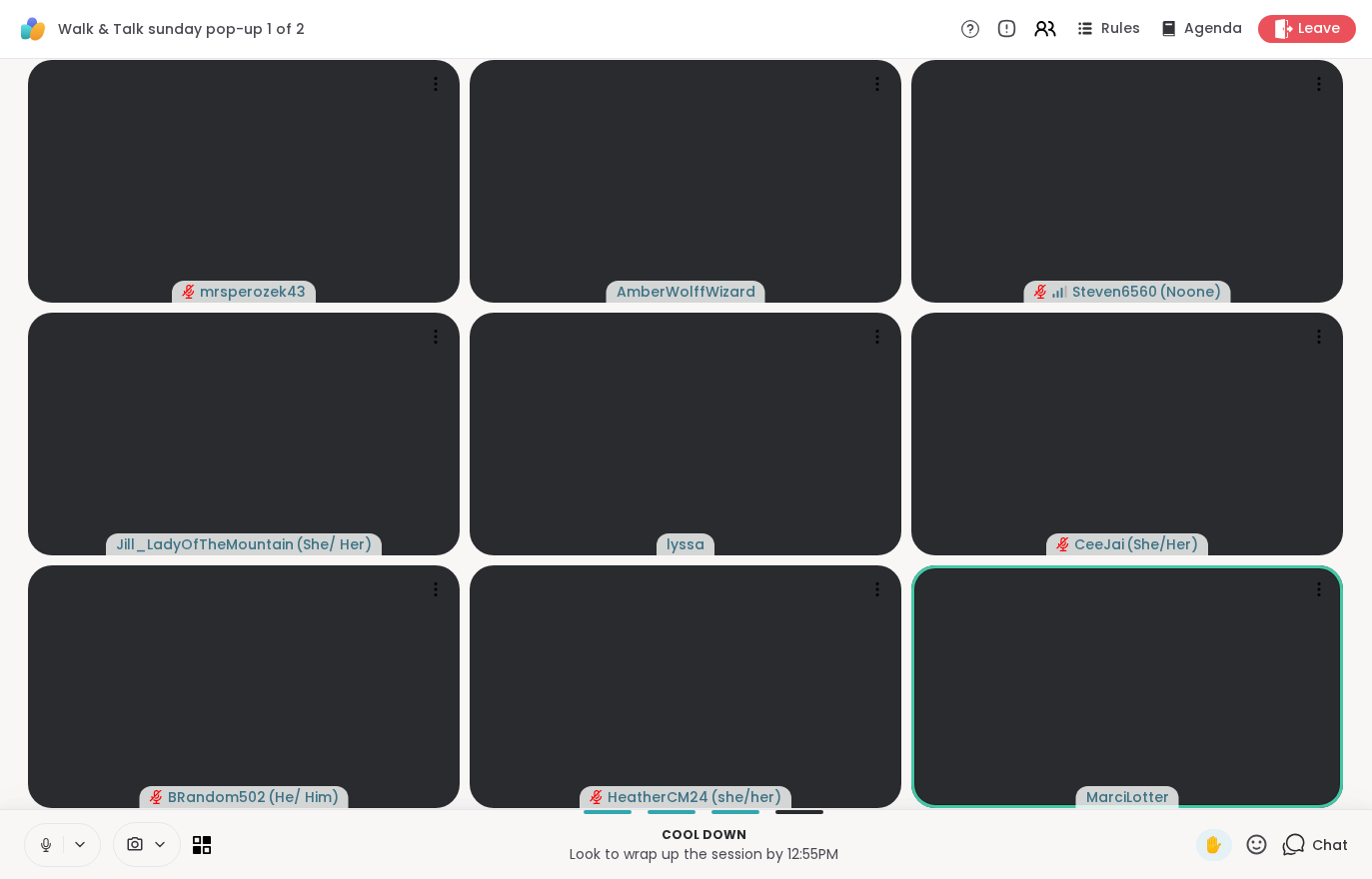 click at bounding box center [44, 845] 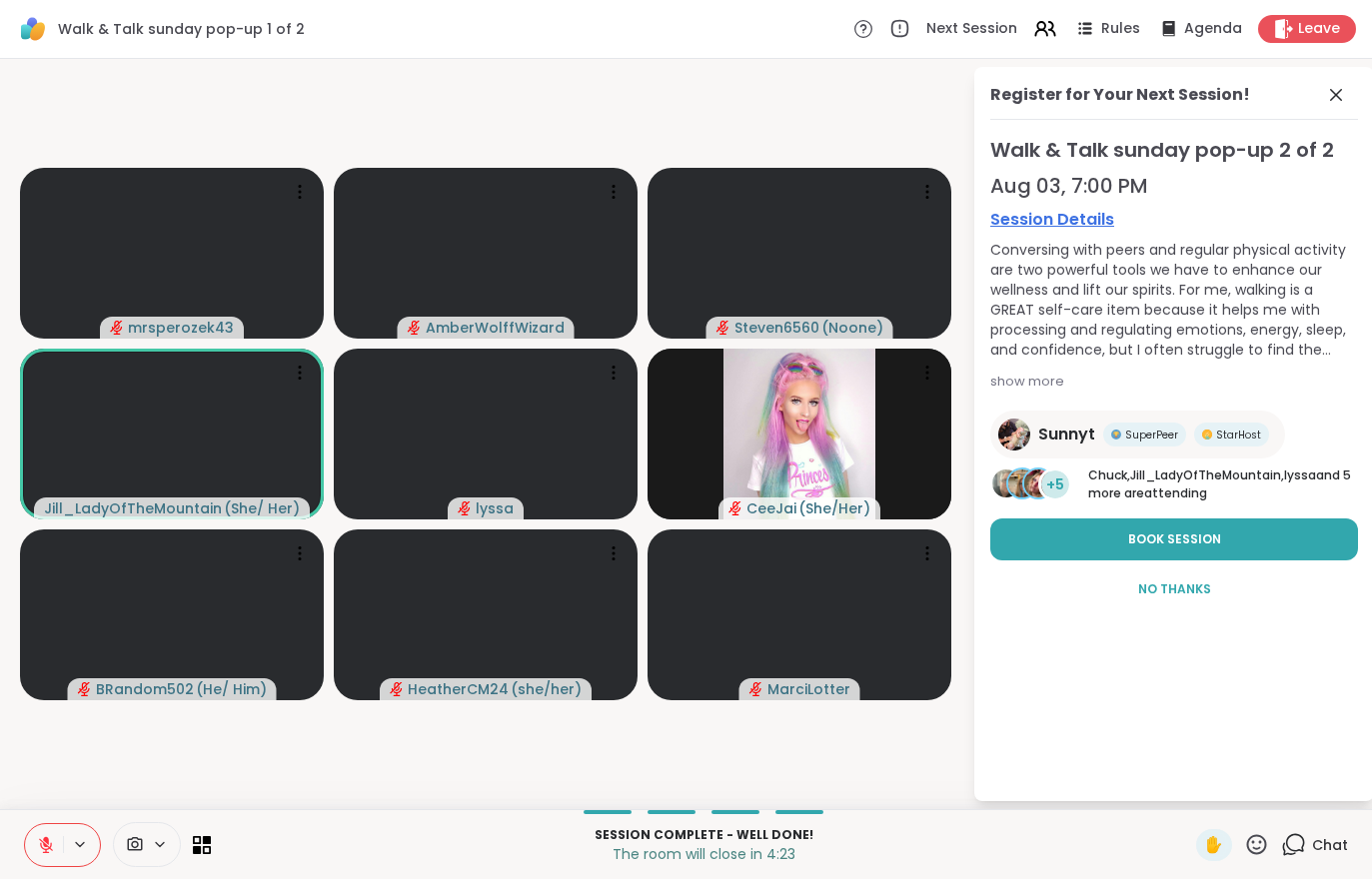 click 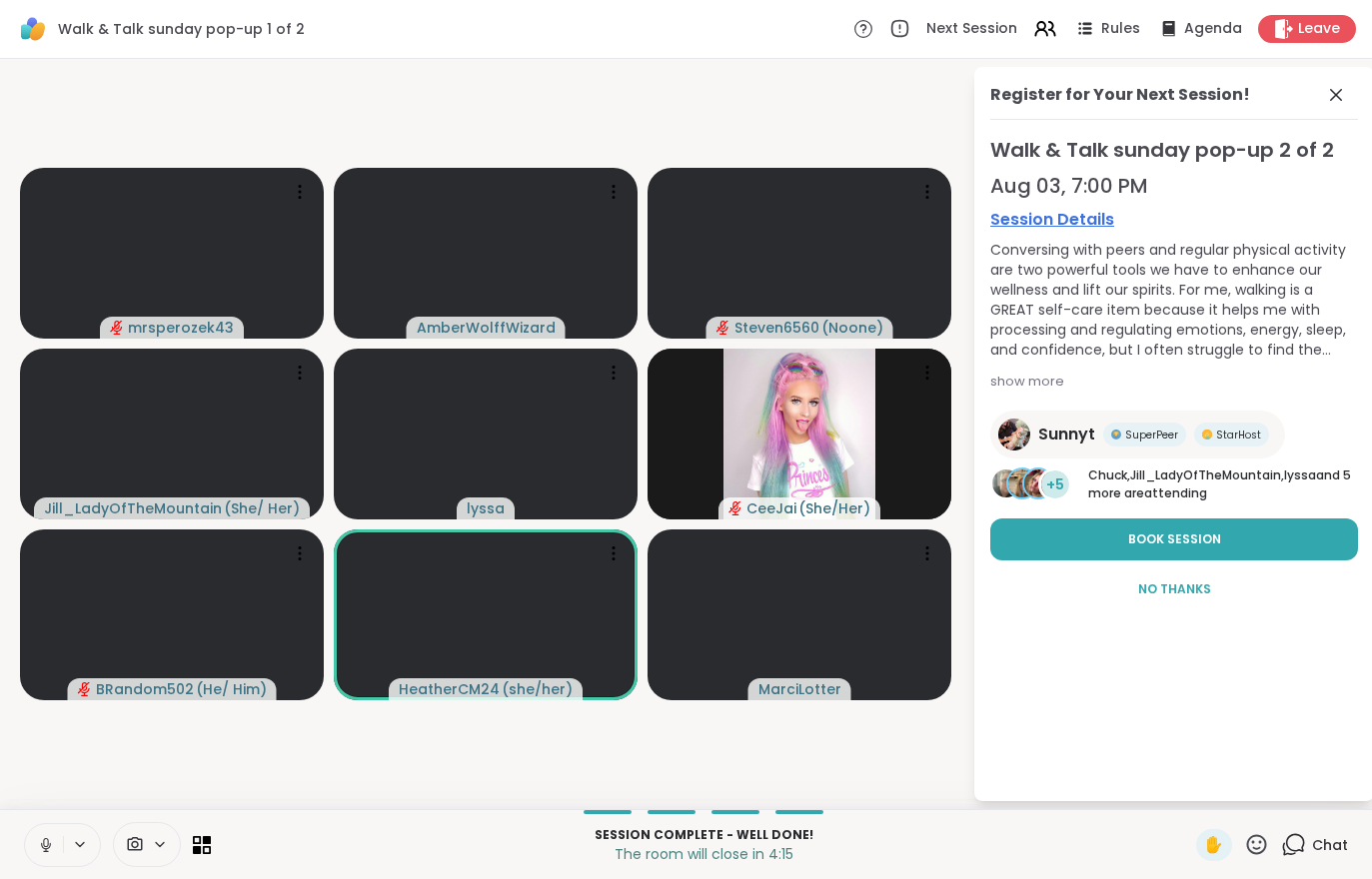 click 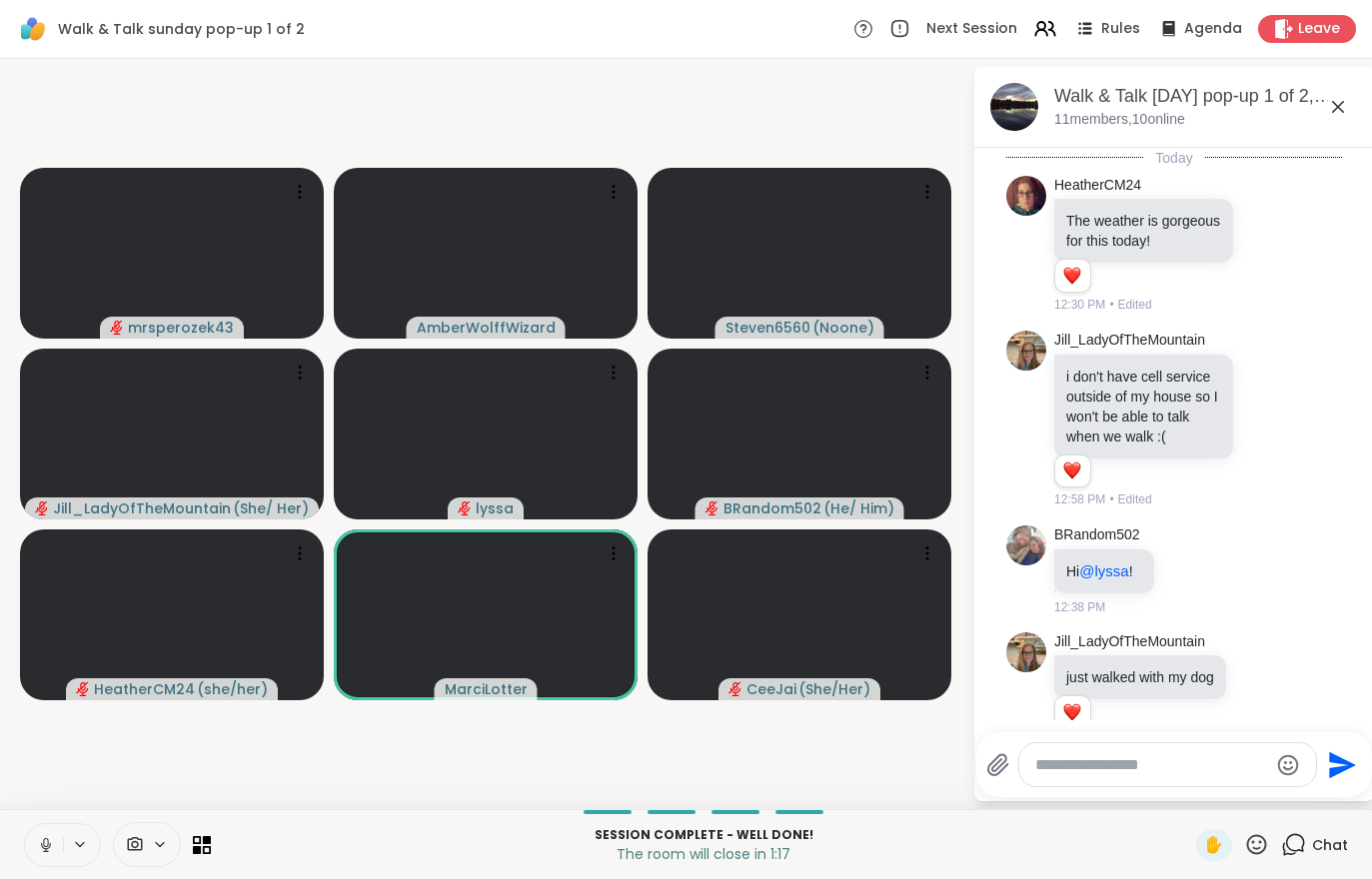scroll, scrollTop: 35, scrollLeft: 0, axis: vertical 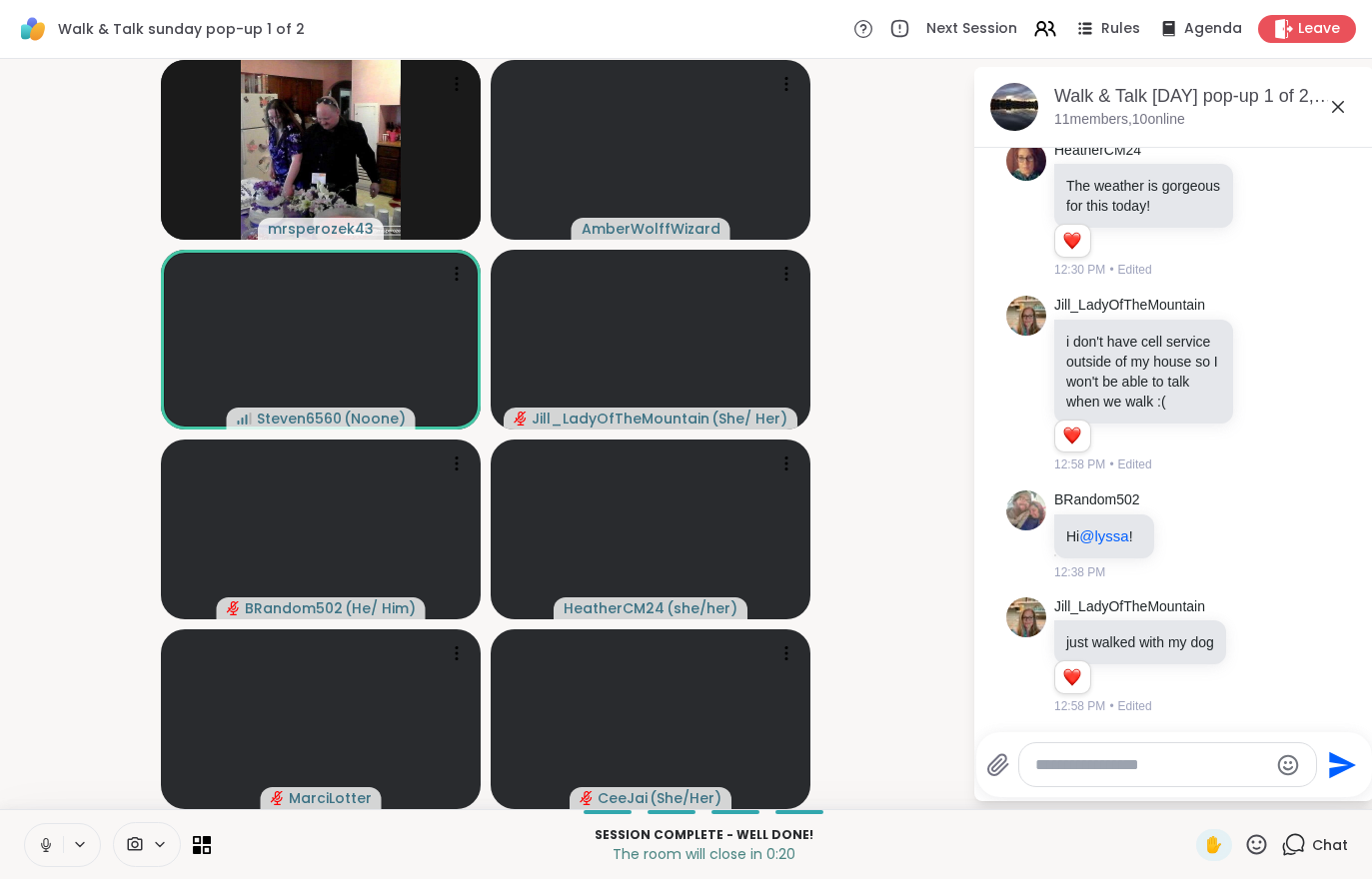 click 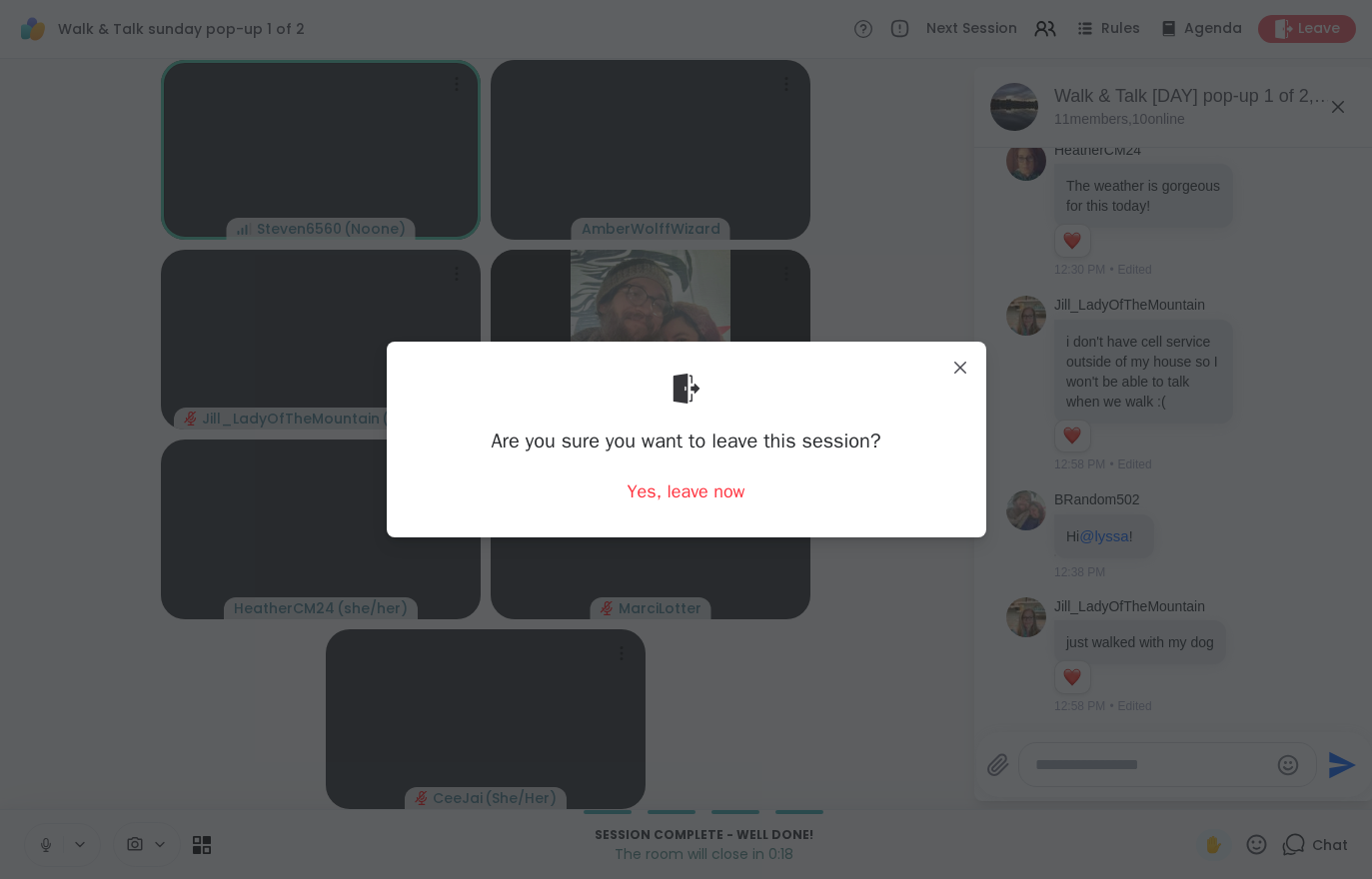 click on "Yes, leave now" at bounding box center [686, 491] 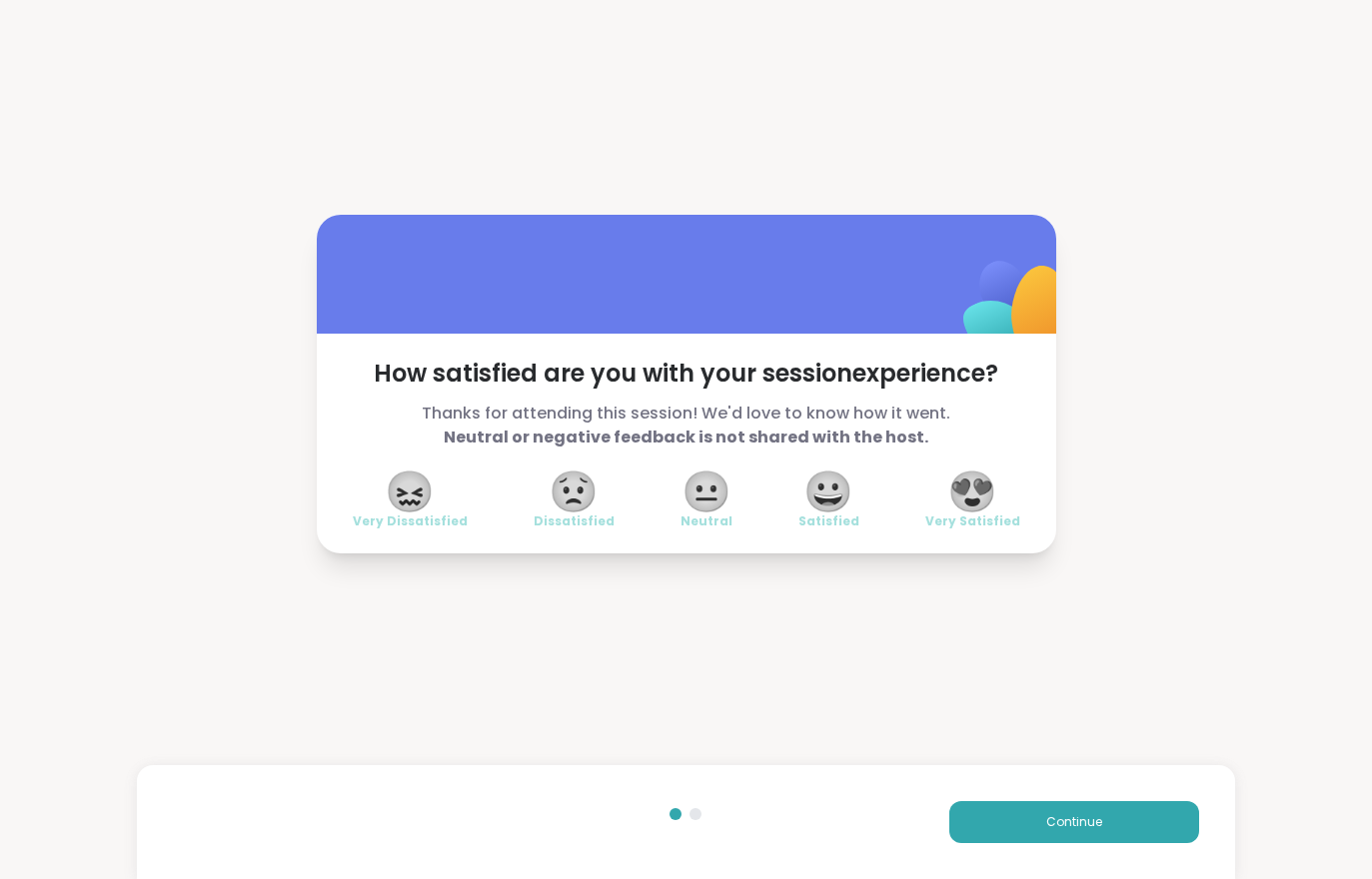 click on "😍" at bounding box center (972, 491) 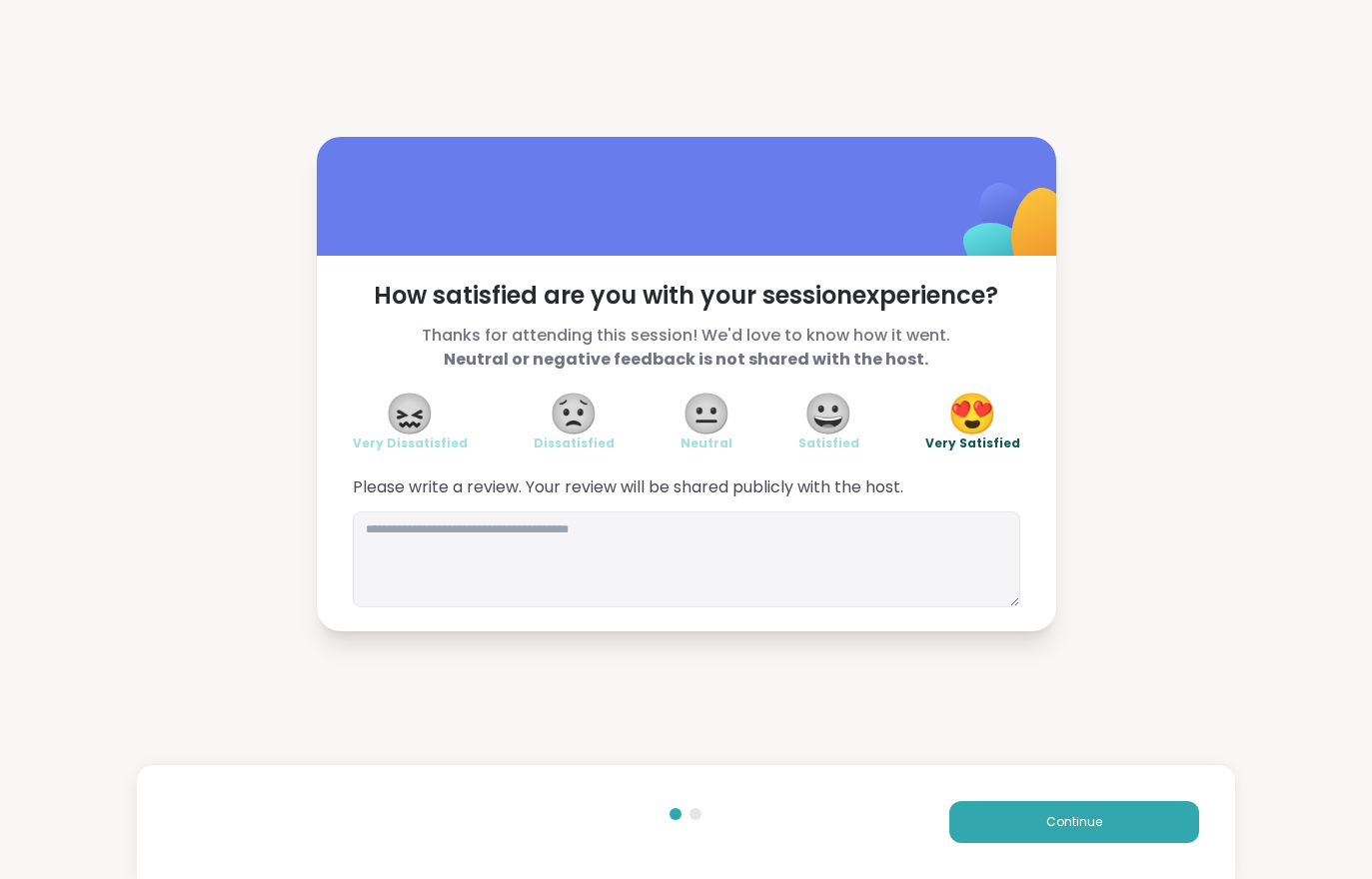 click on "Continue" at bounding box center [1074, 822] 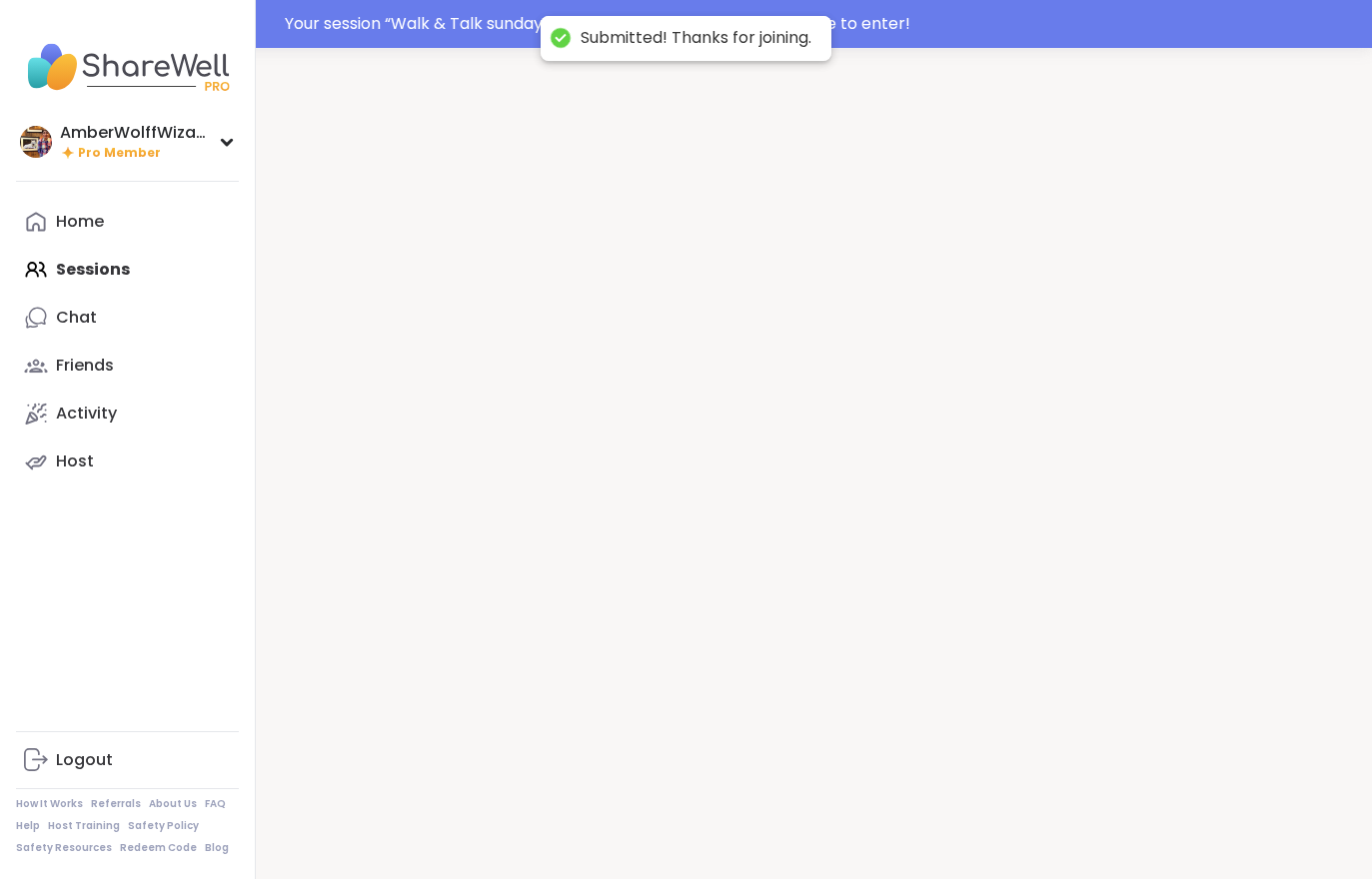 click at bounding box center (813, 487) 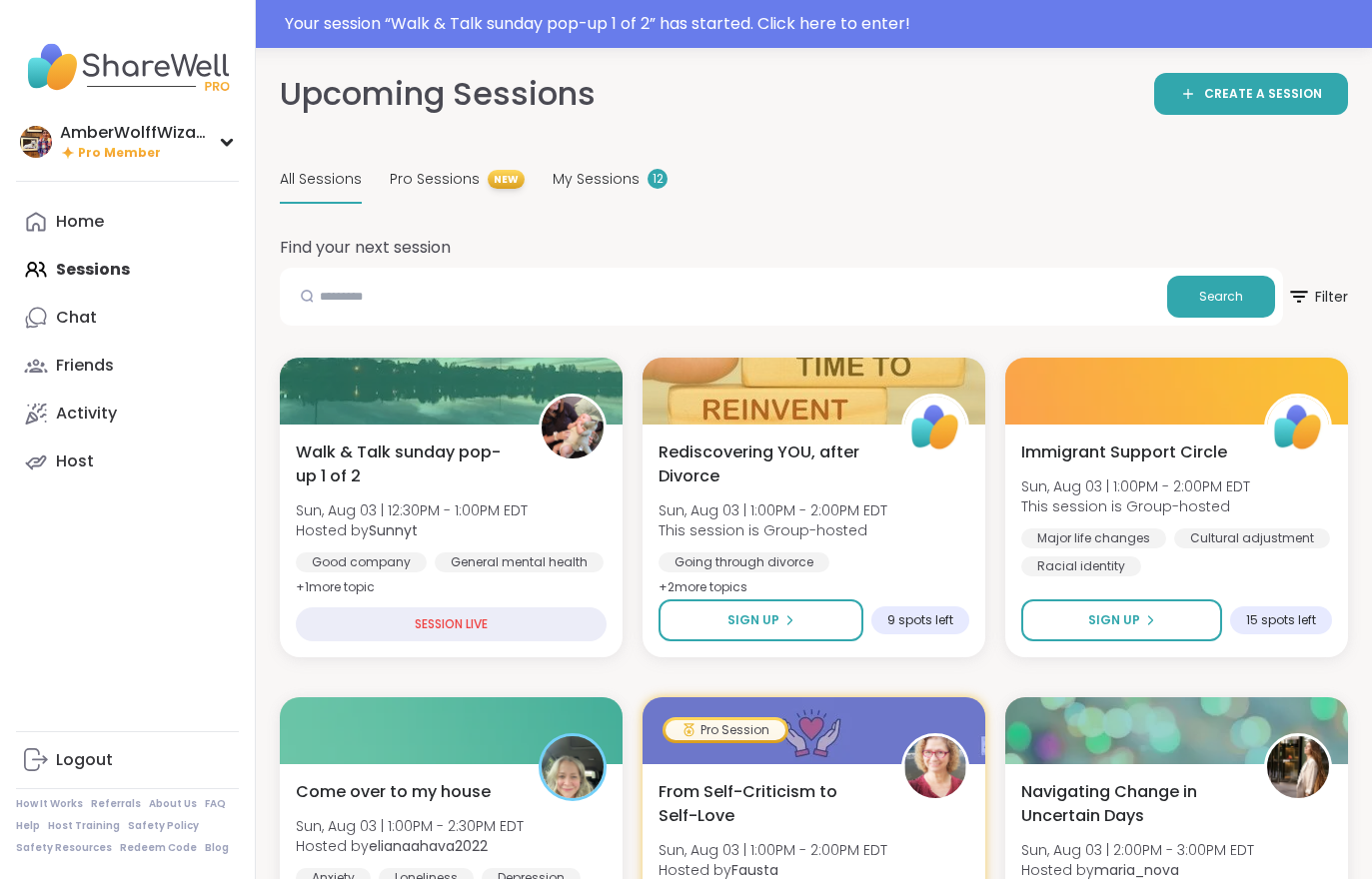 click on "My Sessions" at bounding box center (596, 179) 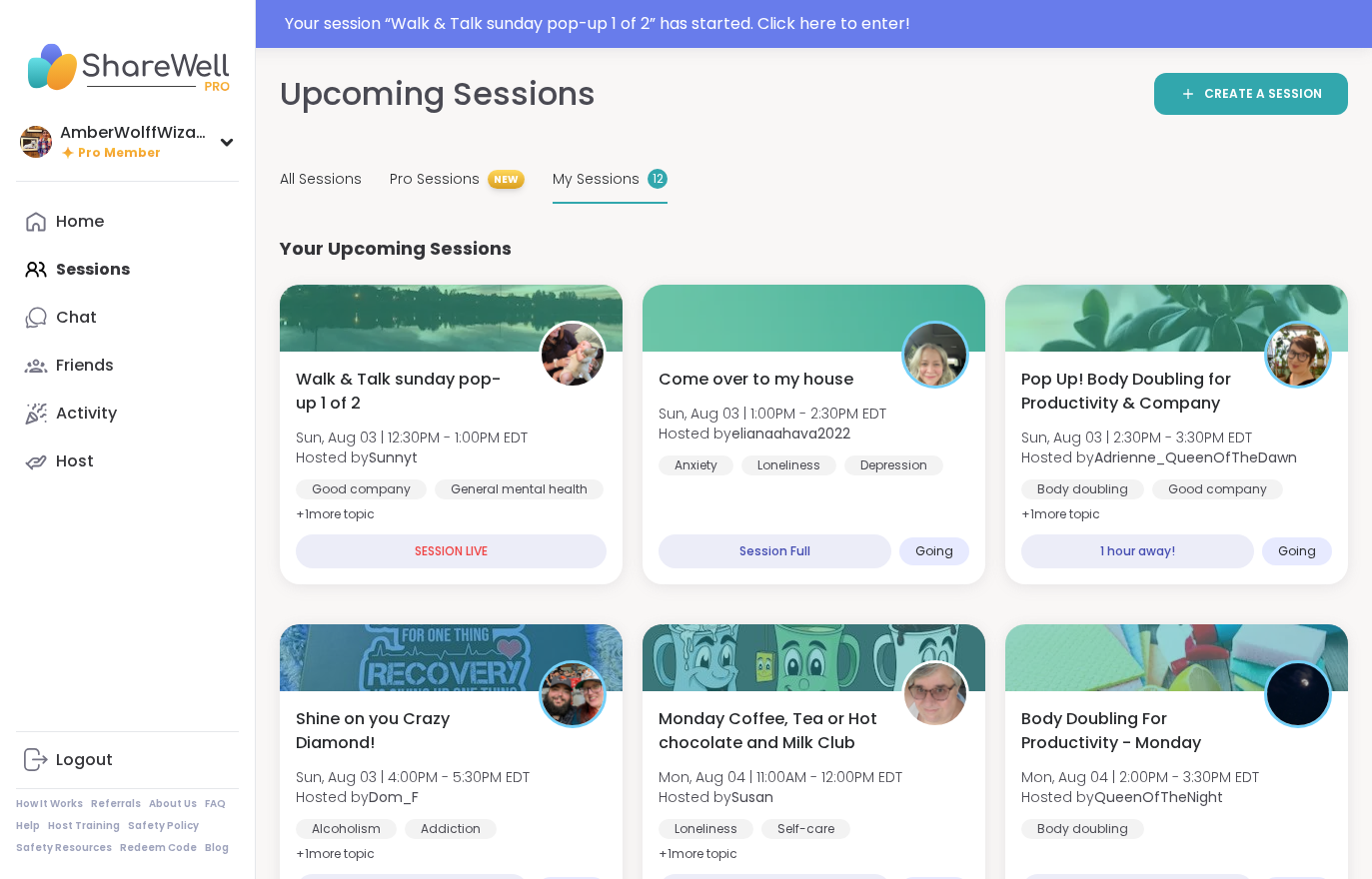 click on "Come over to my house Sun, Aug 03 | 1:00PM - 2:30PM EDT Hosted by  elianaahava2022 Anxiety Loneliness Depression" at bounding box center [813, 422] 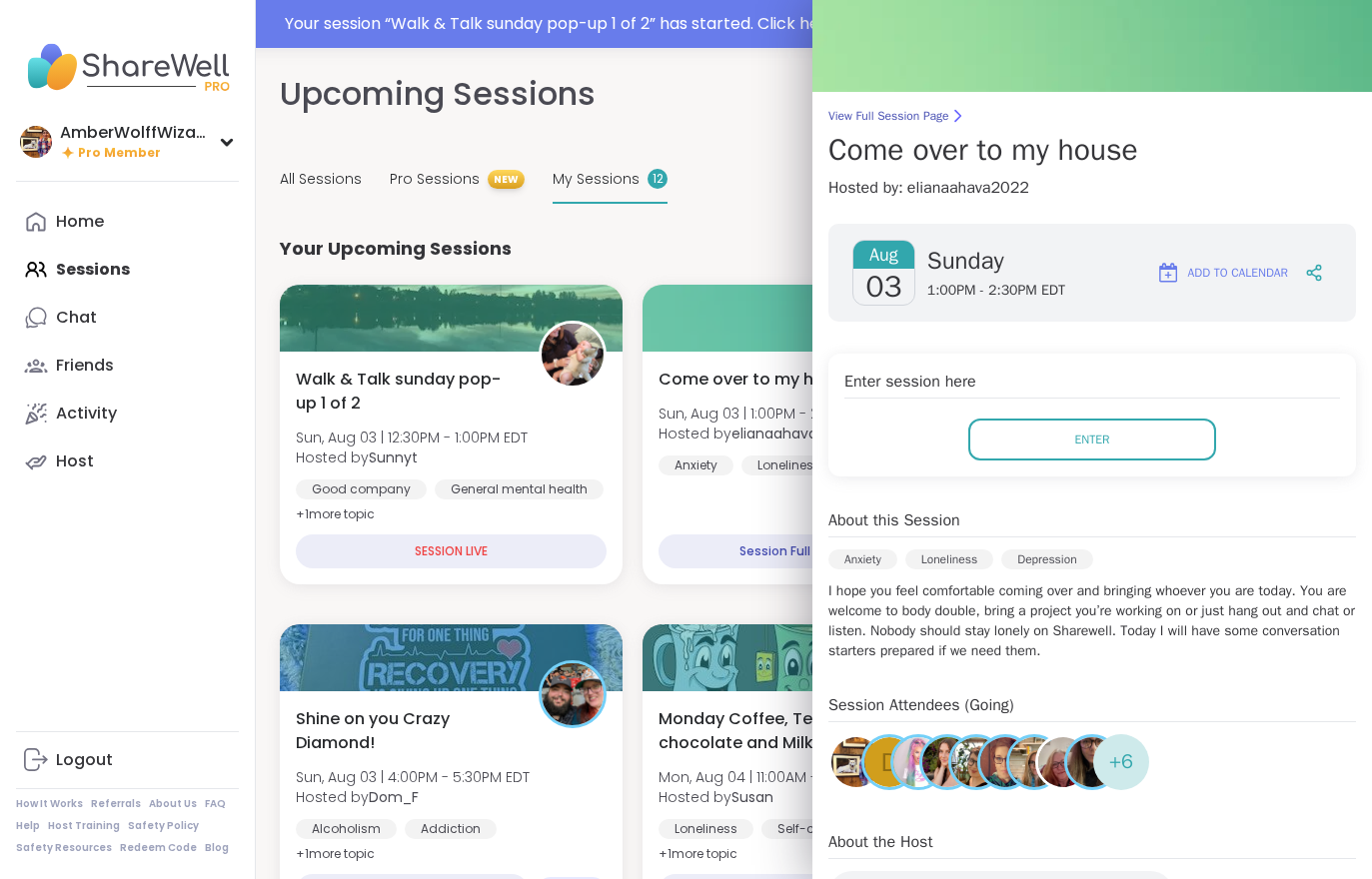 scroll, scrollTop: 69, scrollLeft: 0, axis: vertical 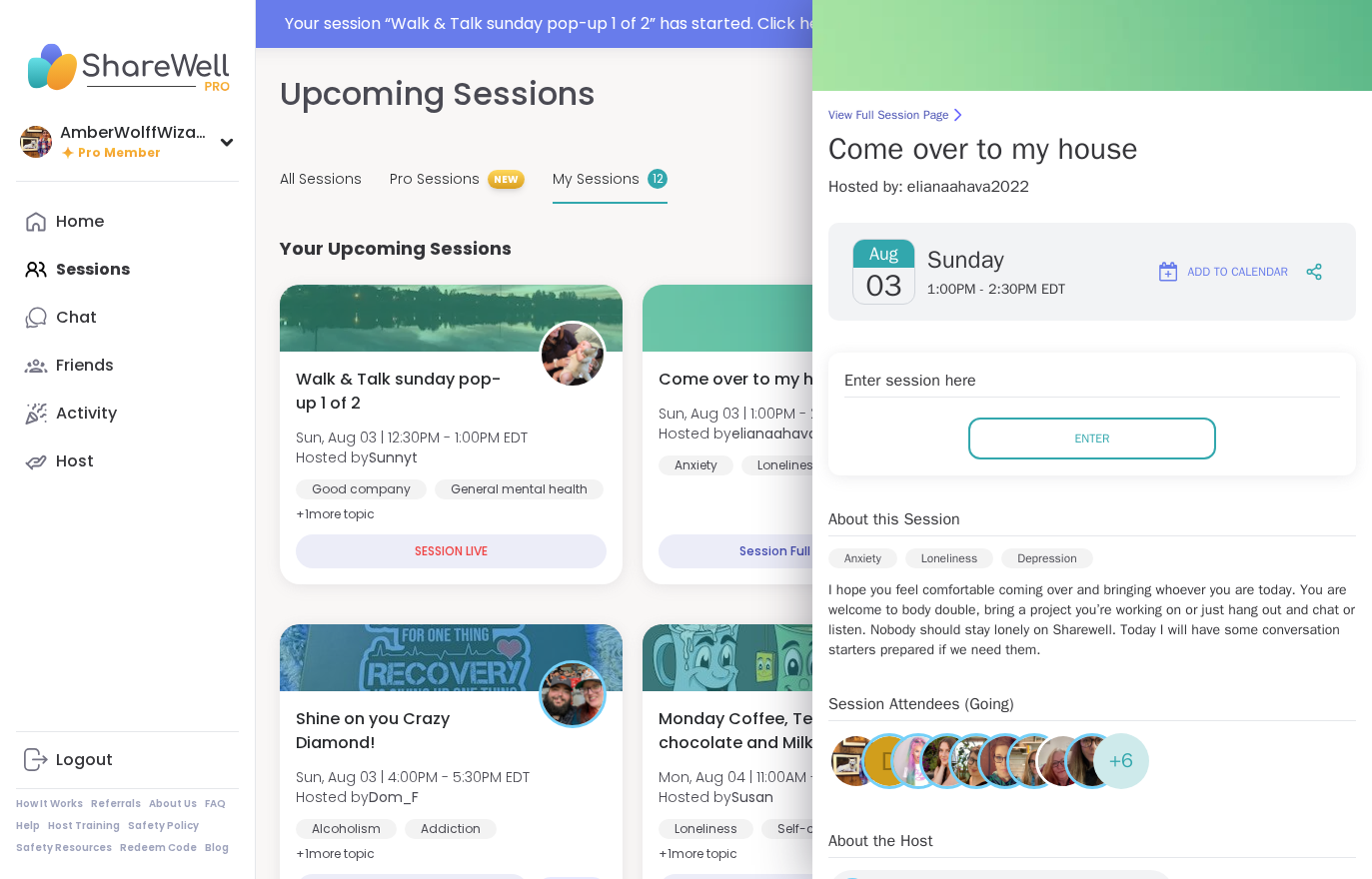 click on "View Full Session Page" at bounding box center [1092, 115] 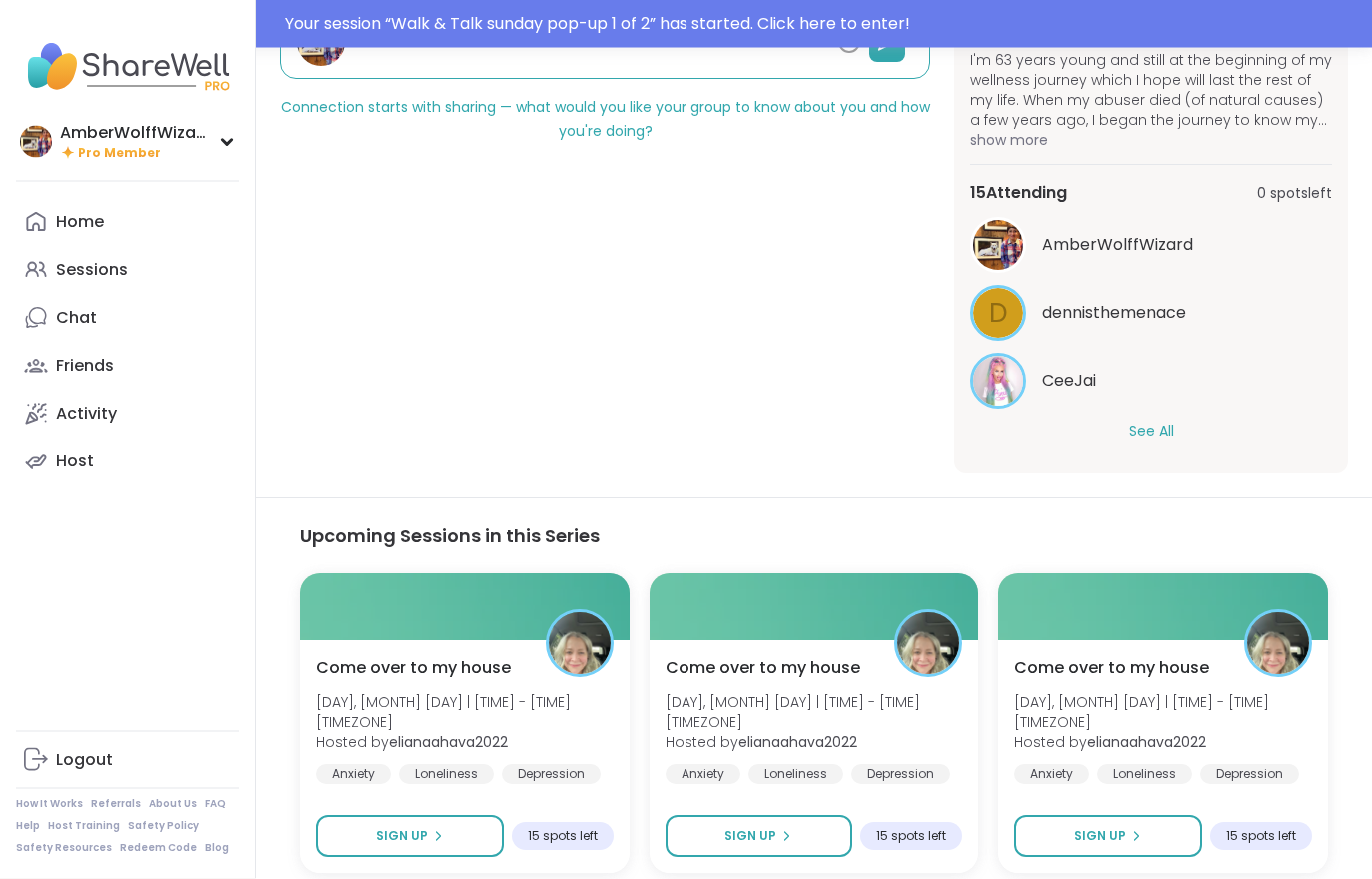 click on "See All" at bounding box center (1151, 432) 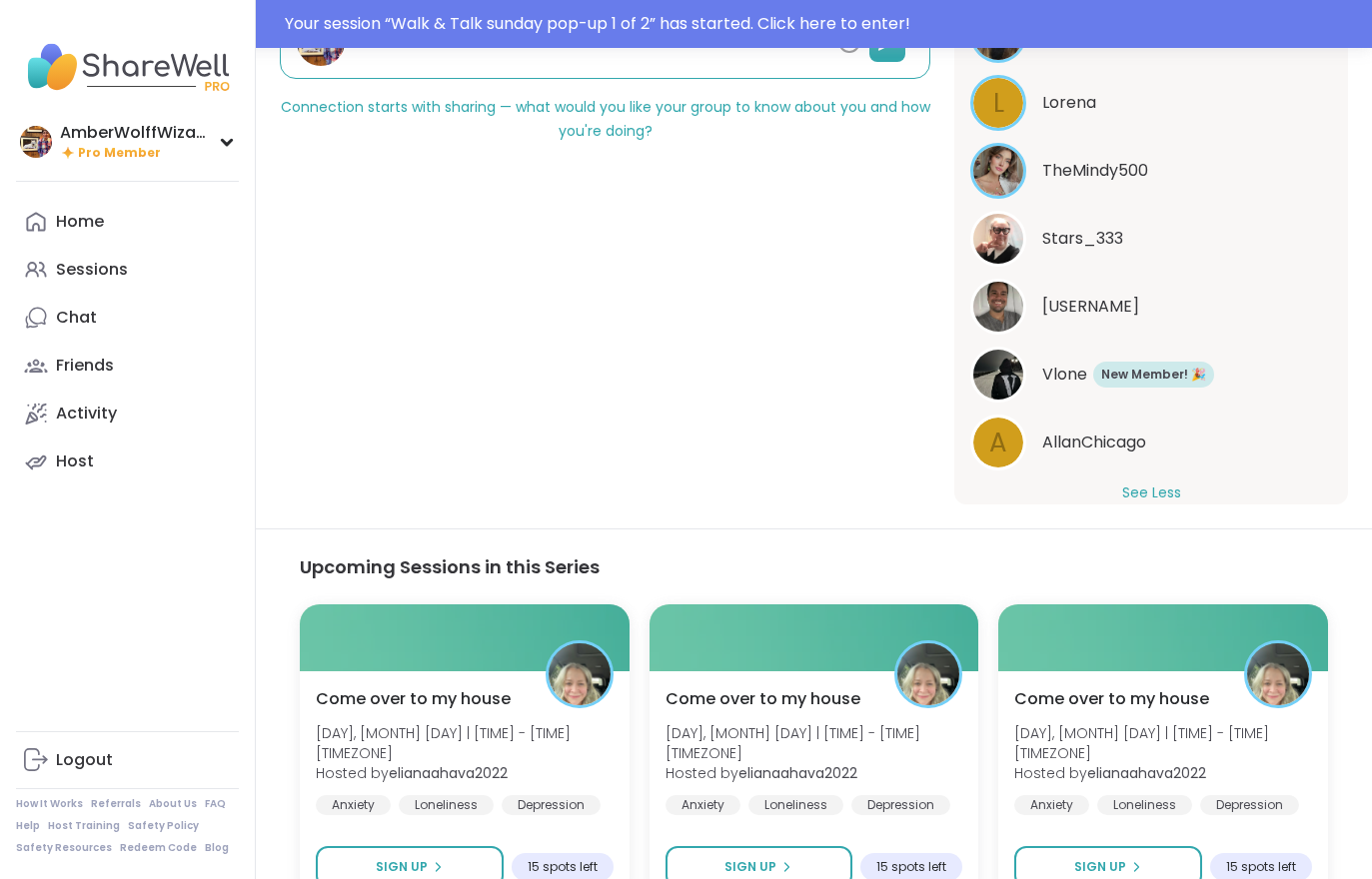 scroll, scrollTop: 753, scrollLeft: 0, axis: vertical 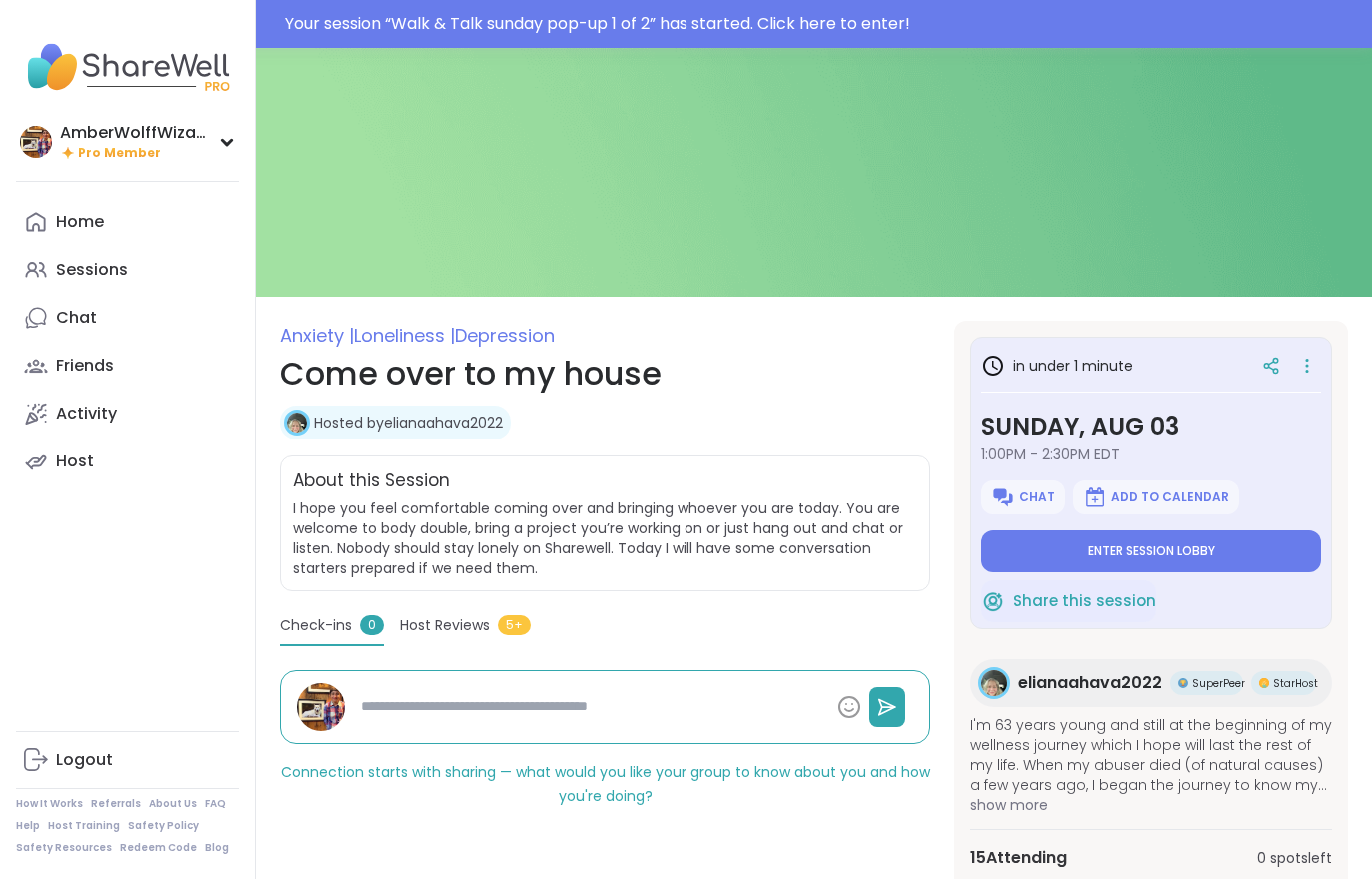 click on "Enter session lobby" at bounding box center [1151, 551] 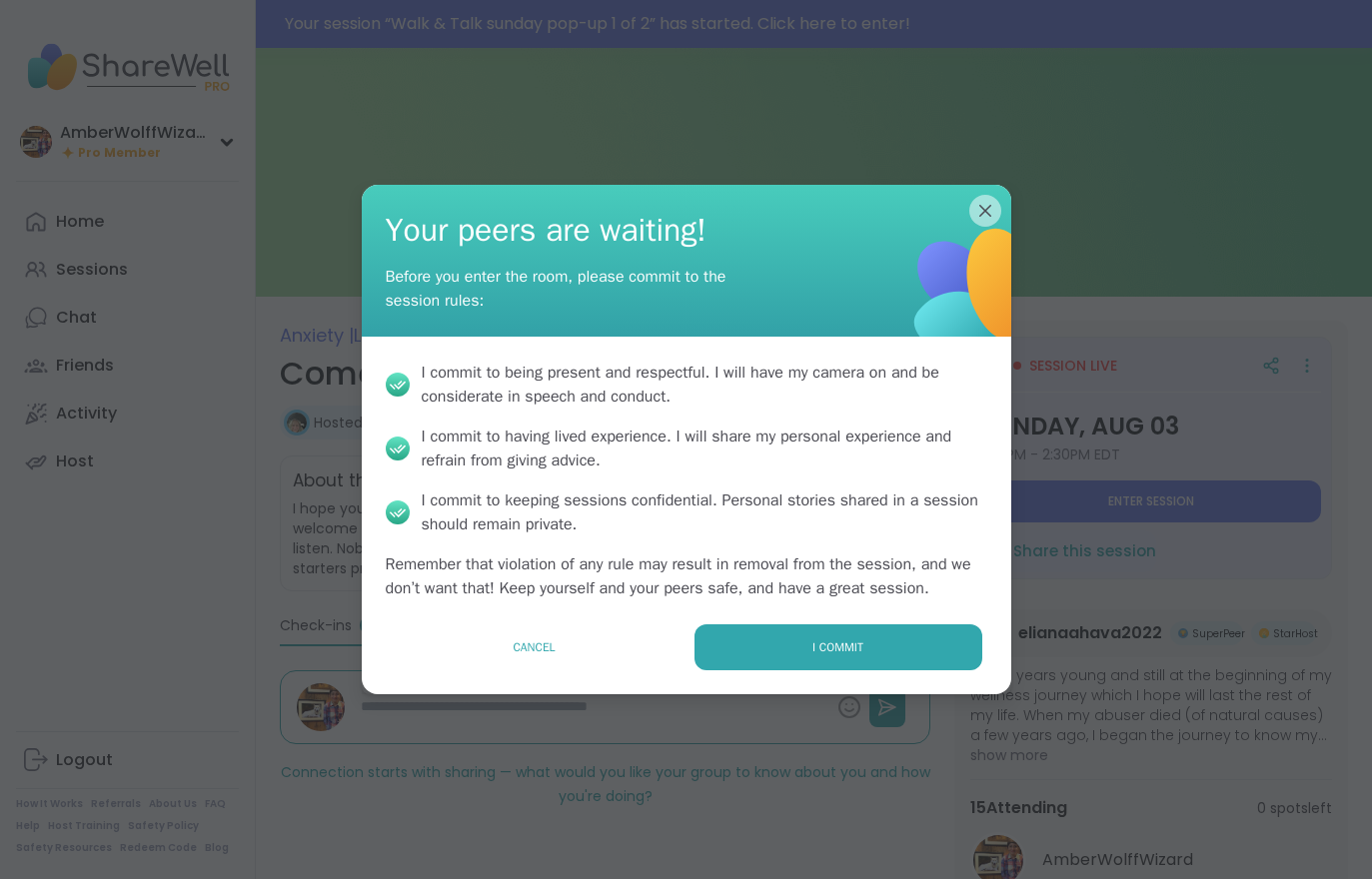 click on "I commit" at bounding box center [838, 647] 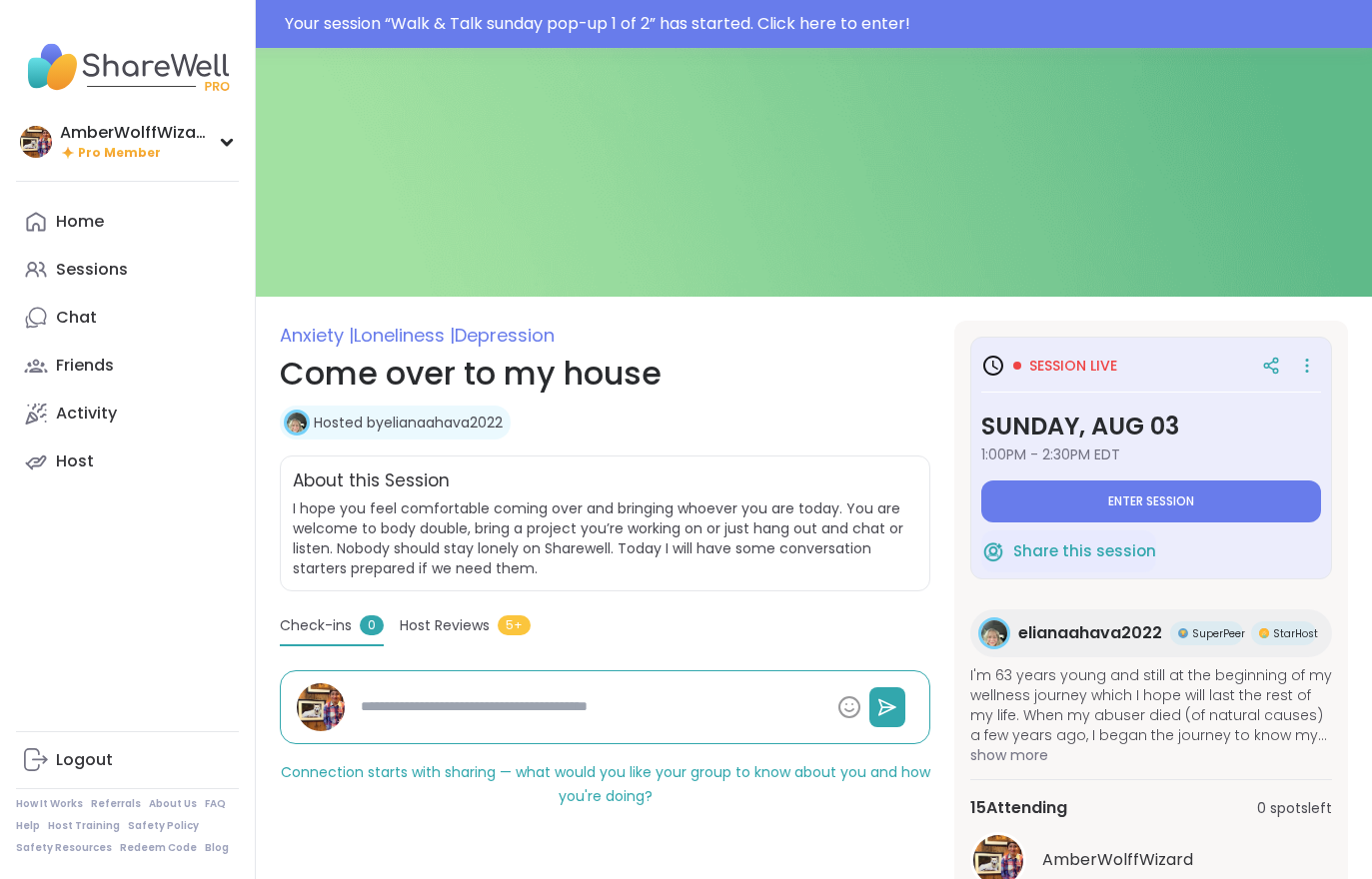 type on "*" 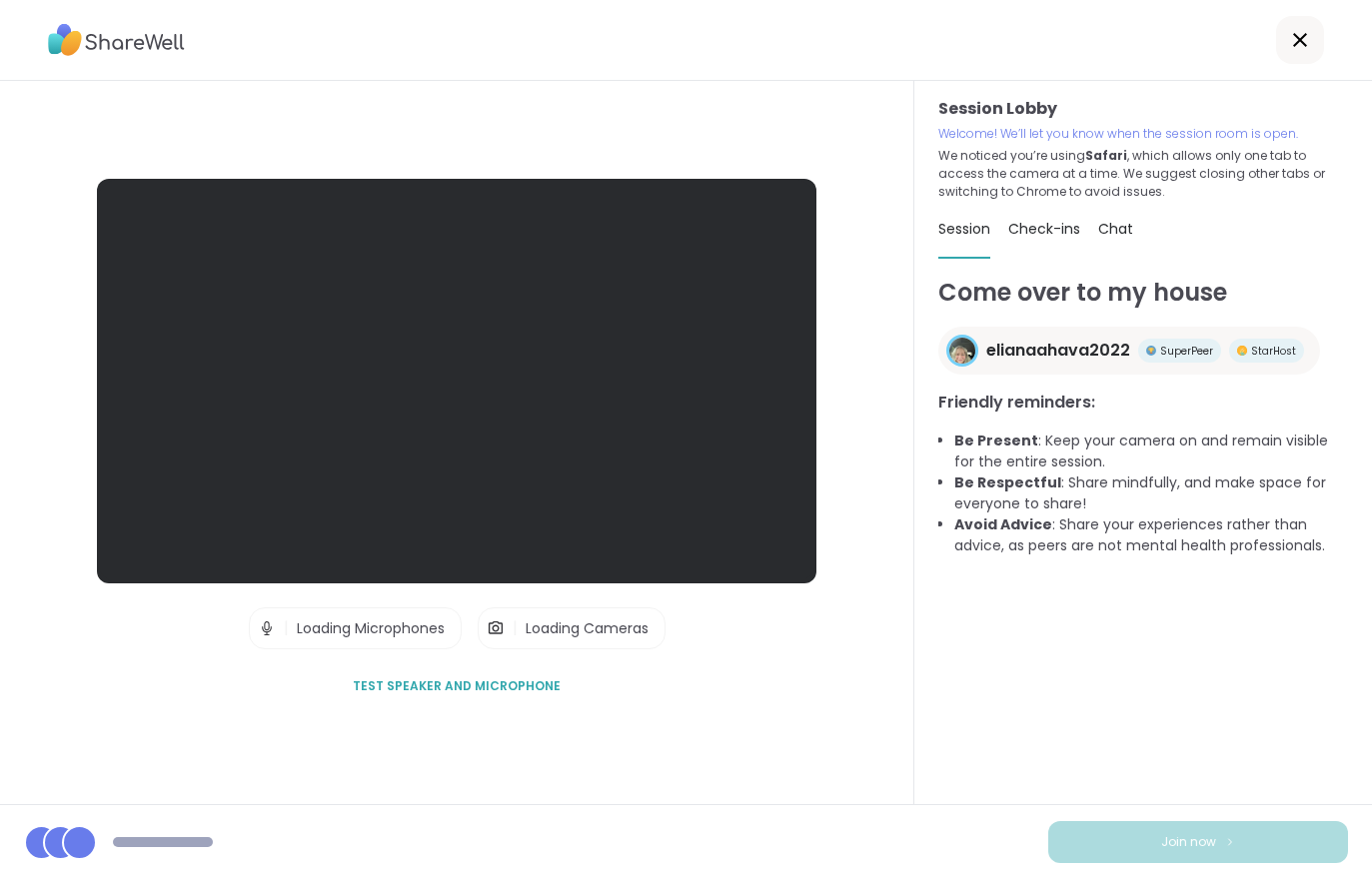 scroll, scrollTop: 0, scrollLeft: 0, axis: both 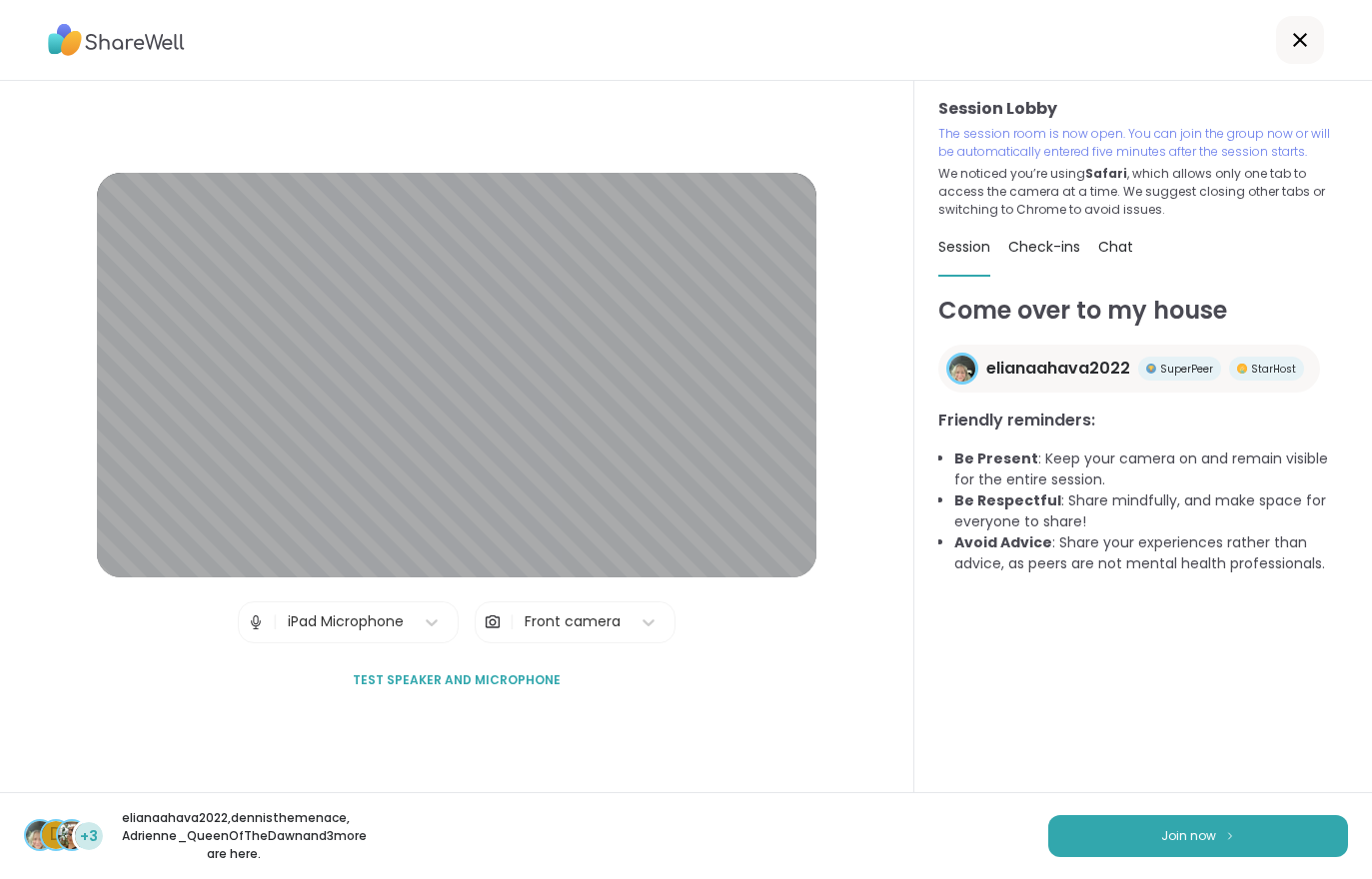 click on "Join now" at bounding box center (1198, 836) 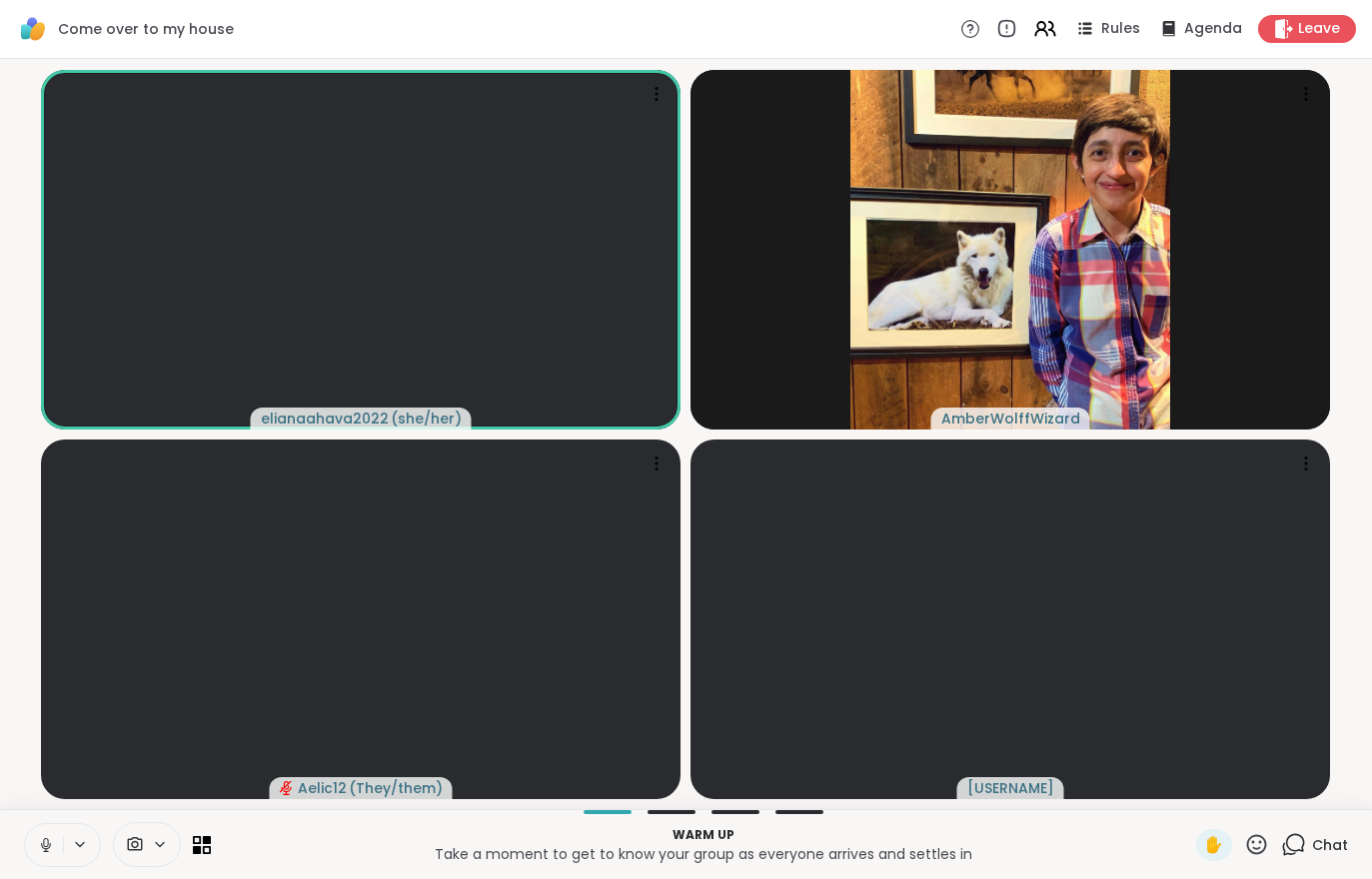 click on "Leave" at bounding box center [1307, 29] 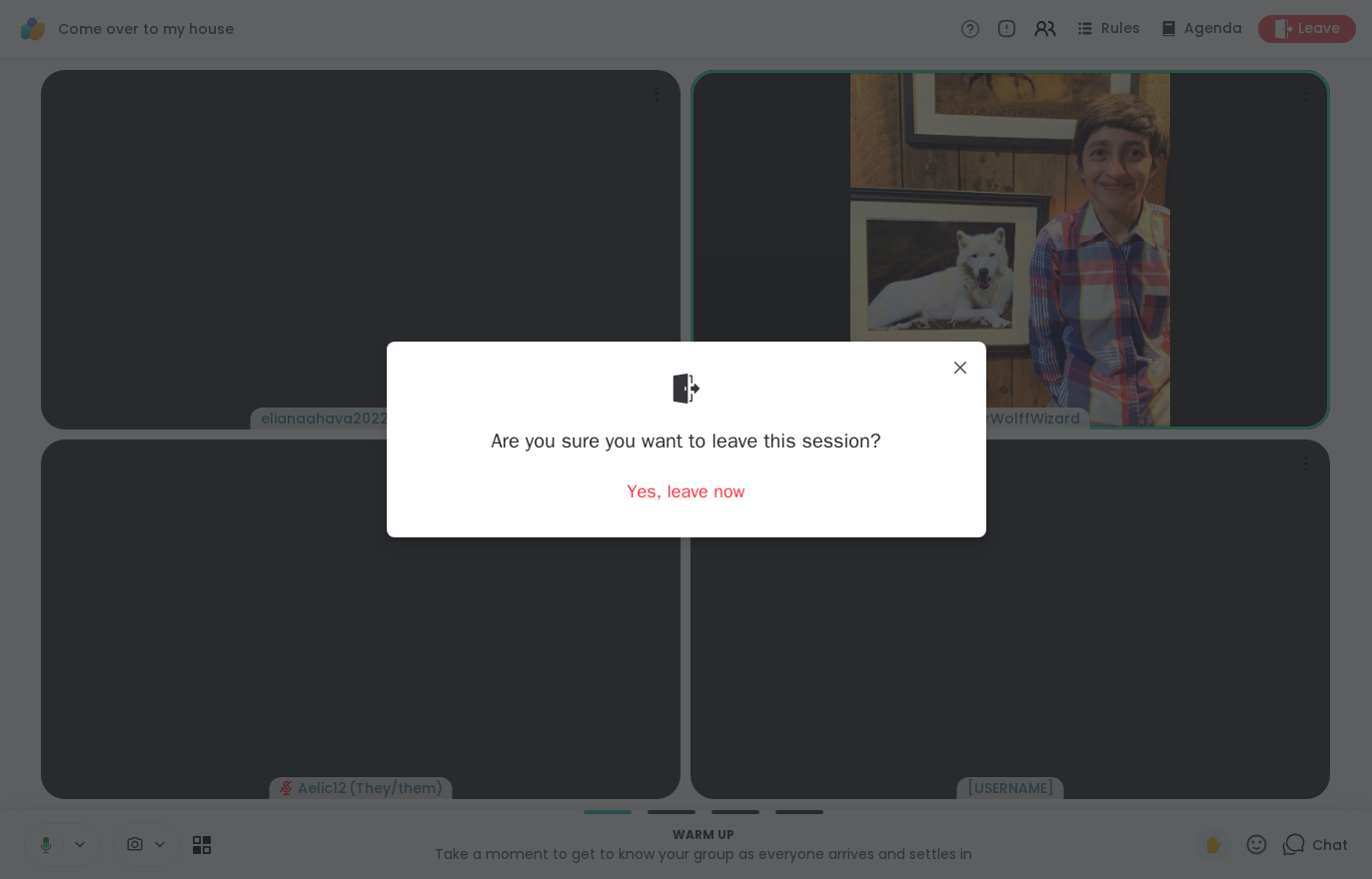 click on "Yes, leave now" at bounding box center (686, 491) 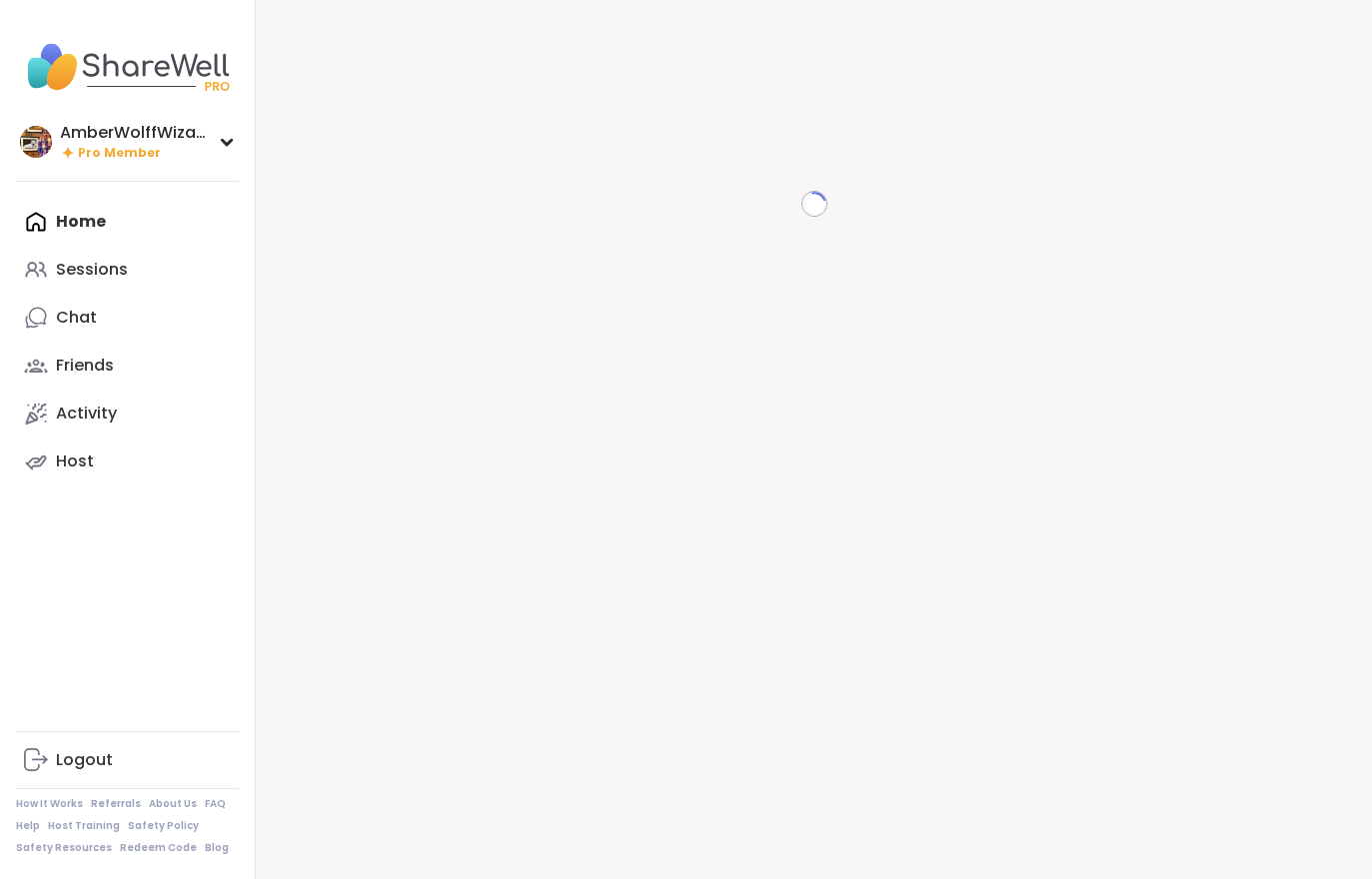 scroll, scrollTop: 0, scrollLeft: 0, axis: both 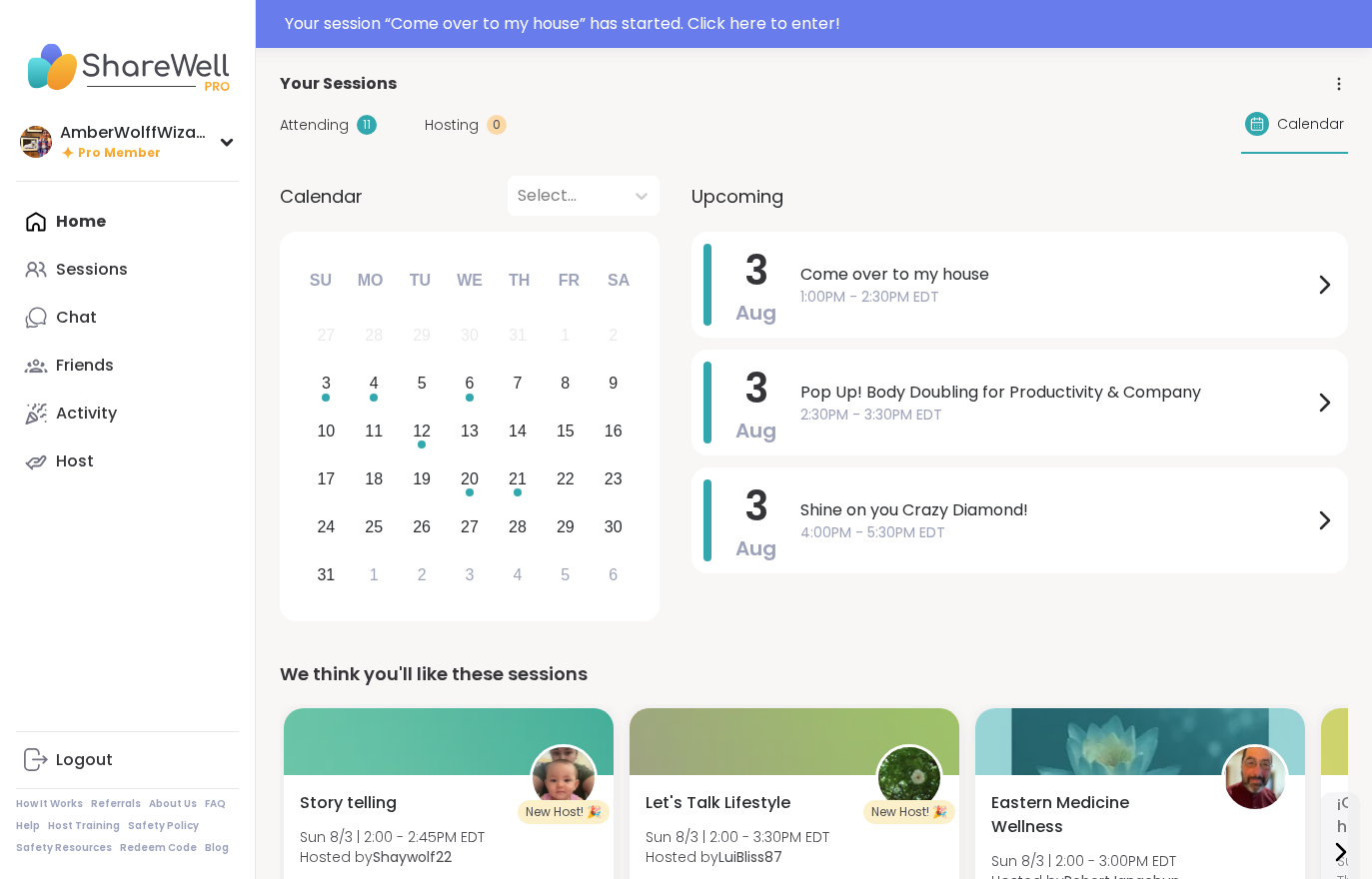 click on "Your Sessions Attending 11 Hosting 0 Calendar Calendar Select... Previous Month Next Month August 2025 Su Mo Tu We Th Fr Sa 27 28 29 30 31 1 2 3 4 5 6 7 8 9 10 11 12 13 14 15 16 17 18 19 20 21 22 23 24 25 26 27 28 29 30 31 1 2 3 4 5 6 Upcoming 3 Aug Come over to my house 1:00PM - 2:30PM EDT 3 Aug Pop Up! Body Doubling for Productivity & Company 2:30PM - 3:30PM EDT 3 Aug Shine on you Crazy Diamond! 4:00PM - 5:30PM EDT We think you'll like these sessions New Host! 🎉 Story telling Sun 8/3 | 2:00 - 2:45PM EDT Hosted by [USERNAME] General mental health Self-care Healing Sign Up 12 spots left New Host! 🎉 Let's Talk Lifestyle Sun 8/3 | 2:00 - 3:30PM EDT Hosted by [USERNAME] Finding purpose Vision building Self reflection Sign Up 7 spots left Eastern Medicine Wellness Sun 8/3 | 2:00 - 3:00PM EDT Hosted by [USERNAME] Self-care Meditation Breathwork + 1 more topic Sign Up 1 spot left ¡Comunidad para los que hablamos español! Sun 8/3 | 3:00 - 4:00PM EDT This session is Group-hosted Racial identity" at bounding box center [813, 1689] 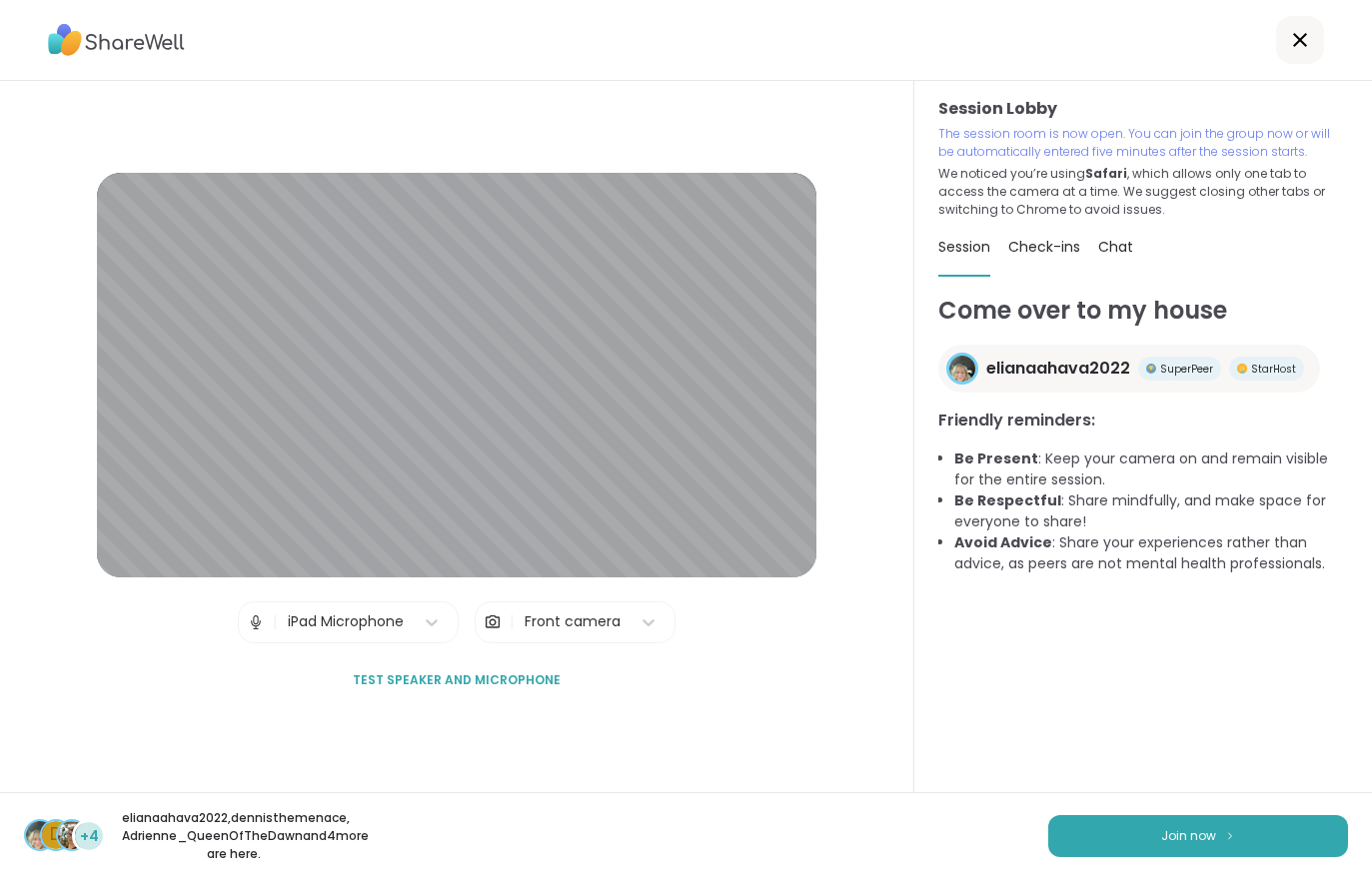 click at bounding box center (1230, 835) 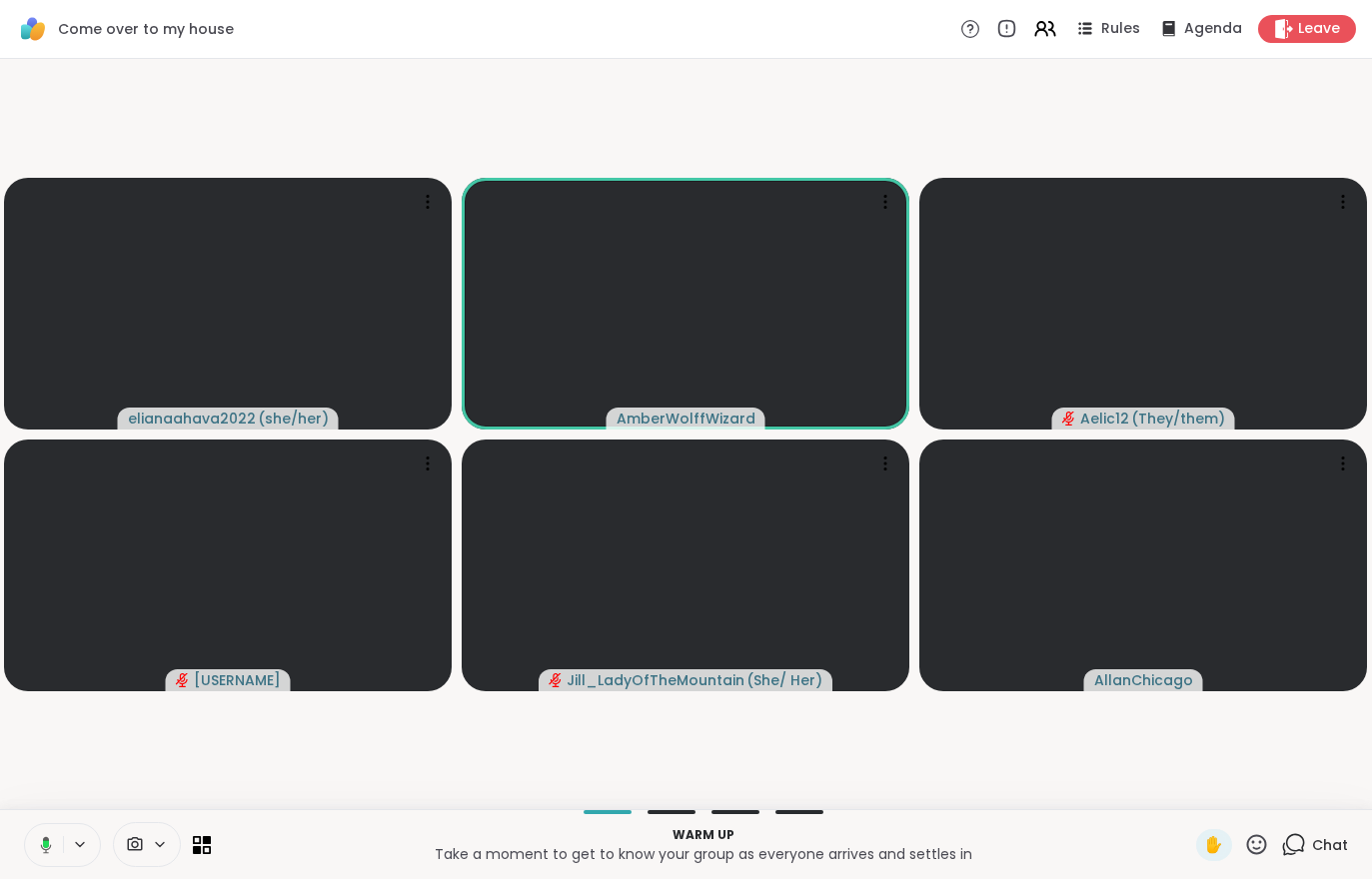 click on "elianaahava2022 ( she/her ) AmberWolffWizard Aelic12 ( They/them ) jeffreyjdelwiche Jill_LadyOfTheMountain ( She/ Her ) AllanChicago" at bounding box center [686, 434] 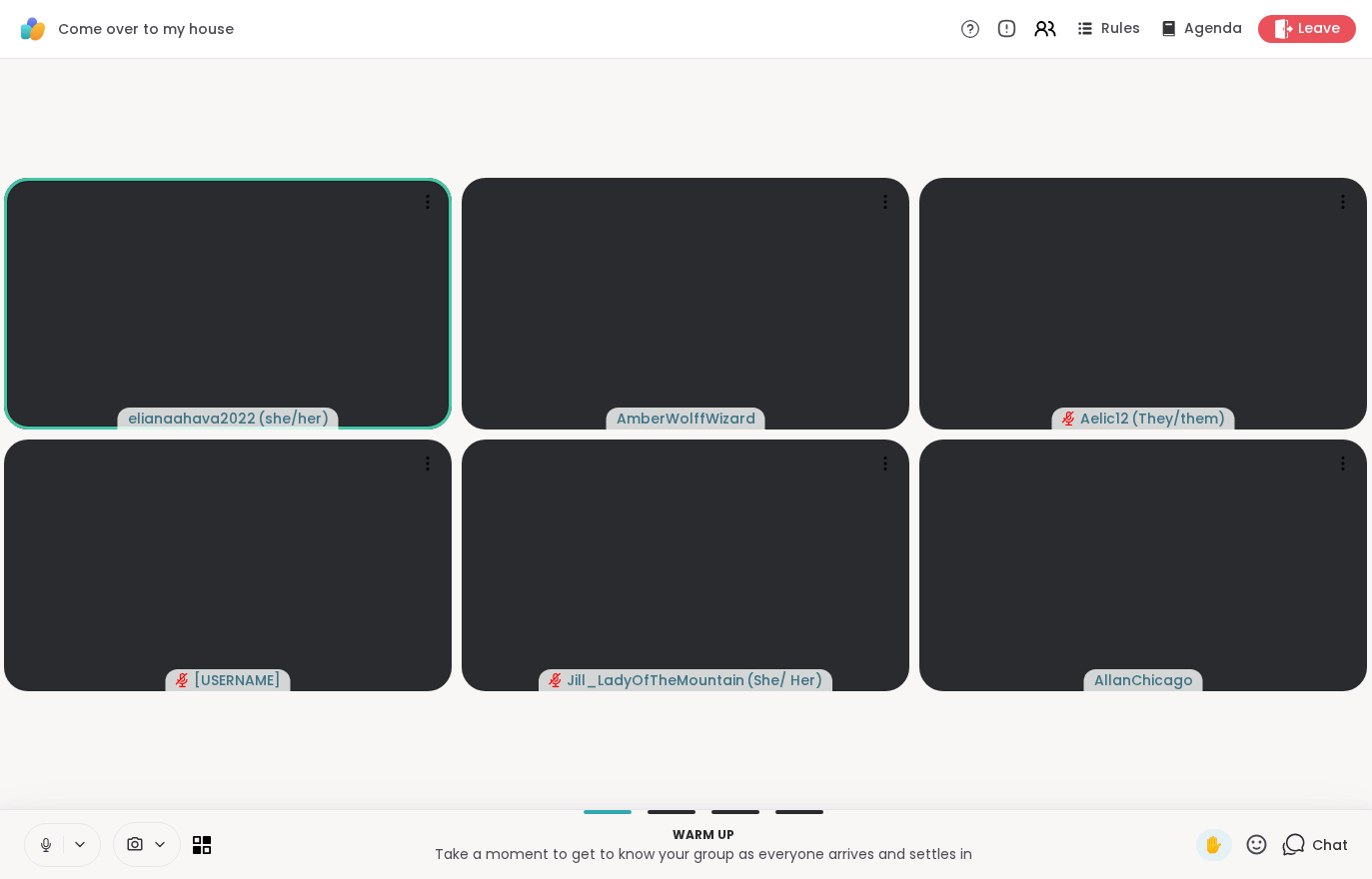 click on "elianaahava2022 ( she/her ) AmberWolffWizard Aelic12 ( They/them ) jeffreyjdelwiche Jill_LadyOfTheMountain ( She/ Her ) AllanChicago" at bounding box center [686, 434] 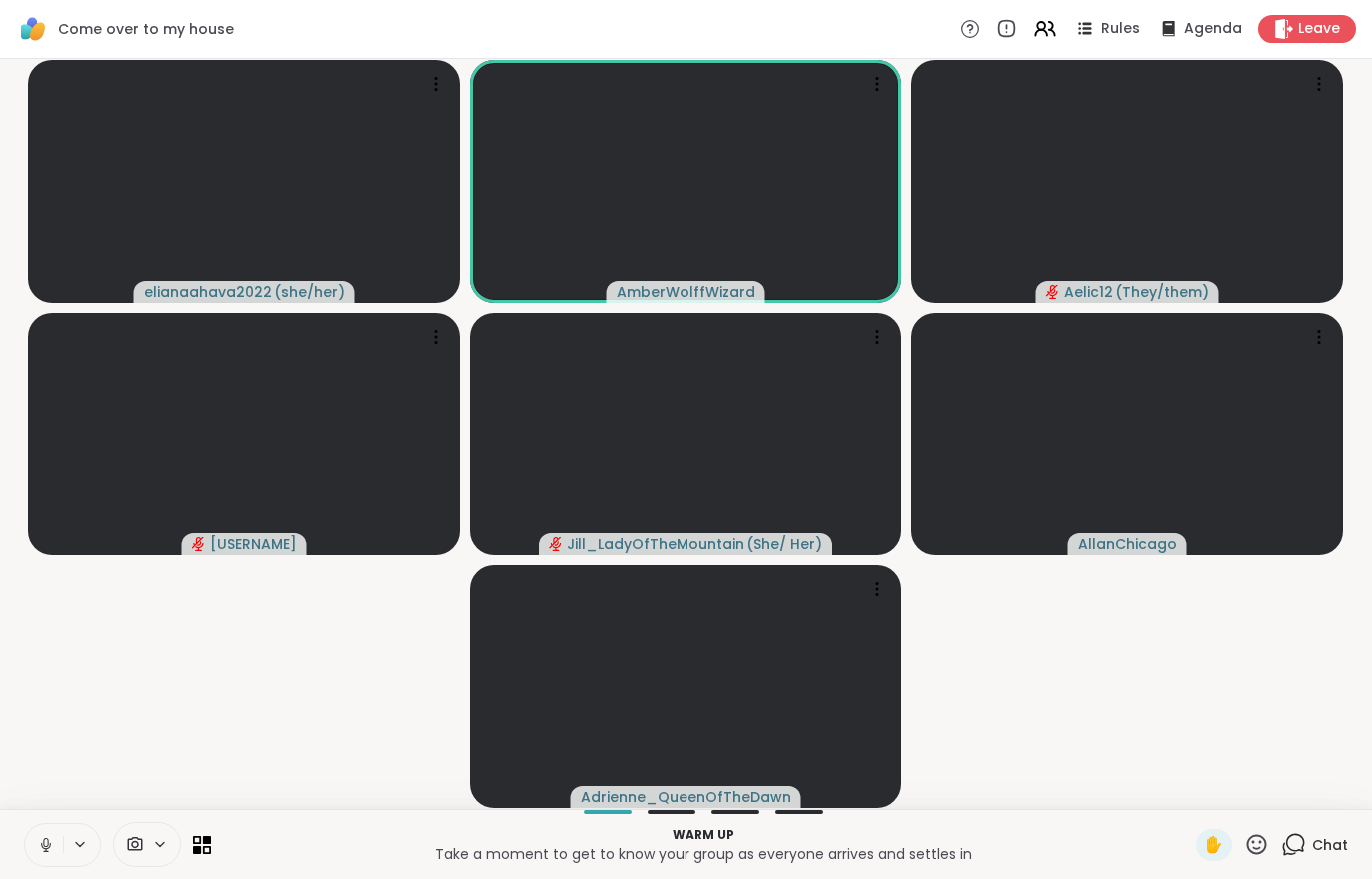 click at bounding box center (133, 844) 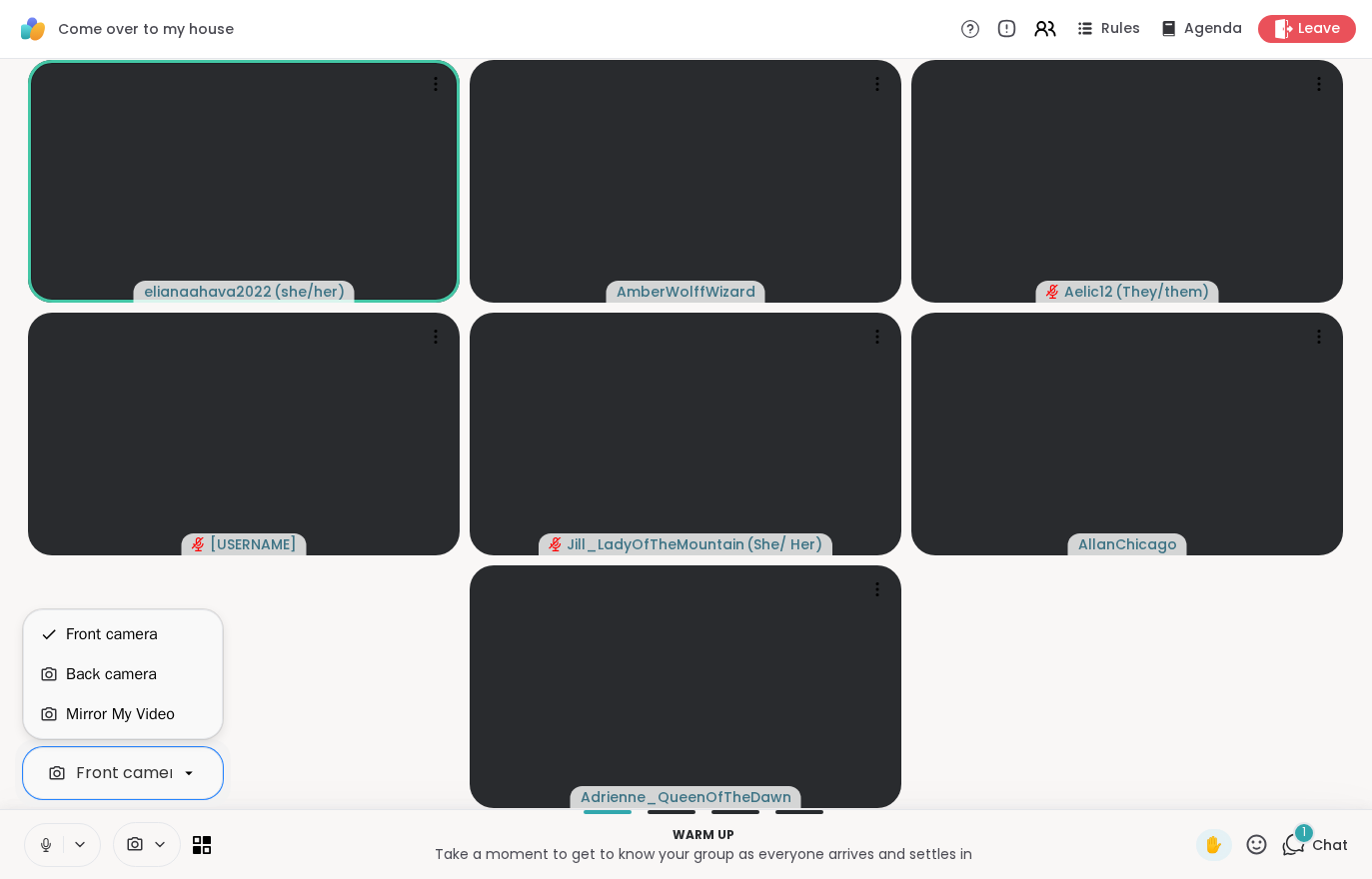 click on "Mirror My Video" at bounding box center (123, 714) 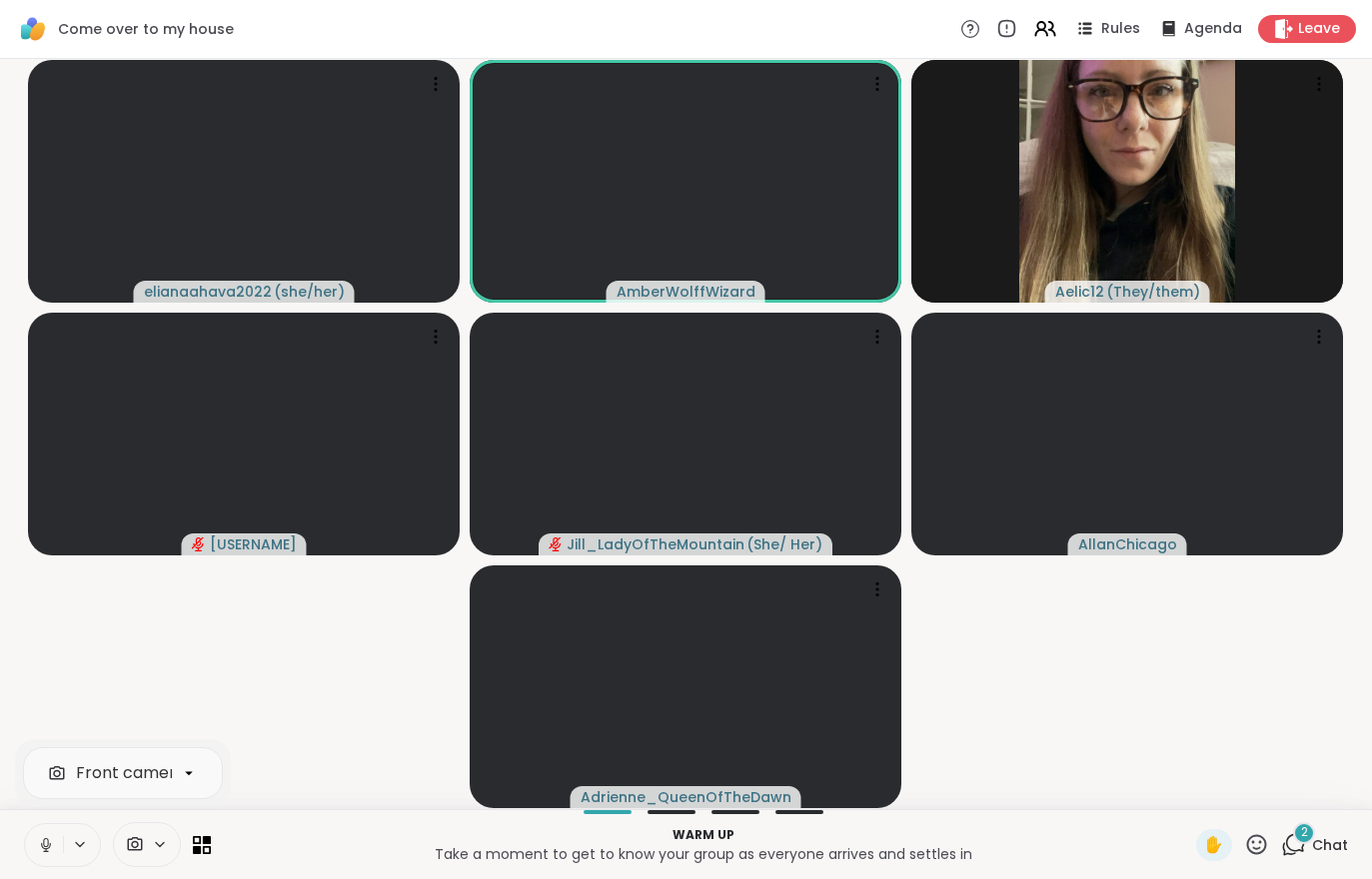 click on "Chat" at bounding box center [1330, 845] 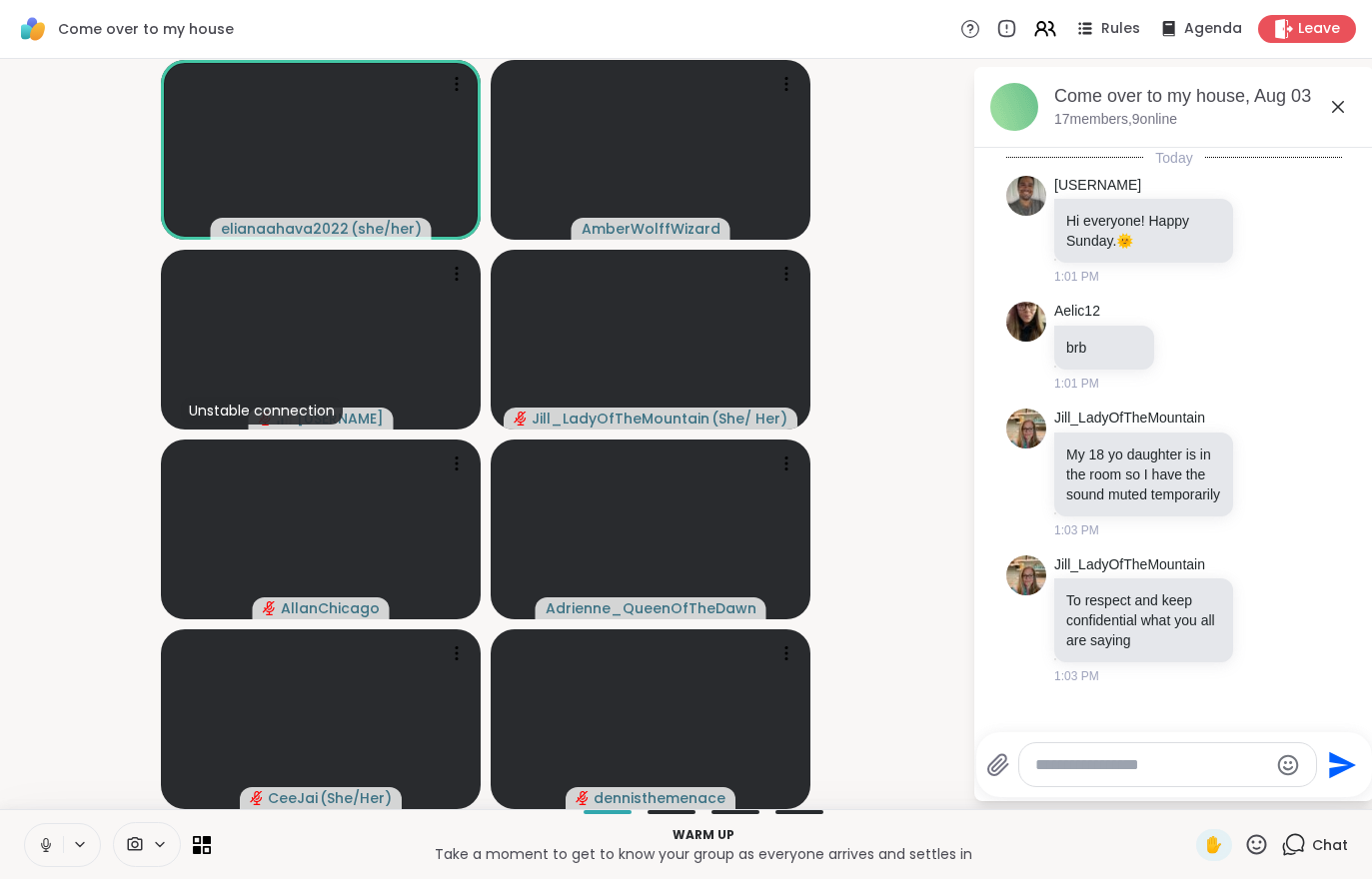click 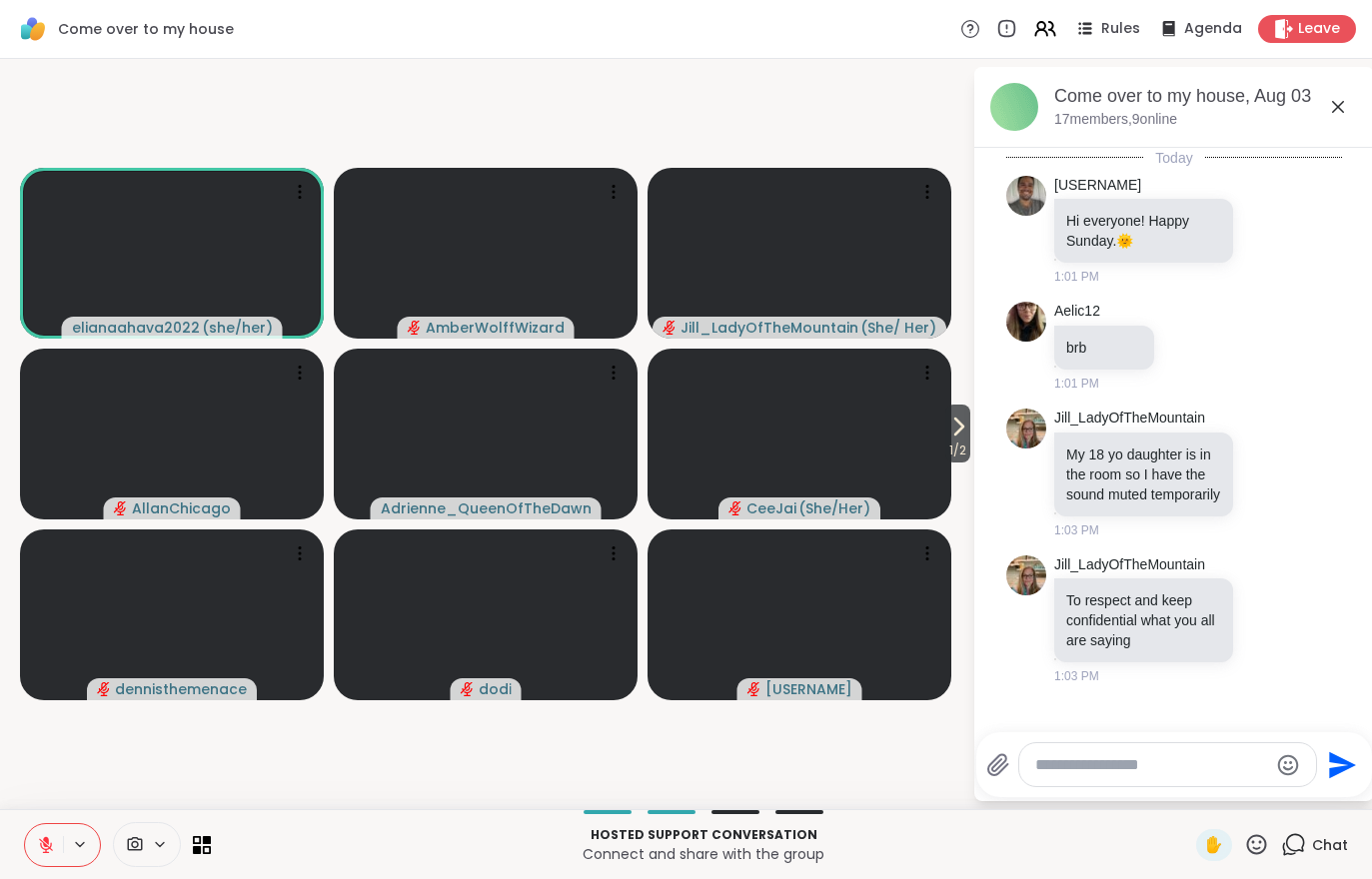 scroll, scrollTop: 97, scrollLeft: 0, axis: vertical 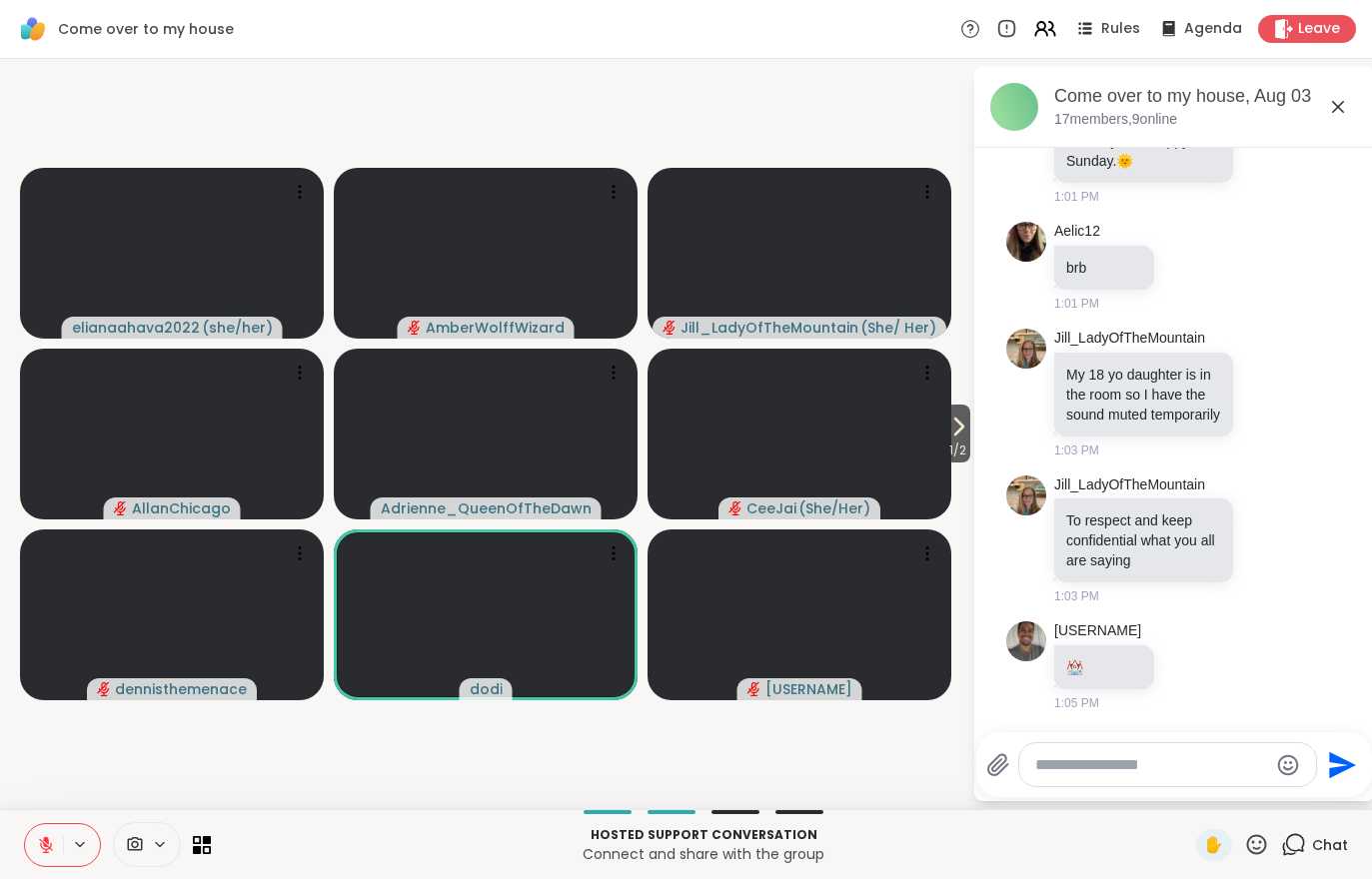 click on "1  /  2" at bounding box center [957, 434] 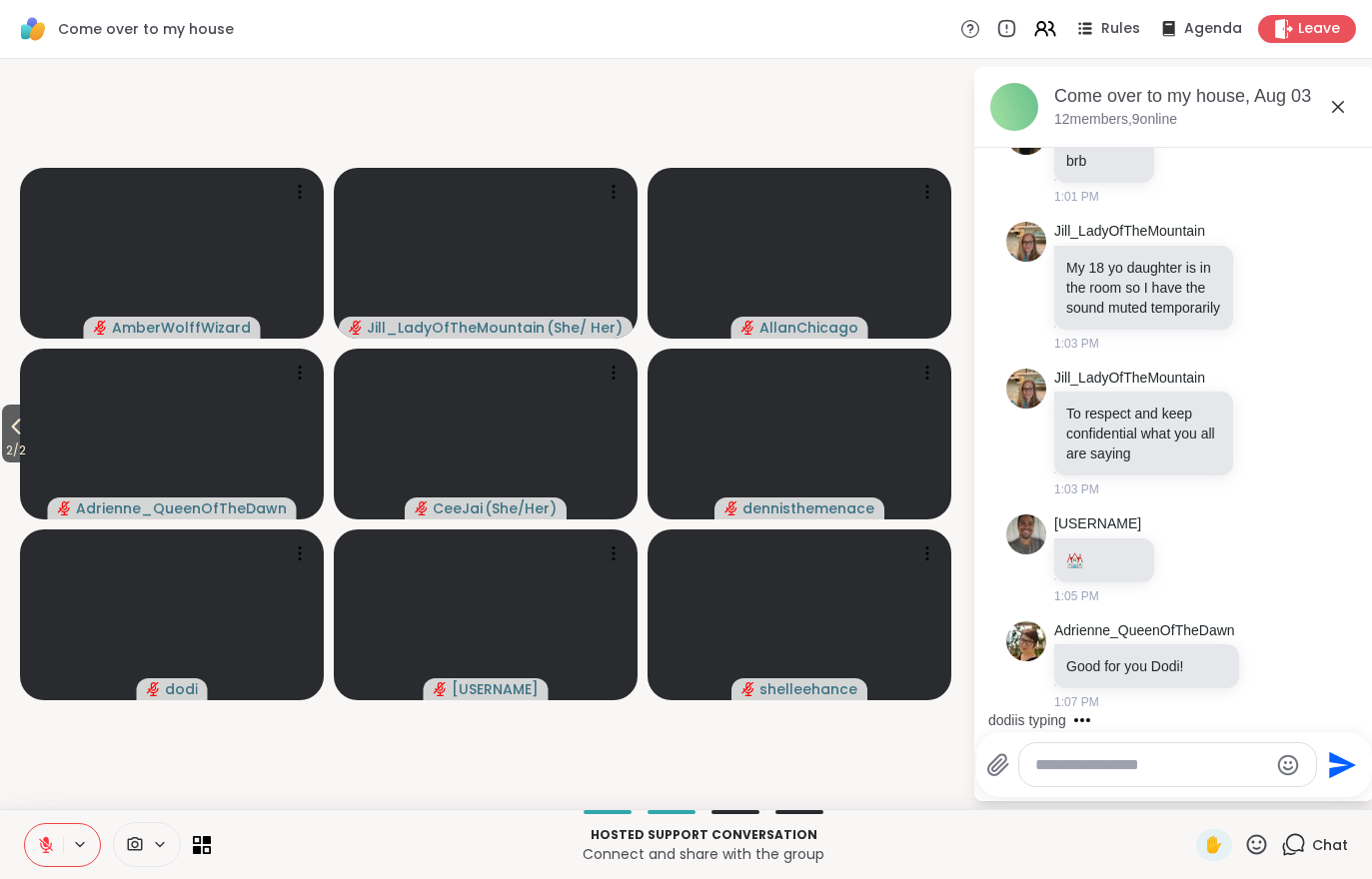 scroll, scrollTop: 309, scrollLeft: 0, axis: vertical 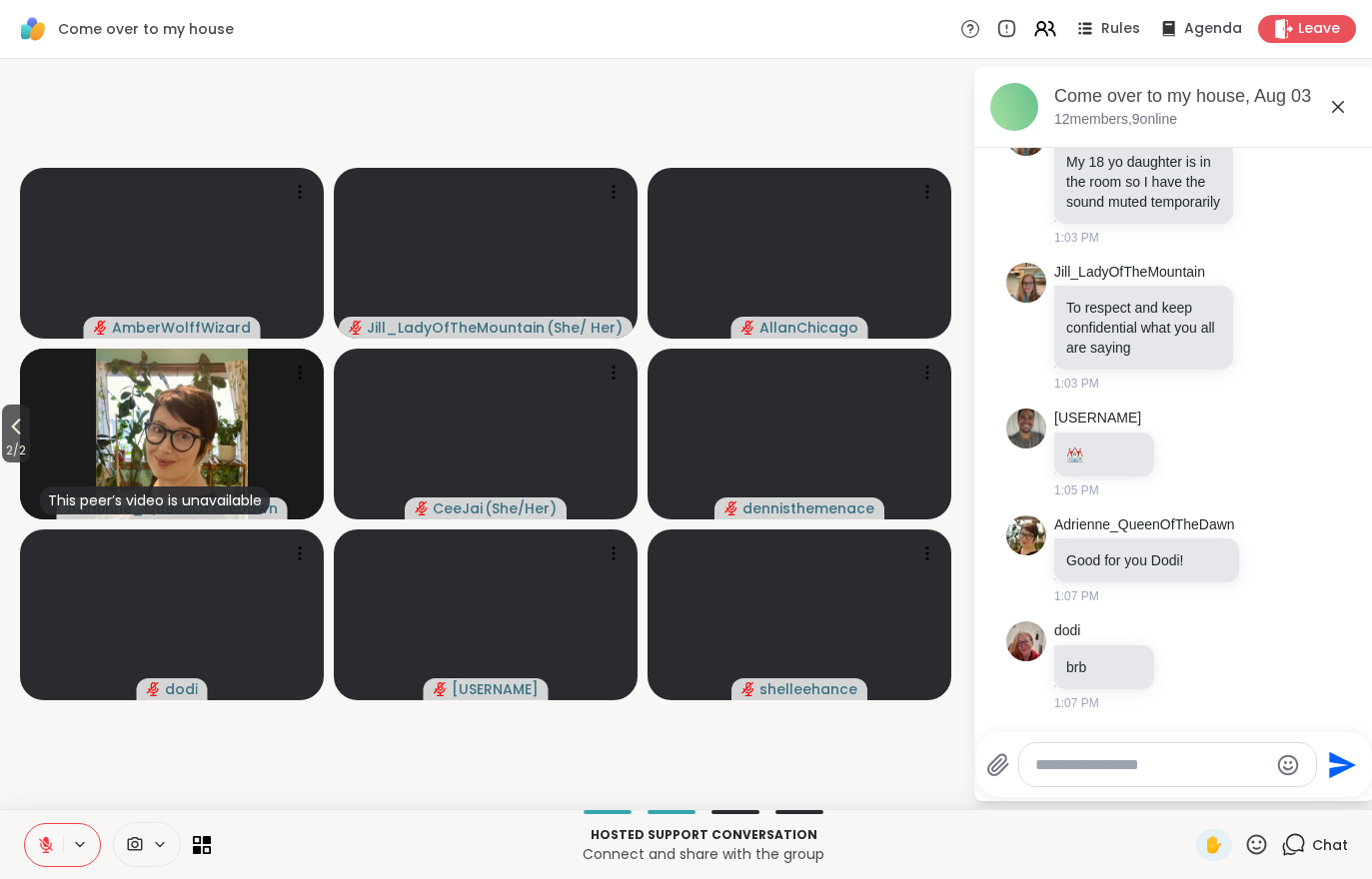 click on "2  /  2" at bounding box center [16, 450] 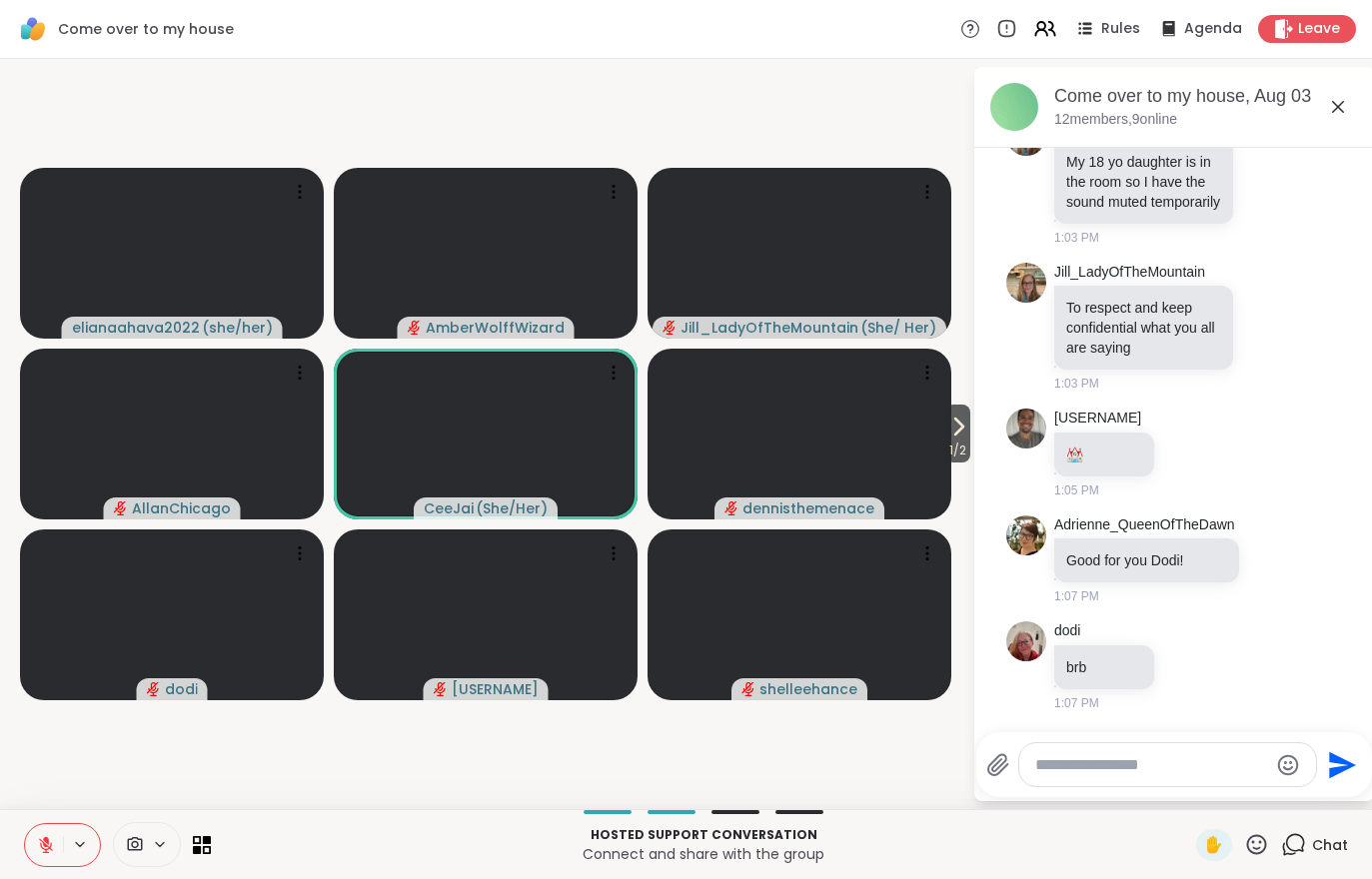click on "1  /  2" at bounding box center (957, 450) 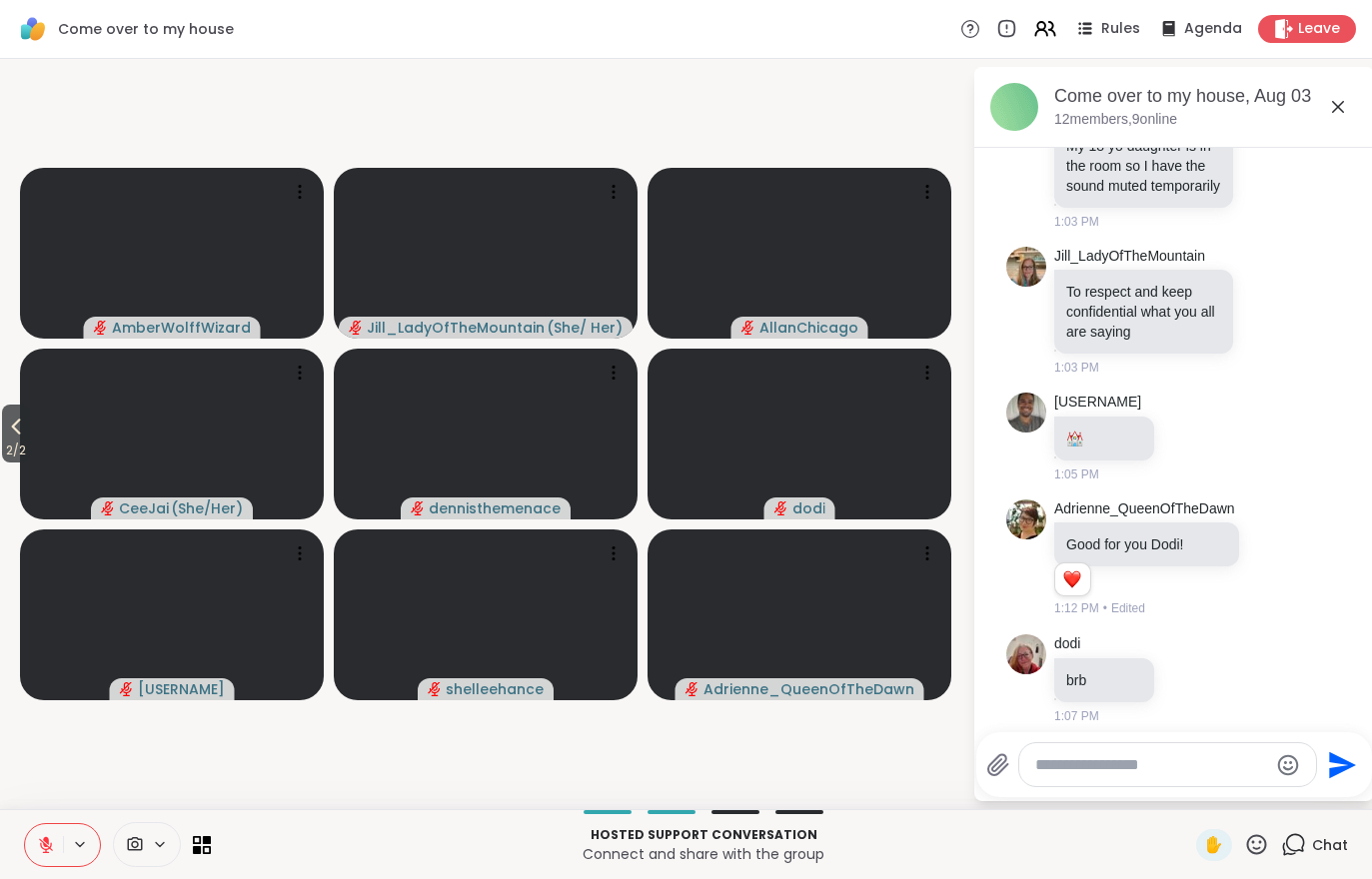 scroll, scrollTop: 482, scrollLeft: 0, axis: vertical 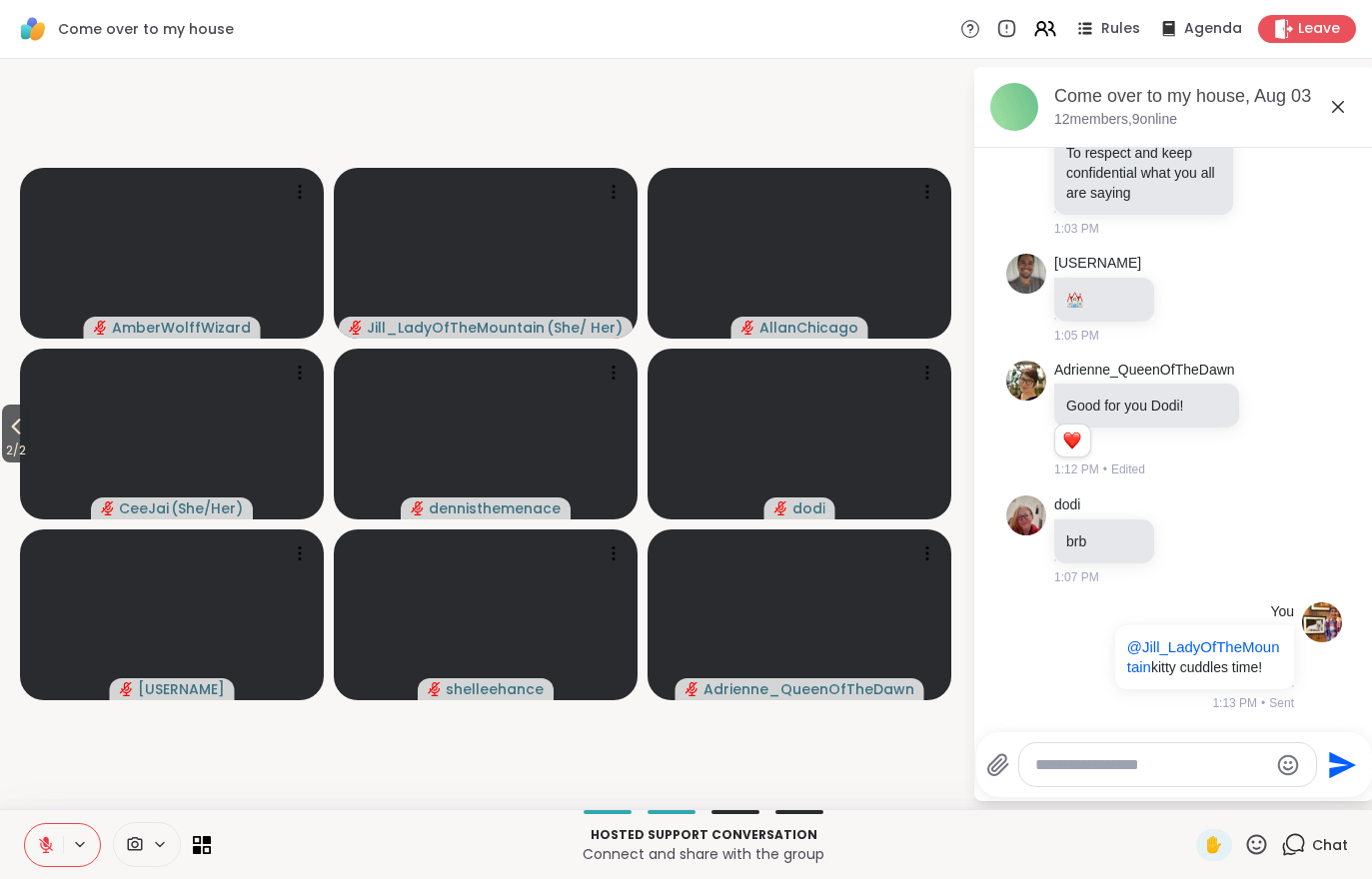 click 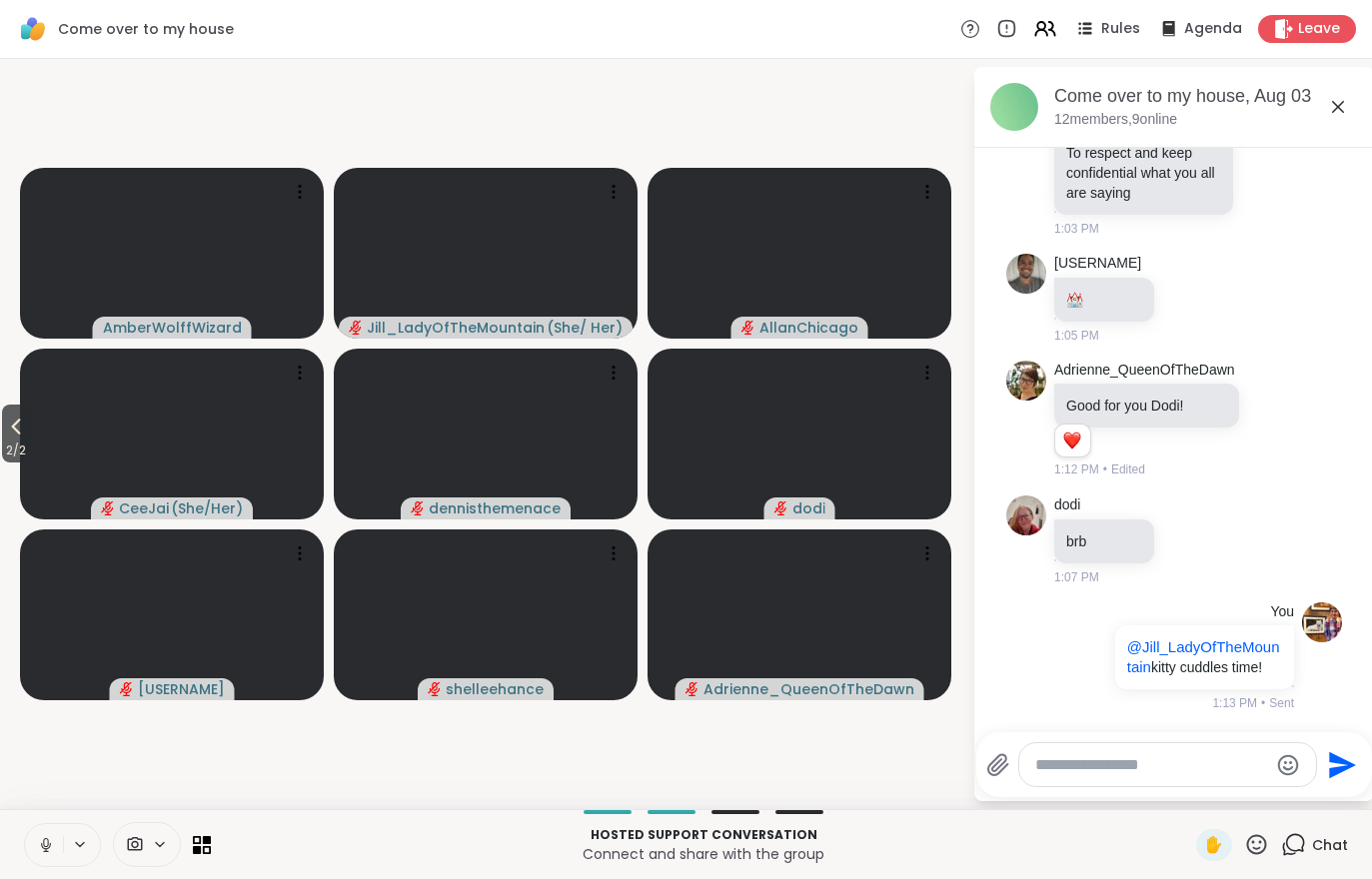 click on "2  /  2" at bounding box center (16, 450) 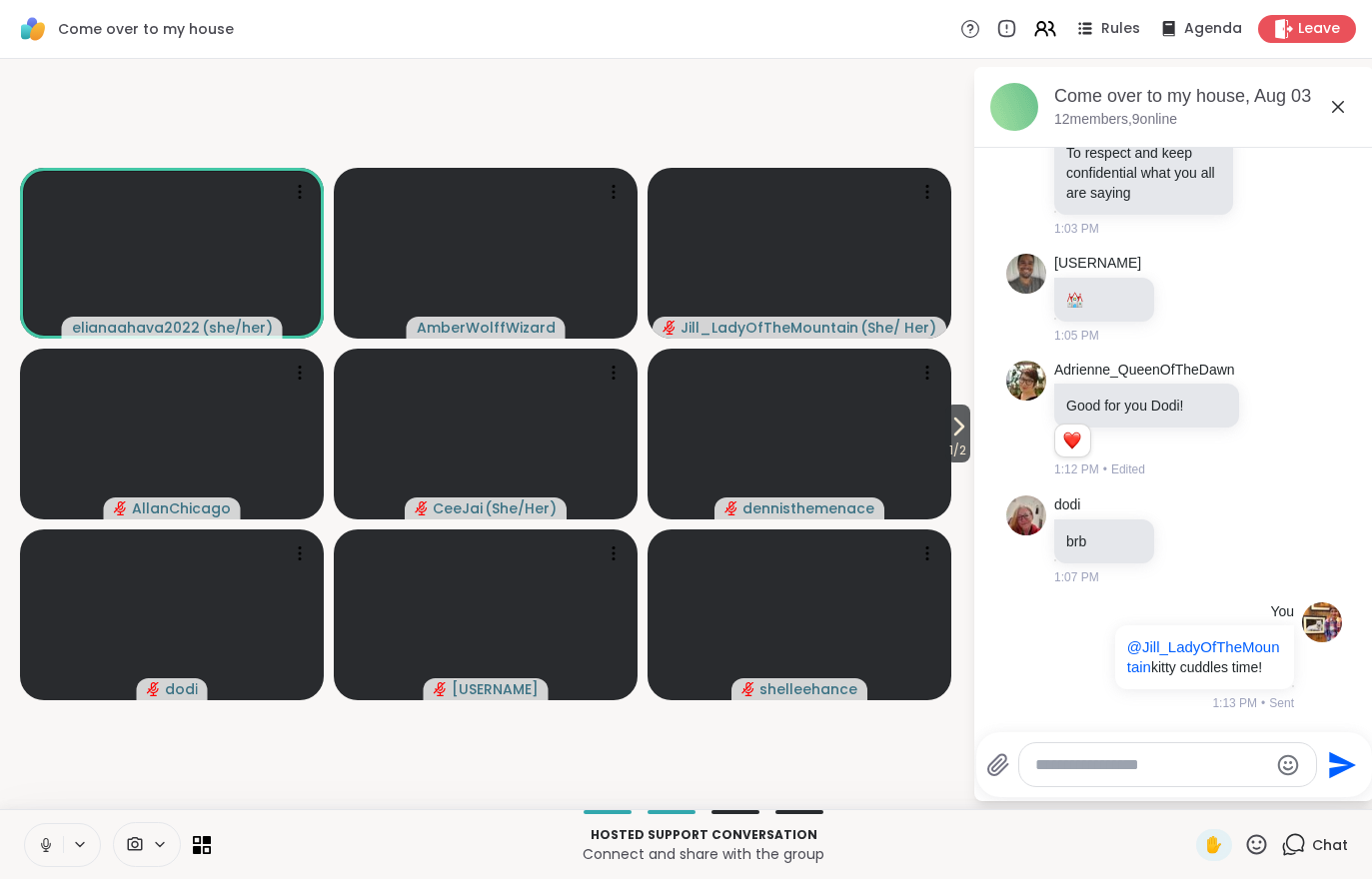 click on "1  /  2" at bounding box center (957, 450) 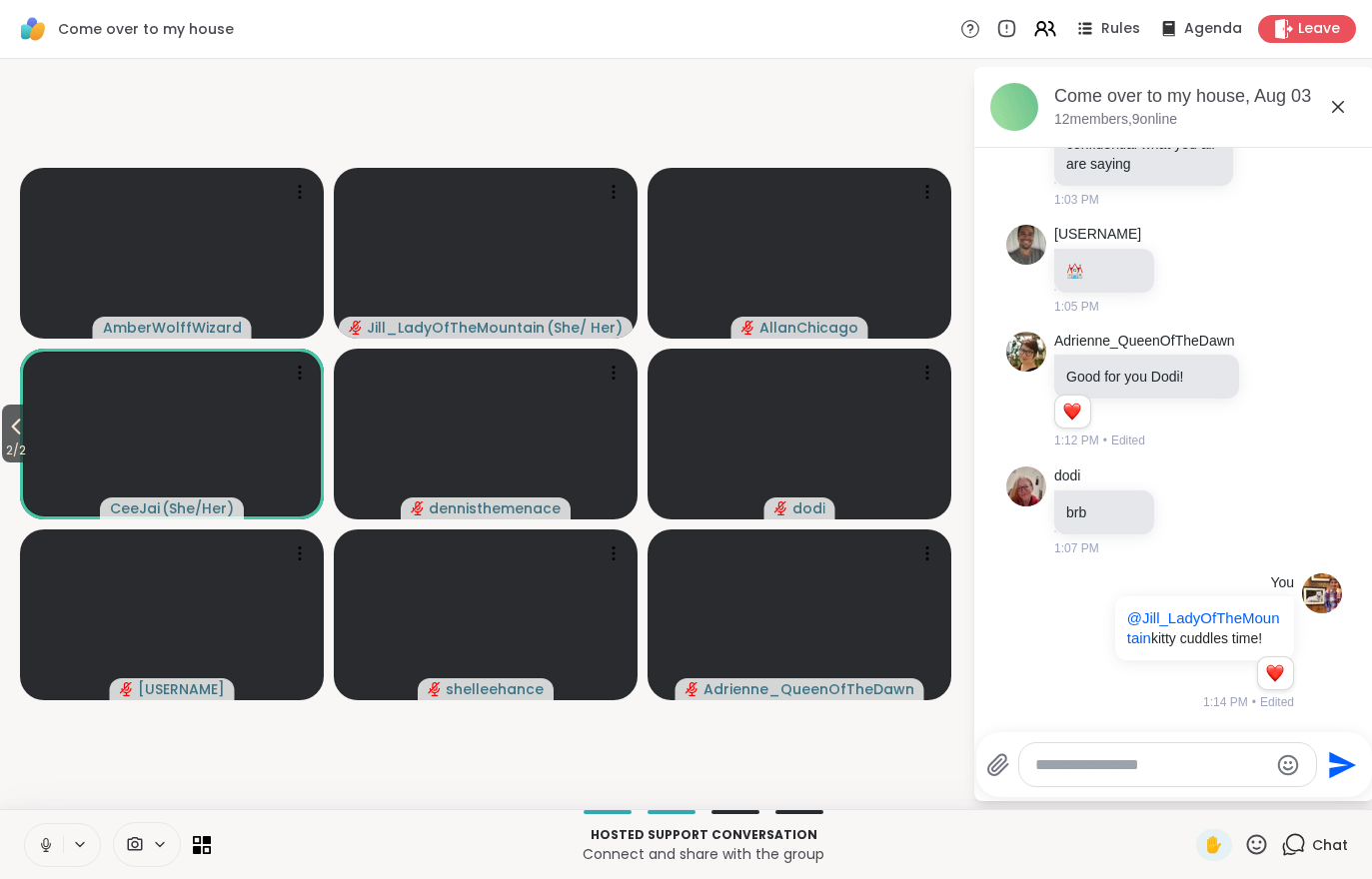 scroll, scrollTop: 510, scrollLeft: 0, axis: vertical 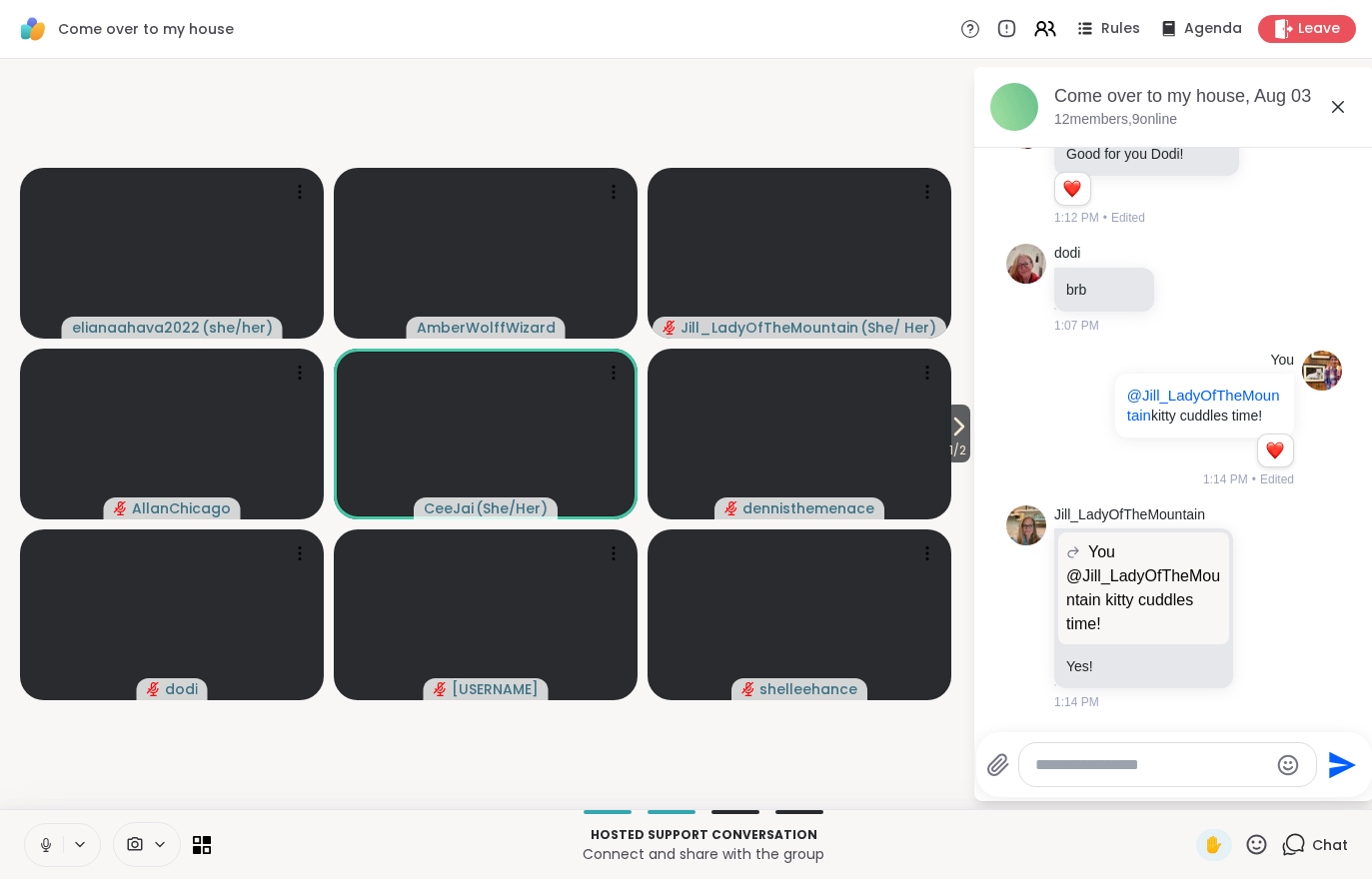 click 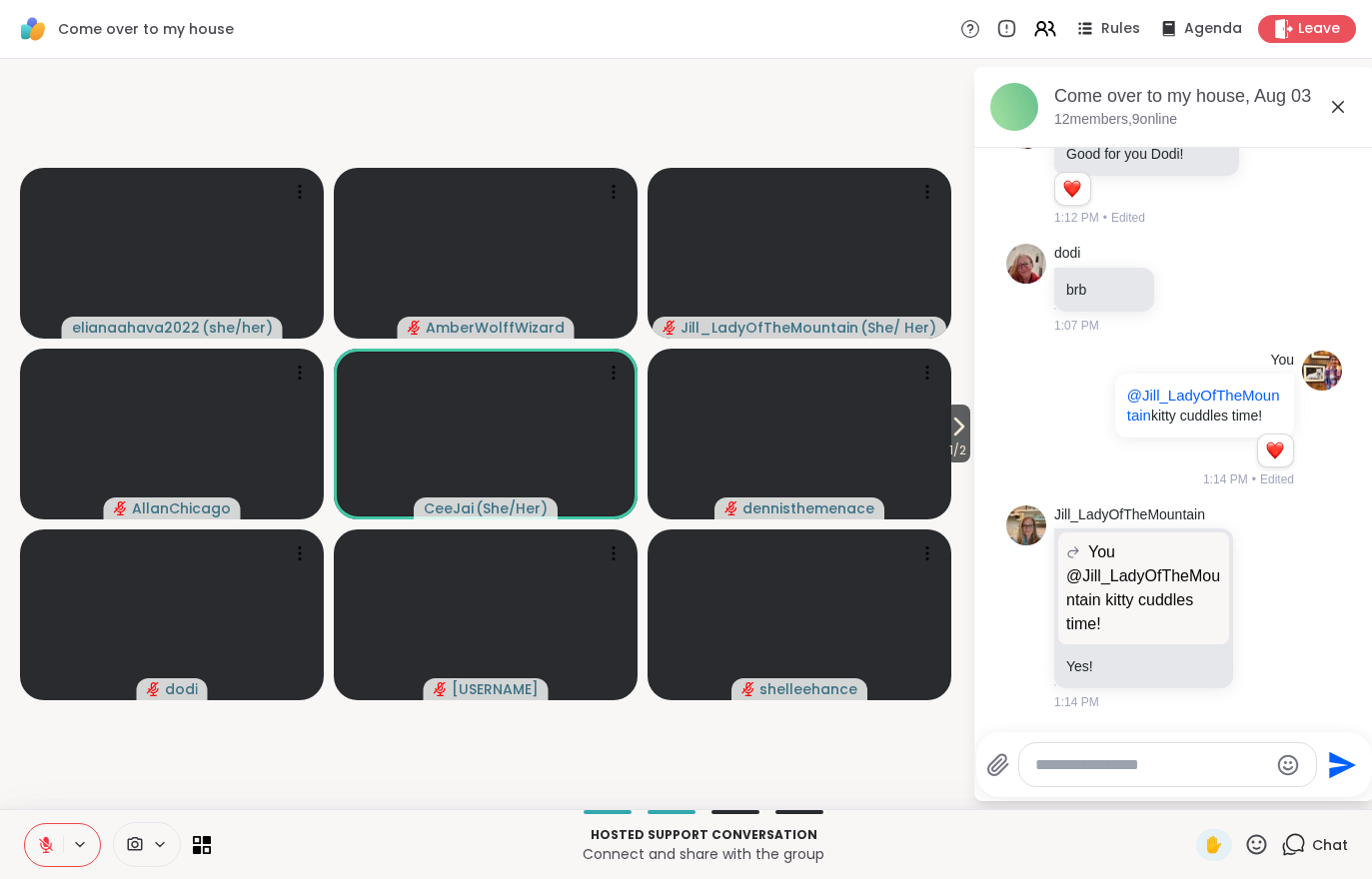 click at bounding box center [44, 845] 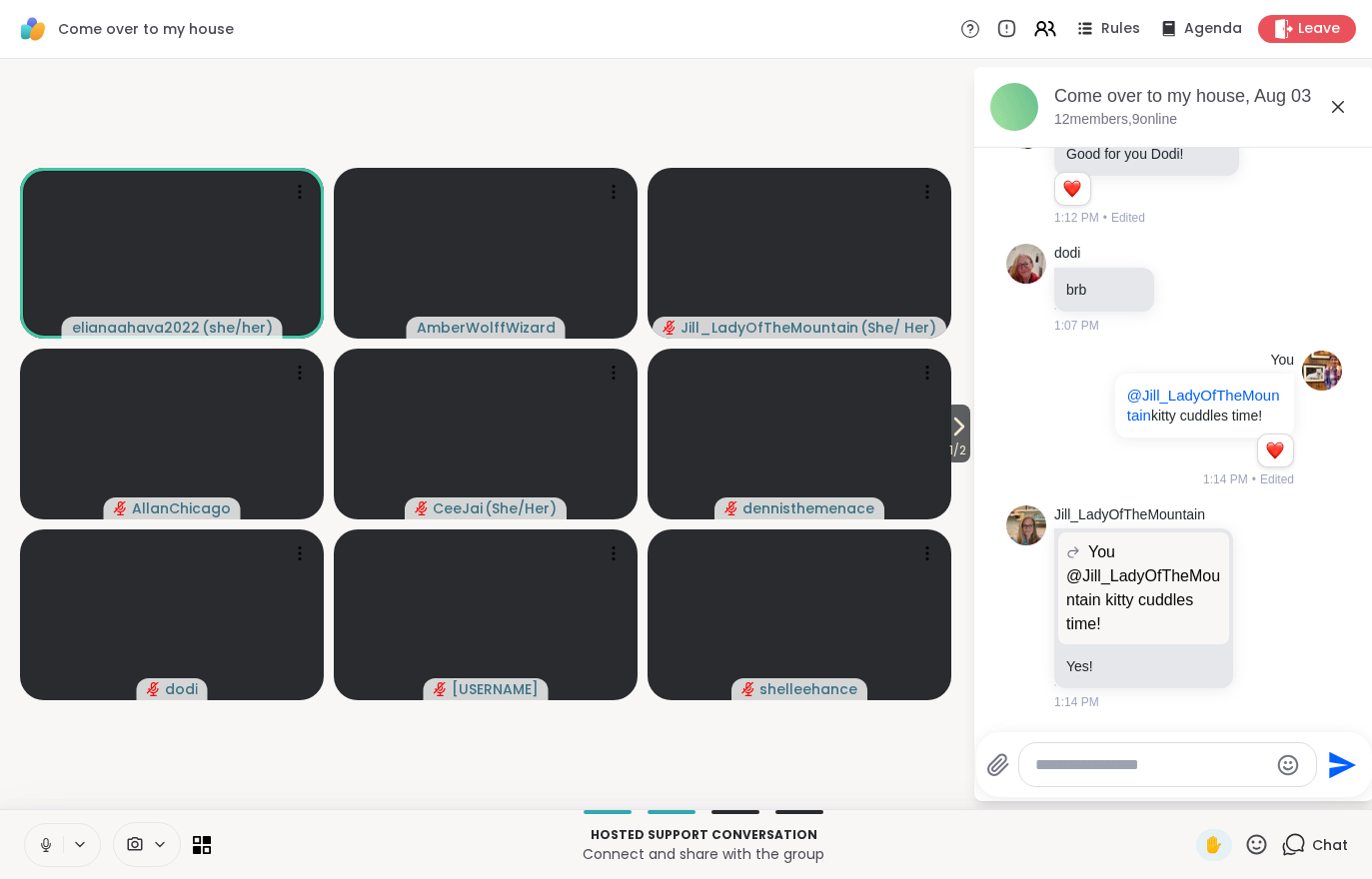 click at bounding box center [44, 845] 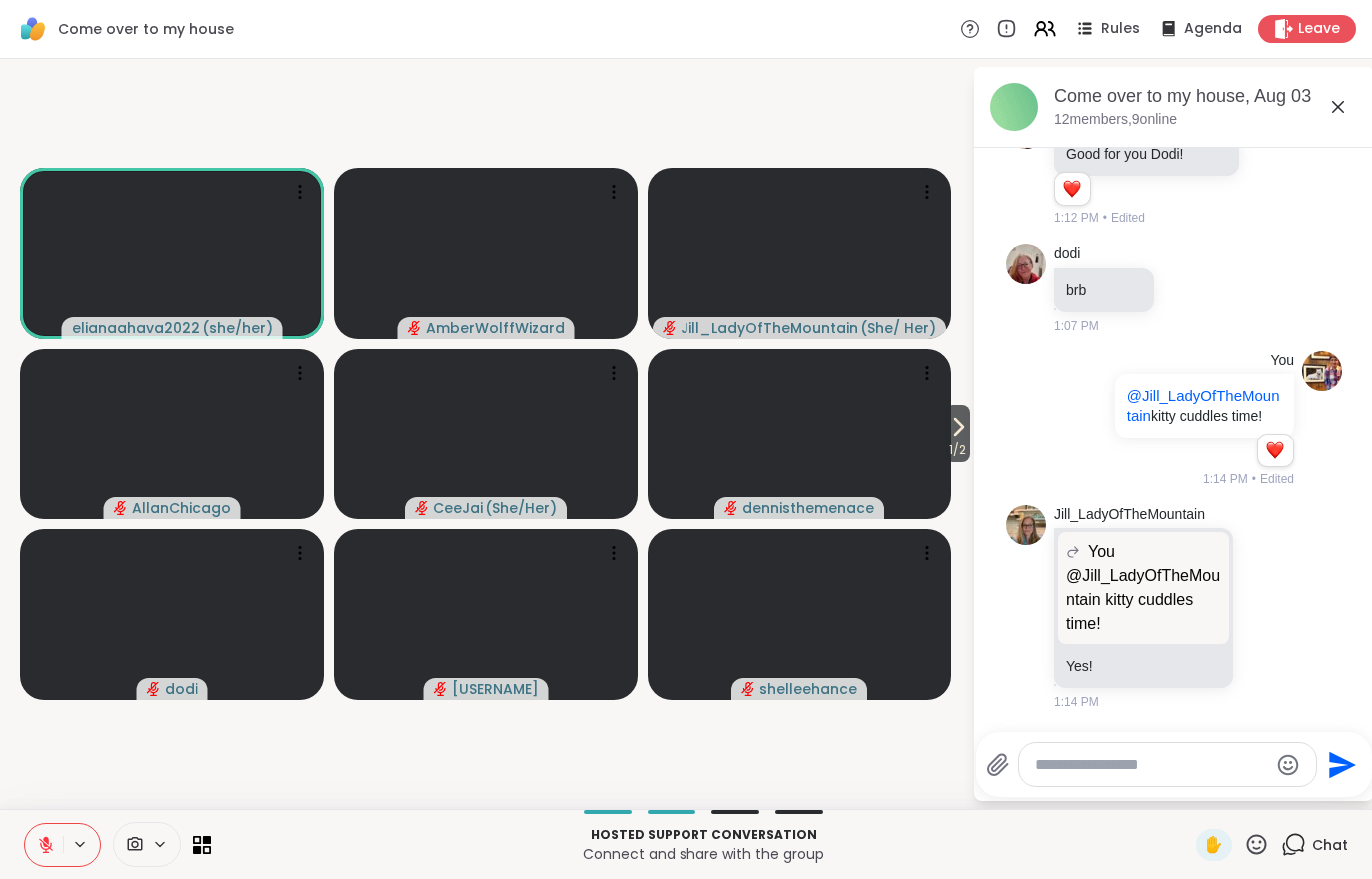 click at bounding box center [44, 845] 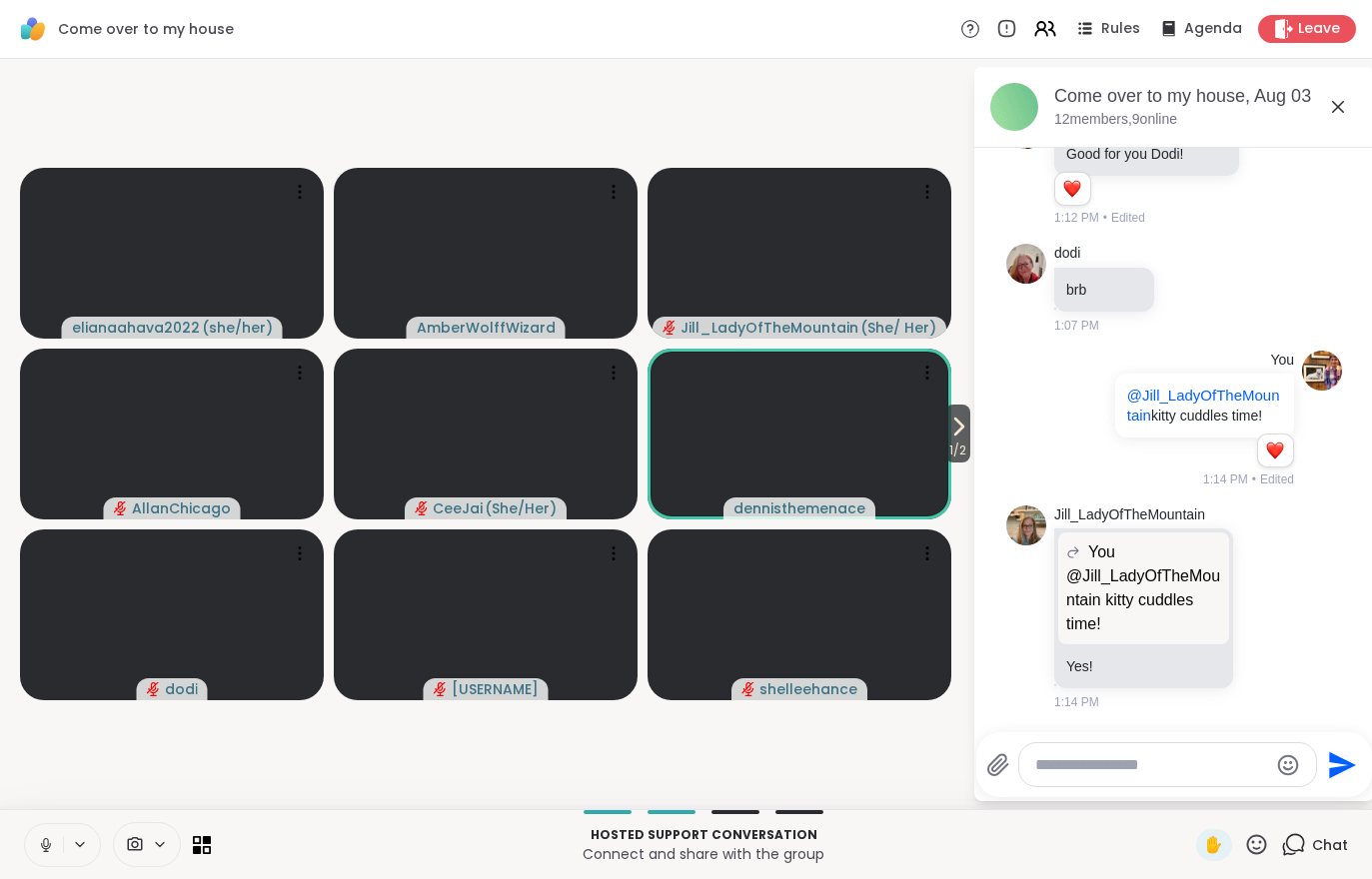 click at bounding box center [44, 845] 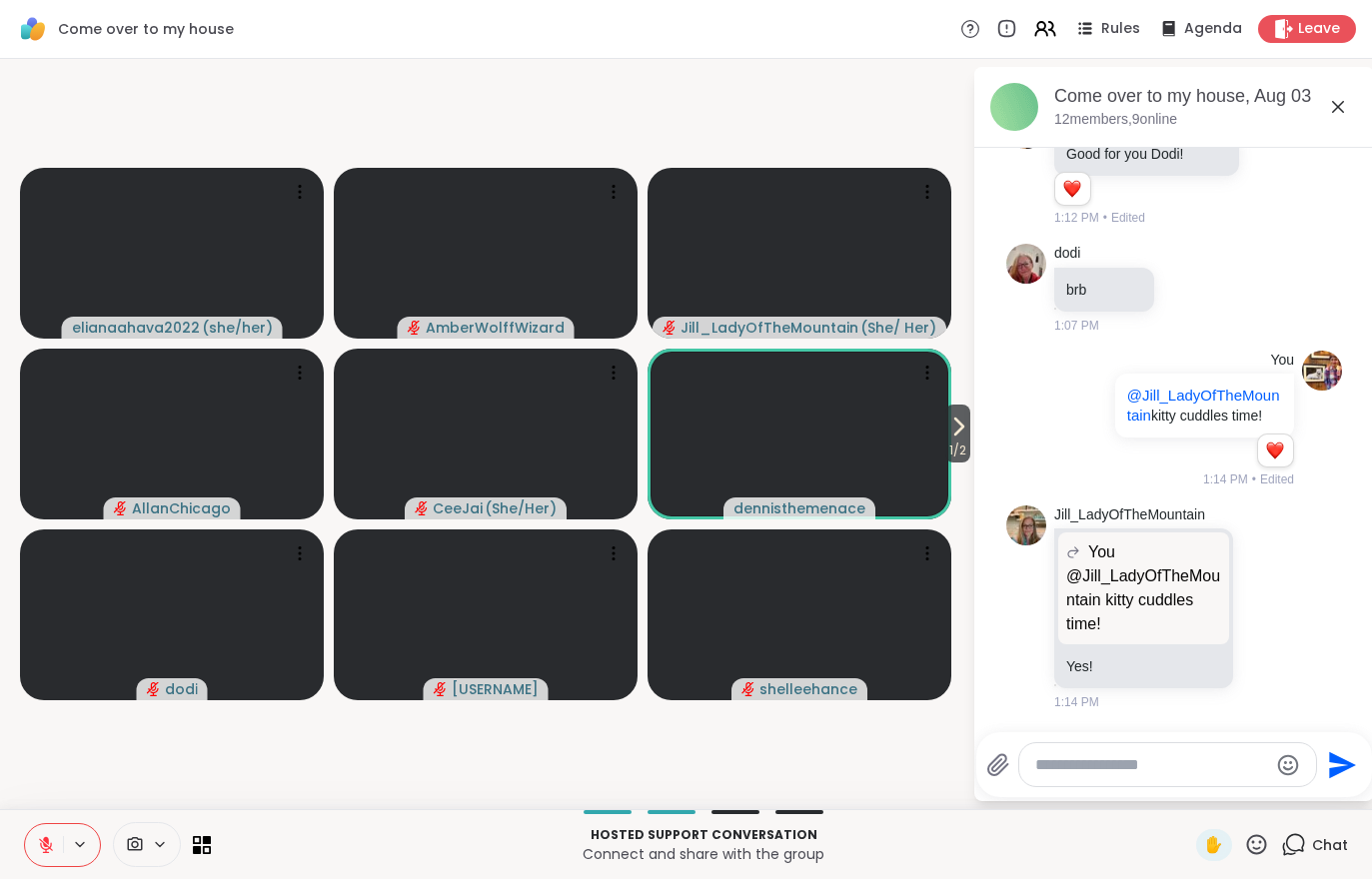 click on "1  /  2" at bounding box center (957, 450) 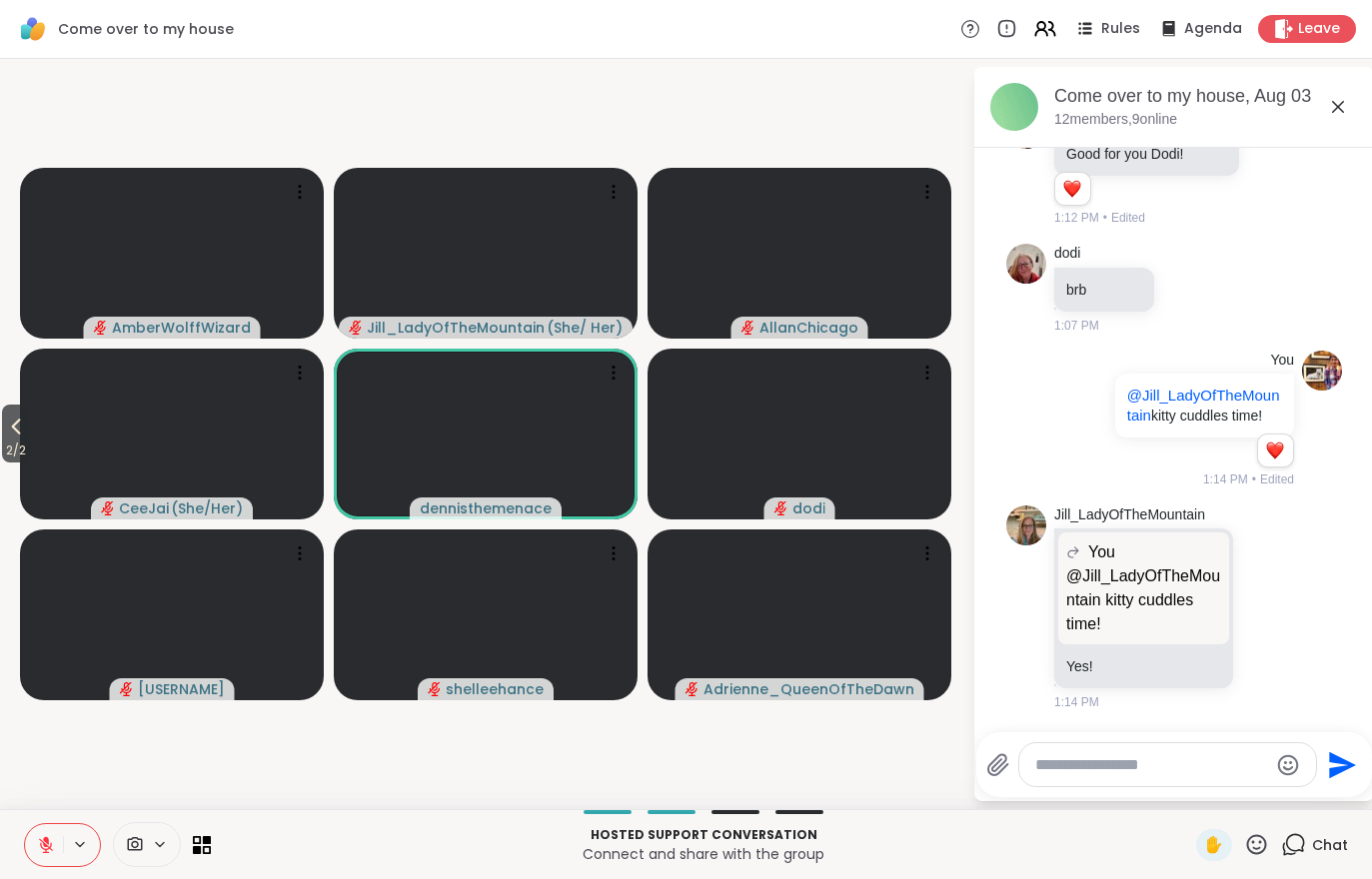 click on "2  /  2" at bounding box center [16, 434] 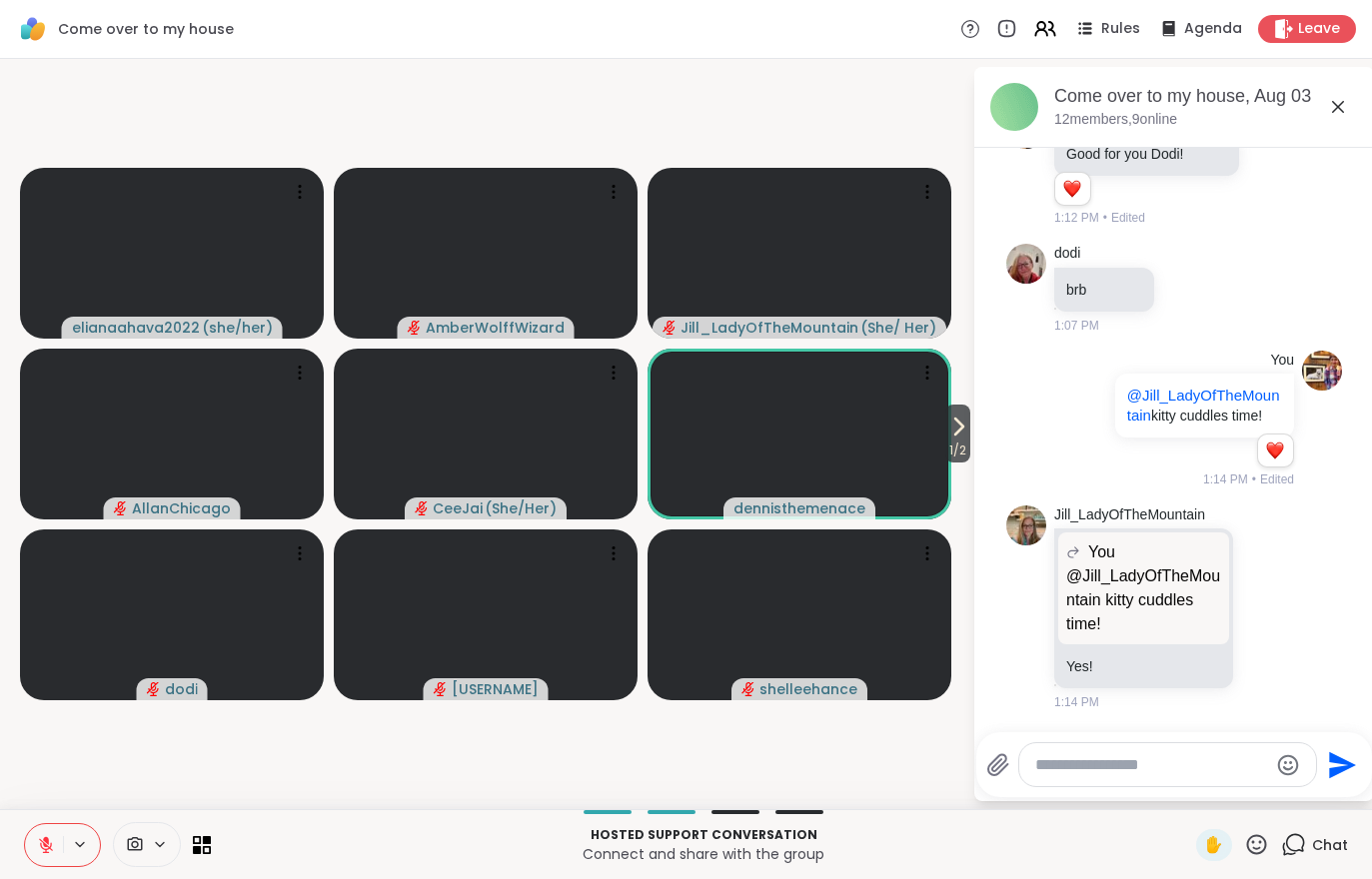 click at bounding box center [44, 845] 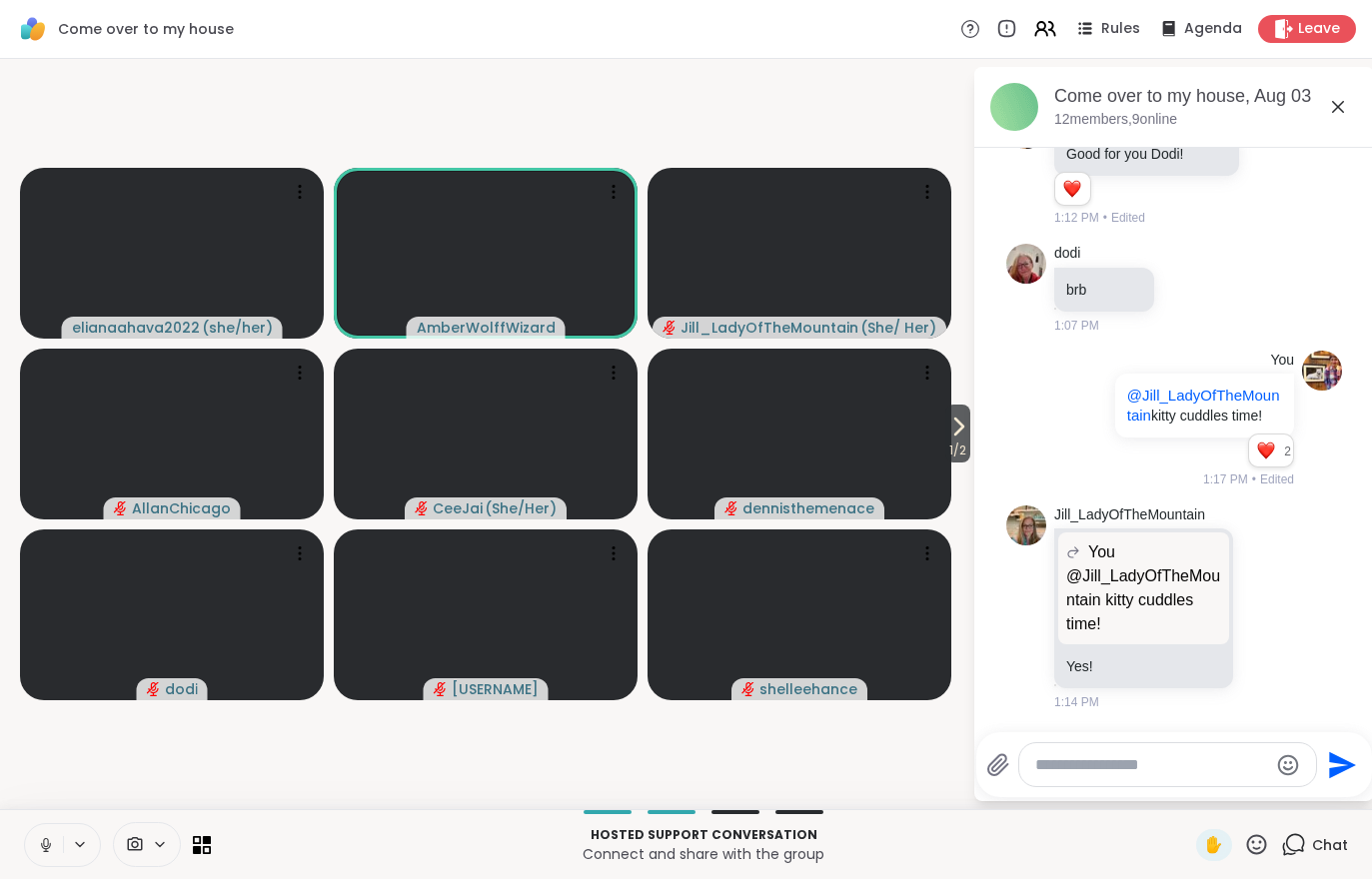 scroll, scrollTop: 760, scrollLeft: 0, axis: vertical 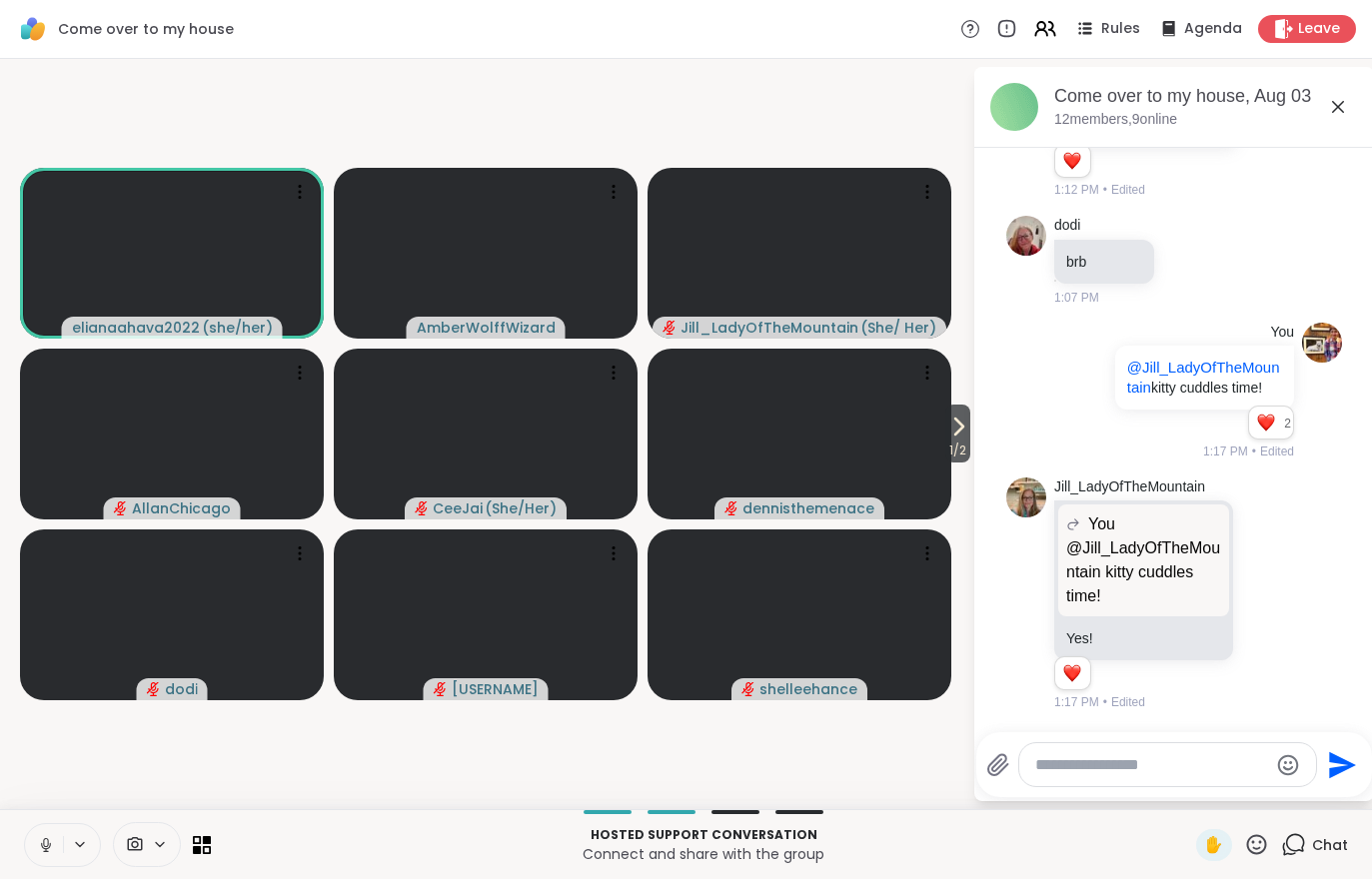 click 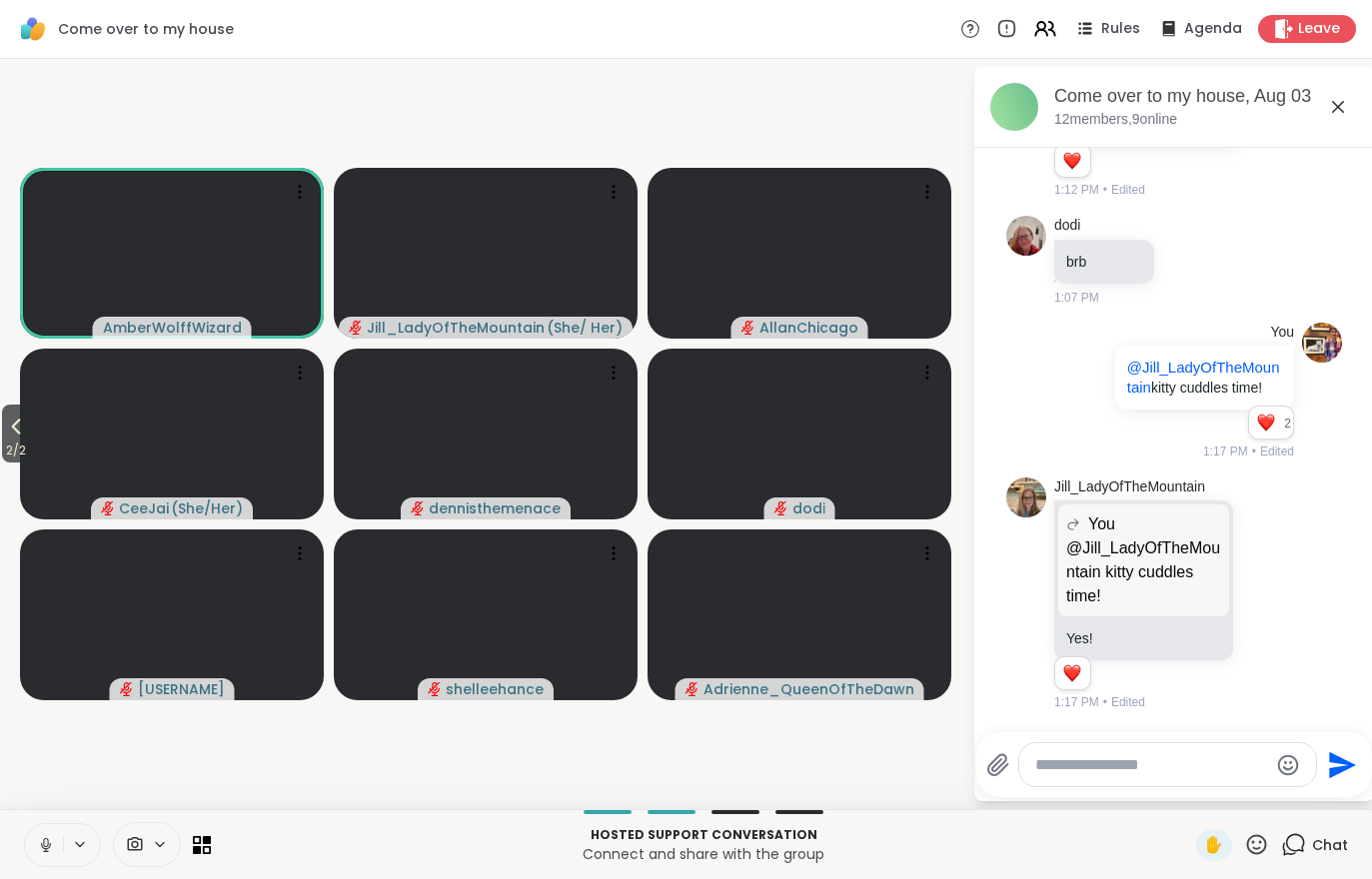 click on "2  /  2" at bounding box center [16, 450] 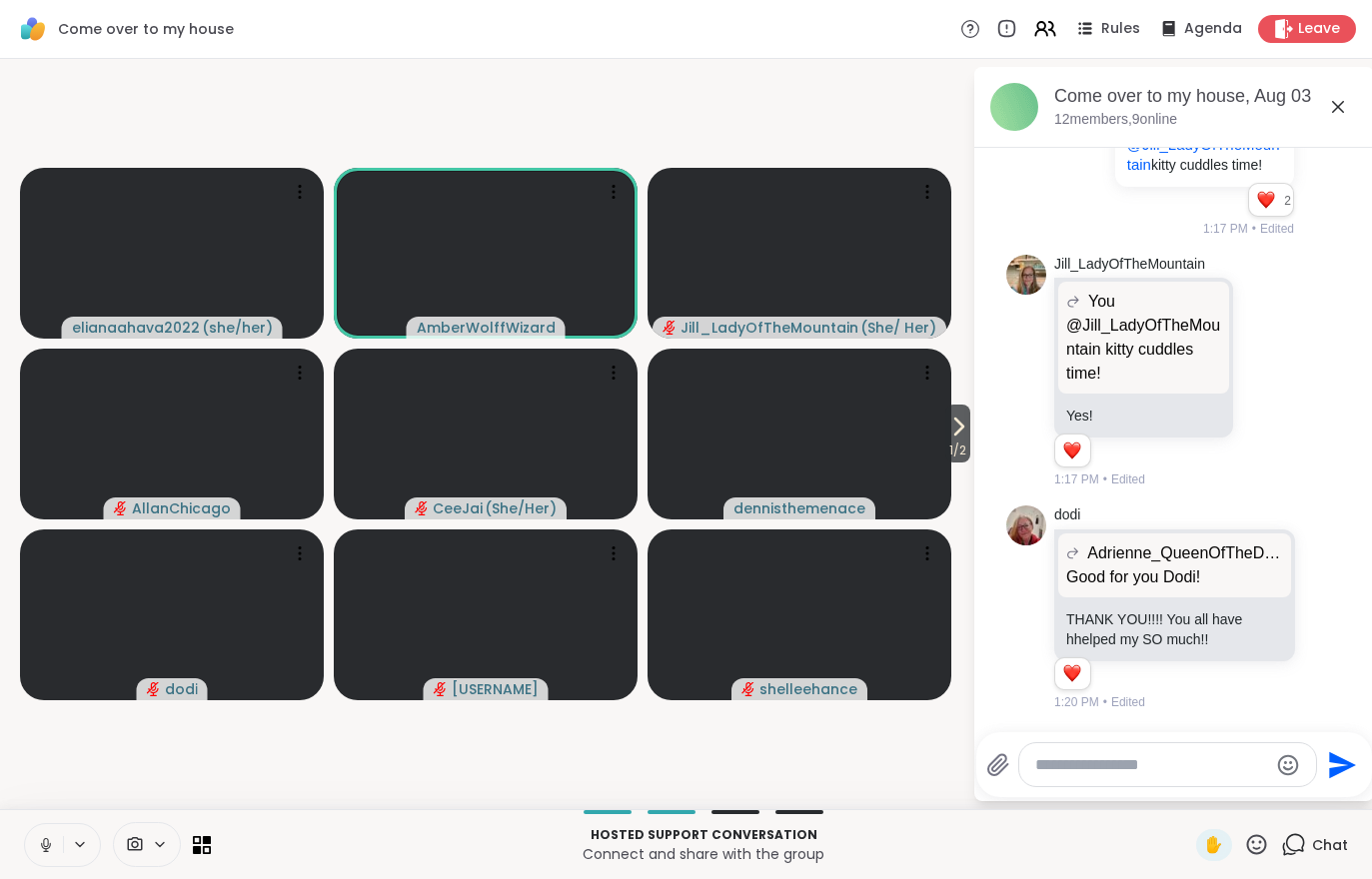scroll, scrollTop: 982, scrollLeft: 0, axis: vertical 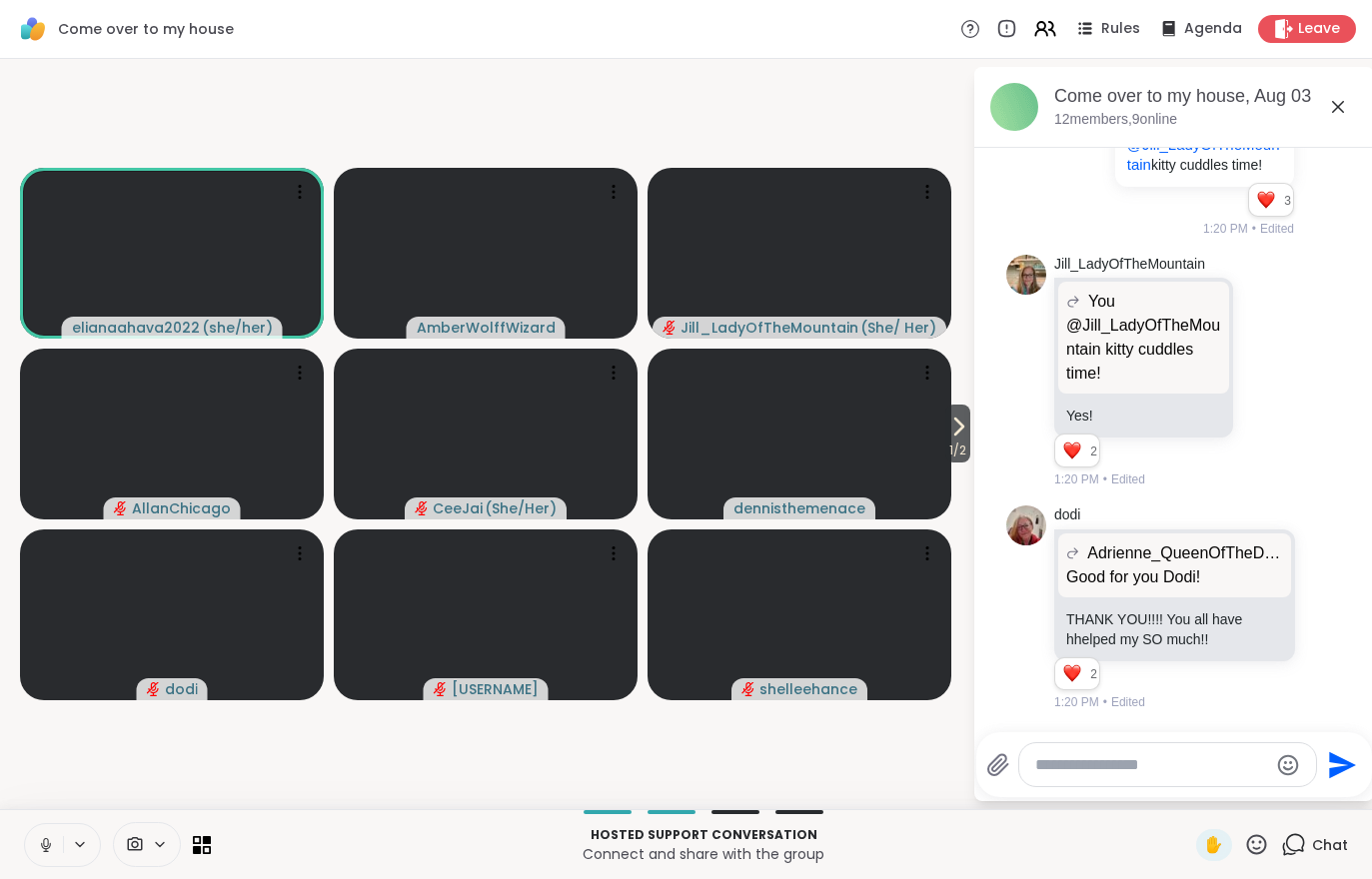 click on "1  /  2" at bounding box center (957, 434) 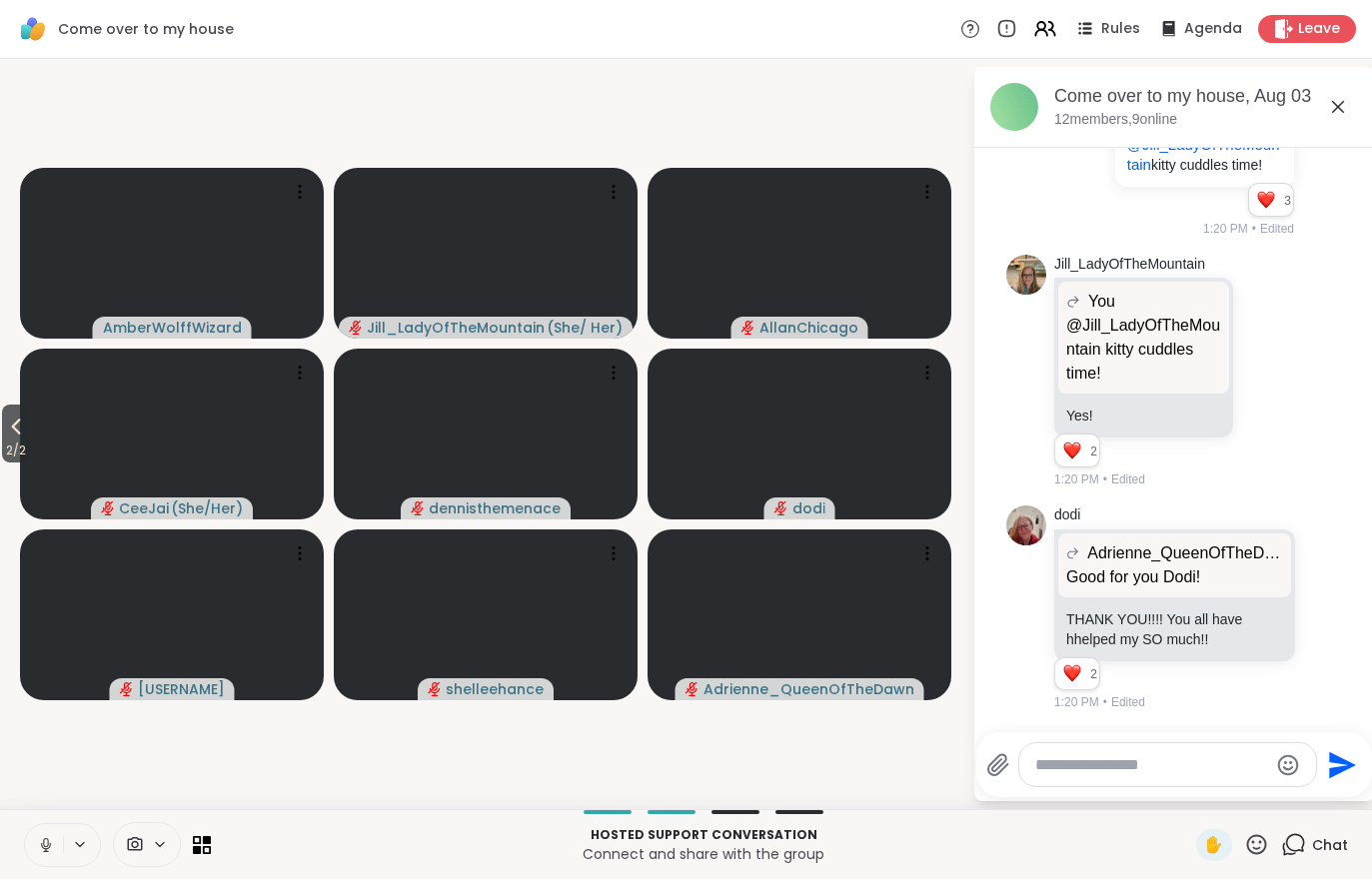 click at bounding box center [44, 845] 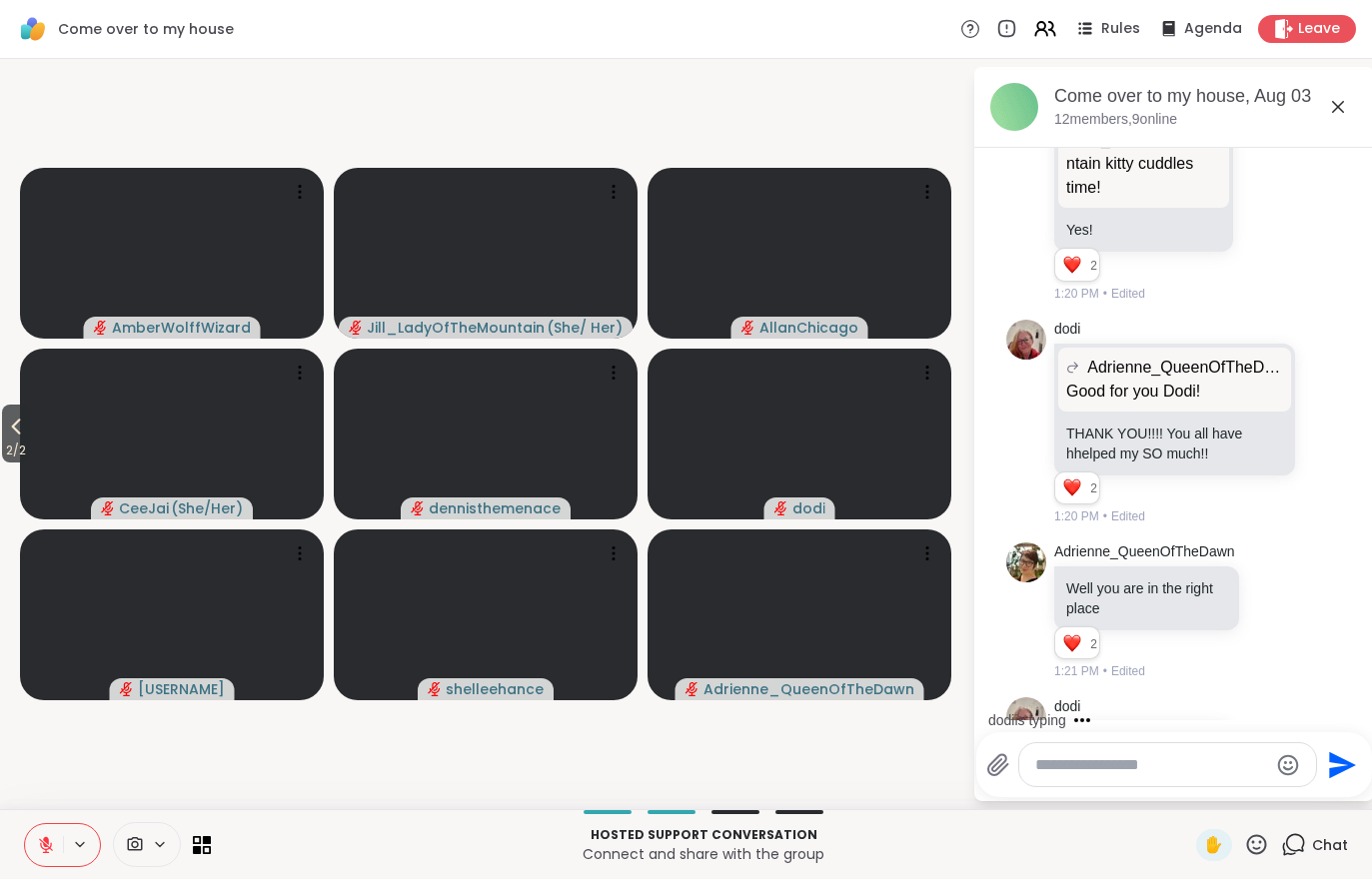 scroll, scrollTop: 1262, scrollLeft: 0, axis: vertical 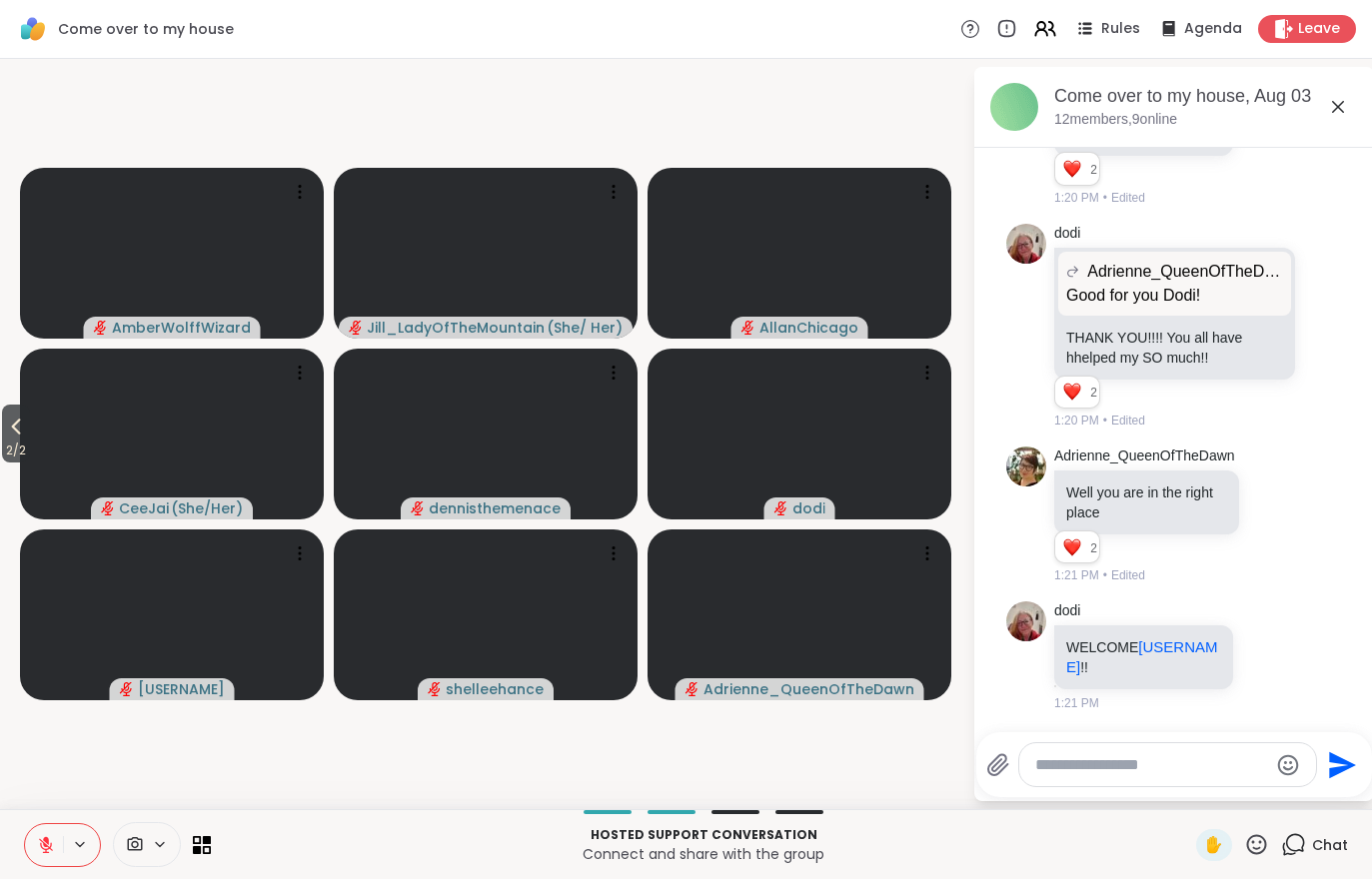 click at bounding box center [44, 845] 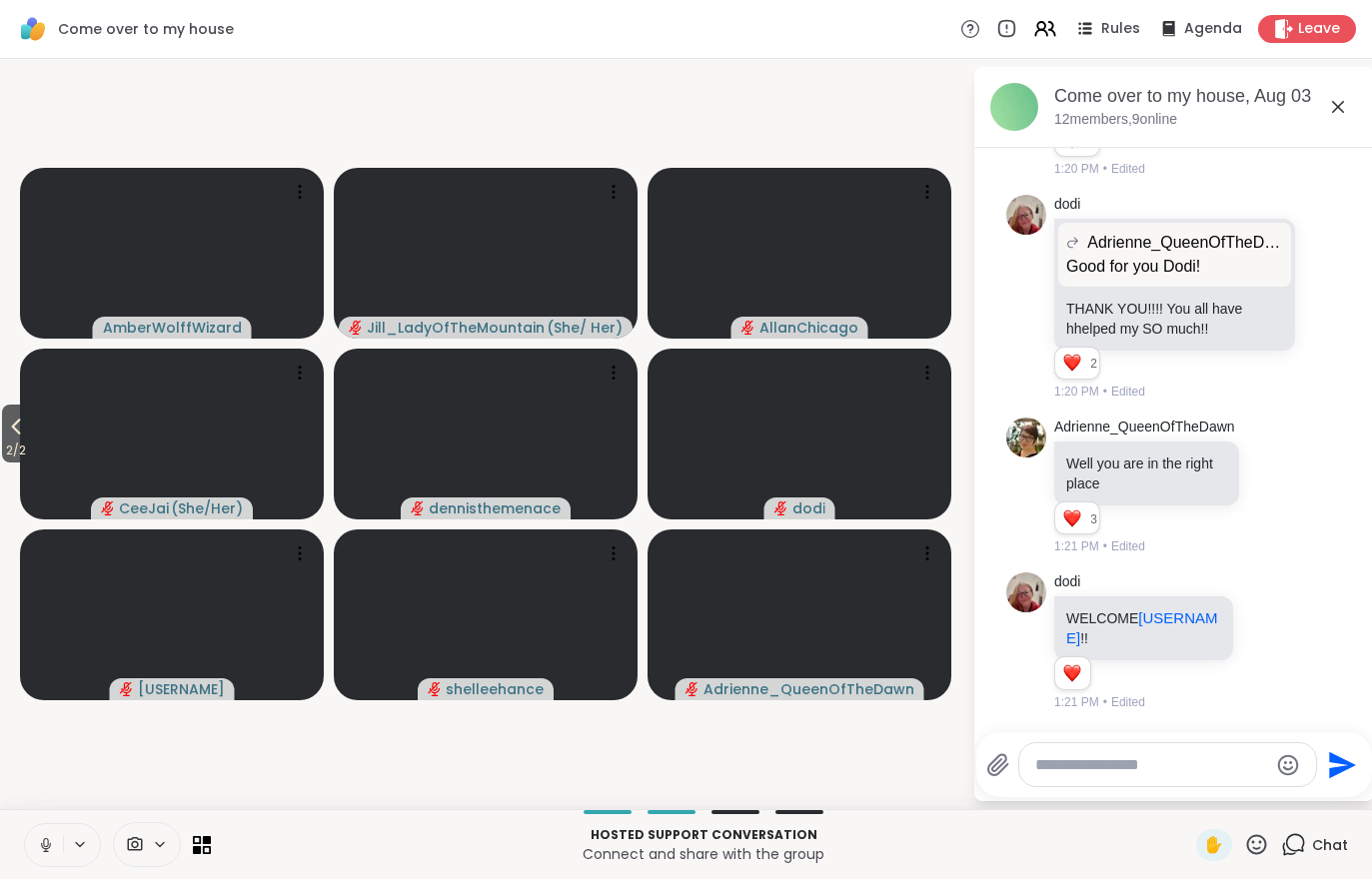 scroll, scrollTop: 1290, scrollLeft: 0, axis: vertical 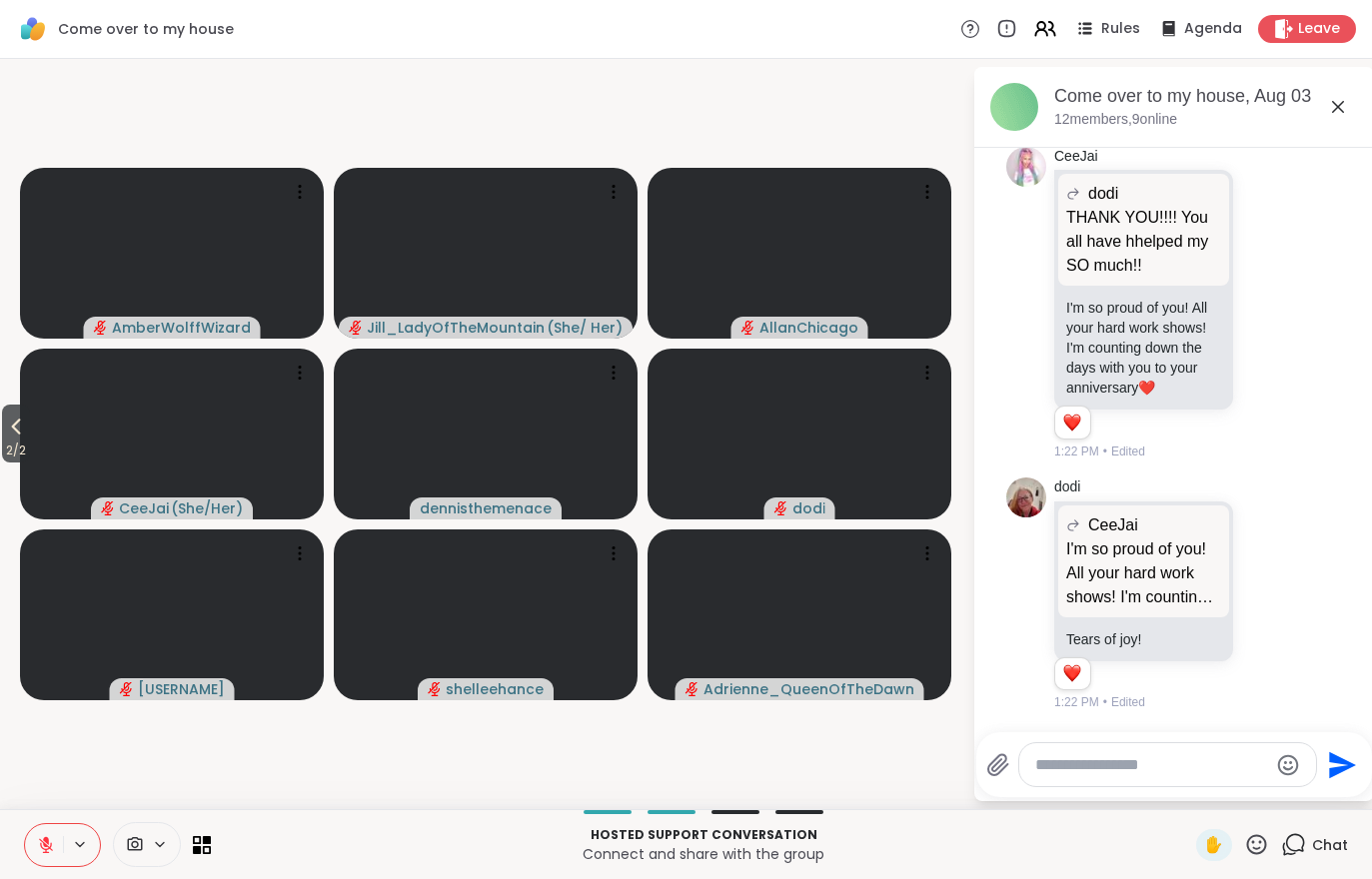 click on "2  /  2" at bounding box center [16, 450] 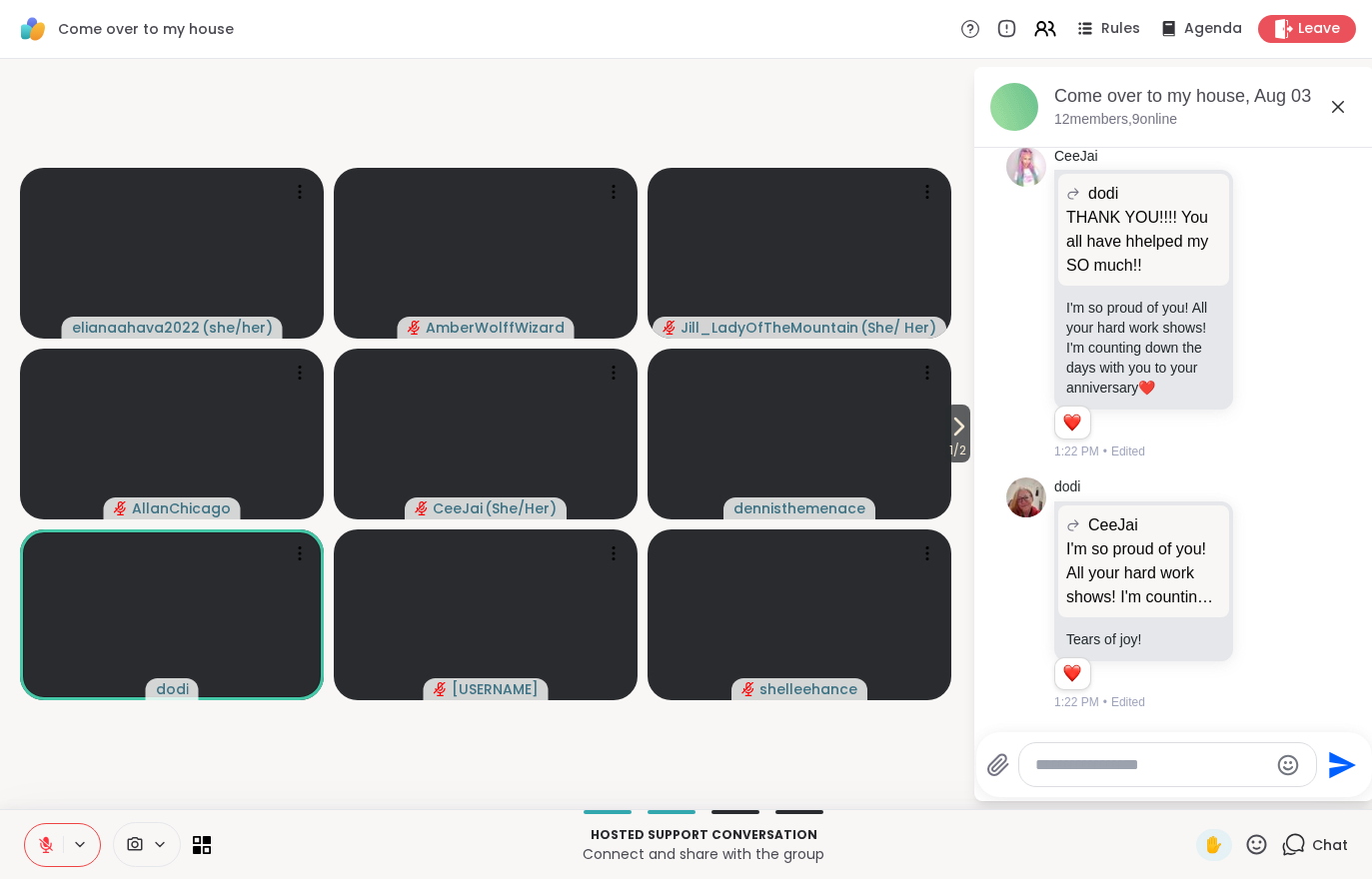 click on "1  /  2" at bounding box center [957, 450] 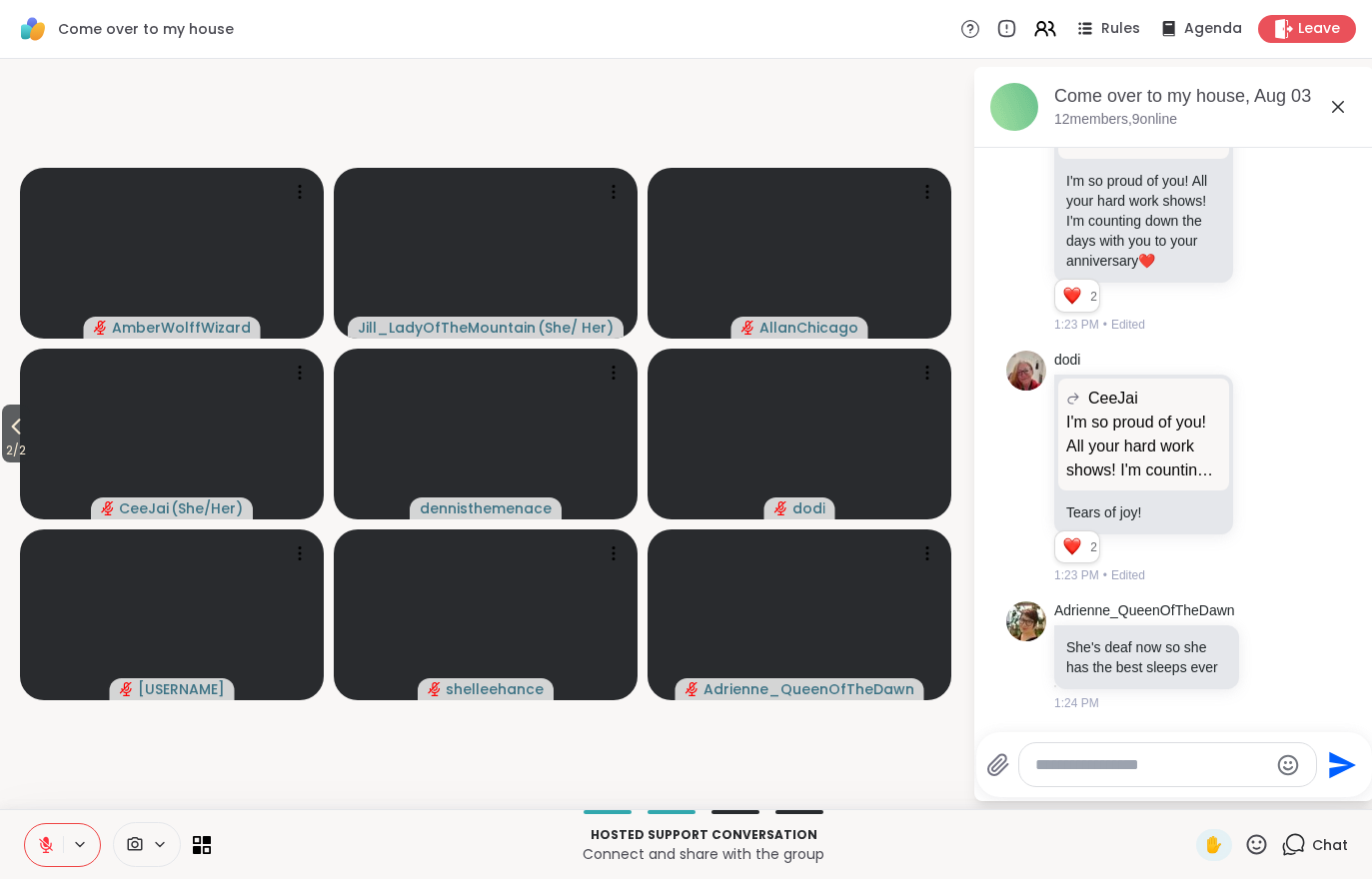 scroll, scrollTop: 2177, scrollLeft: 0, axis: vertical 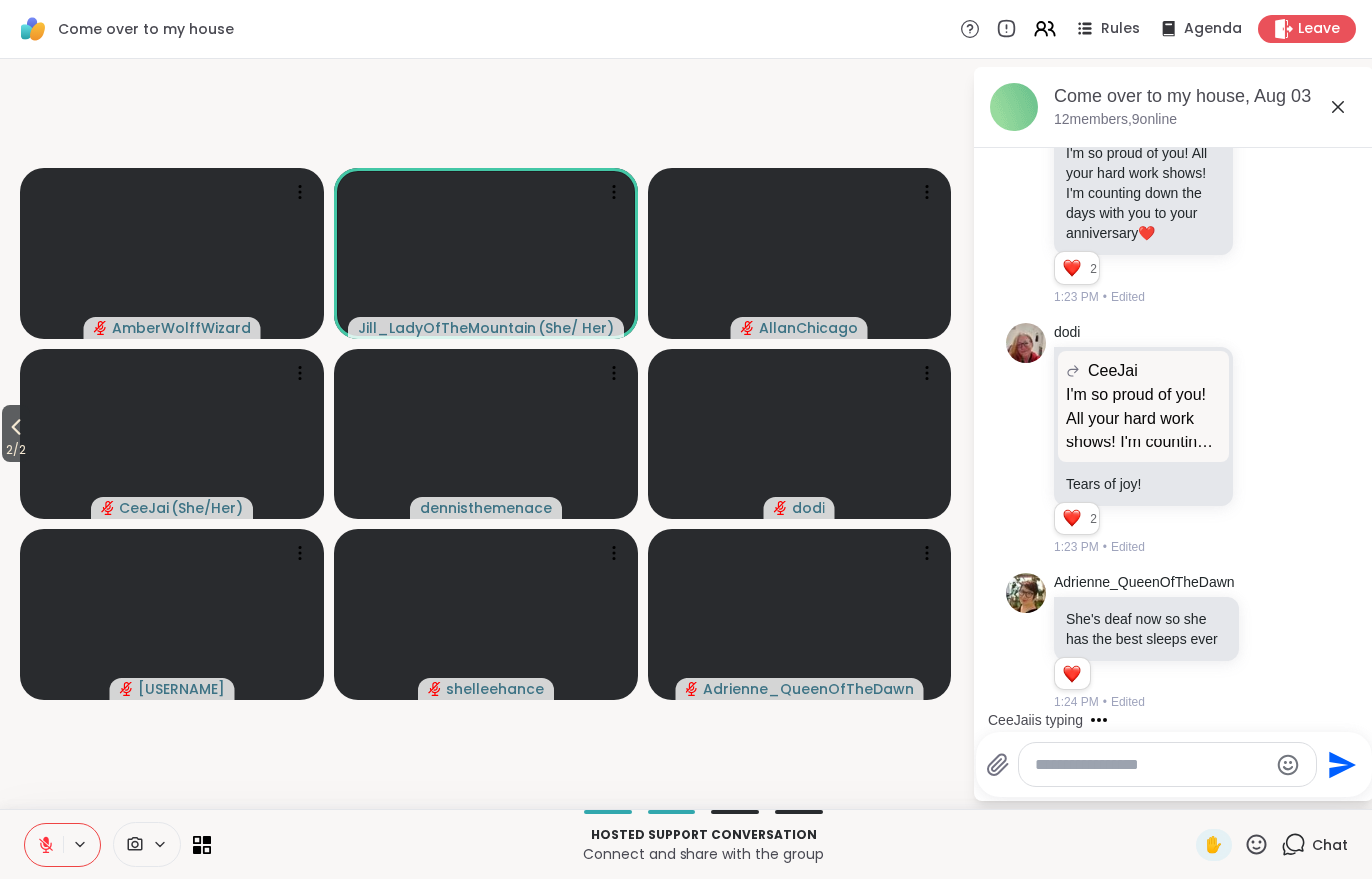 click 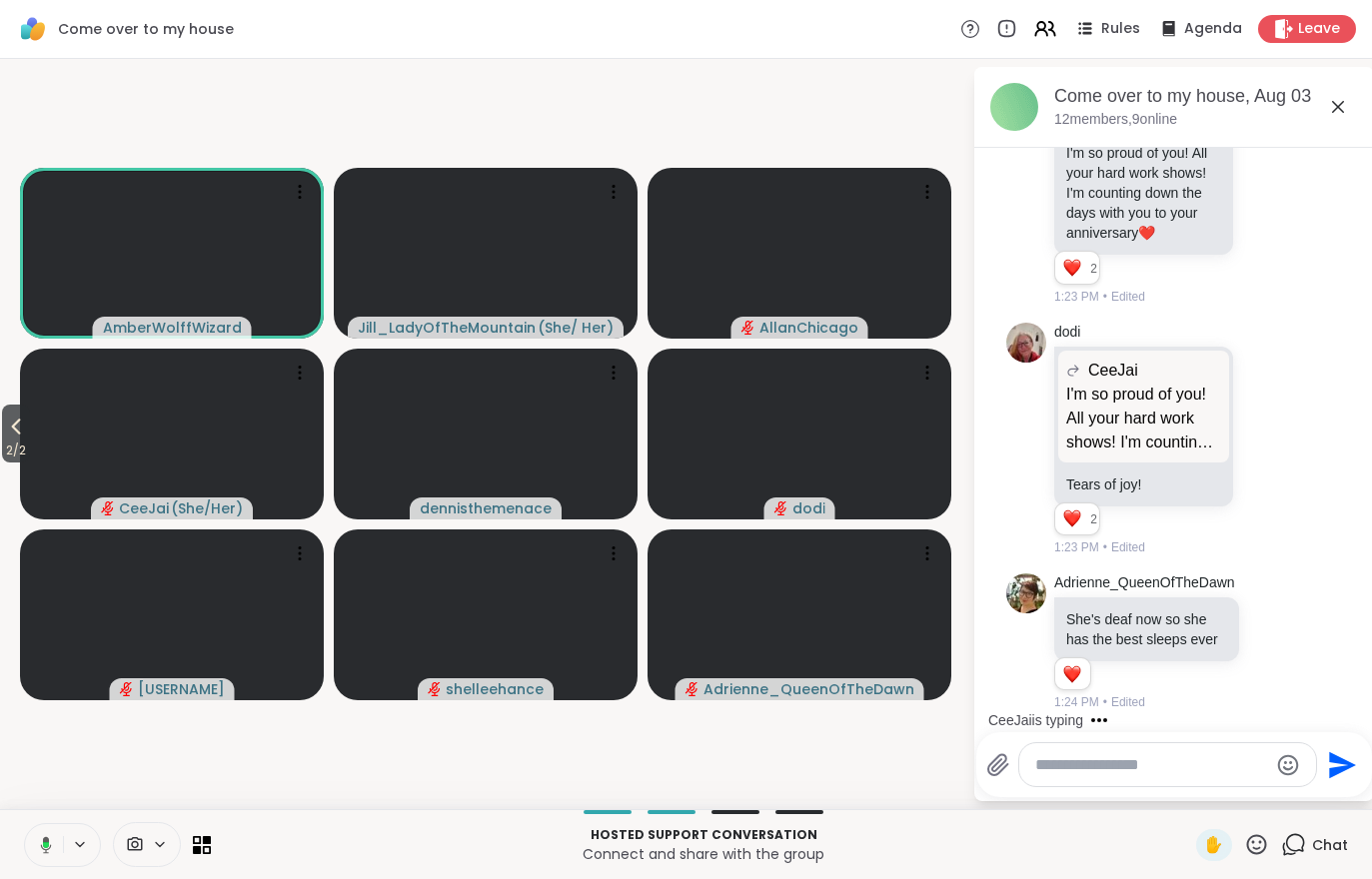 click on "2  /  2" at bounding box center (16, 450) 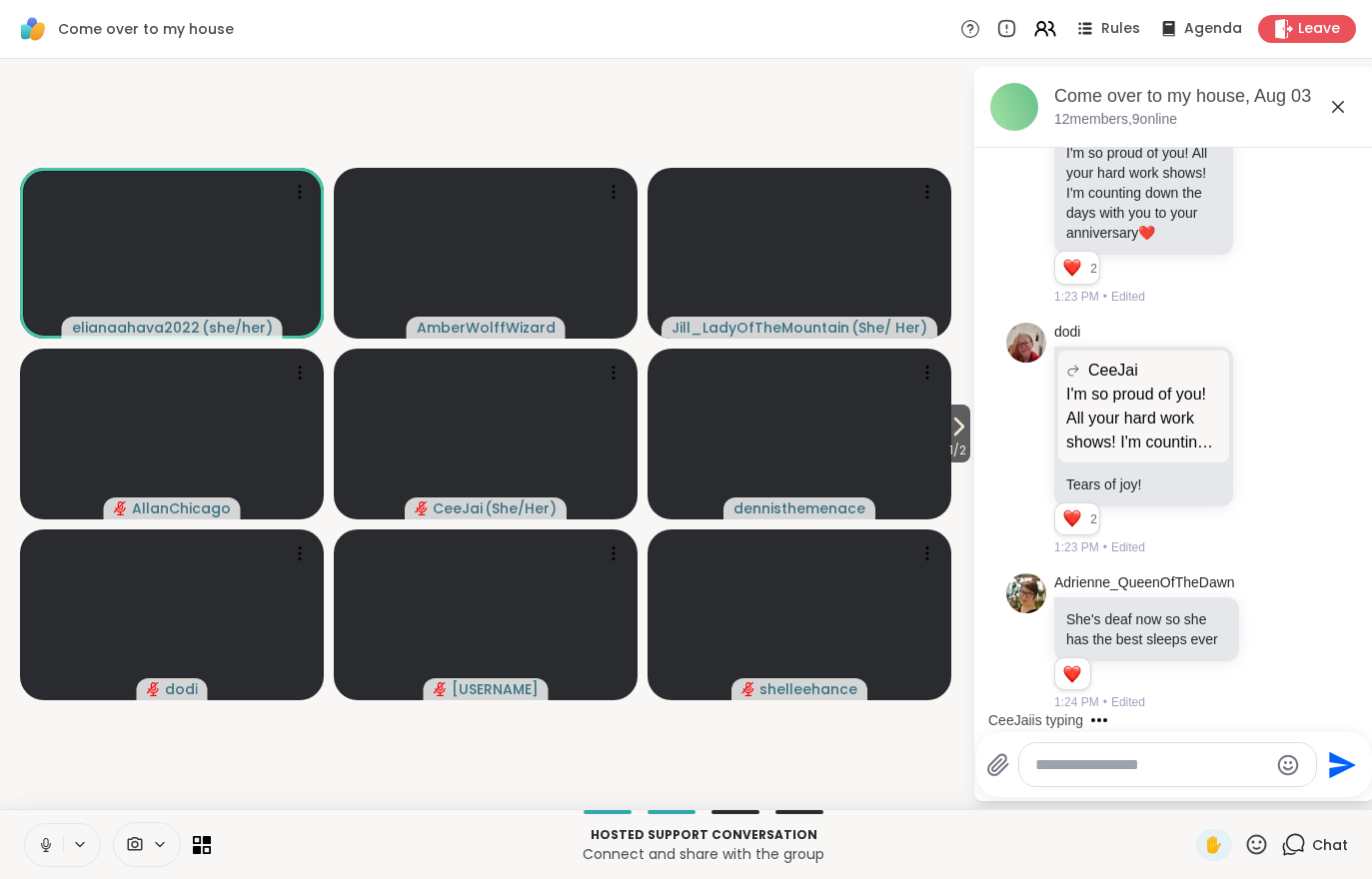 click at bounding box center [44, 845] 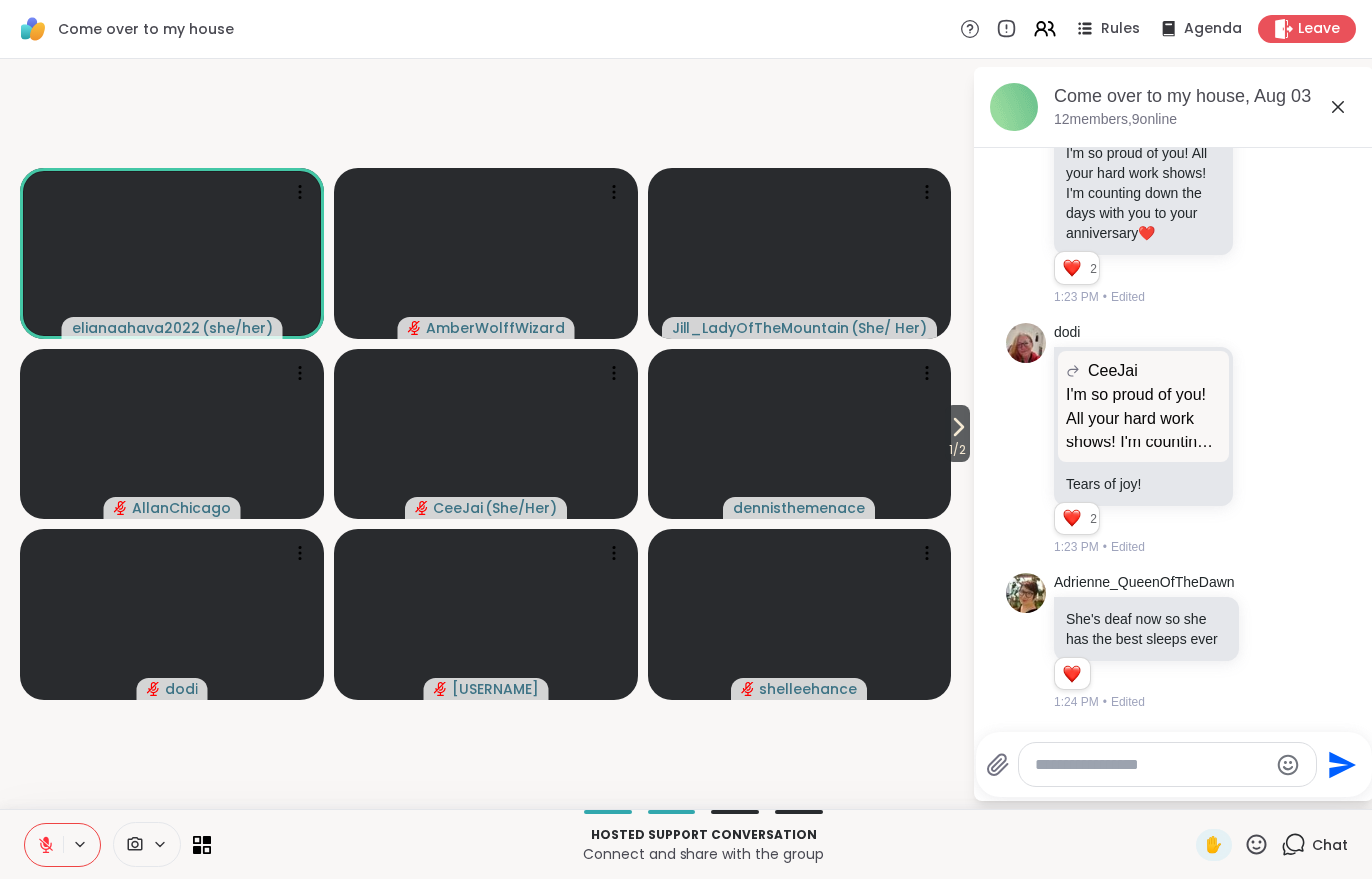 click 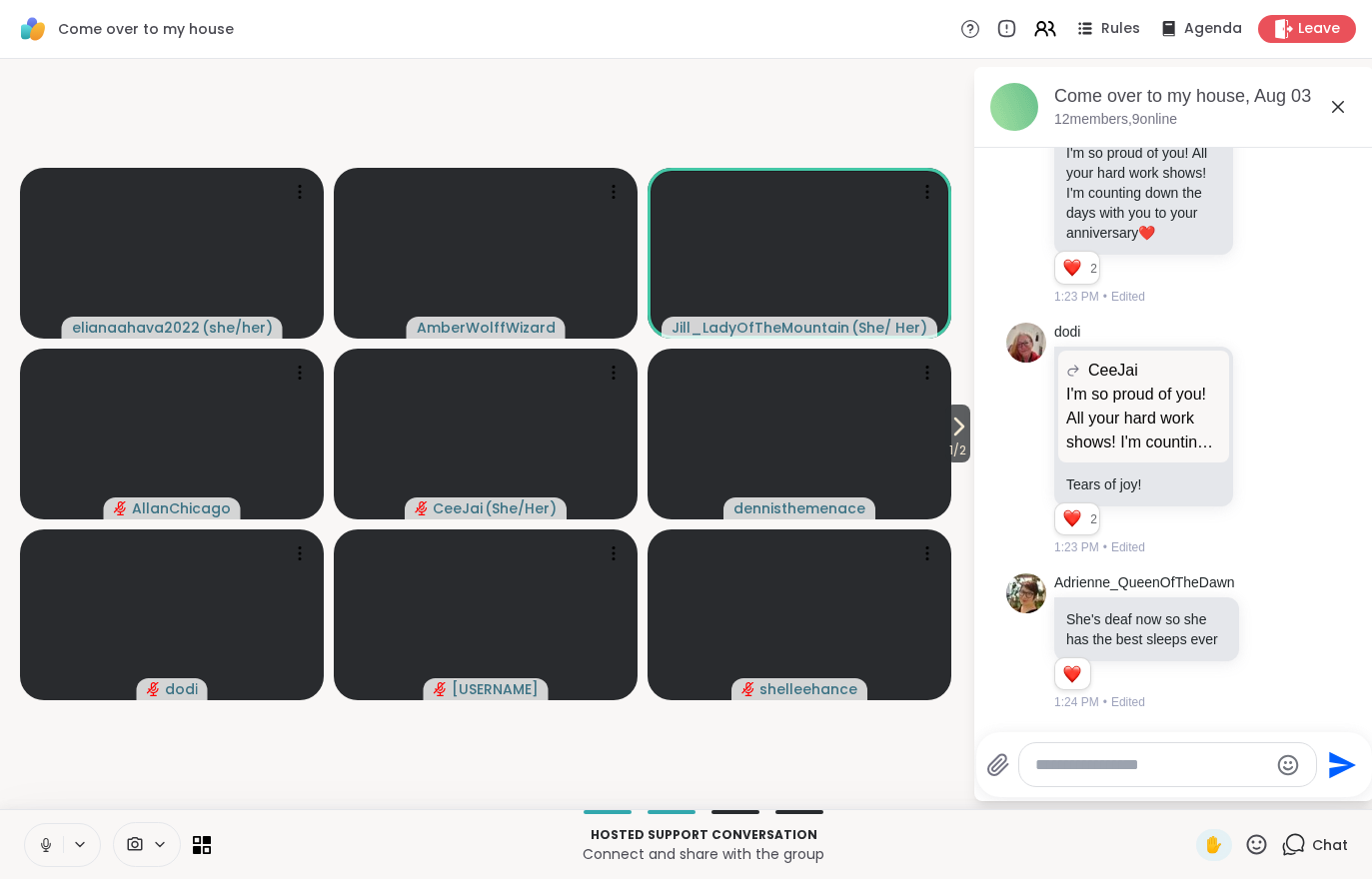scroll, scrollTop: 2322, scrollLeft: 0, axis: vertical 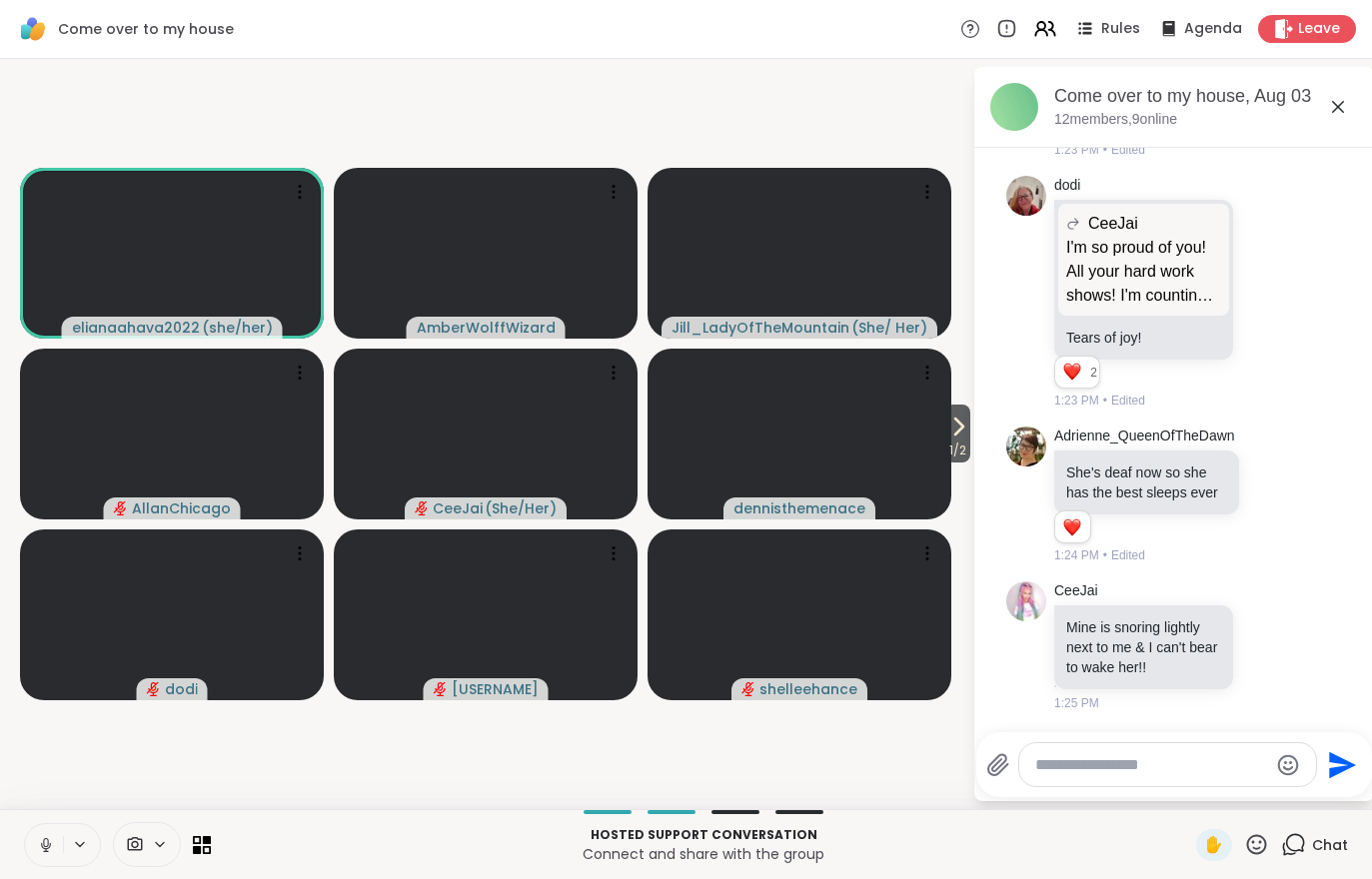click on "1  /  2" at bounding box center [957, 450] 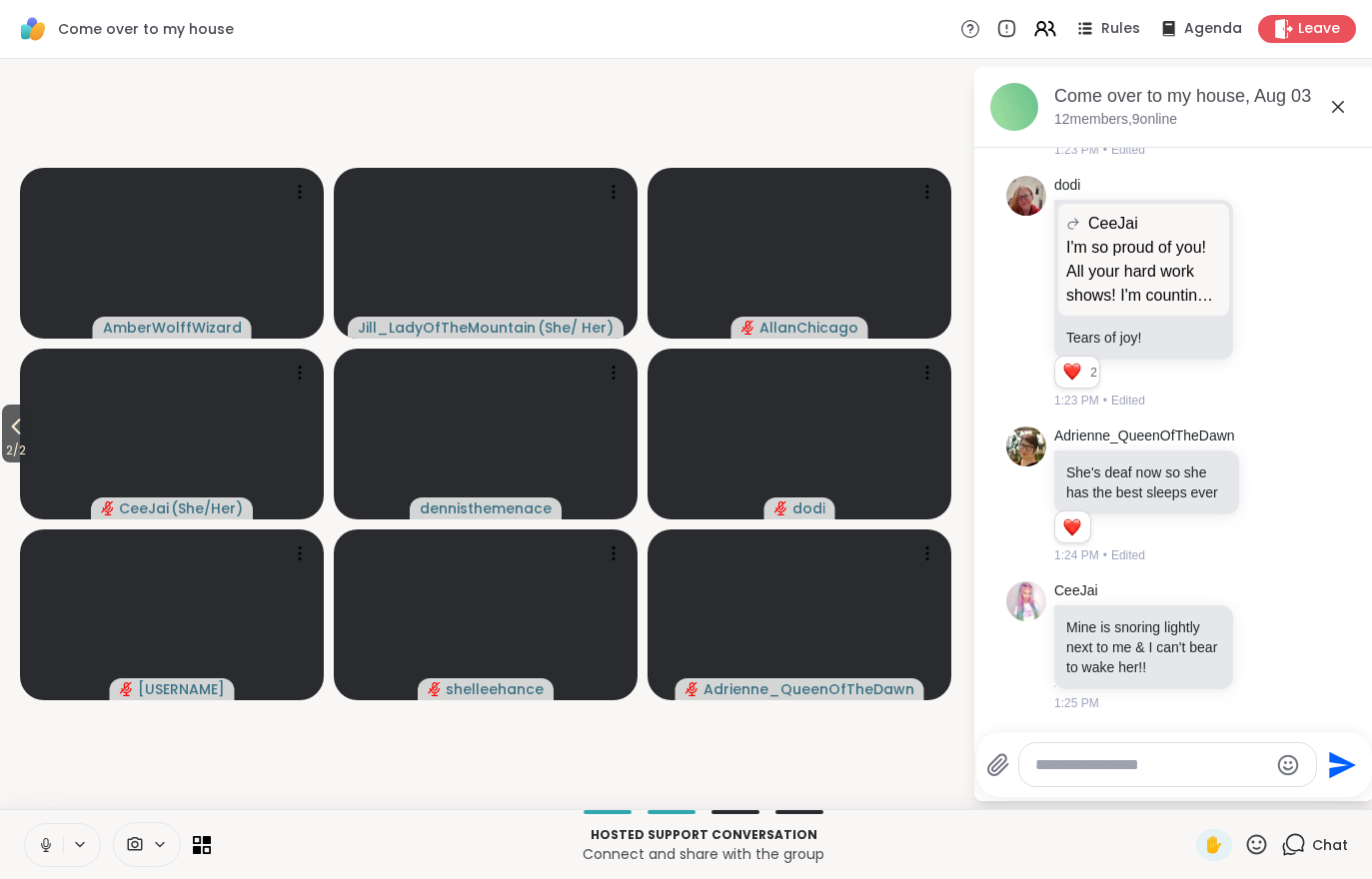 click at bounding box center [44, 845] 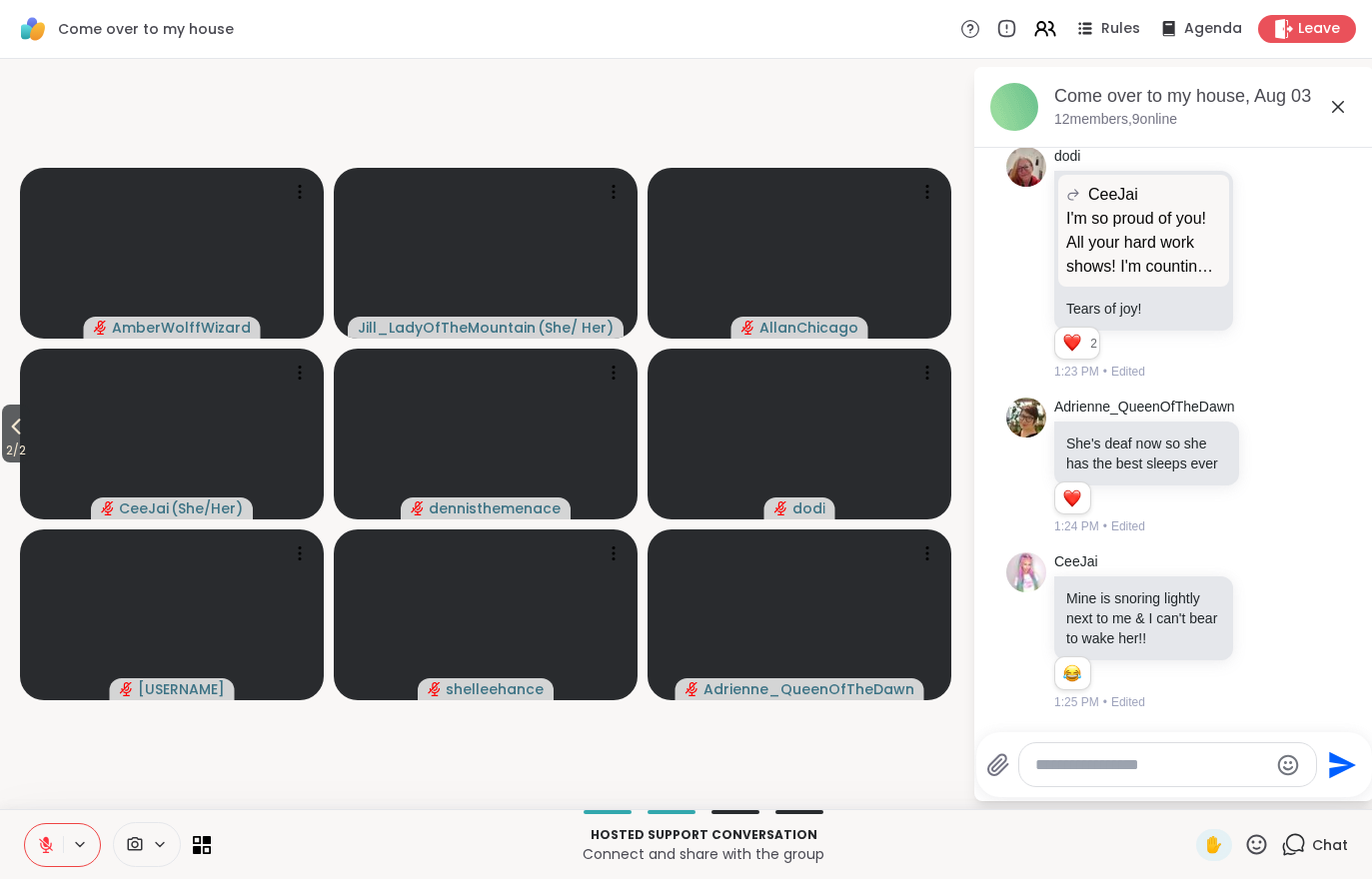 scroll, scrollTop: 2516, scrollLeft: 0, axis: vertical 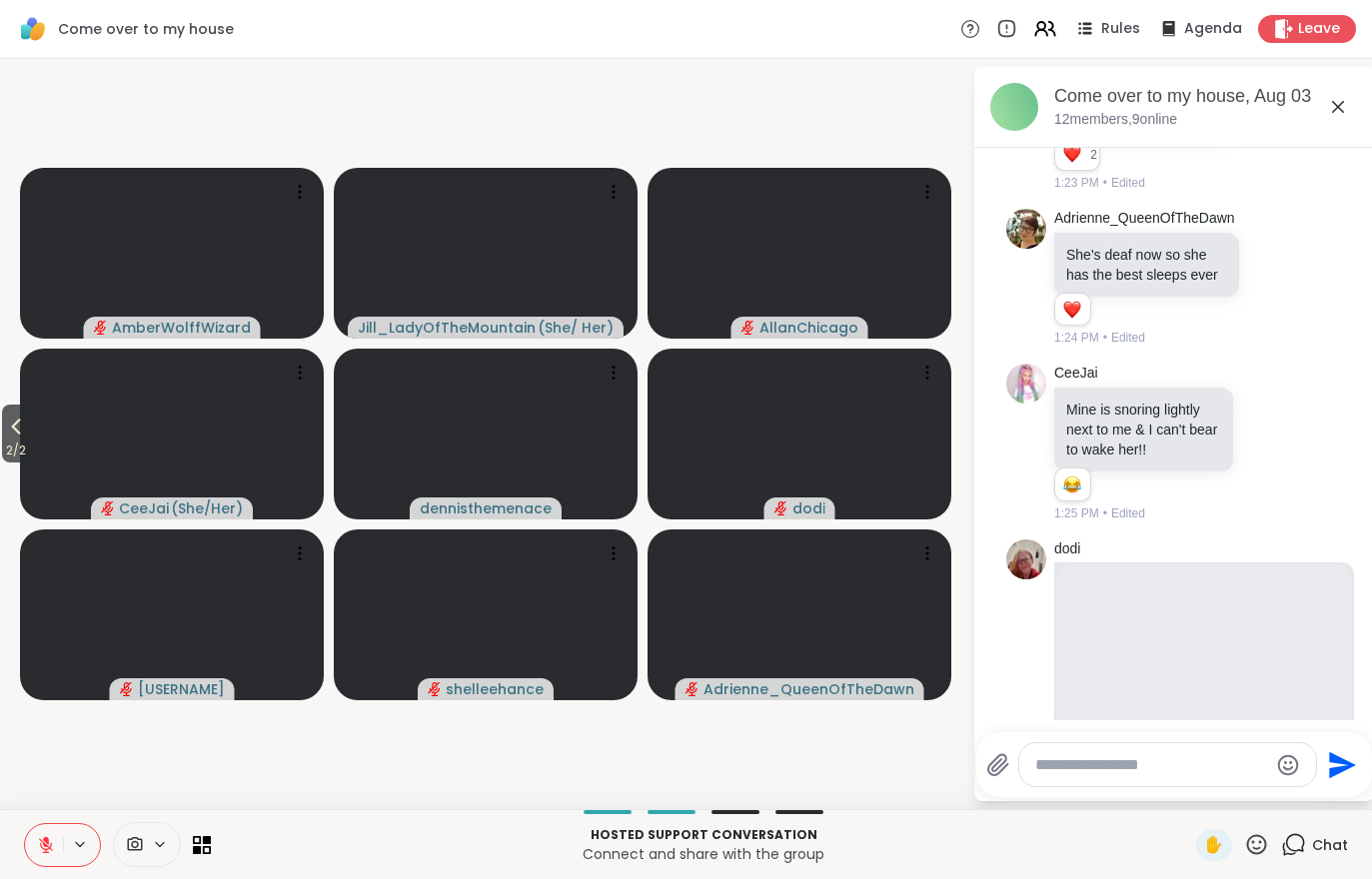 click 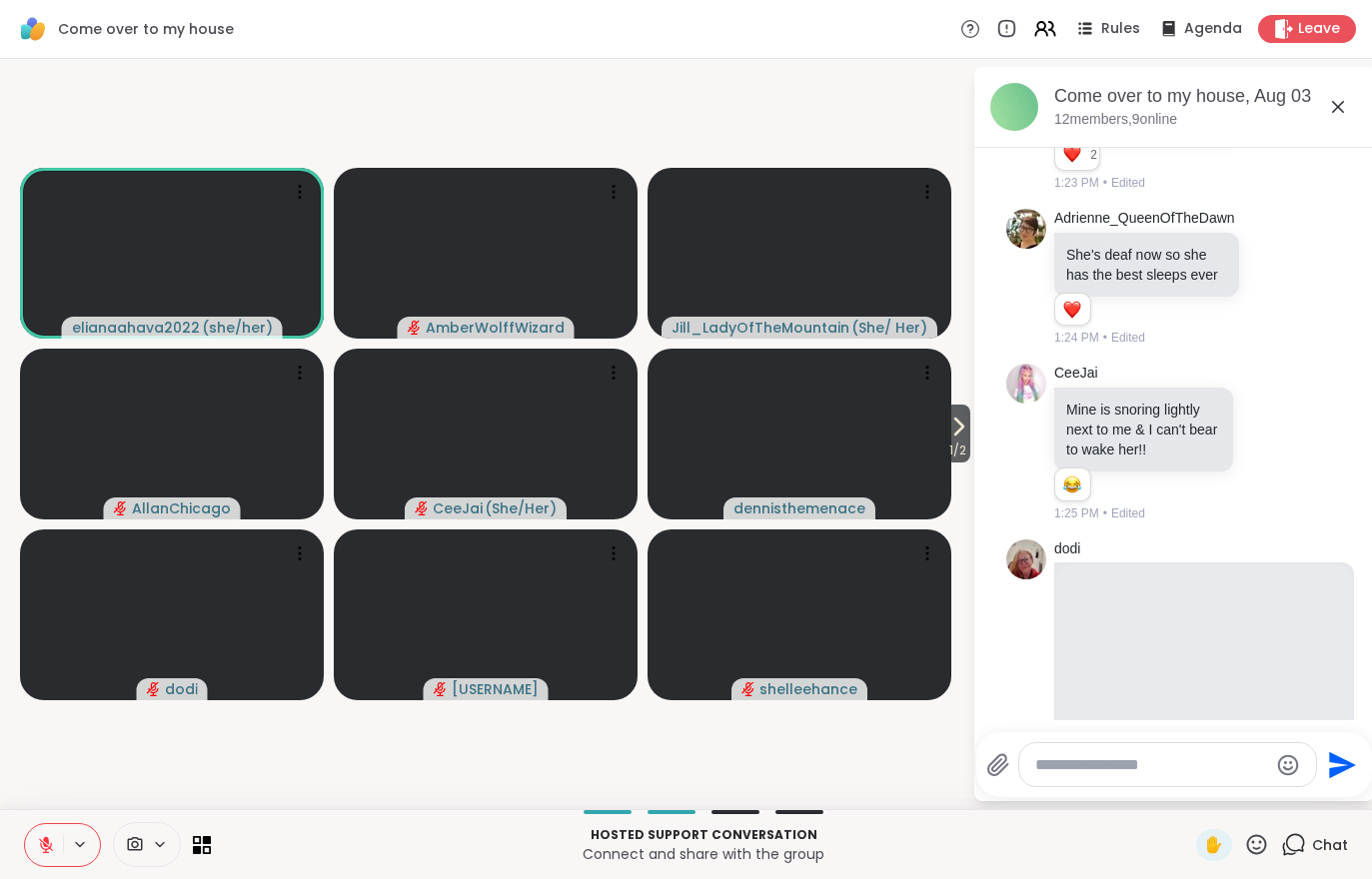 click at bounding box center (44, 845) 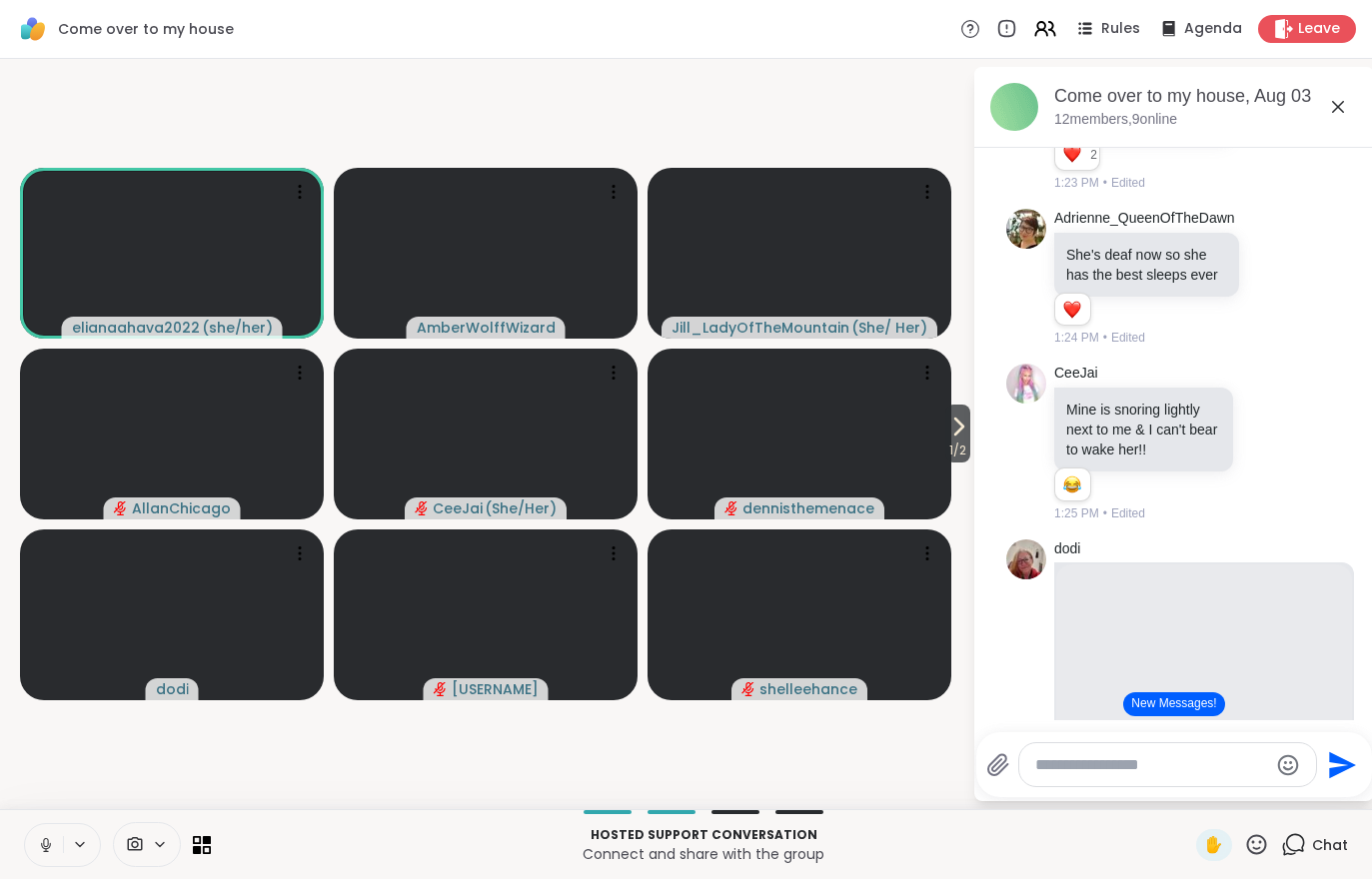 click at bounding box center [44, 845] 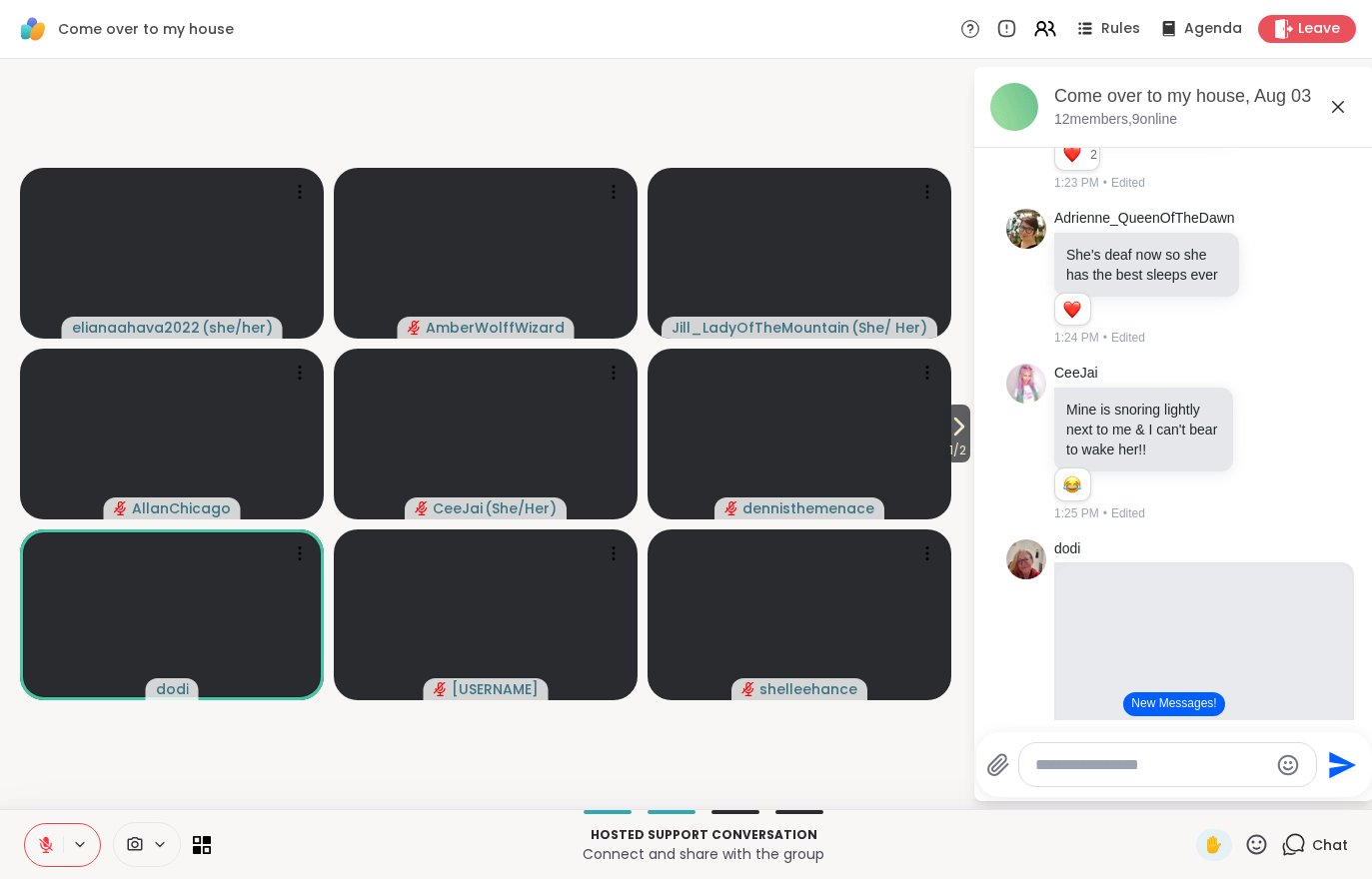 click 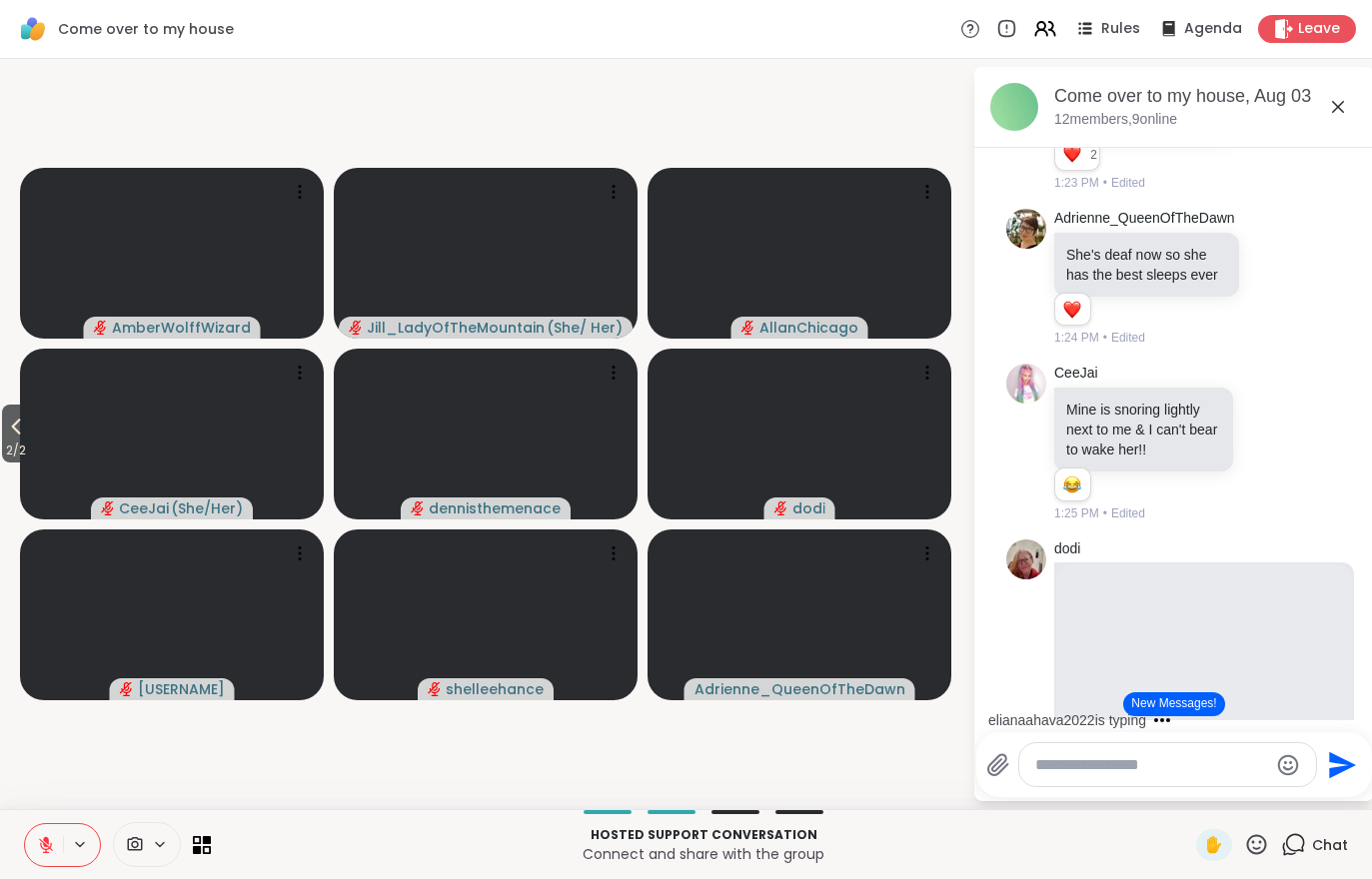 click on "2  /  2" at bounding box center (16, 450) 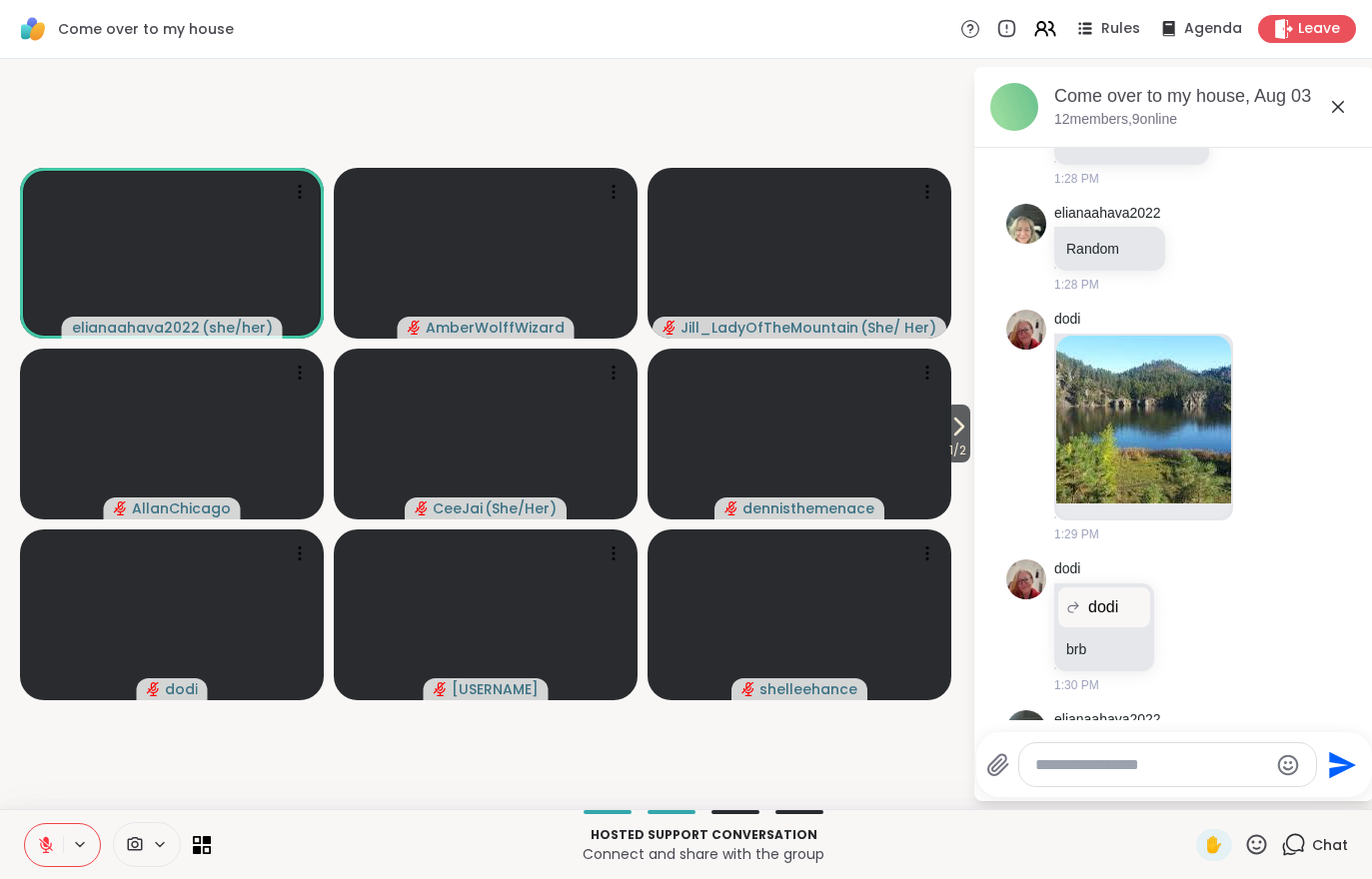 scroll, scrollTop: 3635, scrollLeft: 0, axis: vertical 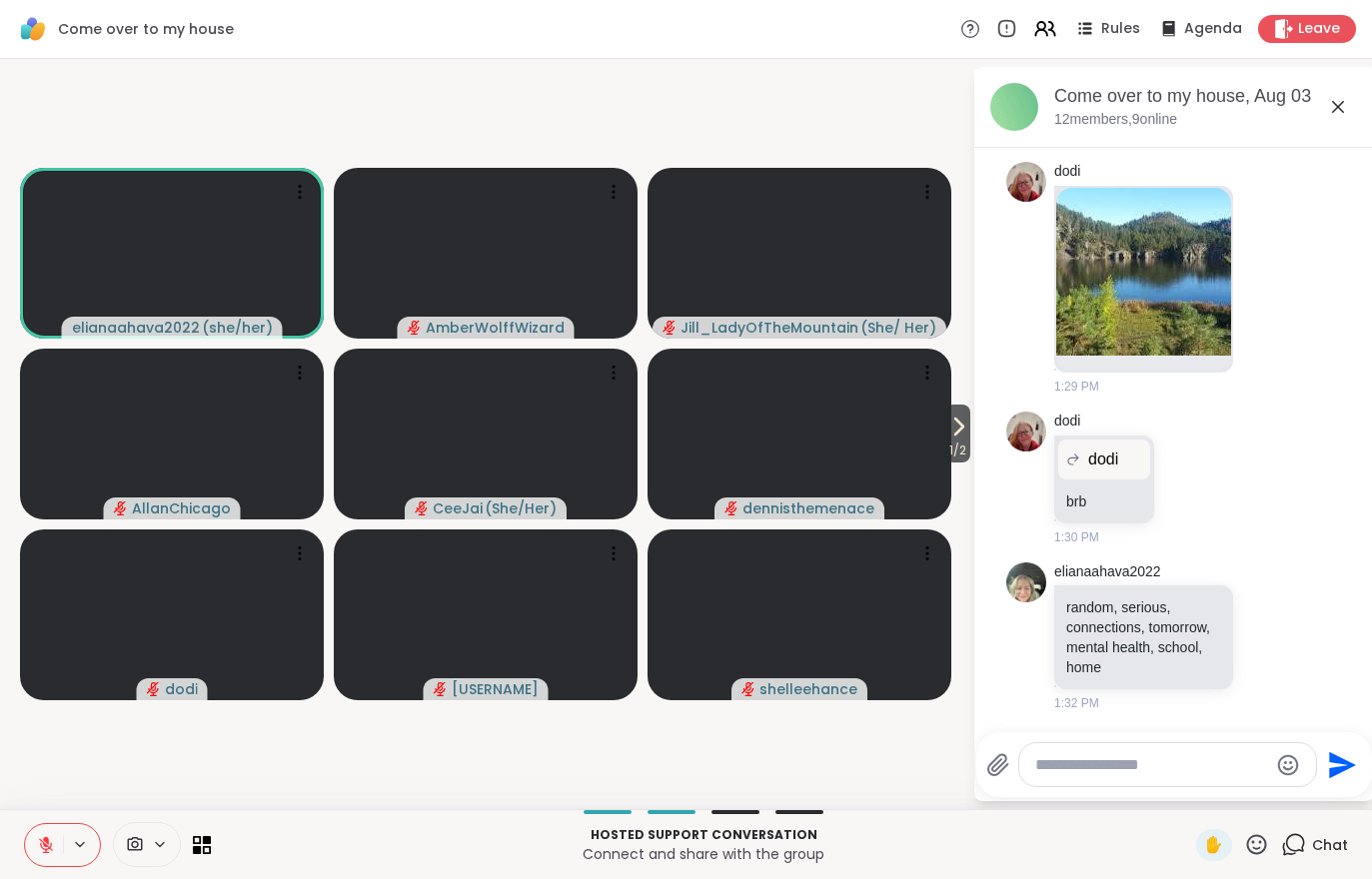 click on "1  /  2" at bounding box center (957, 450) 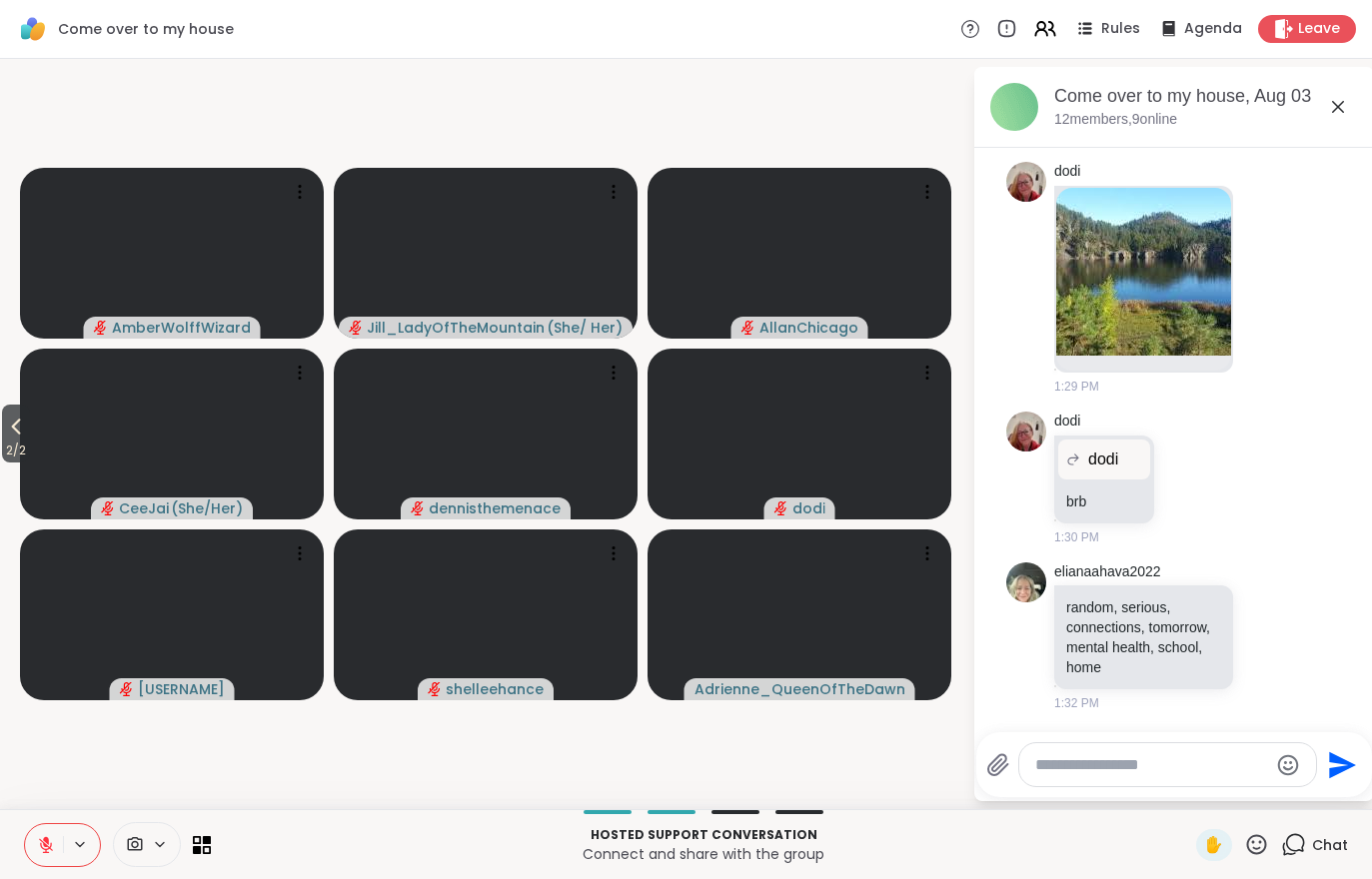 click 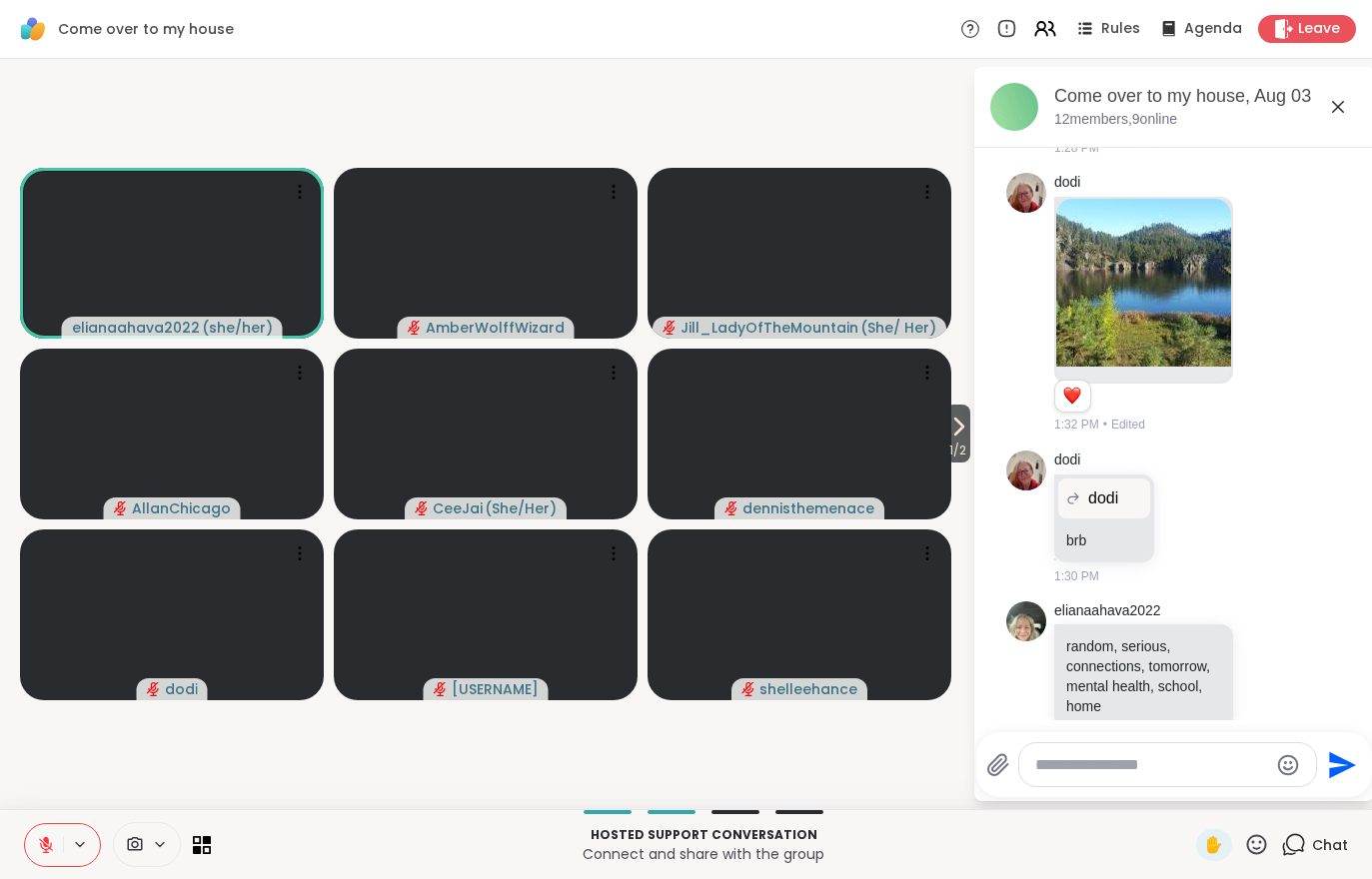 scroll, scrollTop: 3719, scrollLeft: 0, axis: vertical 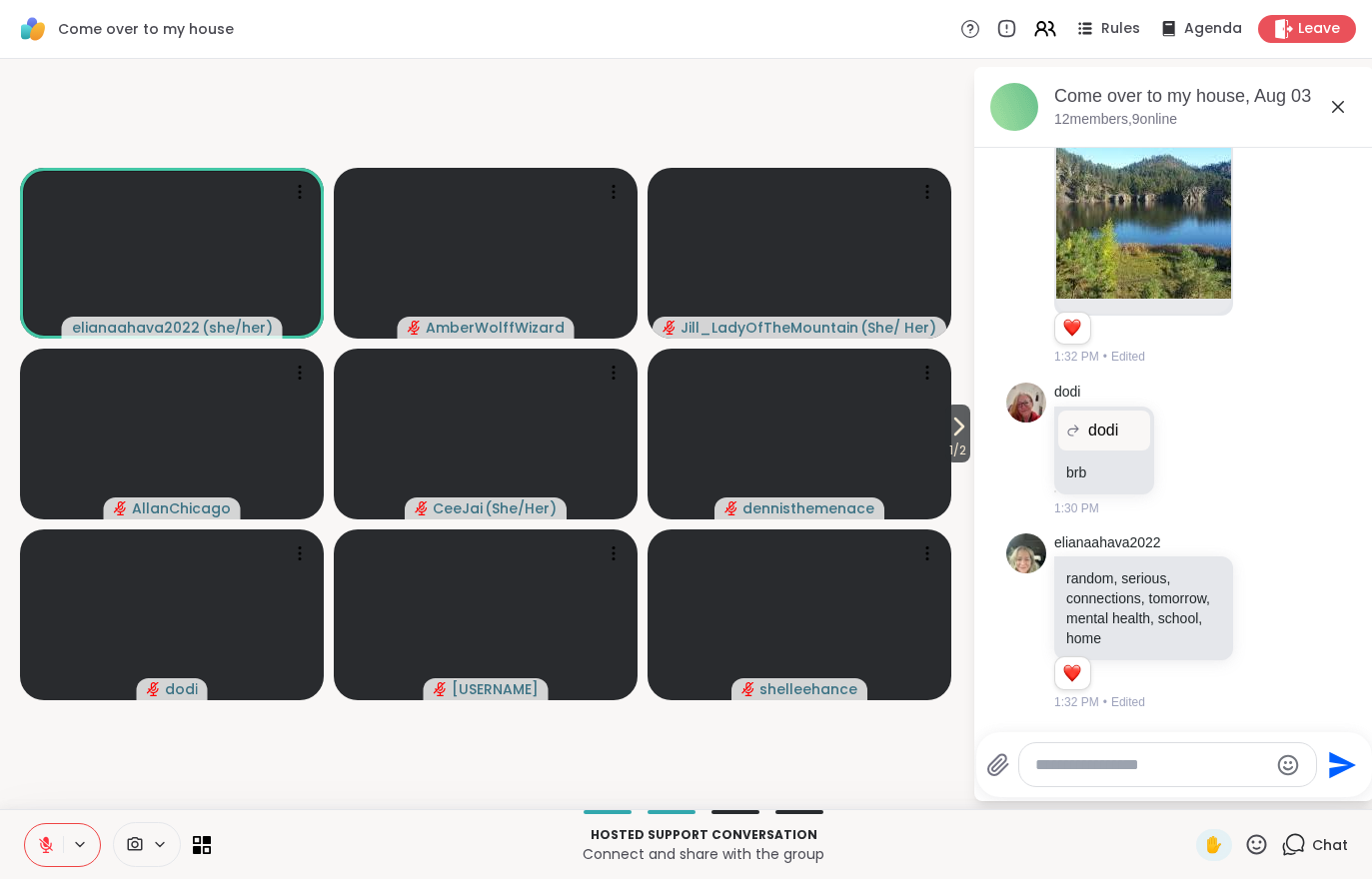 click on "1  /  2" at bounding box center [957, 450] 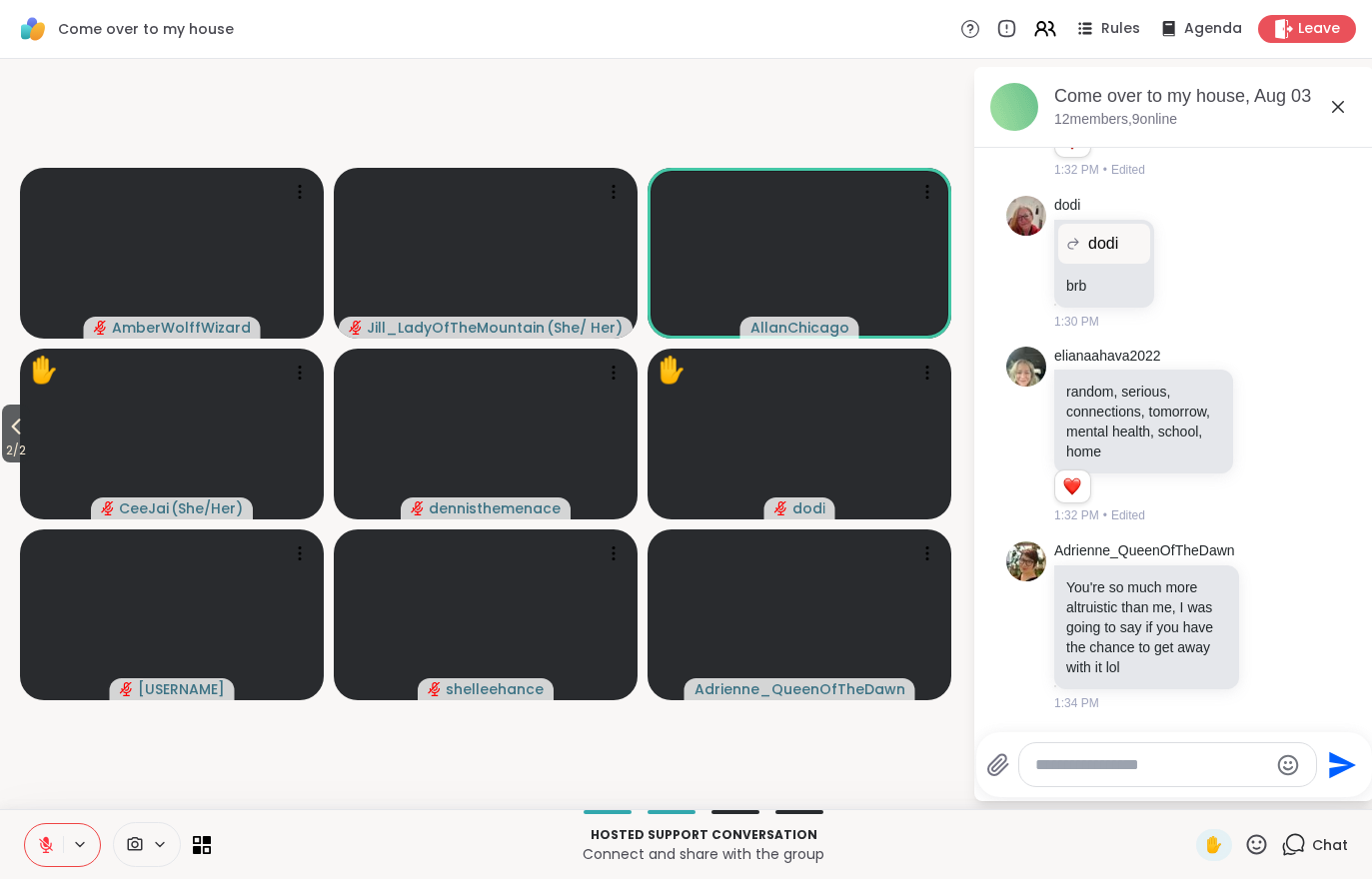 scroll, scrollTop: 3933, scrollLeft: 0, axis: vertical 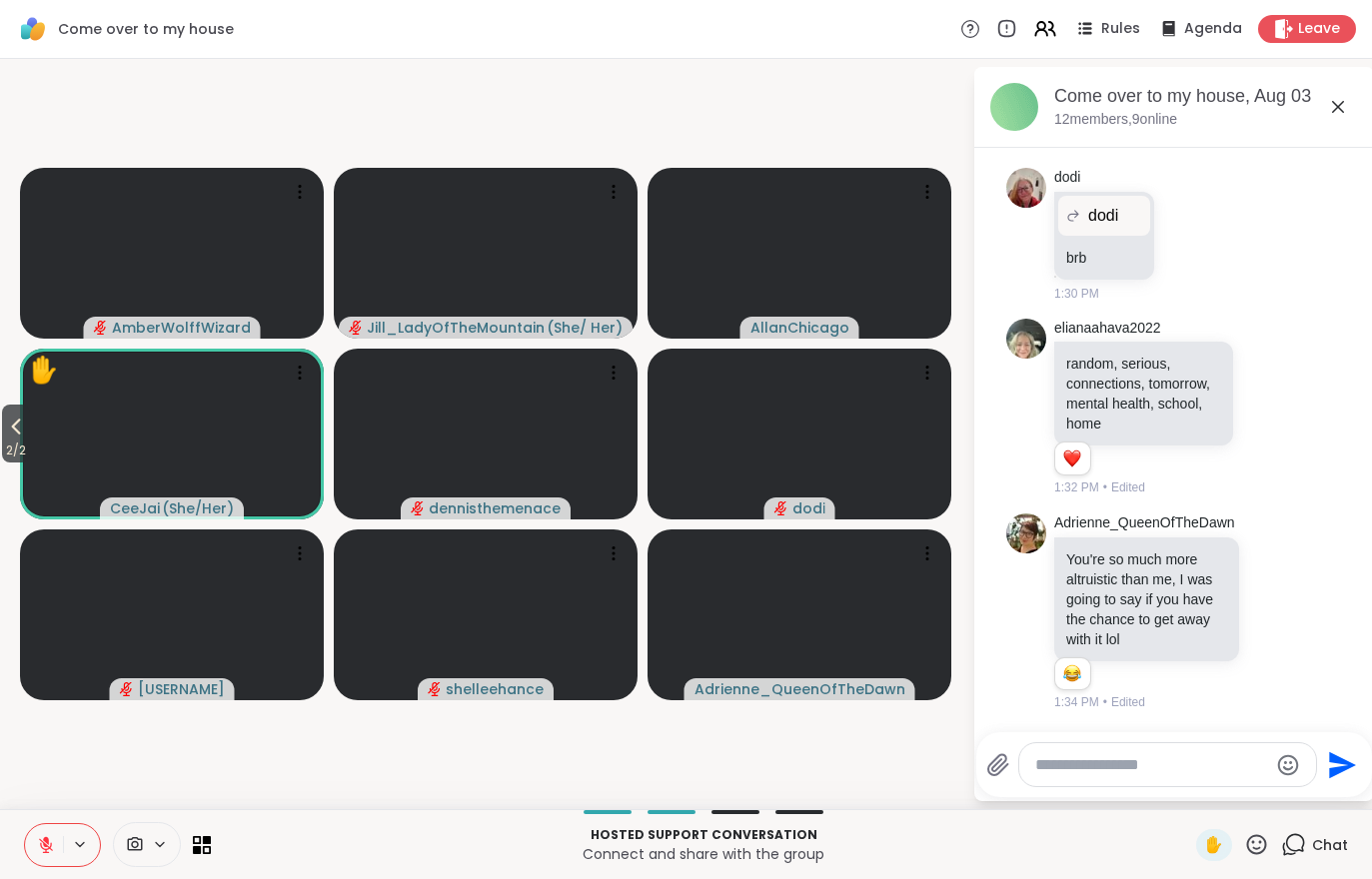 click on "2  /  2" at bounding box center (16, 450) 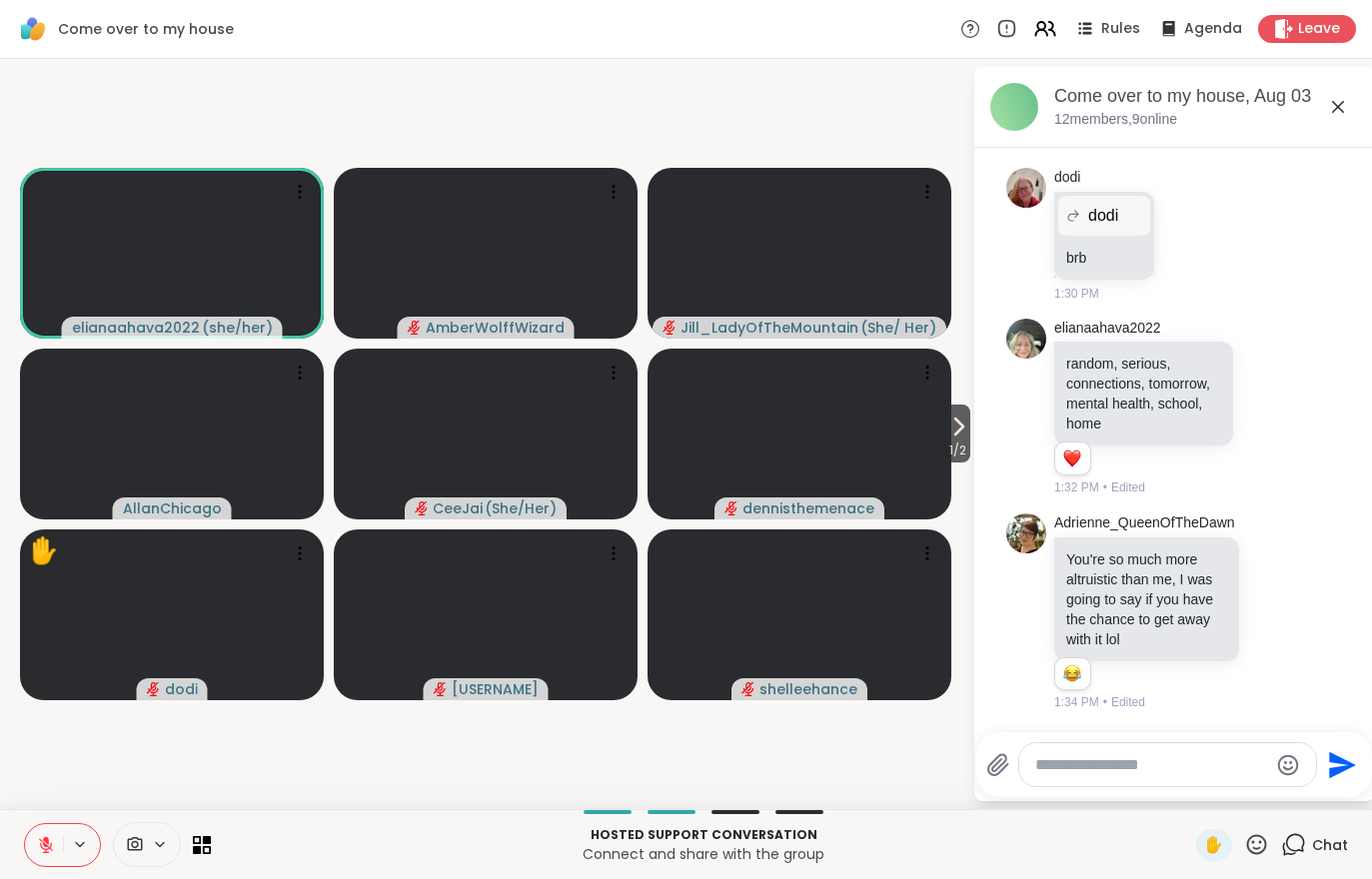 click on "1  /  2" at bounding box center (957, 450) 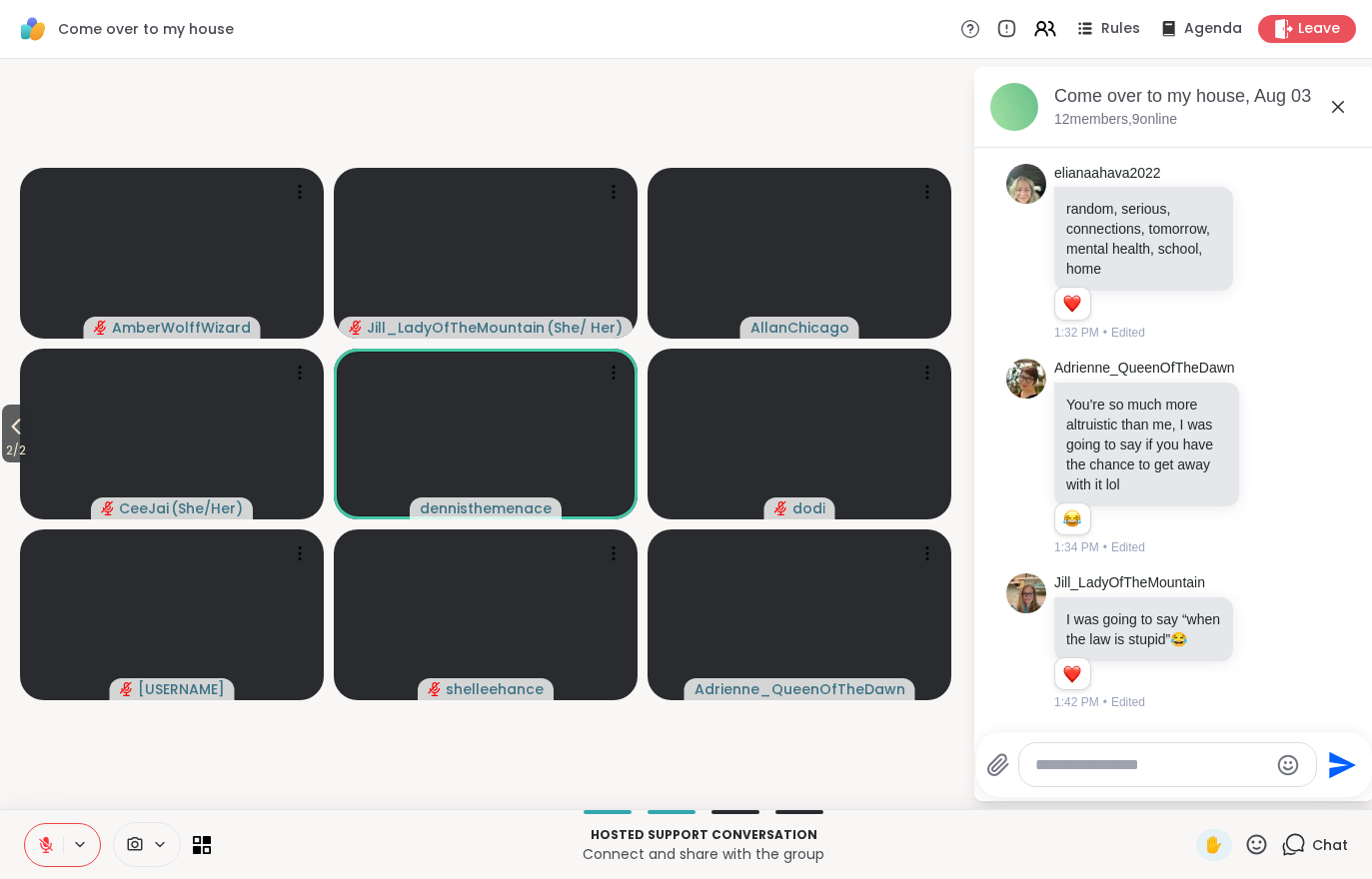 scroll, scrollTop: 4106, scrollLeft: 0, axis: vertical 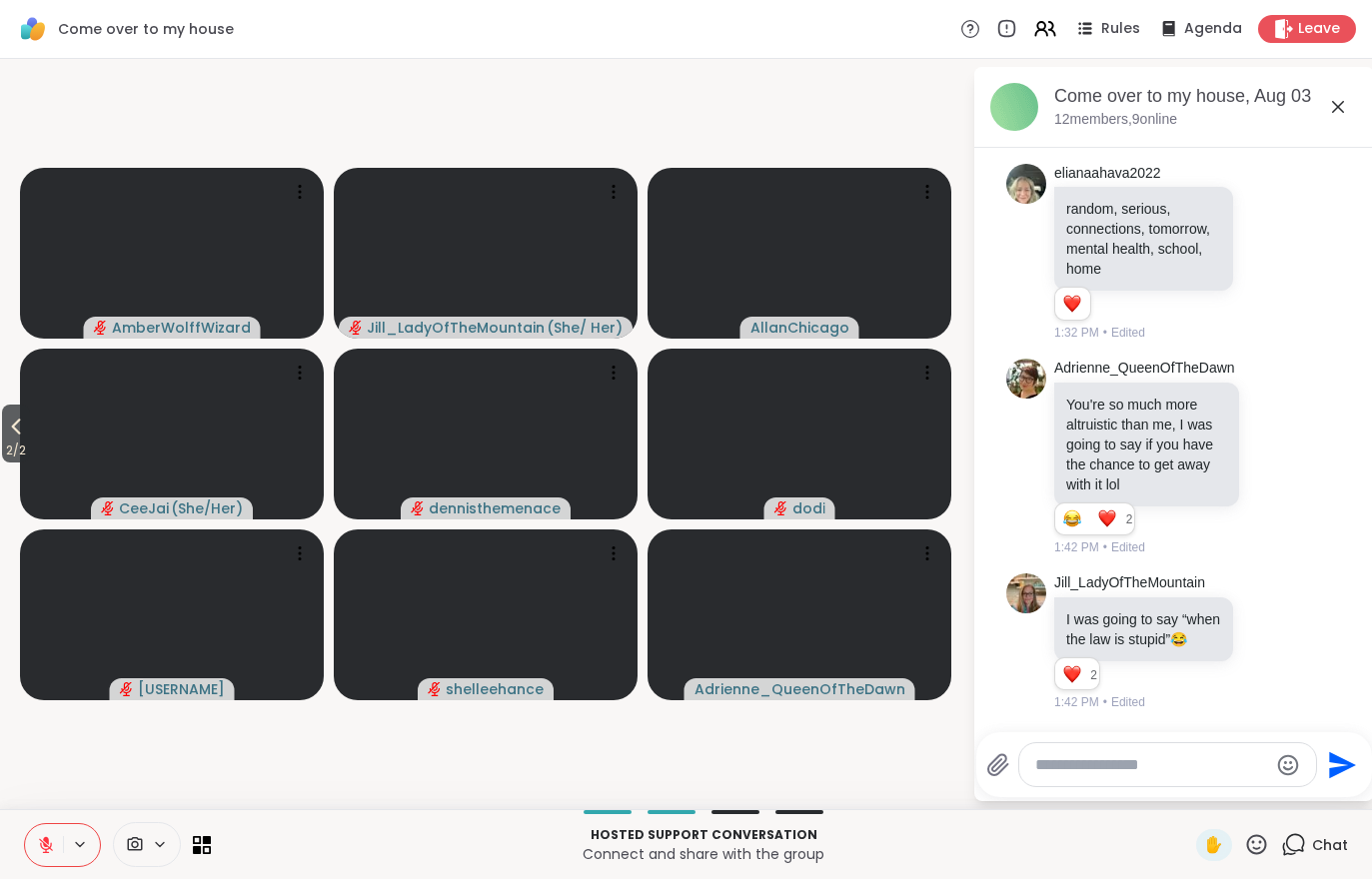 click at bounding box center [44, 845] 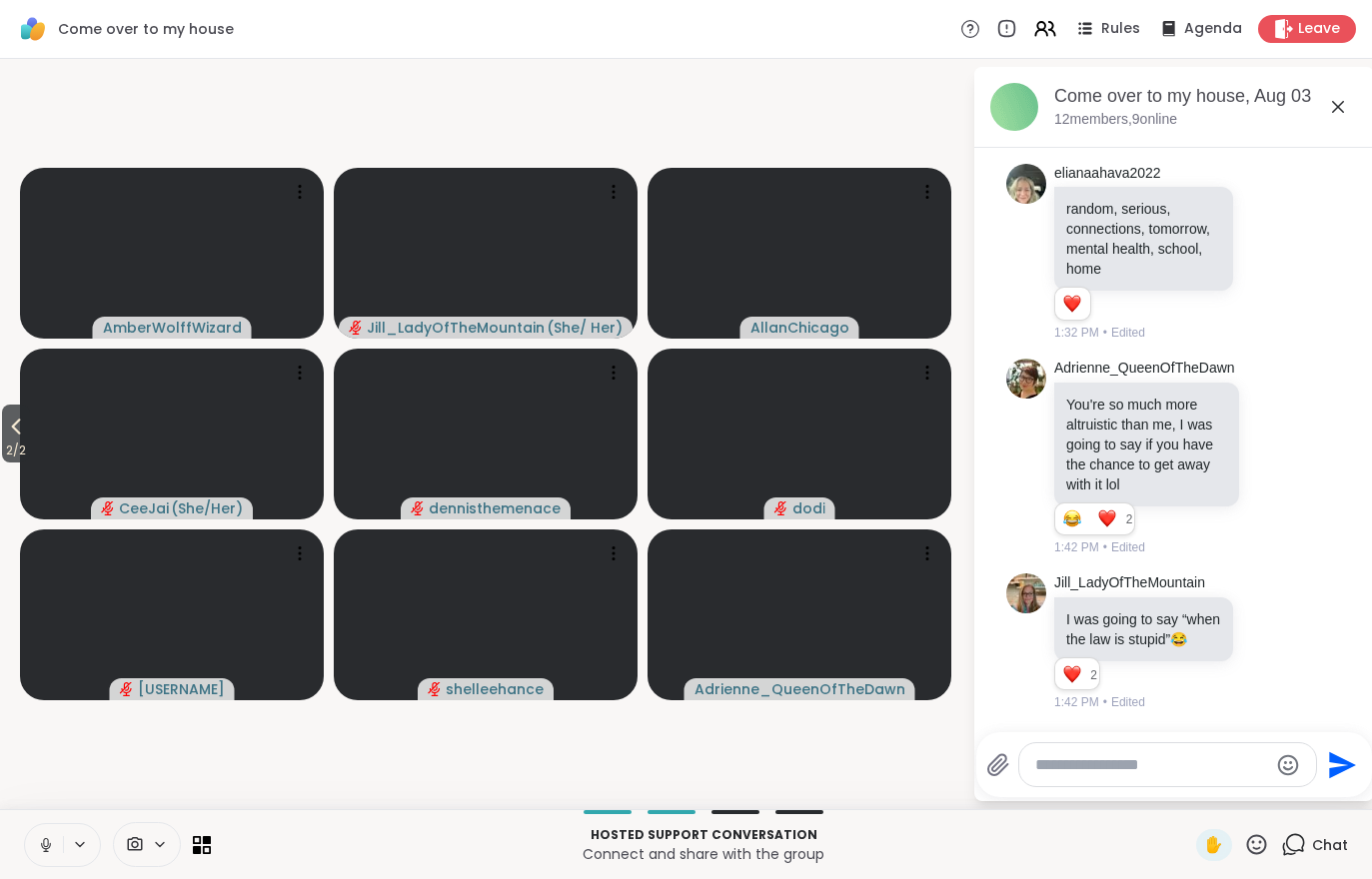 click on "2  /  2" at bounding box center (16, 450) 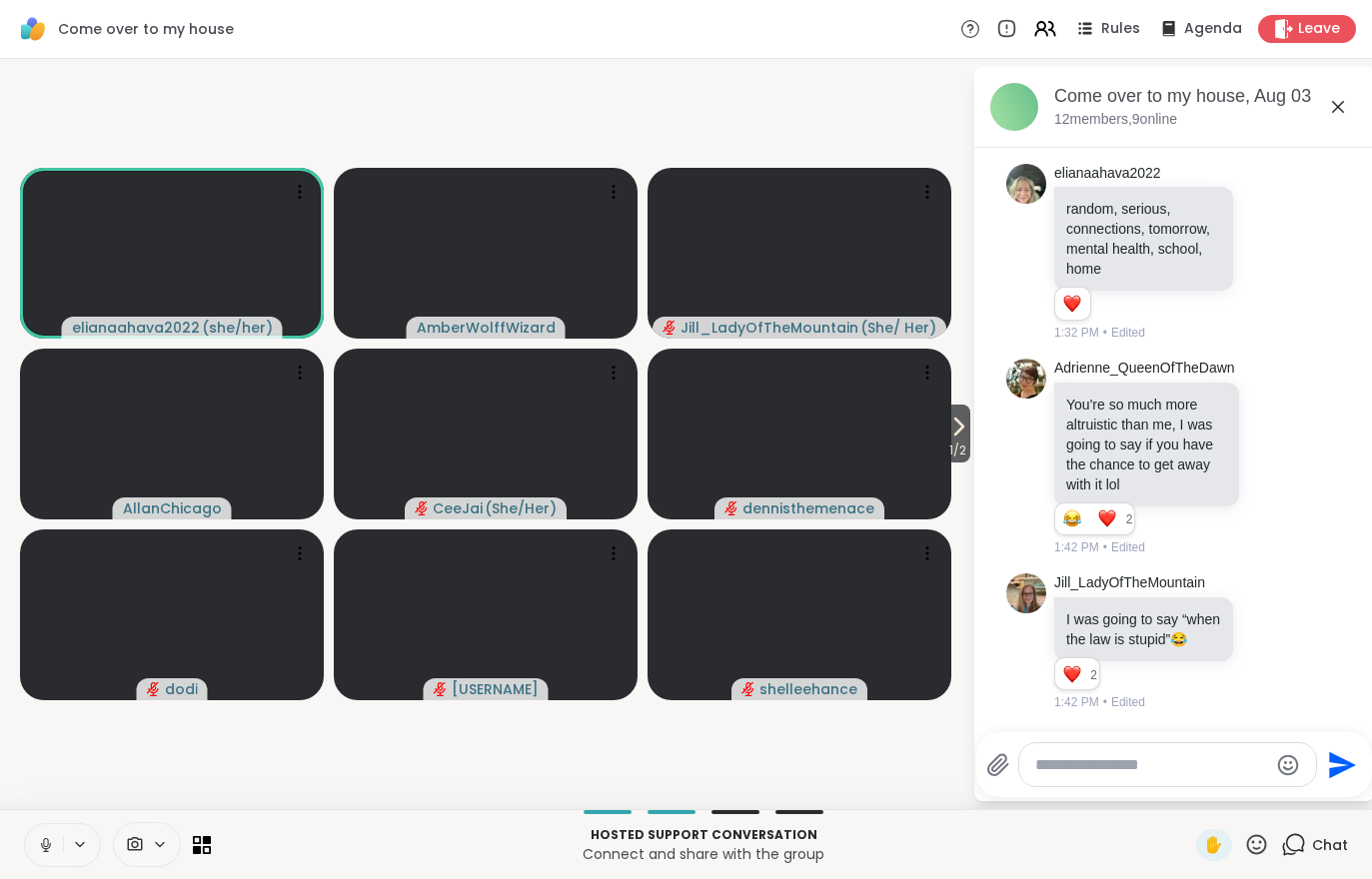 click on "1  /  2" at bounding box center [957, 450] 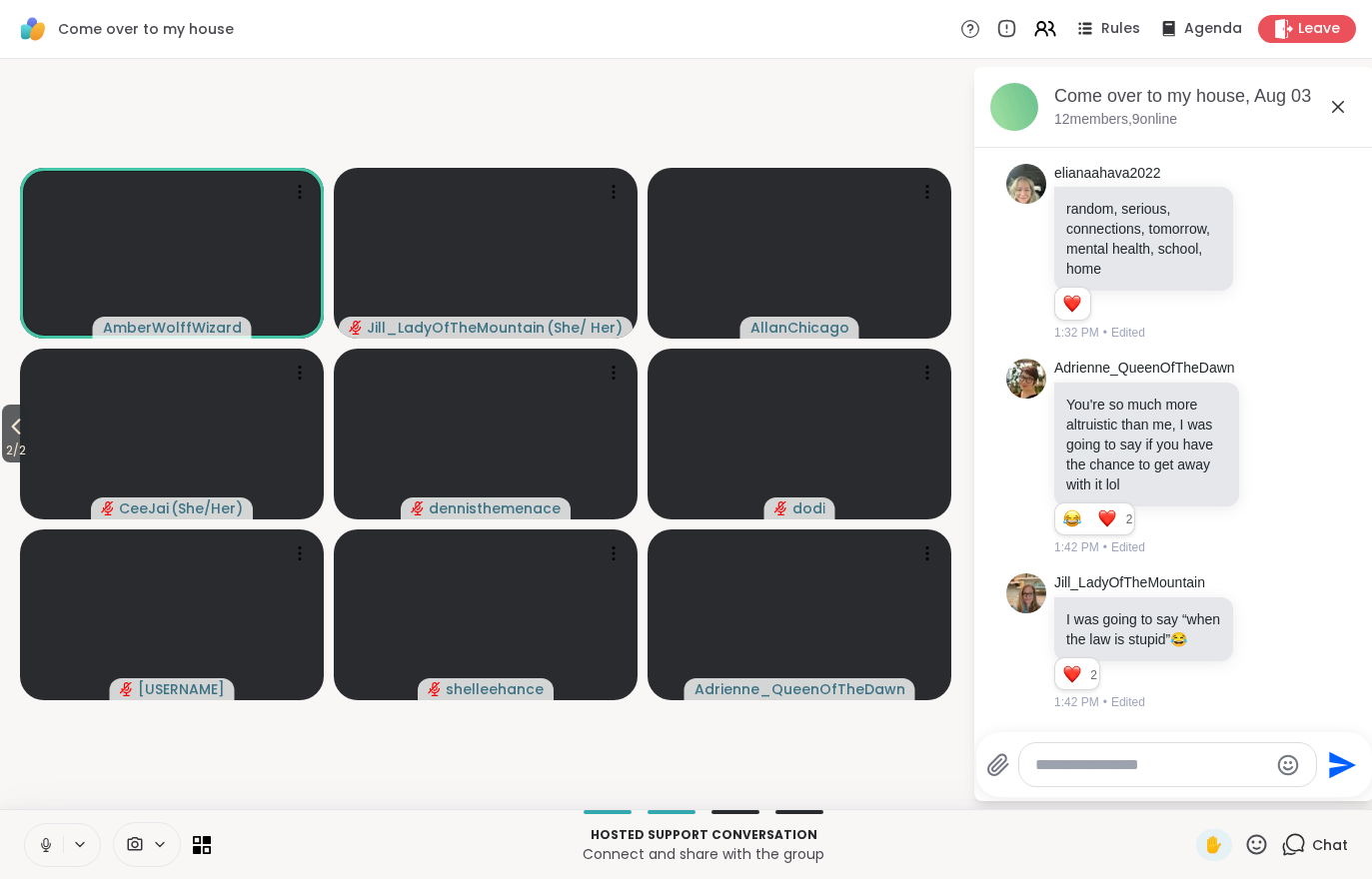 click 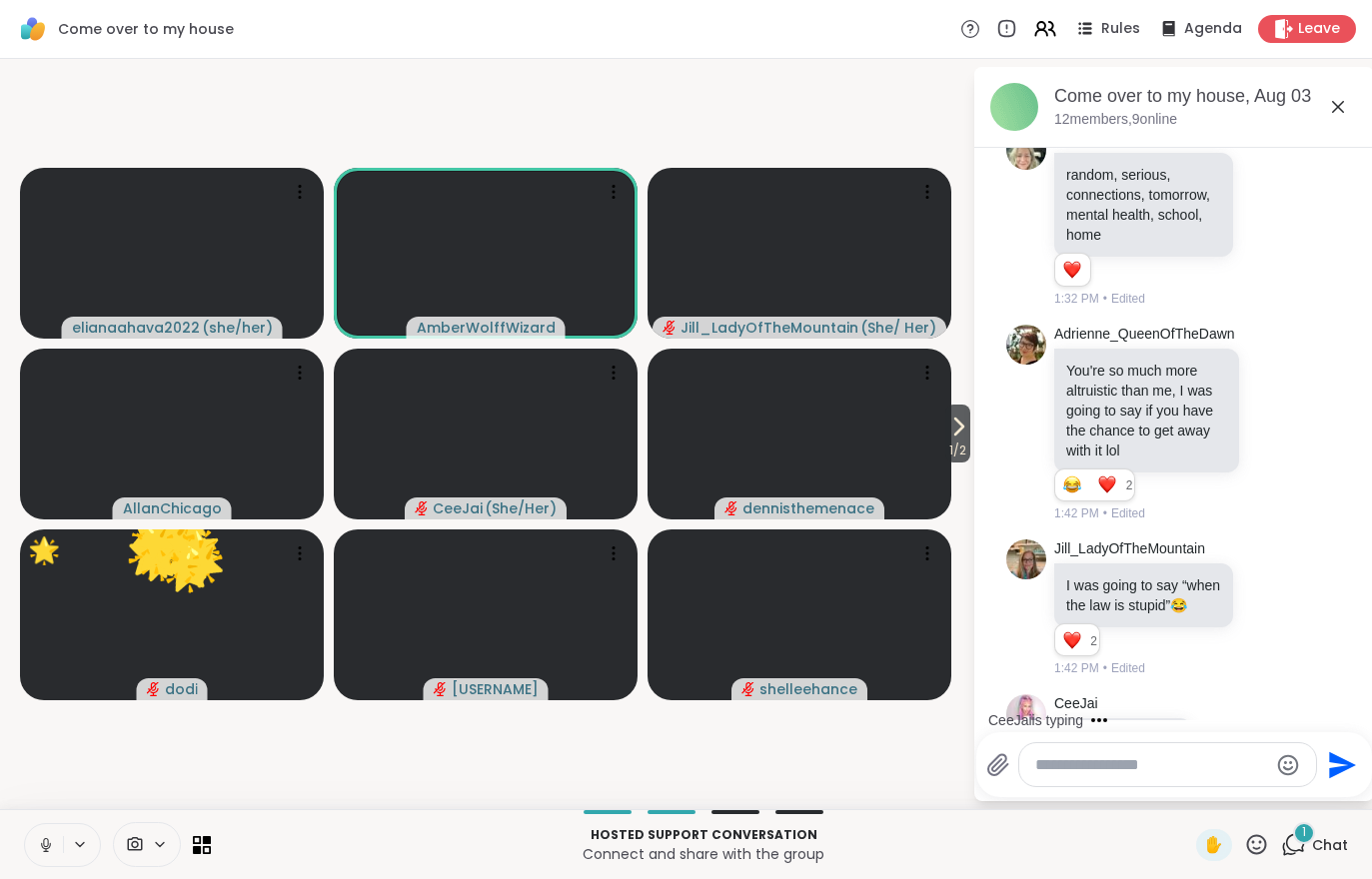 scroll, scrollTop: 4212, scrollLeft: 0, axis: vertical 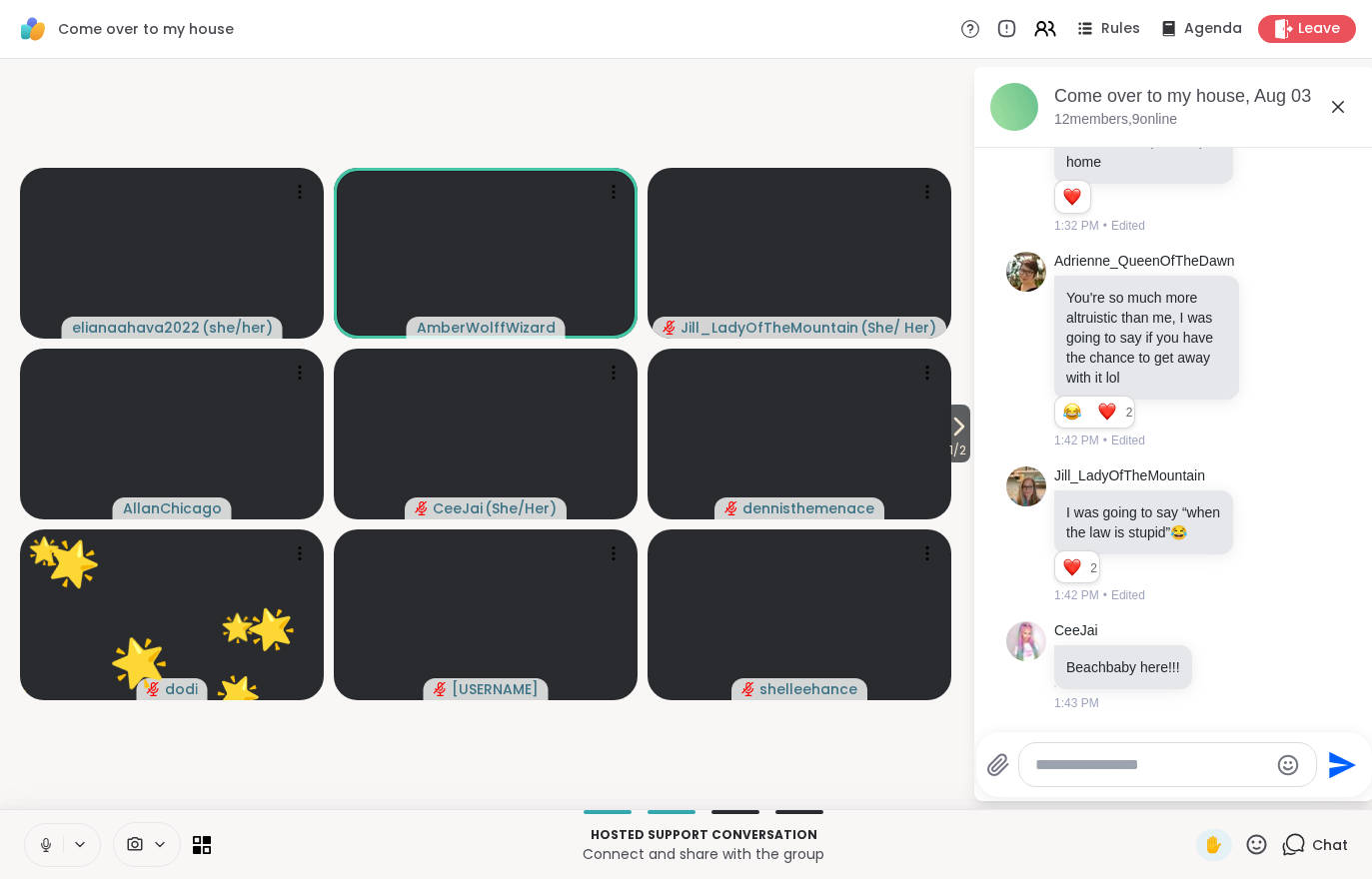 click 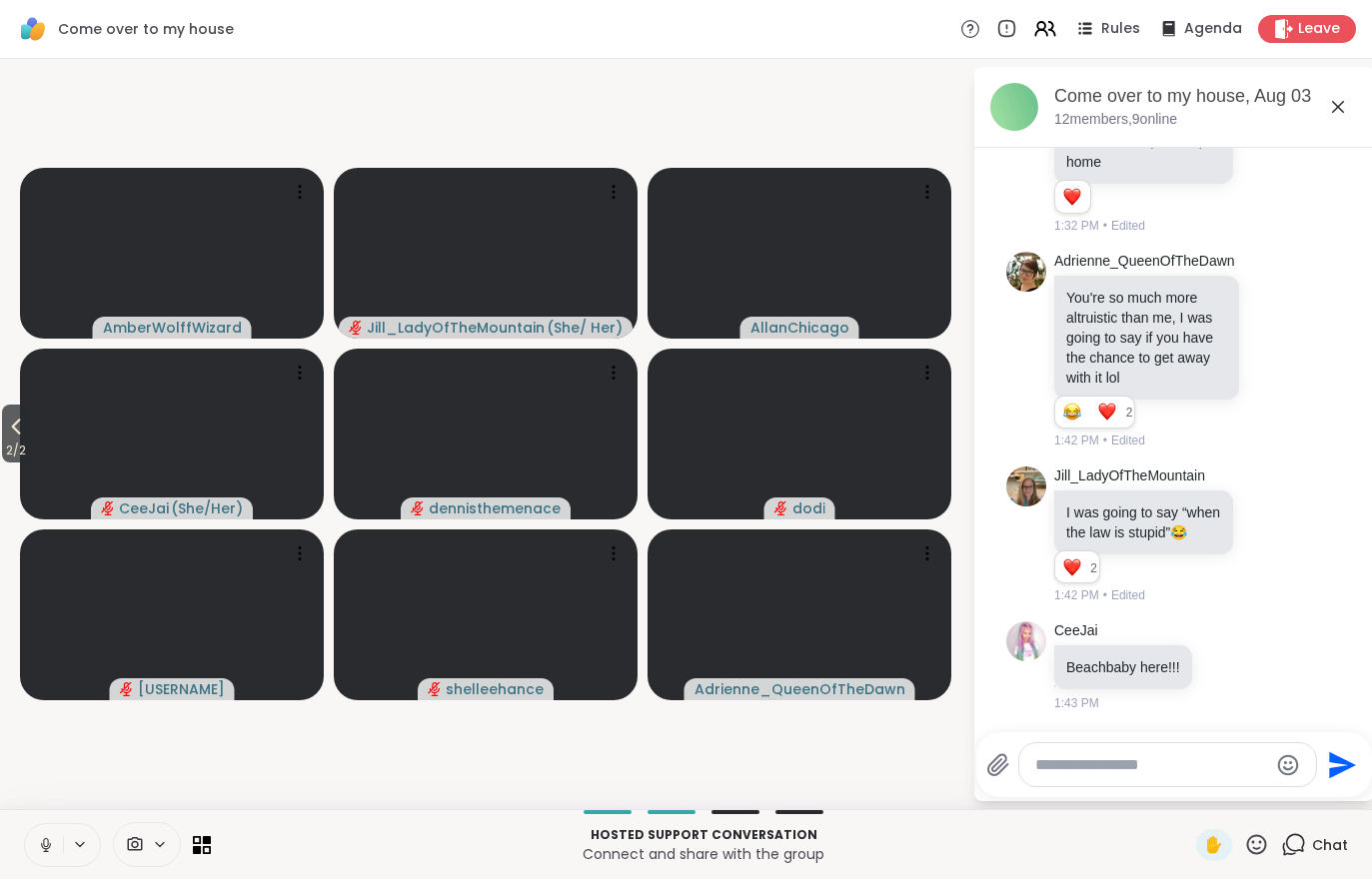 scroll, scrollTop: 4318, scrollLeft: 0, axis: vertical 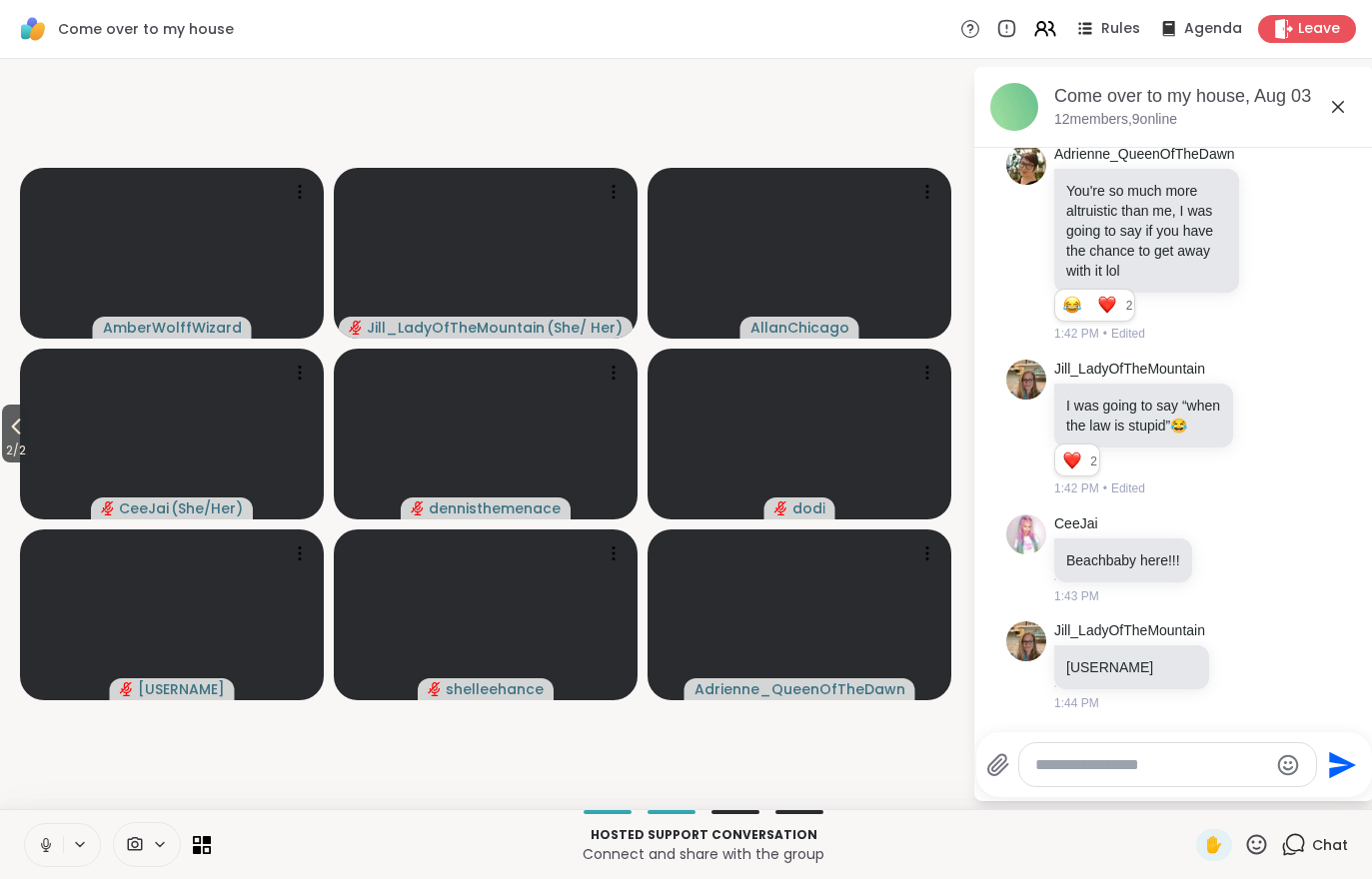 click at bounding box center (44, 845) 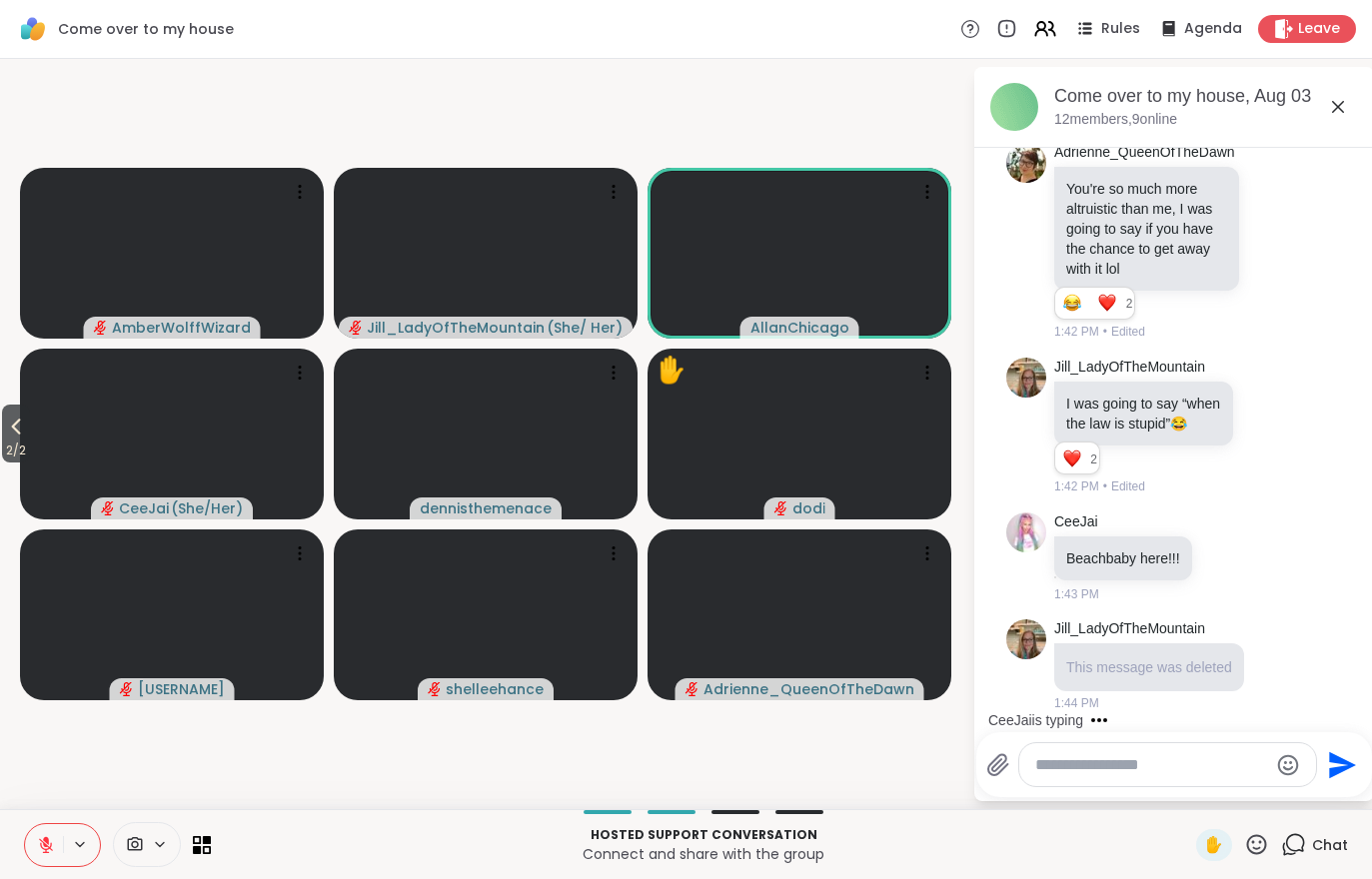 scroll, scrollTop: 4446, scrollLeft: 0, axis: vertical 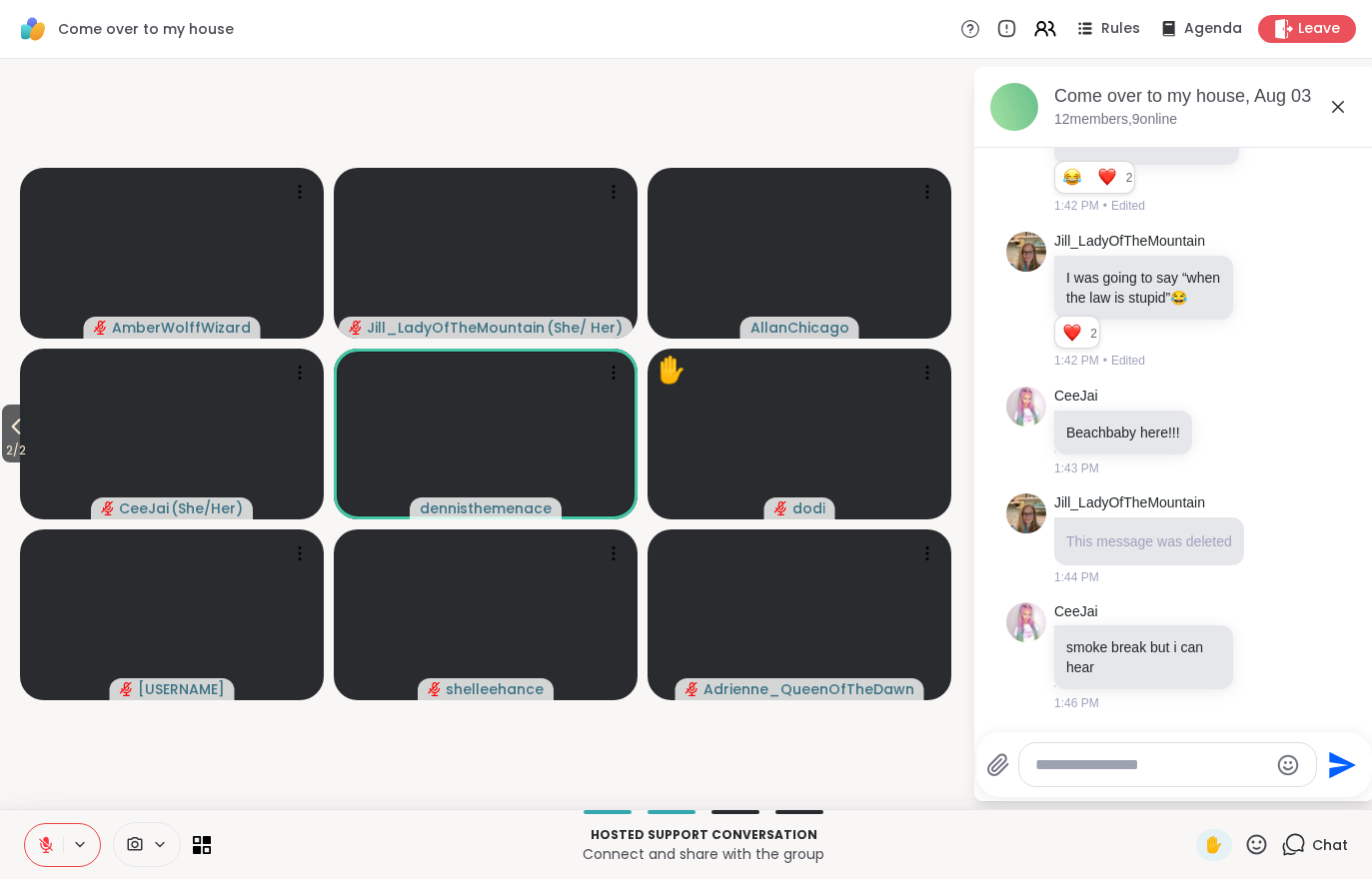 click 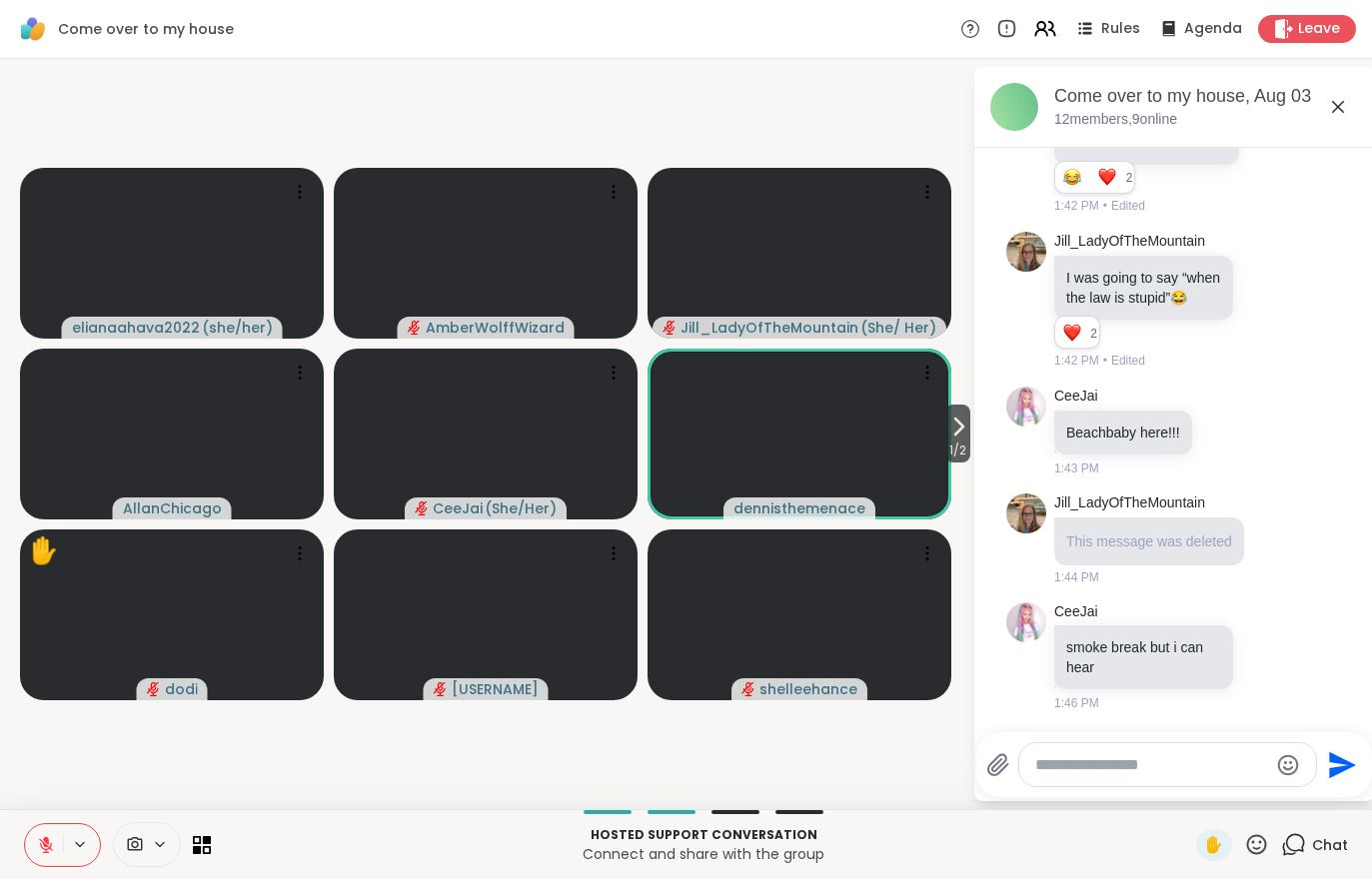 click 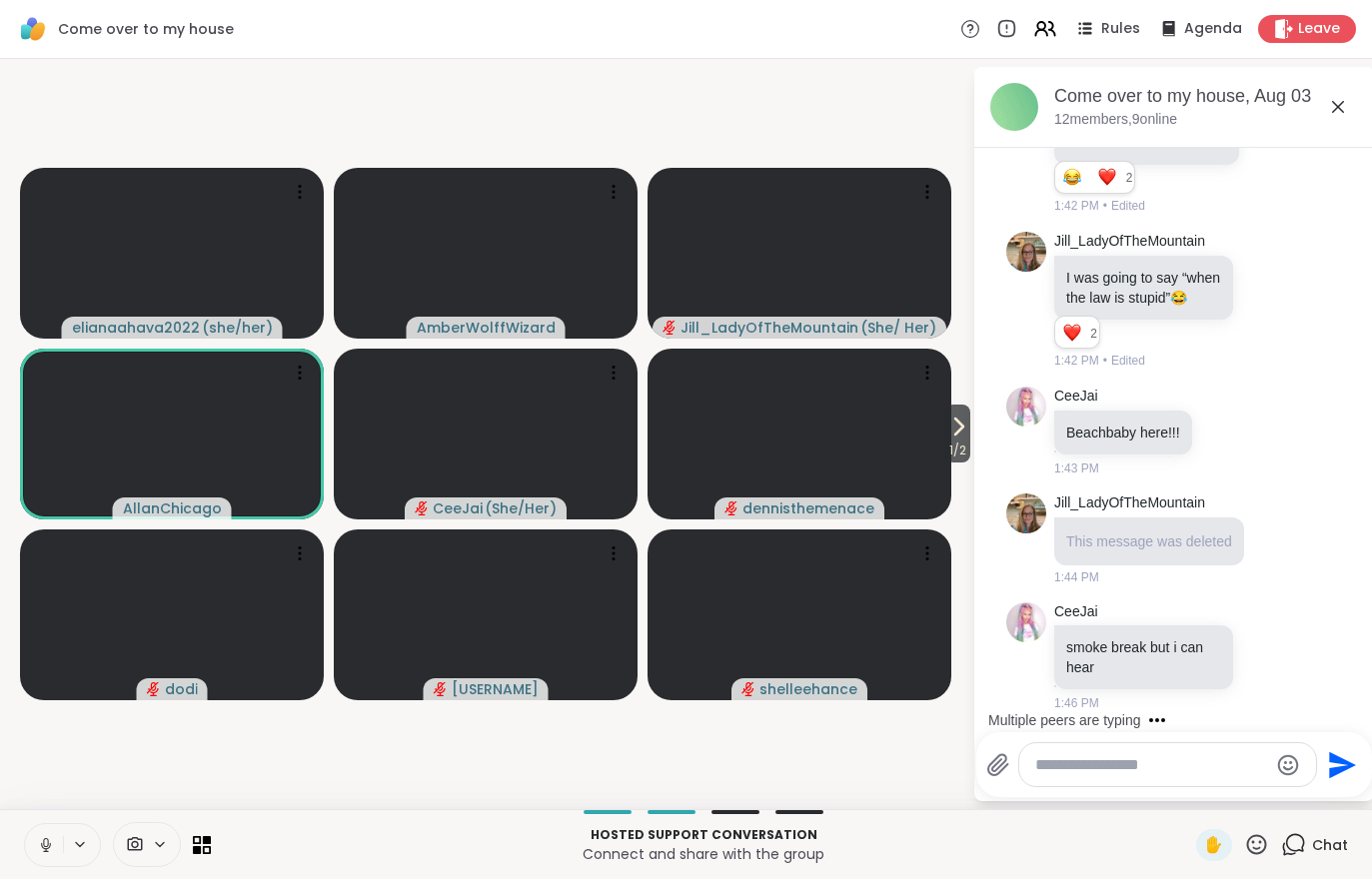 click 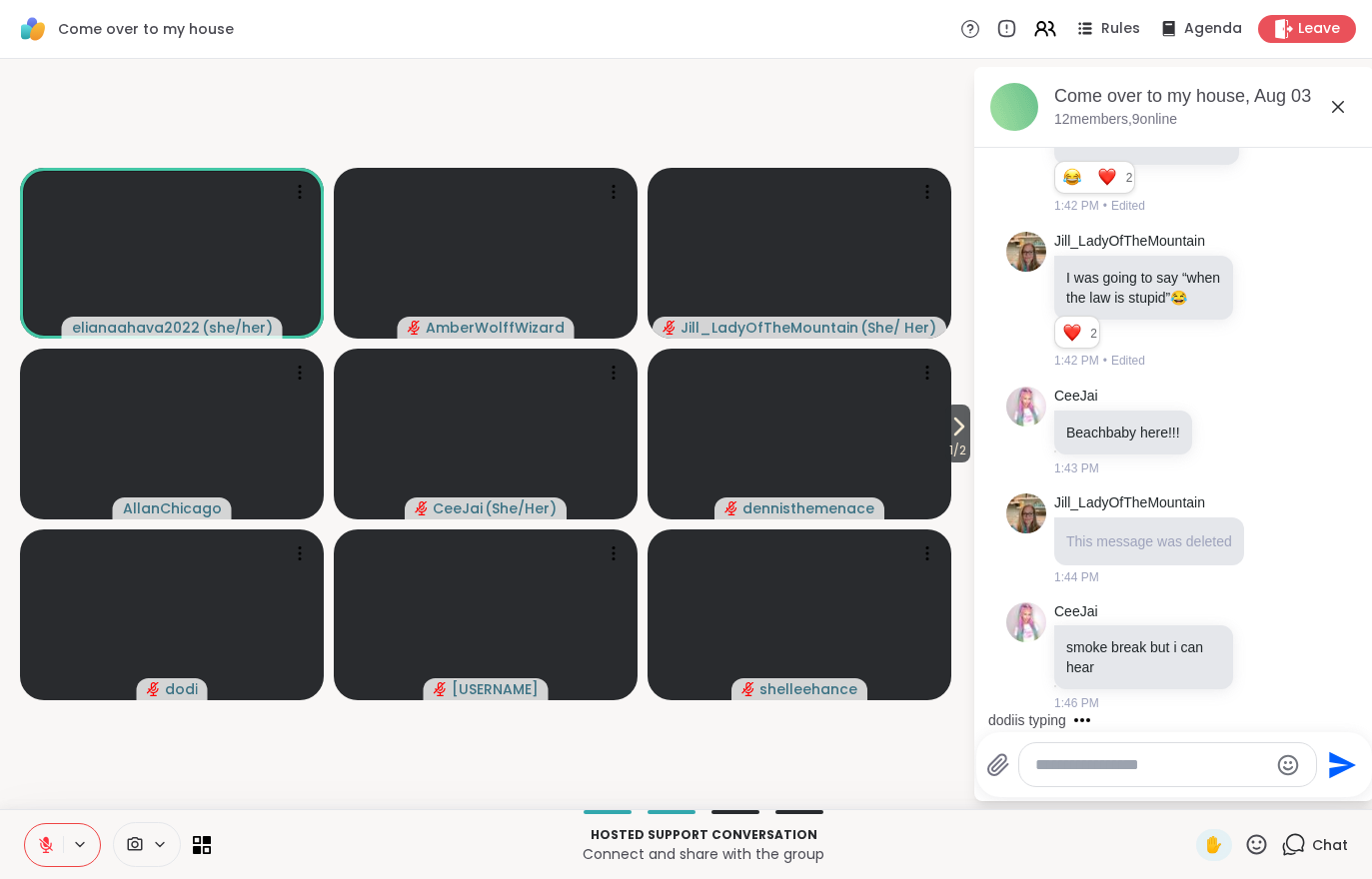 click on "1  /  2" at bounding box center [957, 434] 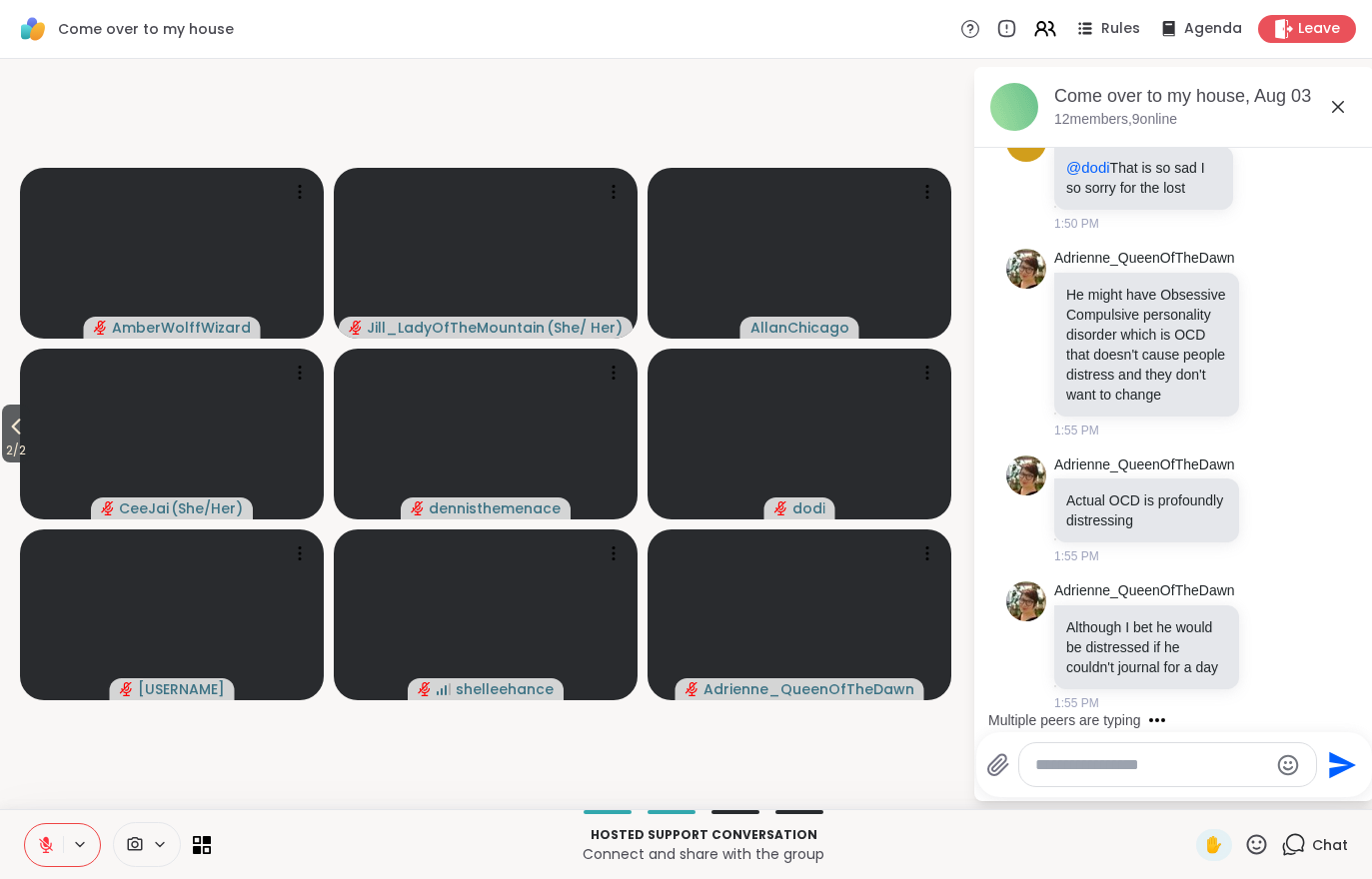 scroll, scrollTop: 5409, scrollLeft: 0, axis: vertical 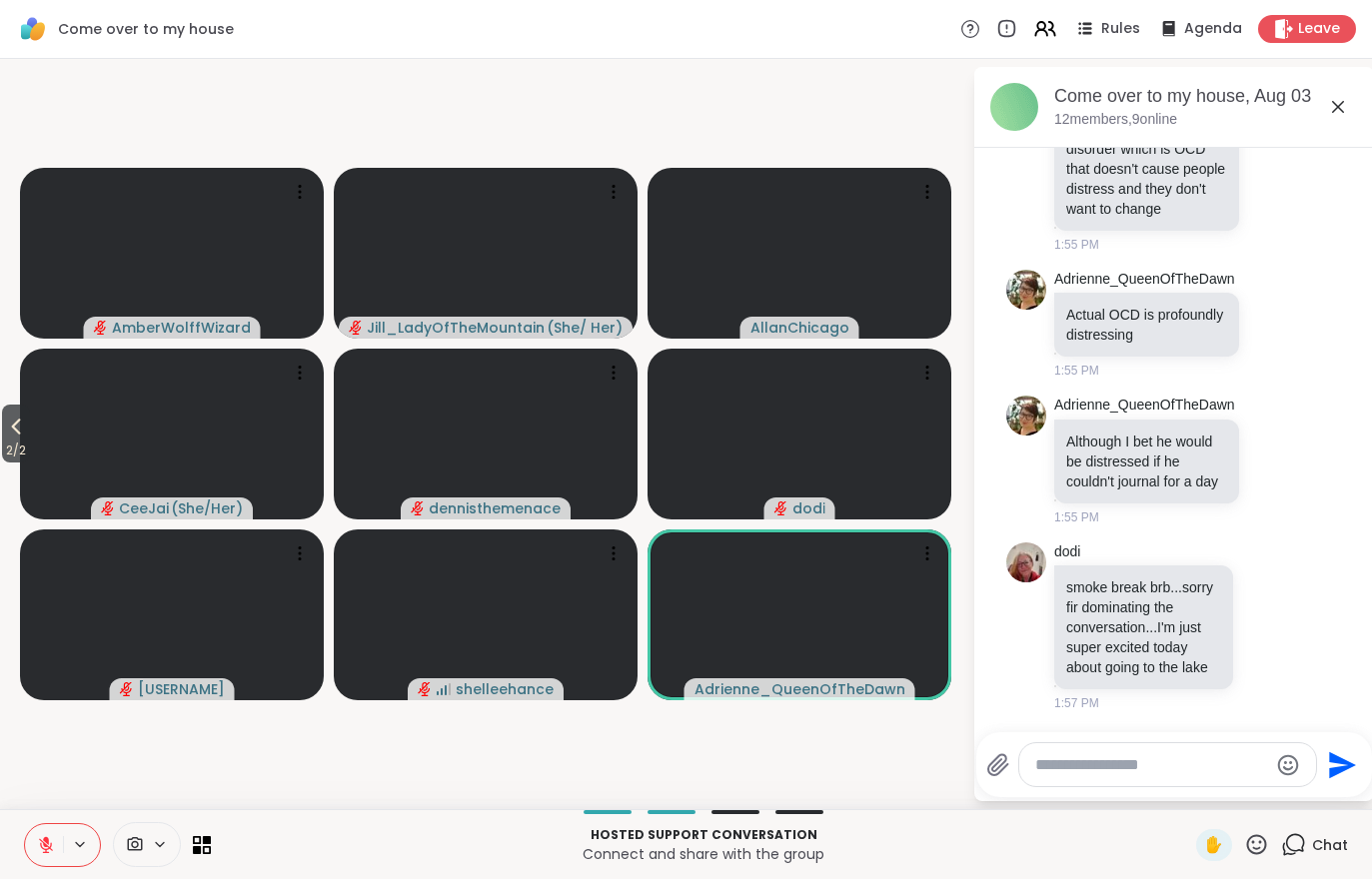 click 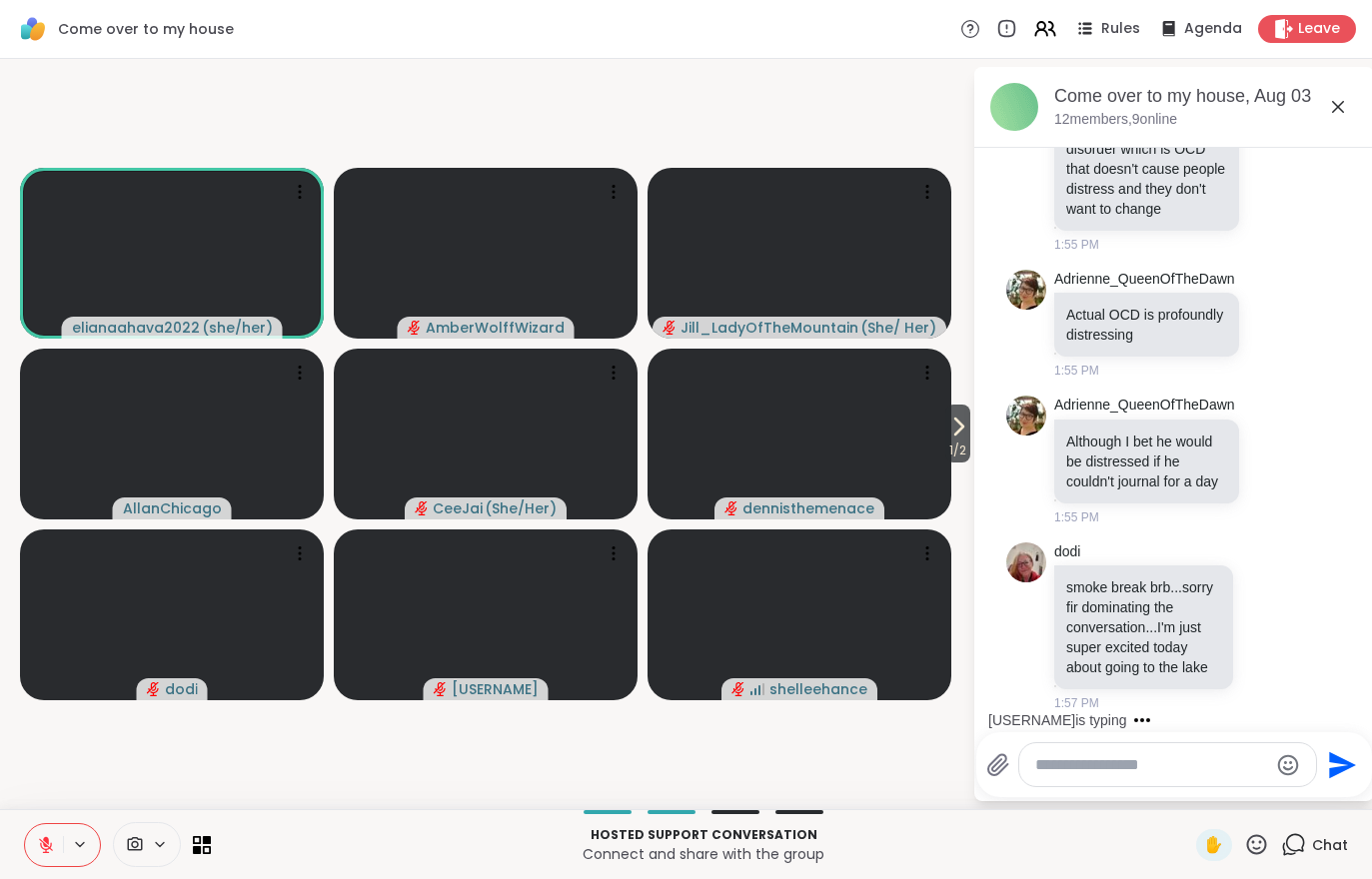 click on "1  /  2" at bounding box center [957, 450] 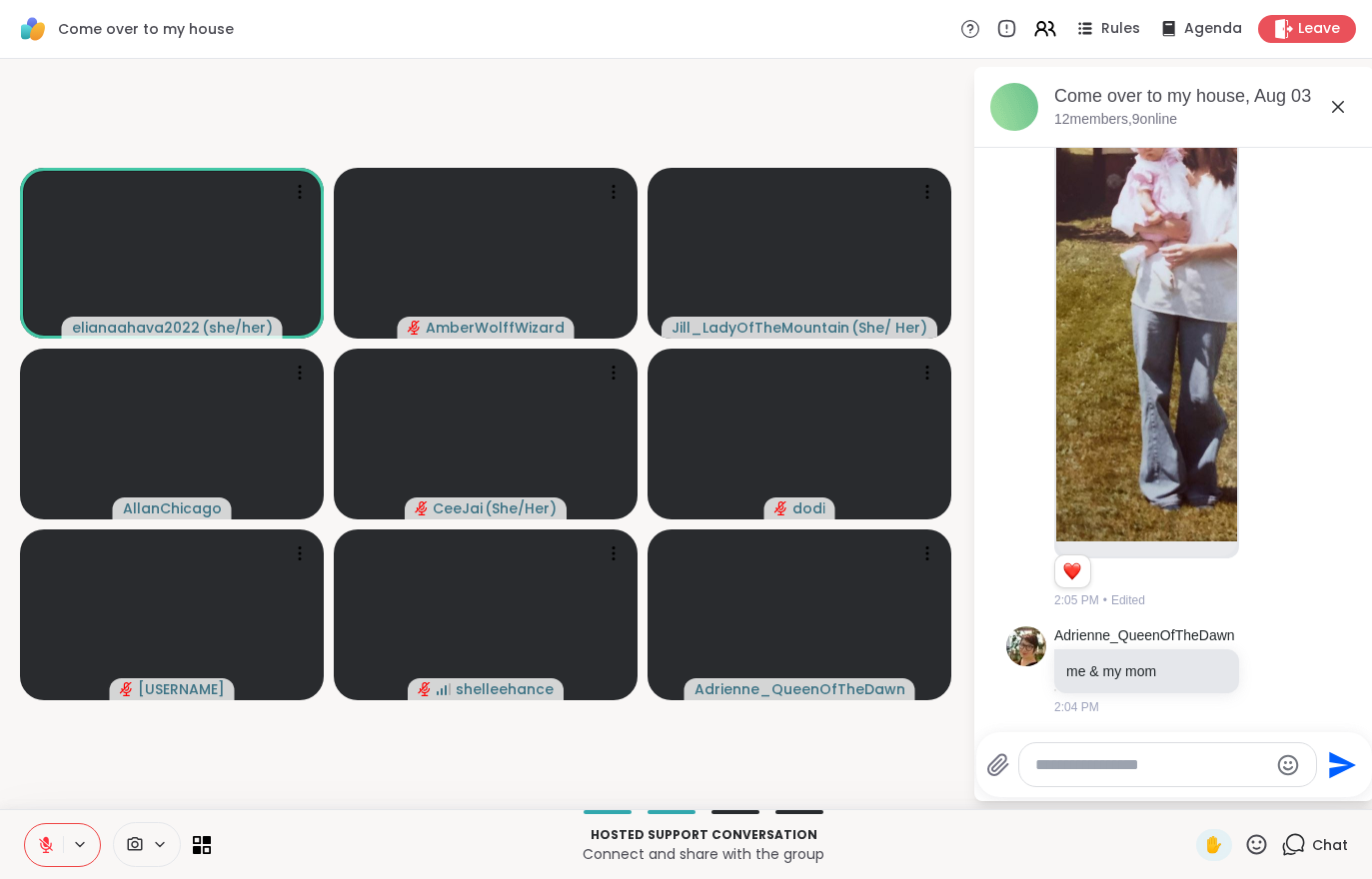 scroll, scrollTop: 6766, scrollLeft: 0, axis: vertical 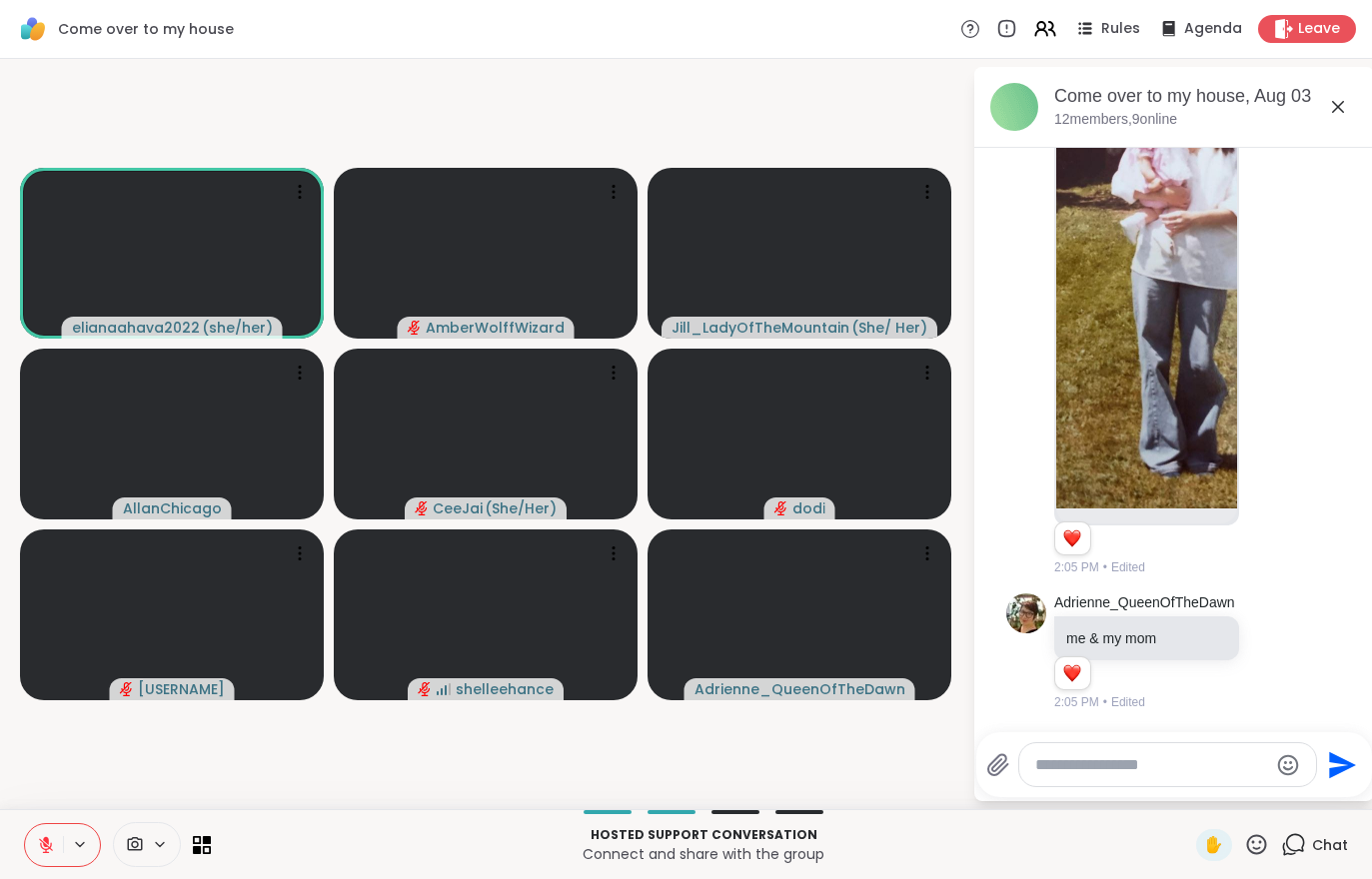 click at bounding box center (44, 845) 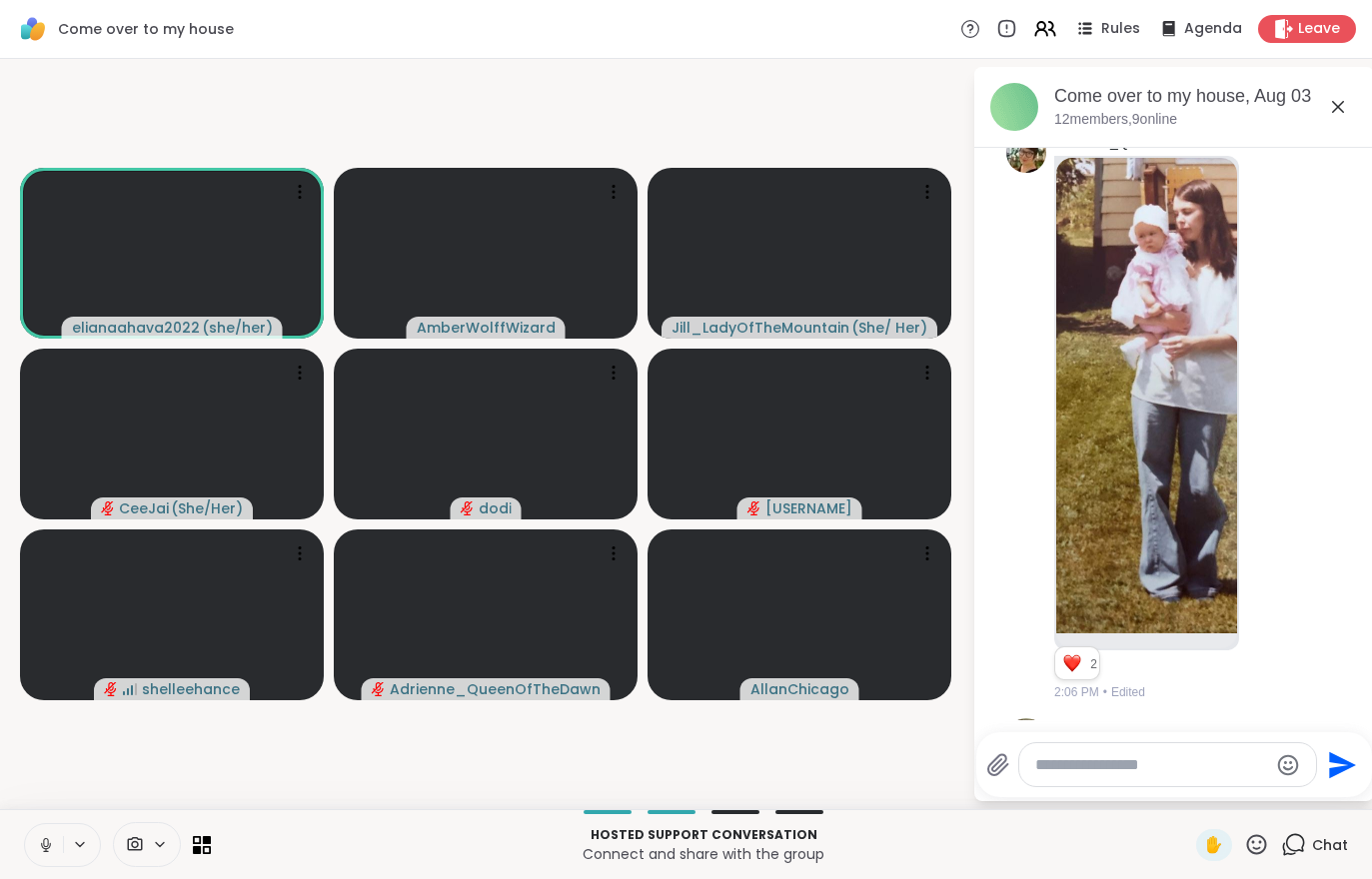 scroll, scrollTop: 6766, scrollLeft: 0, axis: vertical 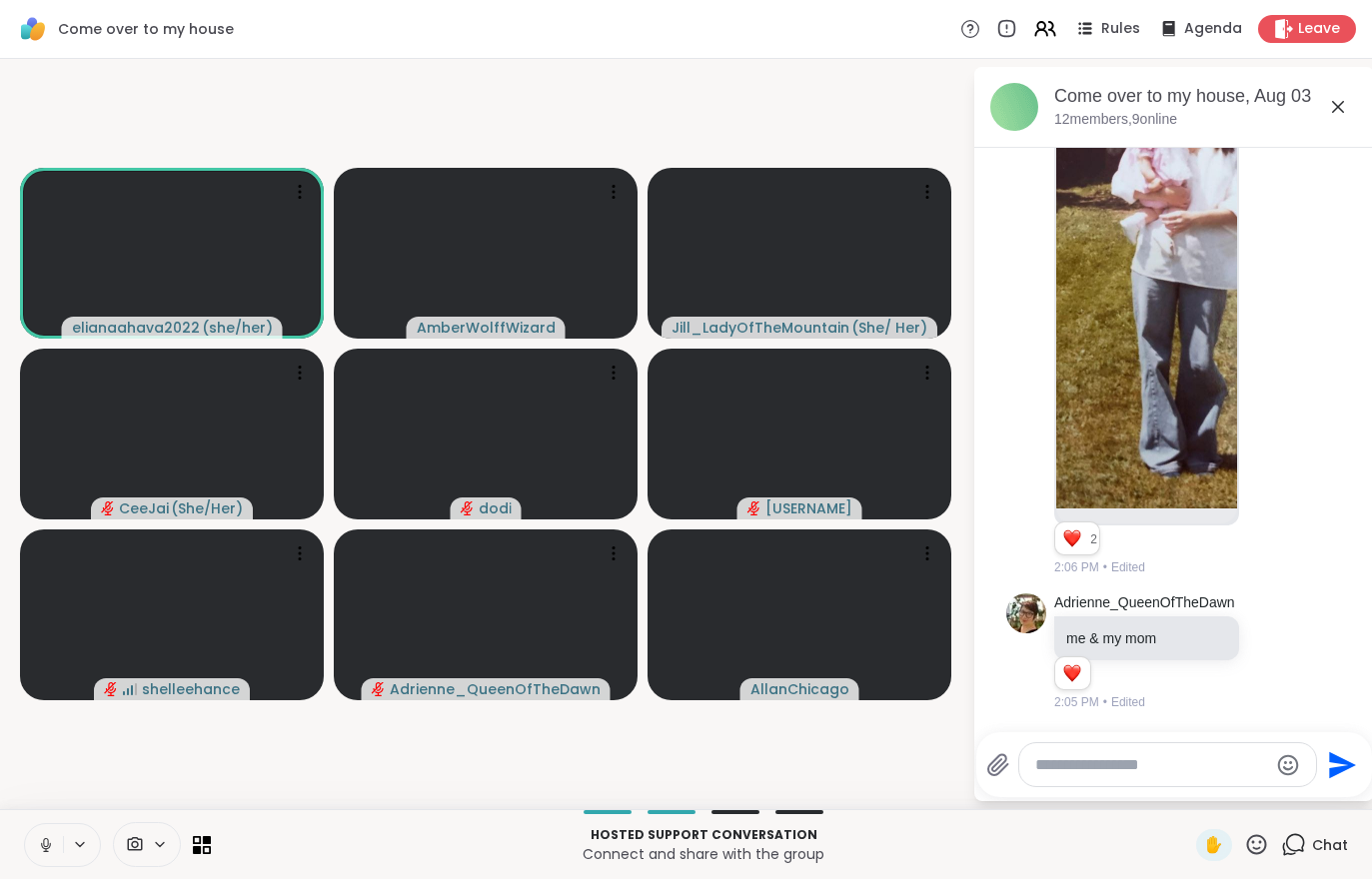 click at bounding box center [44, 845] 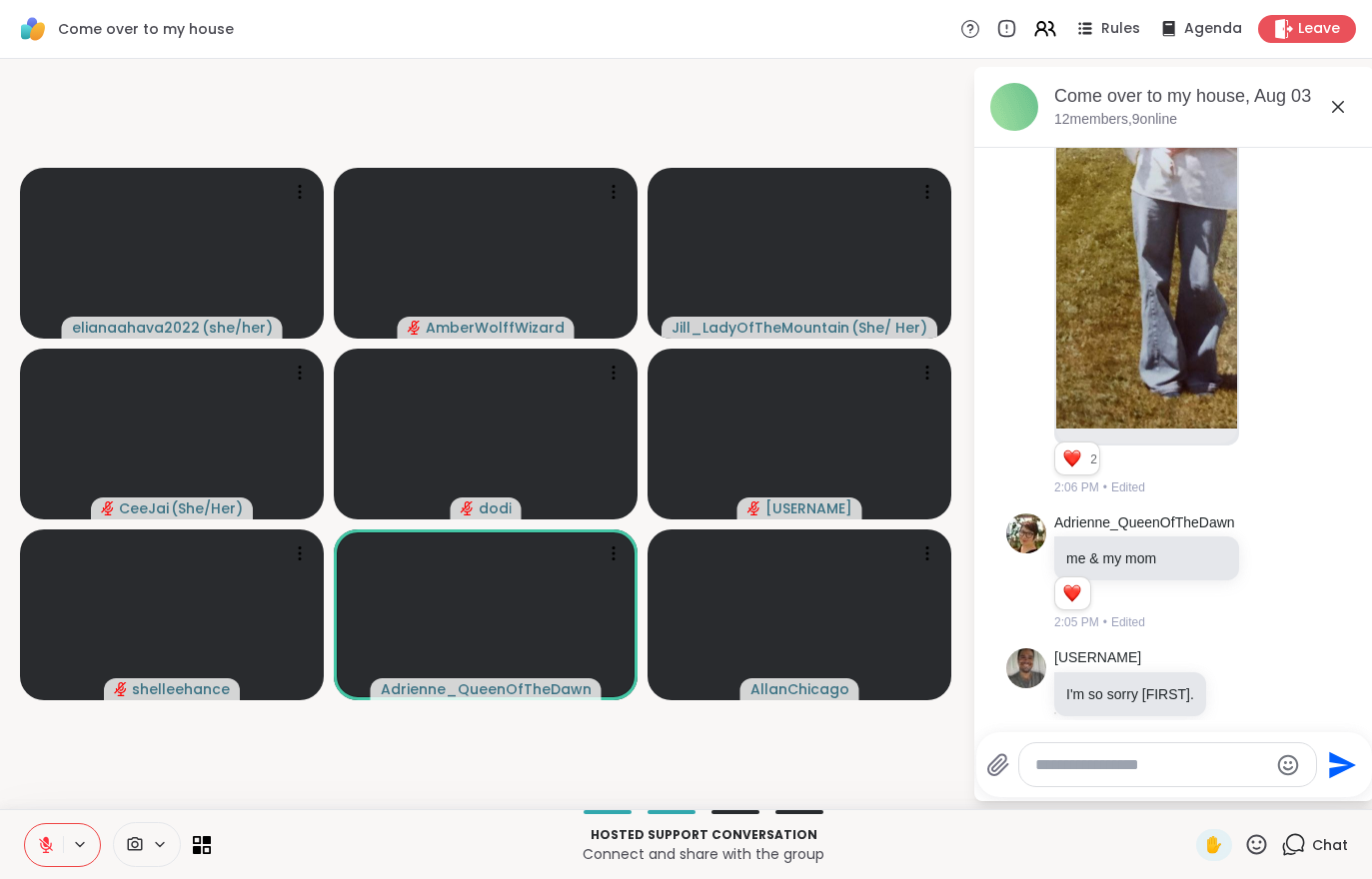 scroll, scrollTop: 6872, scrollLeft: 0, axis: vertical 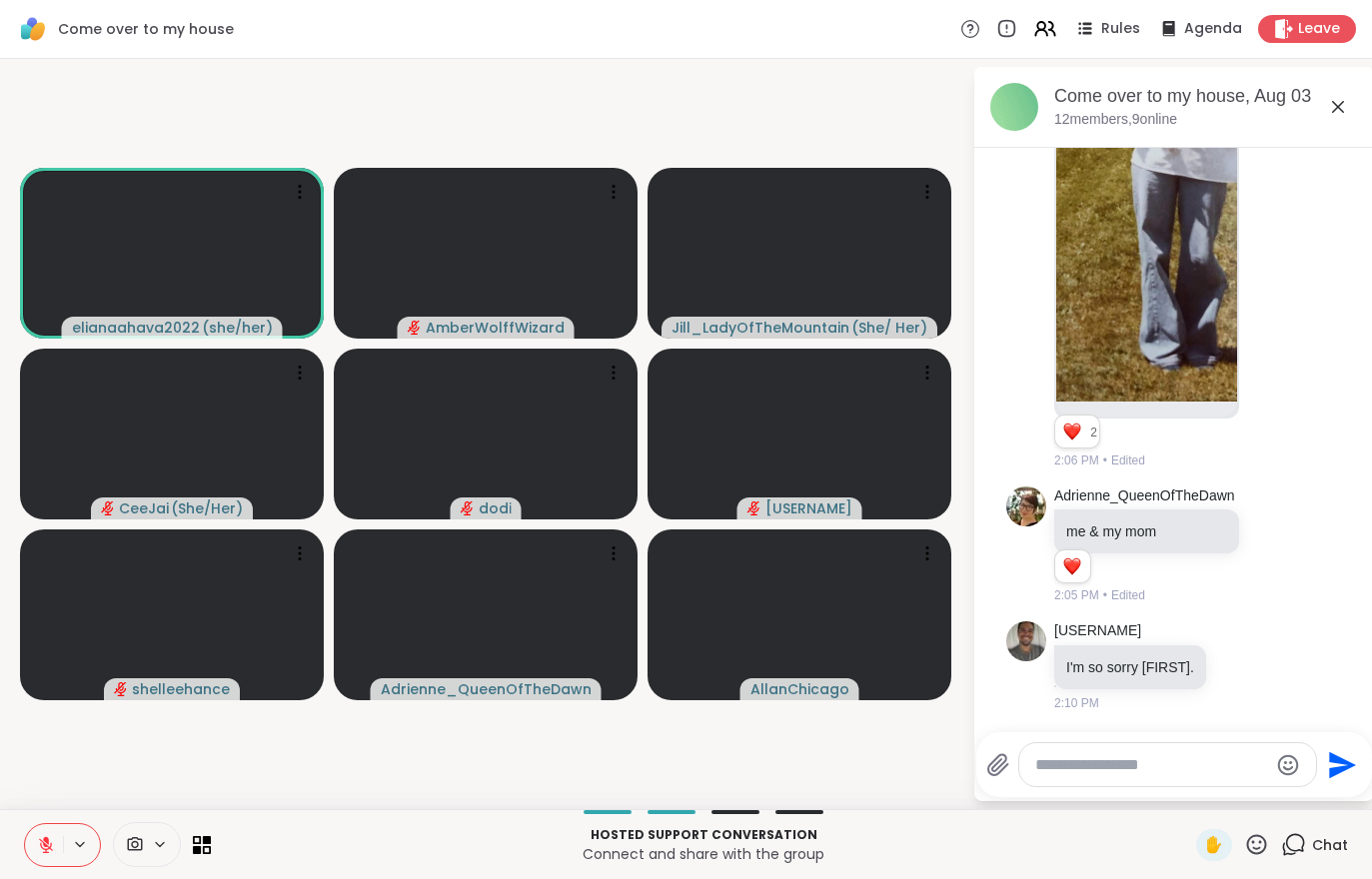 click on "elianaahava2022 ( she/her ) AmberWolffWizard Jill_LadyOfTheMountain ( She/ Her ) CeeJai ( She/Her ) dodi jeffreyjdelwiche shelleehance Adrienne_QueenOfTheDawn AllanChicago" at bounding box center [486, 434] 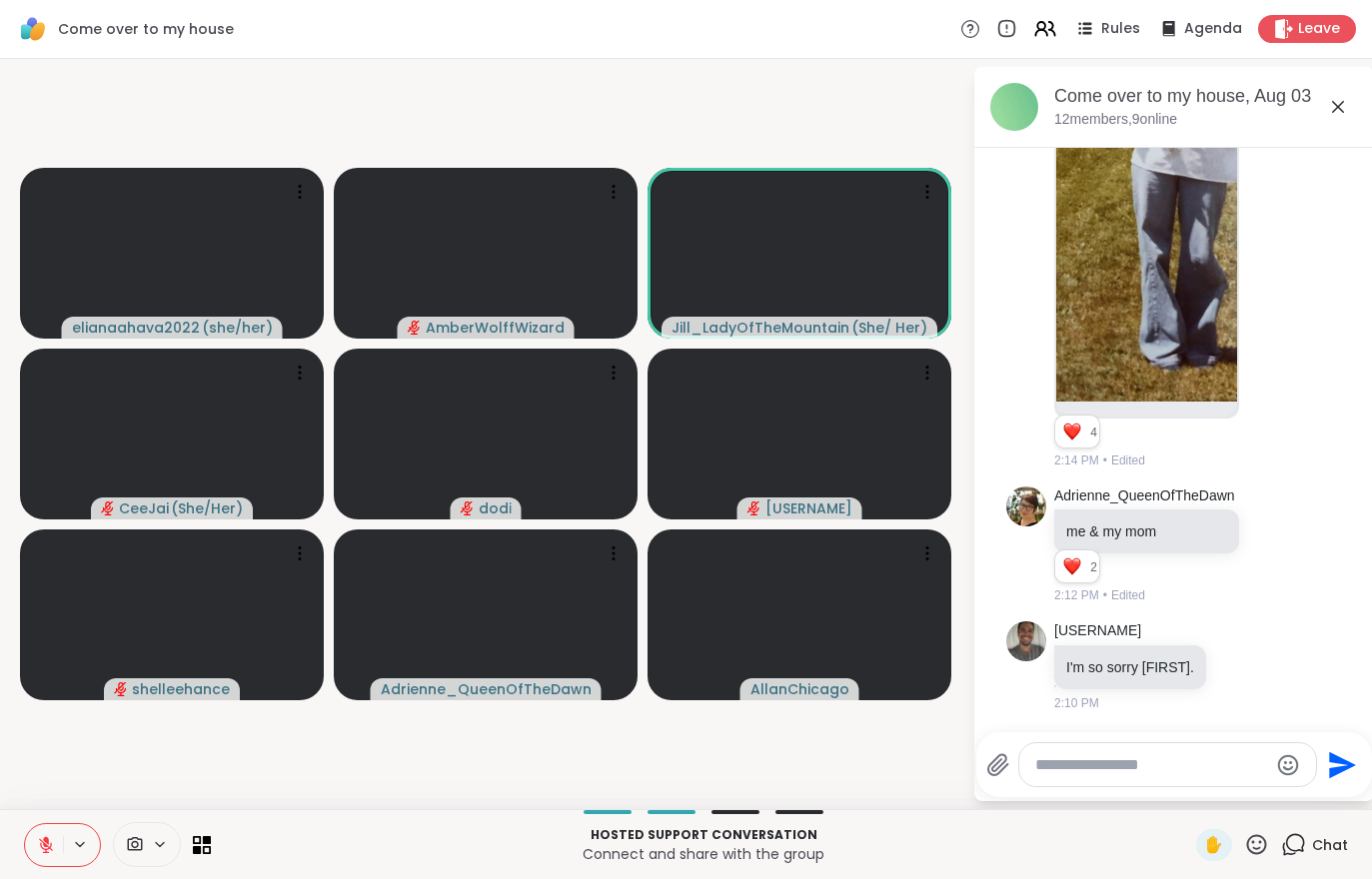 click 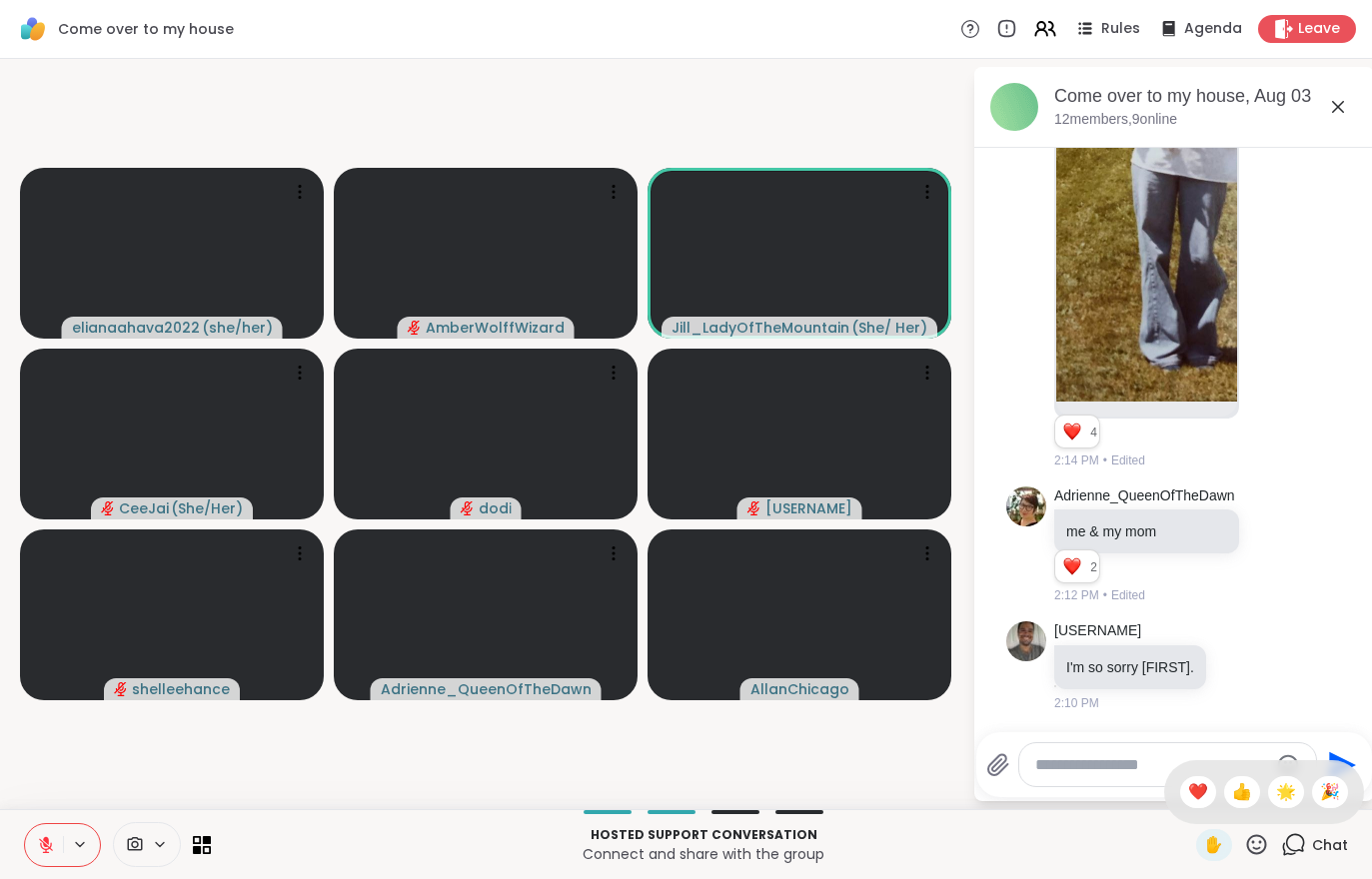 click on "❤️" at bounding box center (1198, 792) 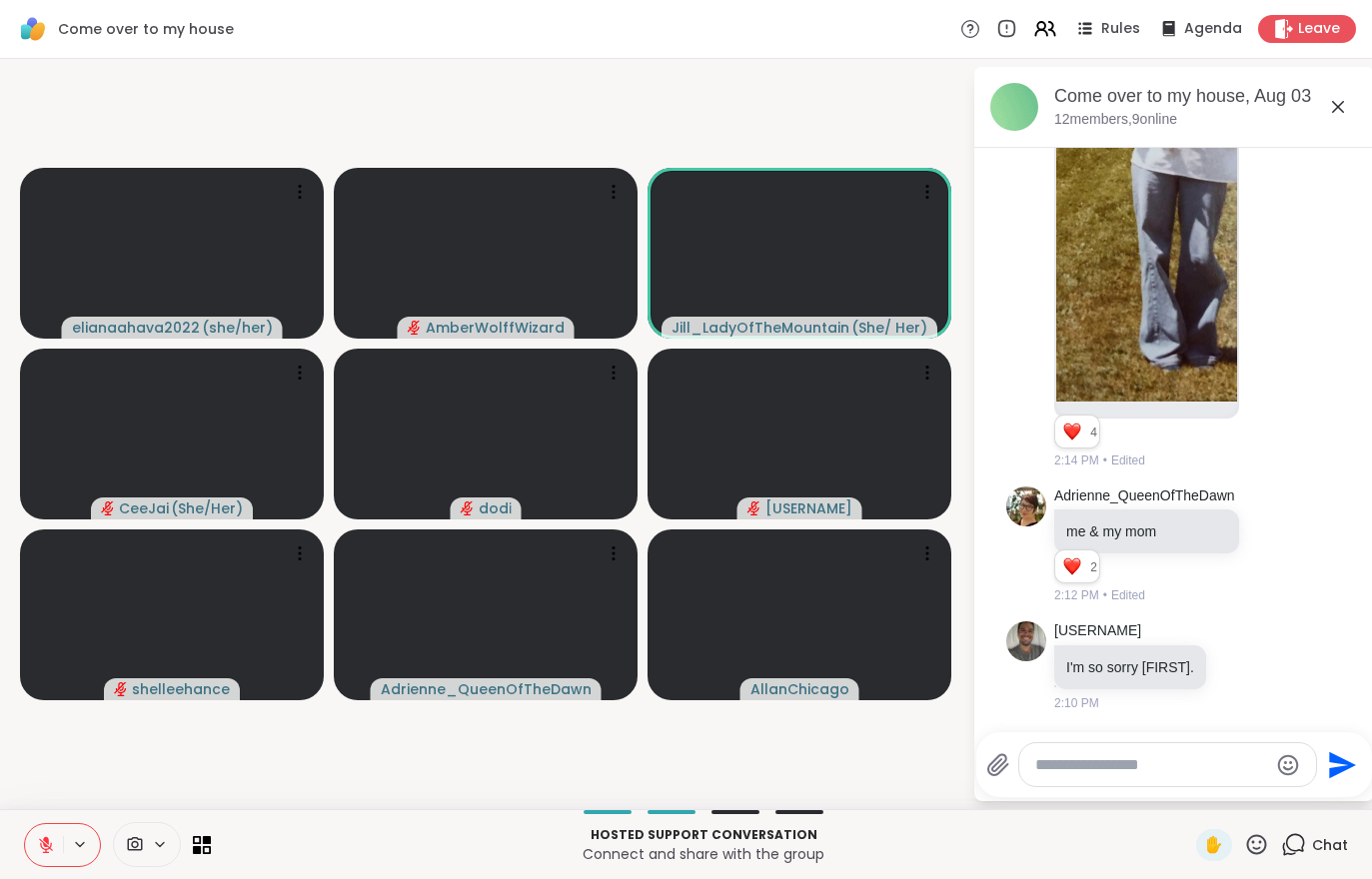 click 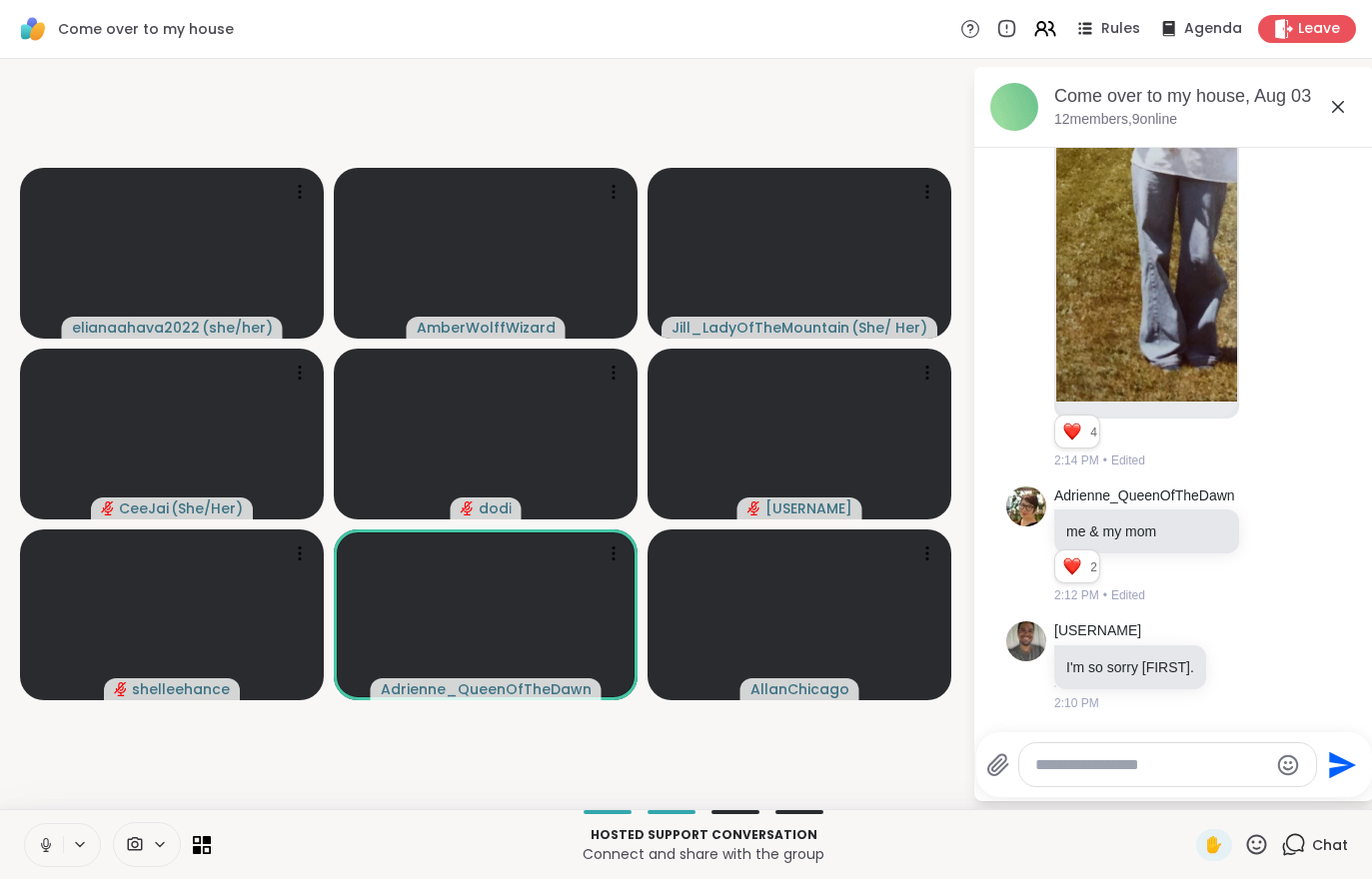 click 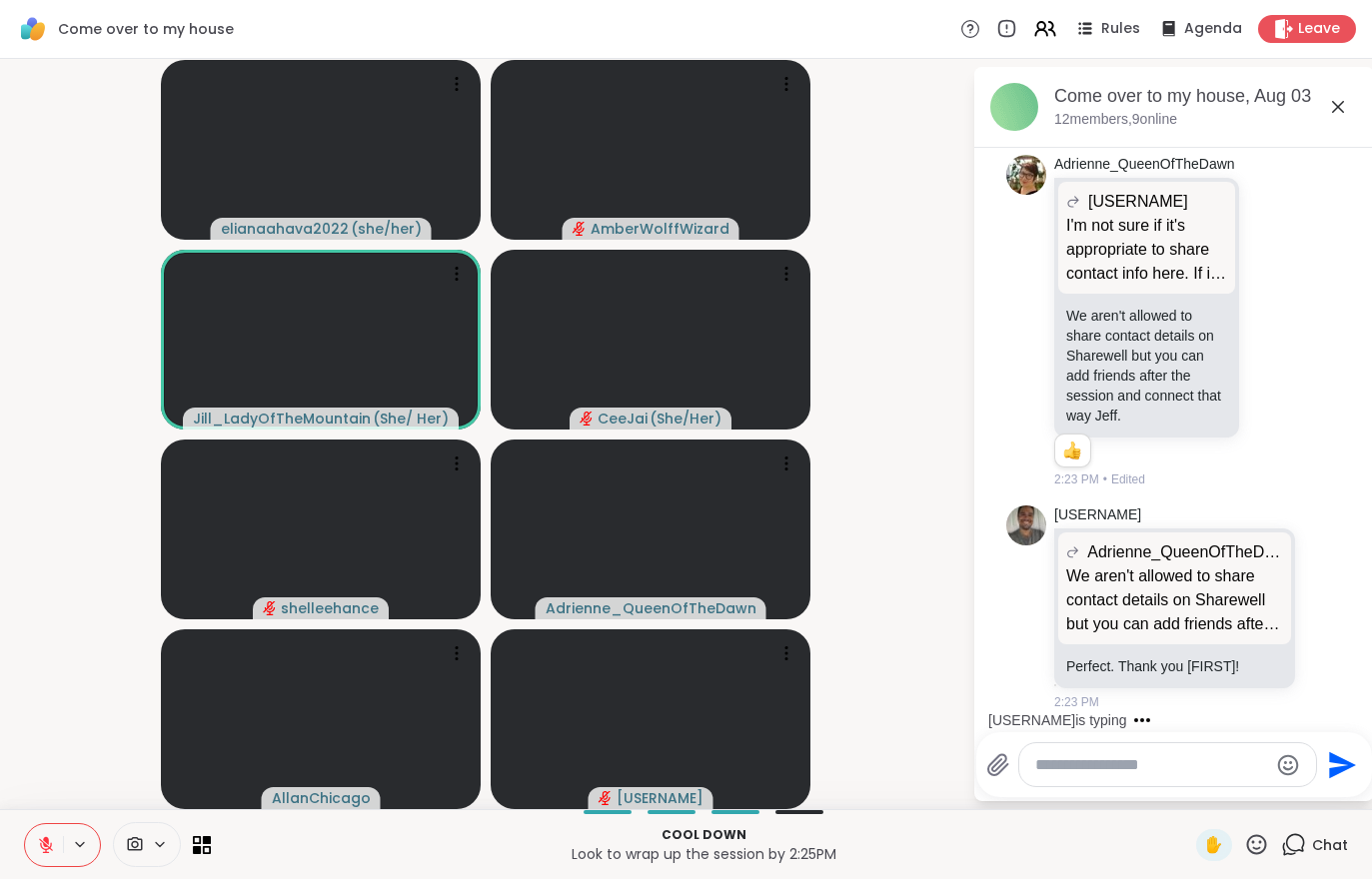 scroll, scrollTop: 8283, scrollLeft: 0, axis: vertical 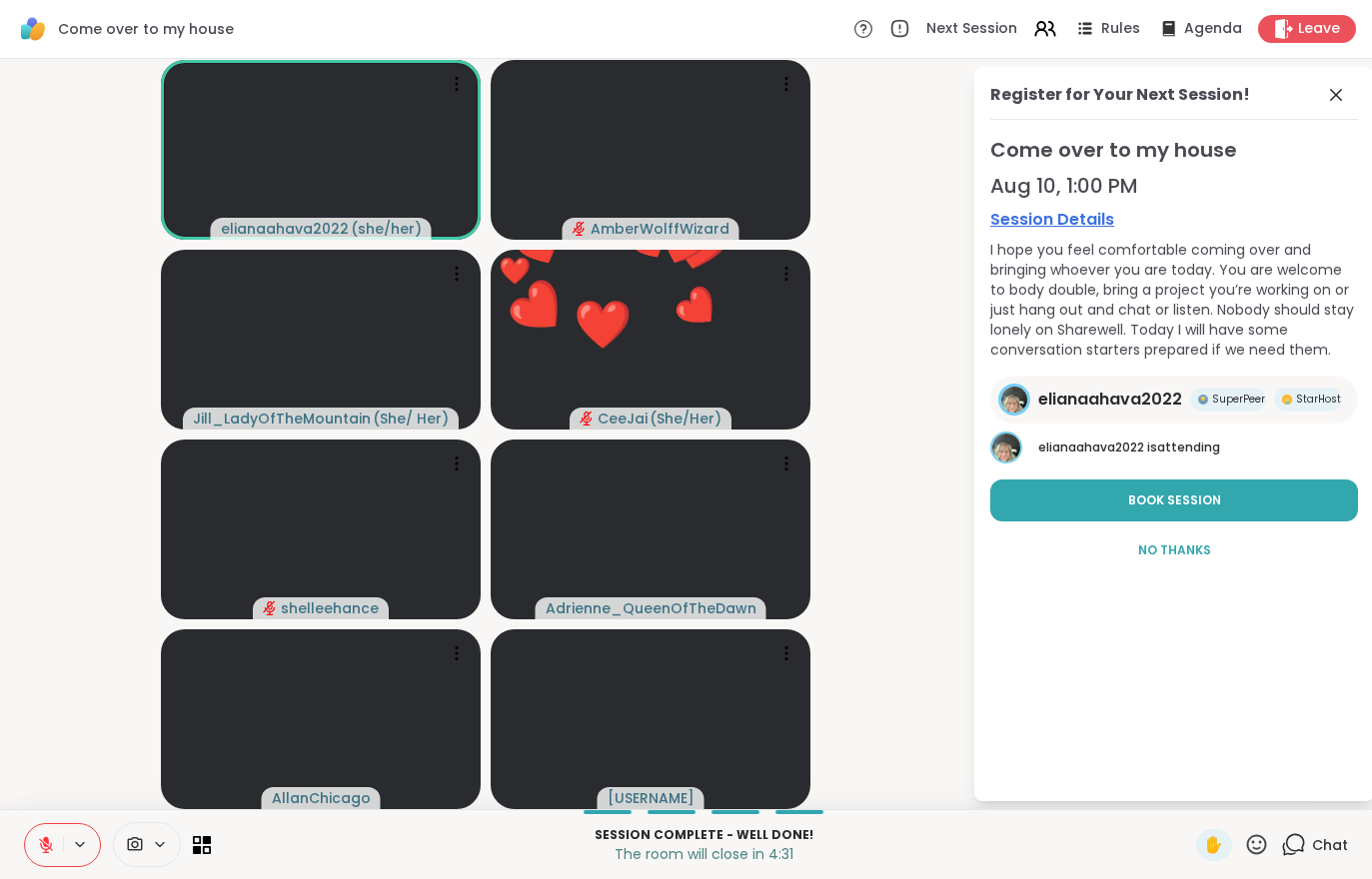click at bounding box center (44, 845) 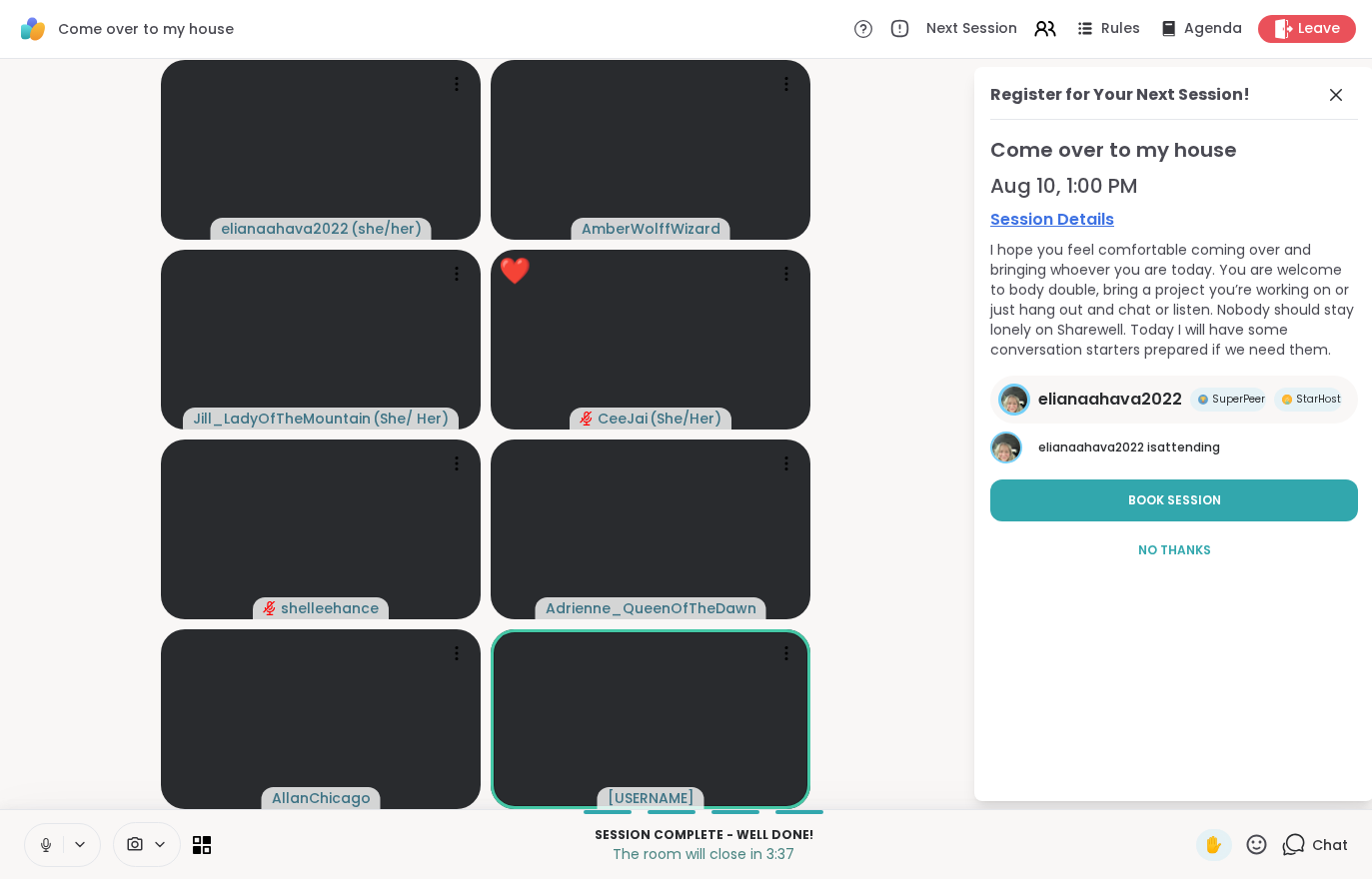 click on "Leave" at bounding box center (1319, 29) 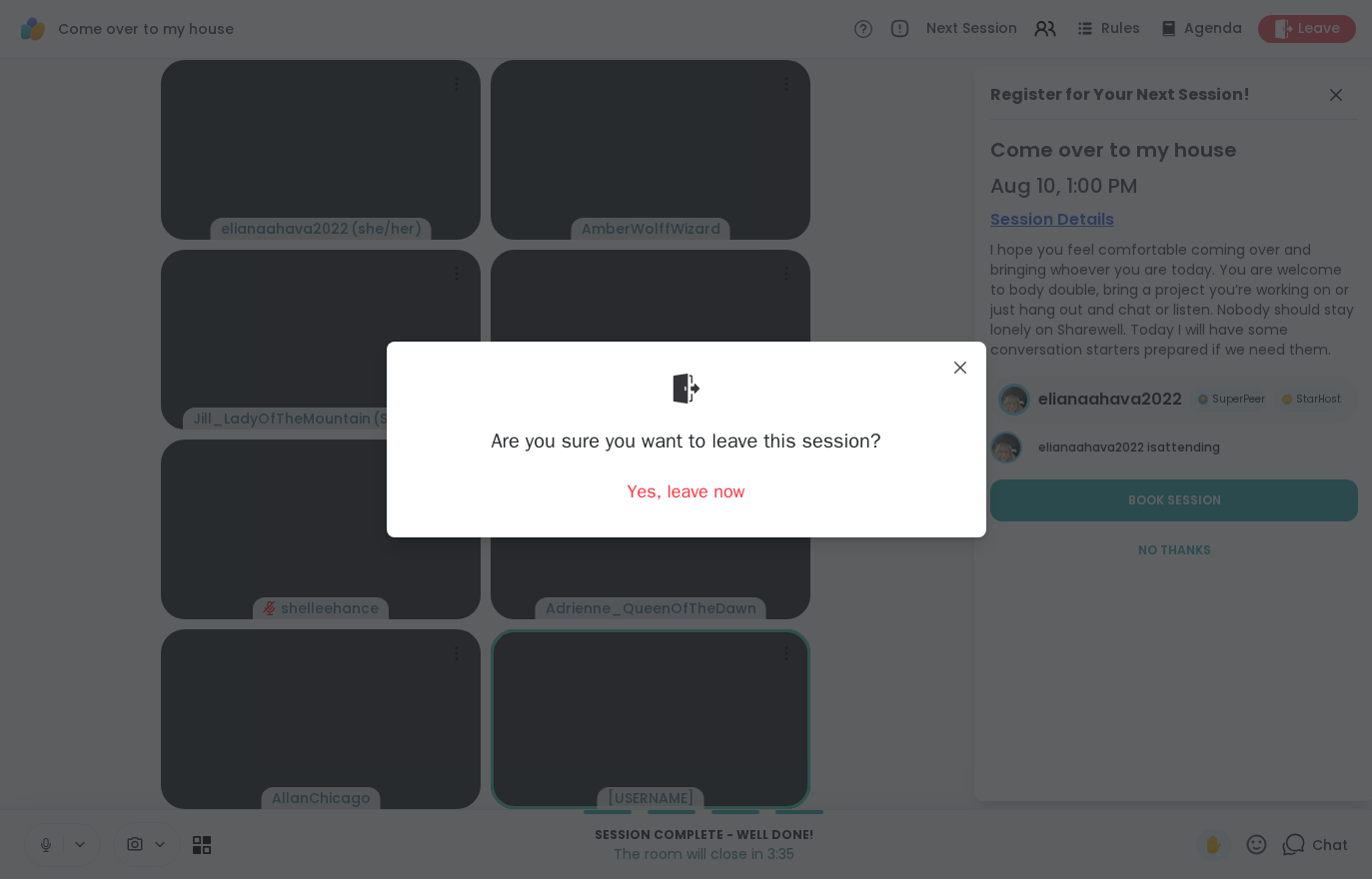 click on "Yes, leave now" at bounding box center [686, 491] 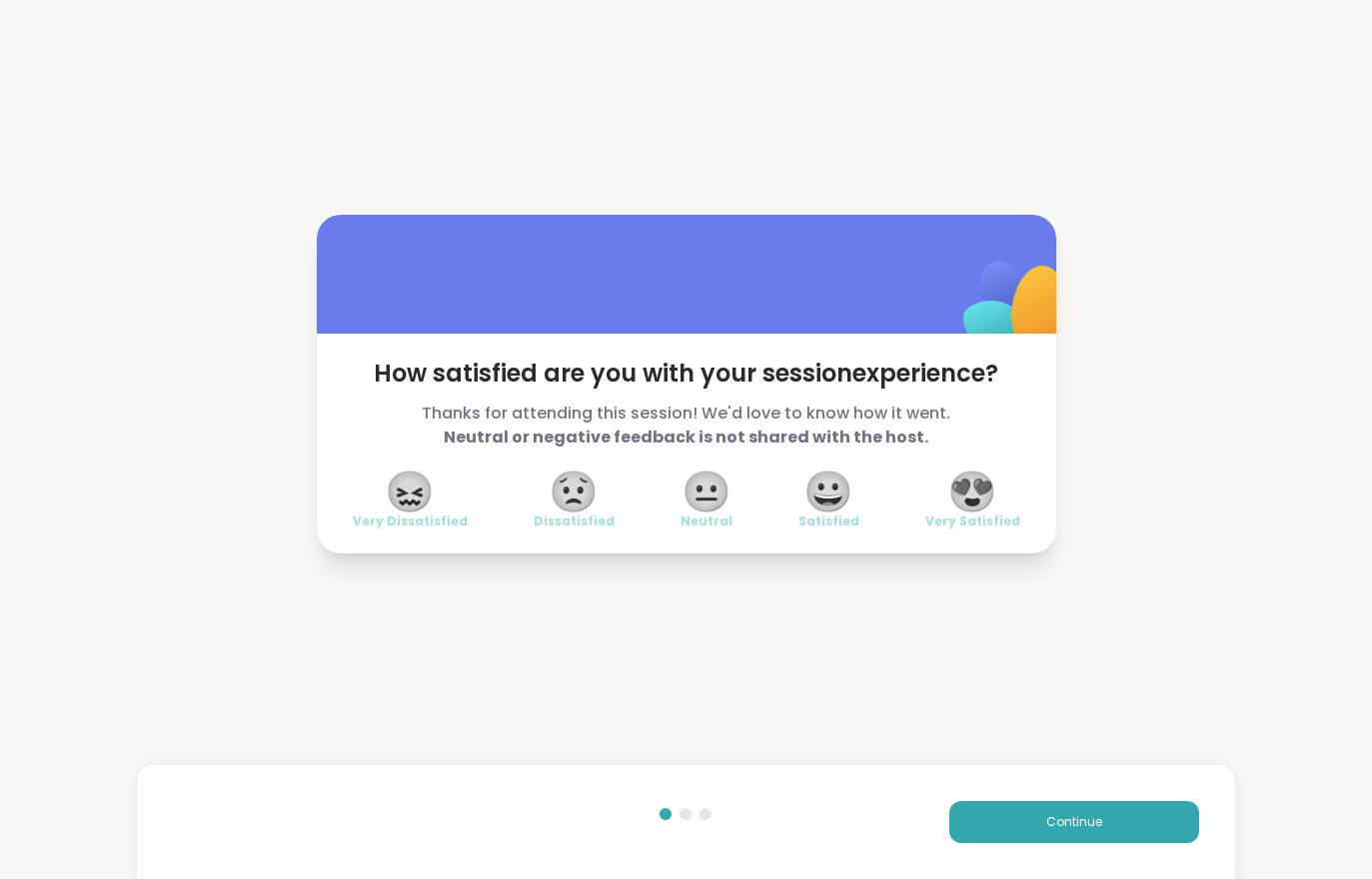 click on "Continue" at bounding box center (1074, 822) 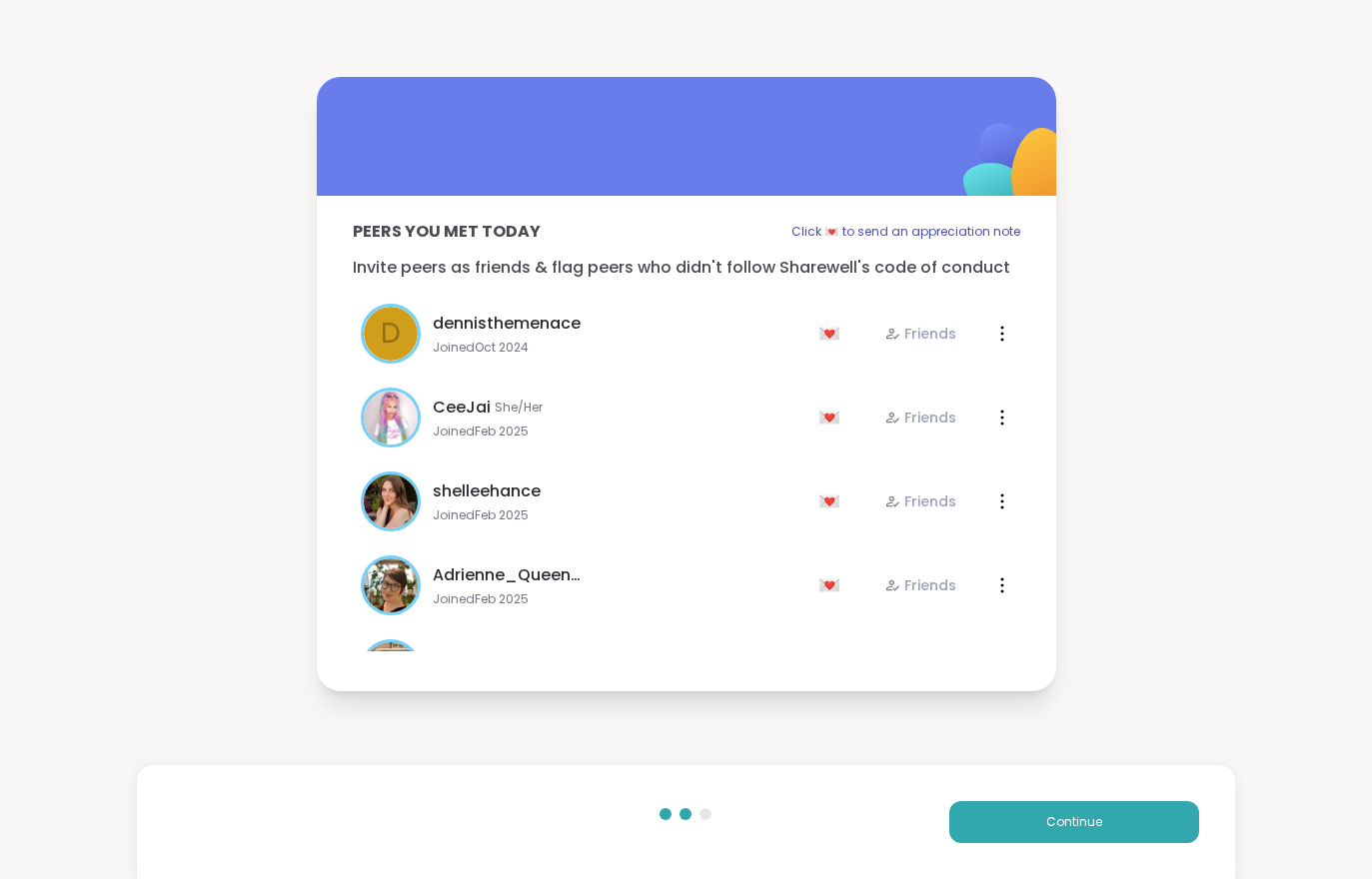 click on "Continue" at bounding box center (1074, 822) 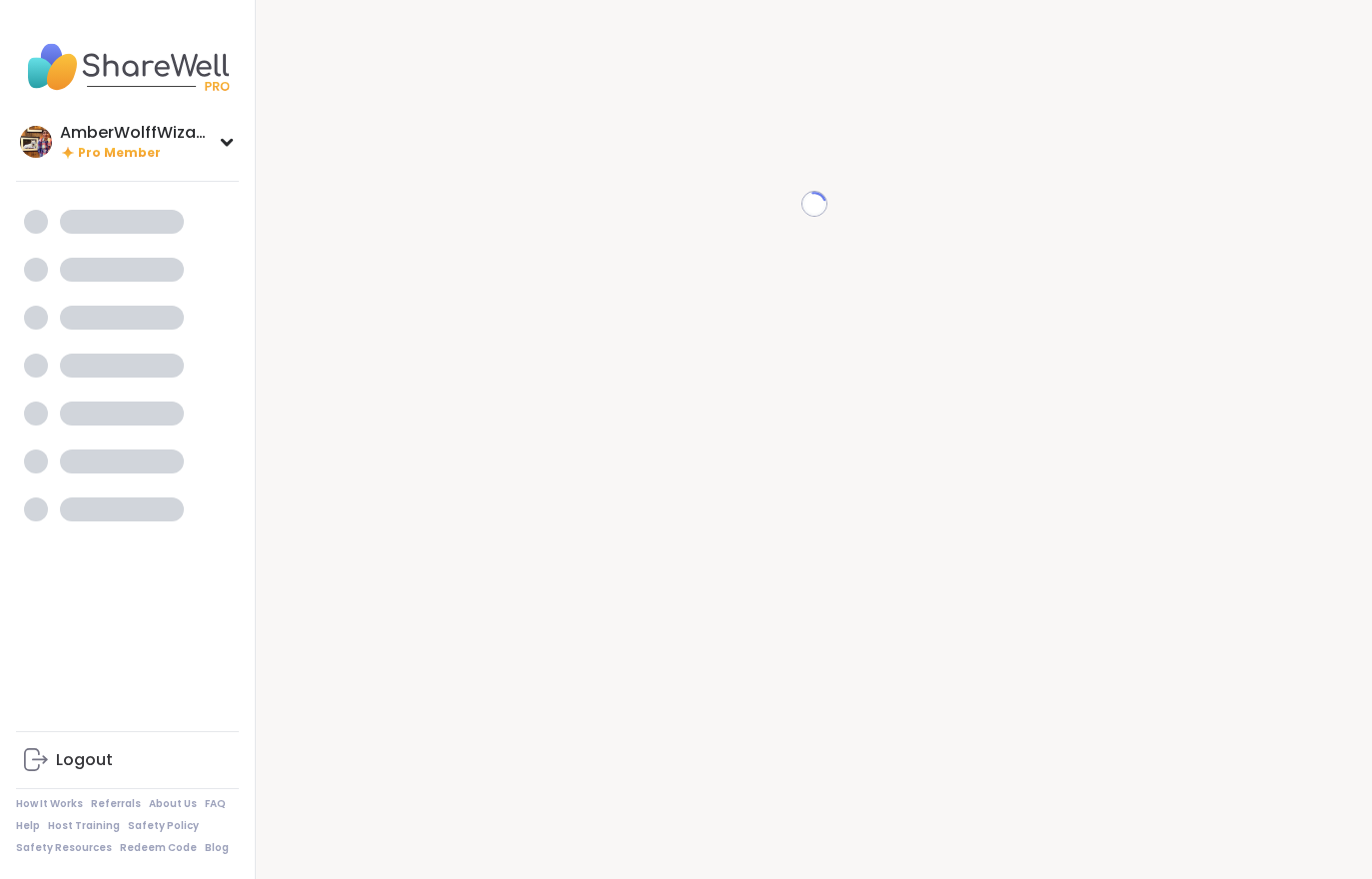 scroll, scrollTop: 0, scrollLeft: 0, axis: both 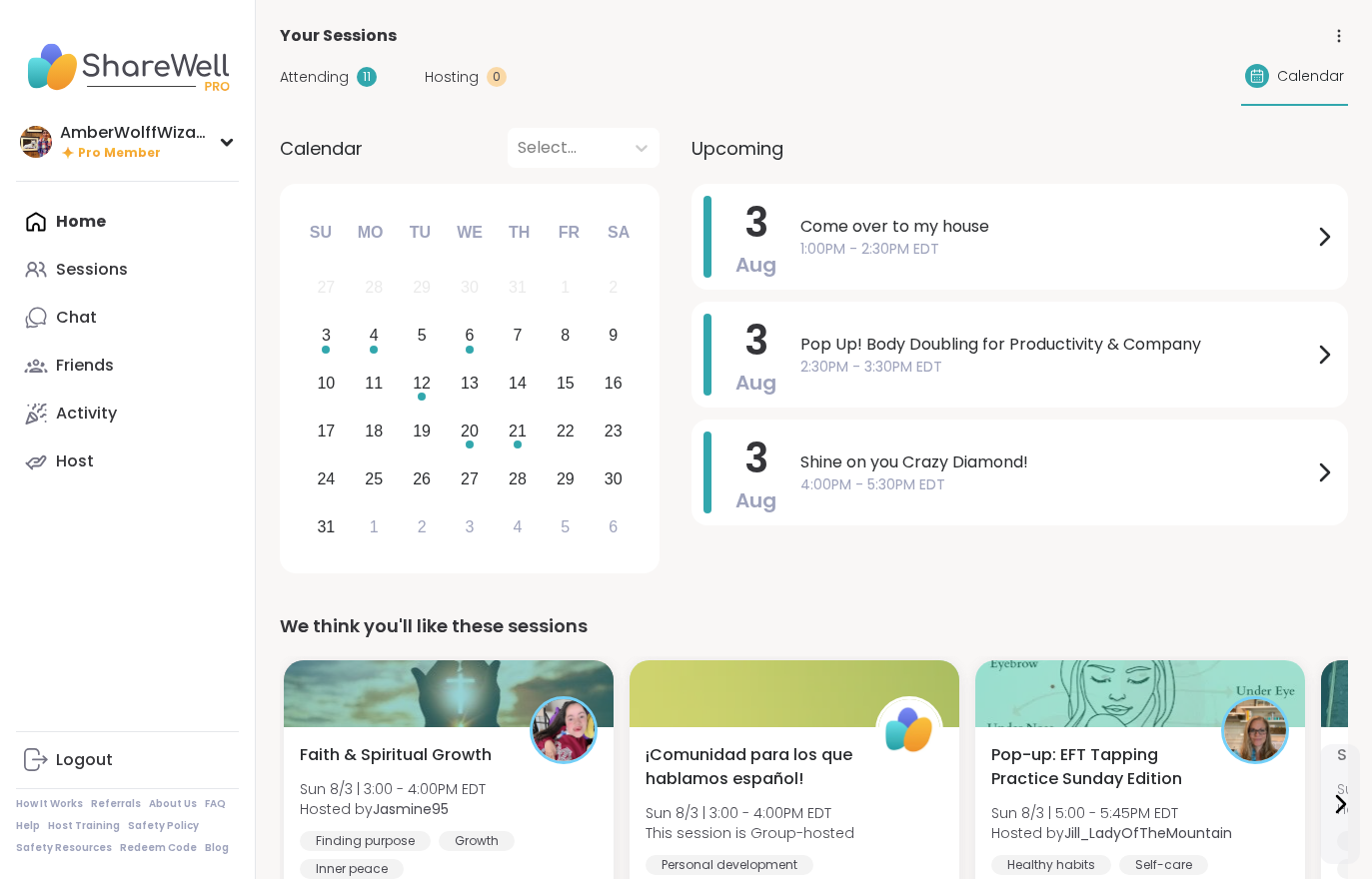 click on "Attending" at bounding box center (314, 77) 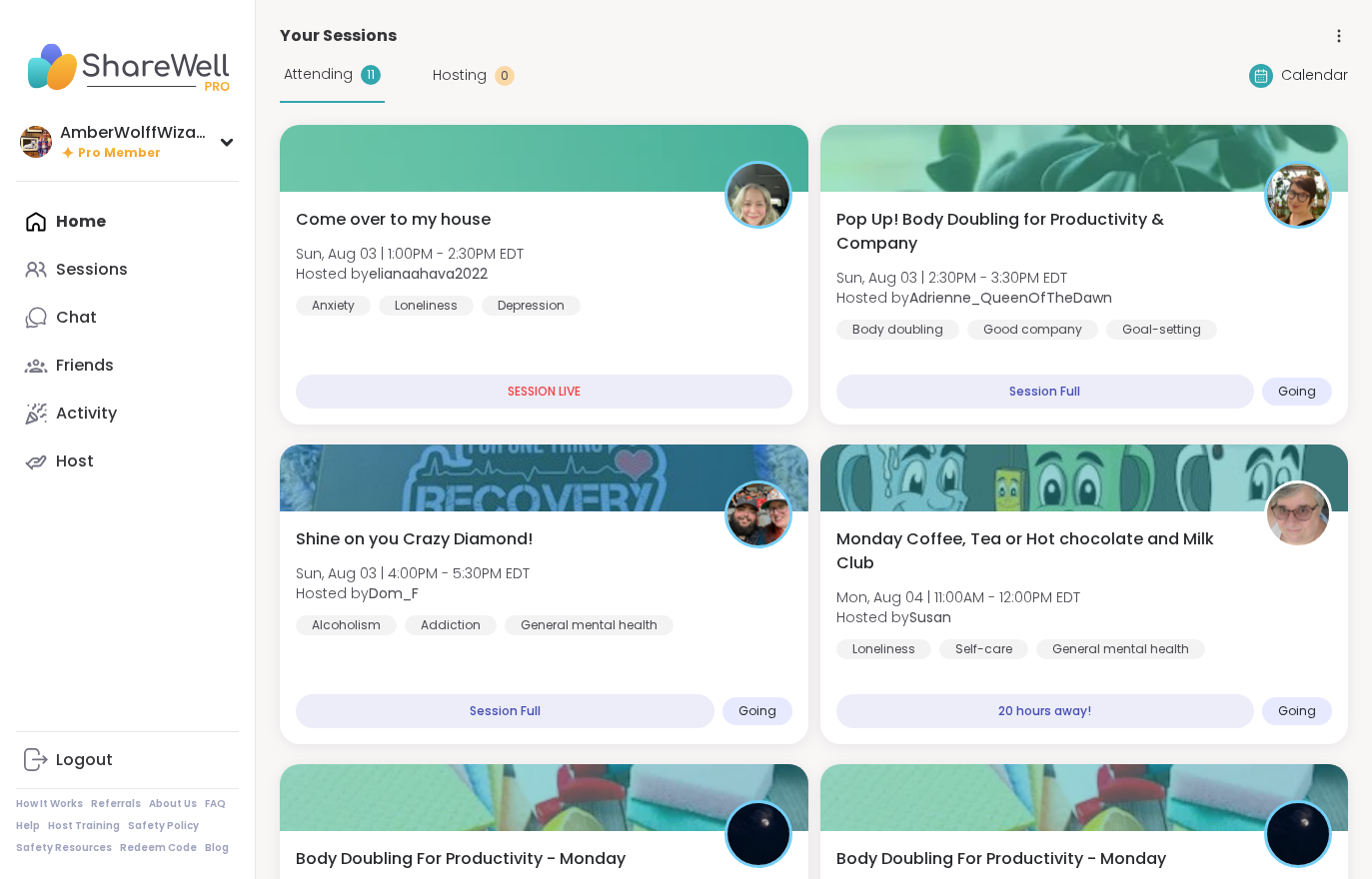click on "Good company" at bounding box center [1032, 330] 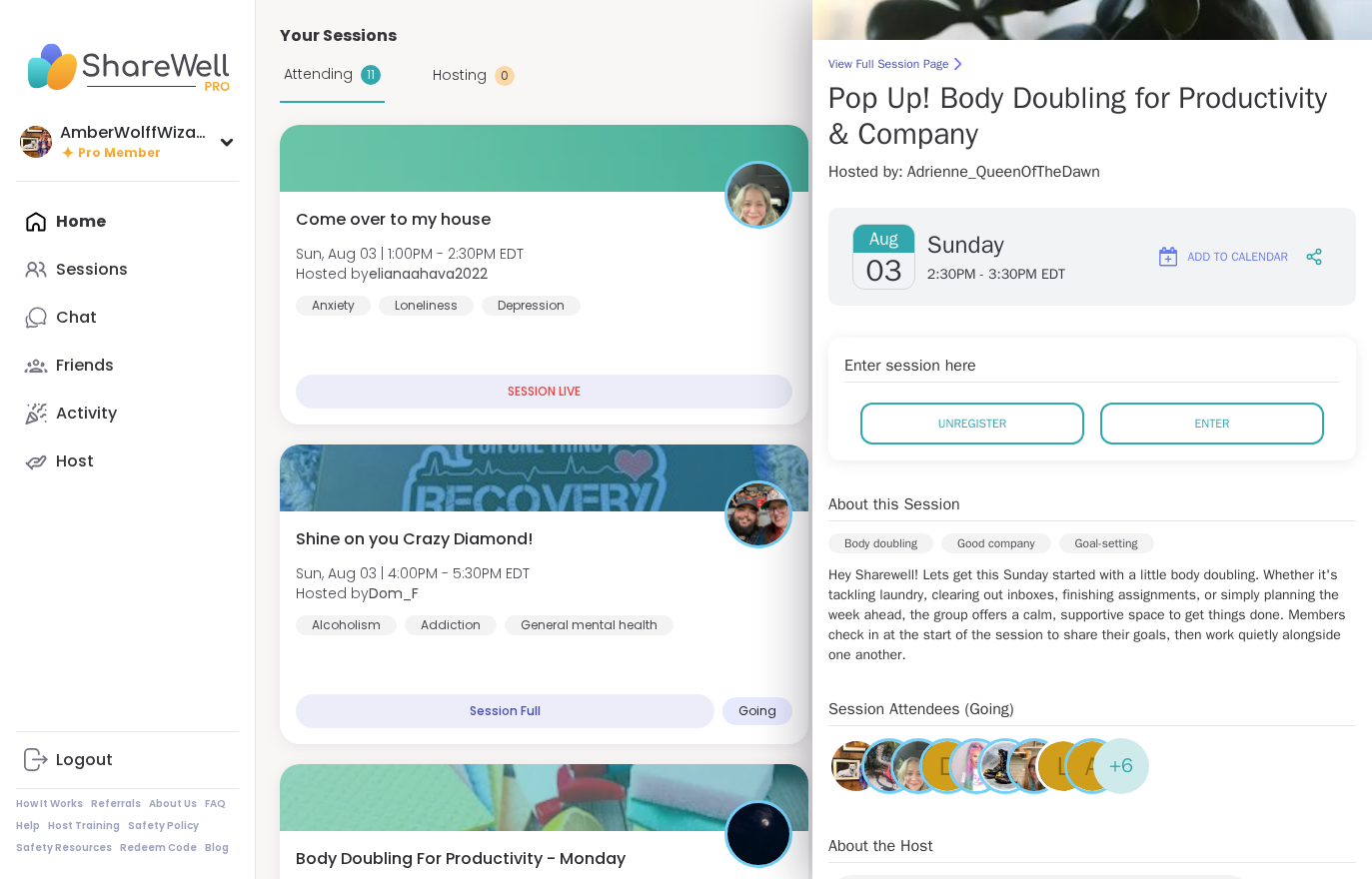 scroll, scrollTop: 121, scrollLeft: 0, axis: vertical 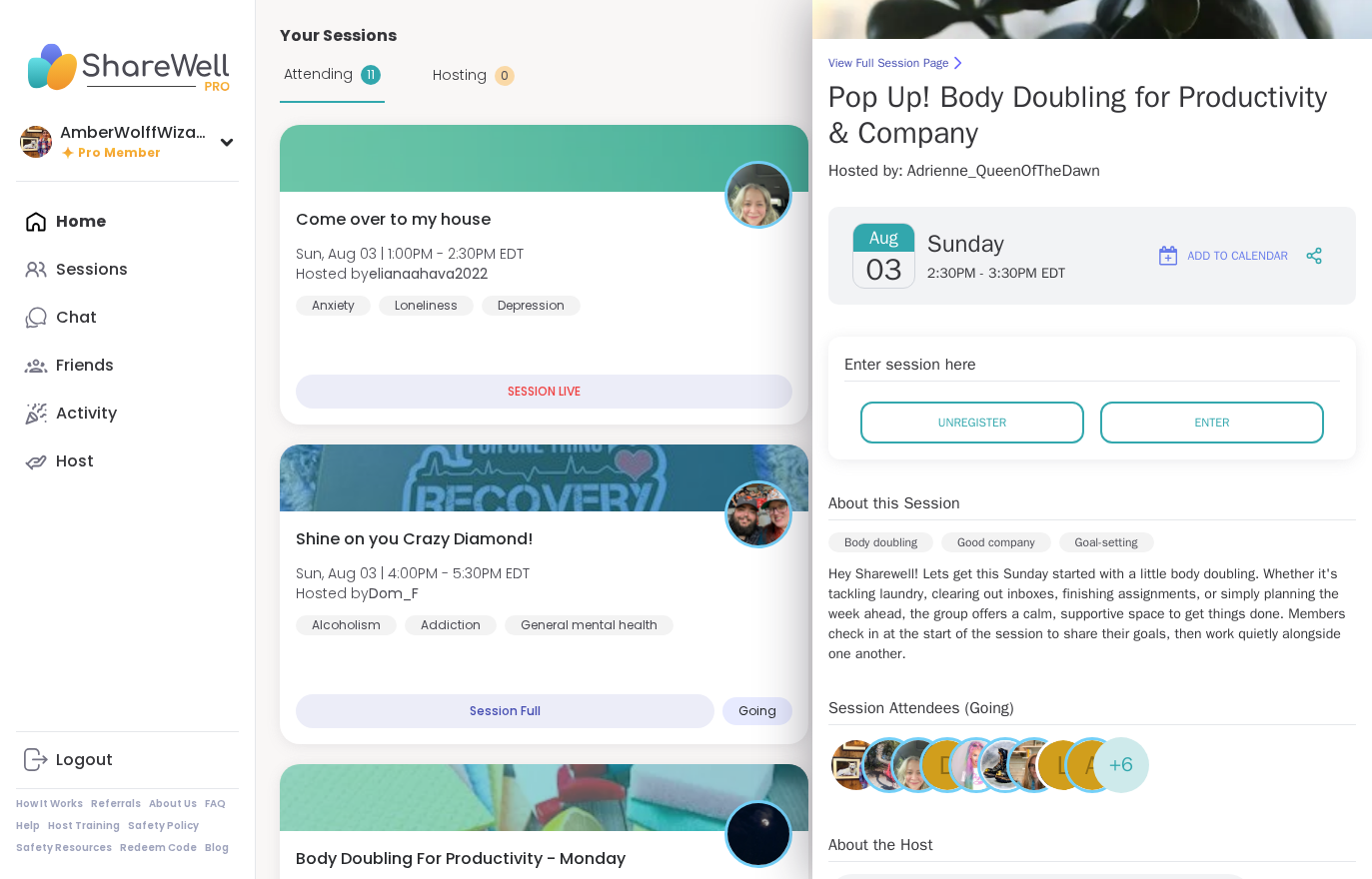 click on "Enter" at bounding box center [1212, 423] 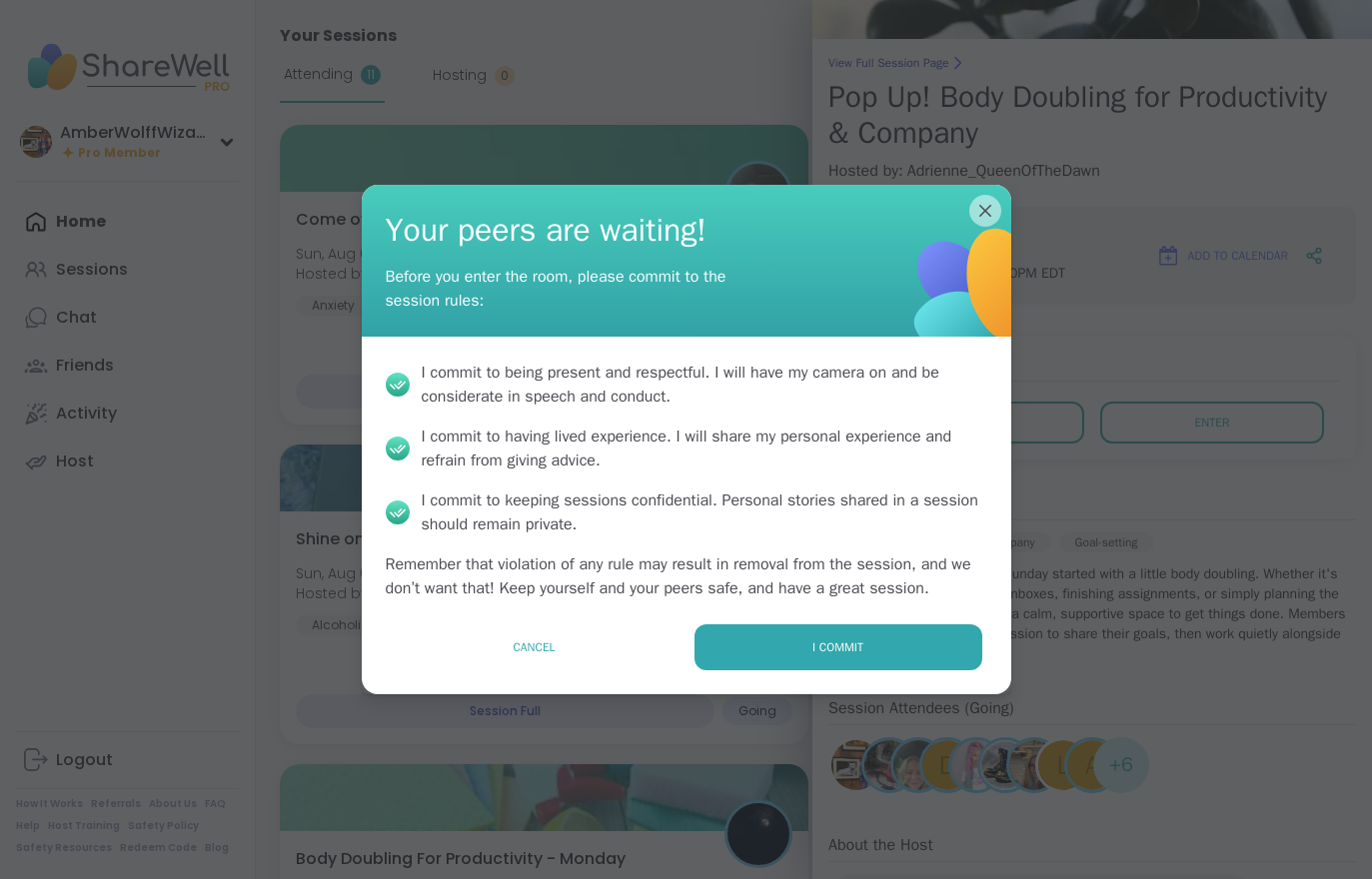 click on "I commit" at bounding box center (838, 647) 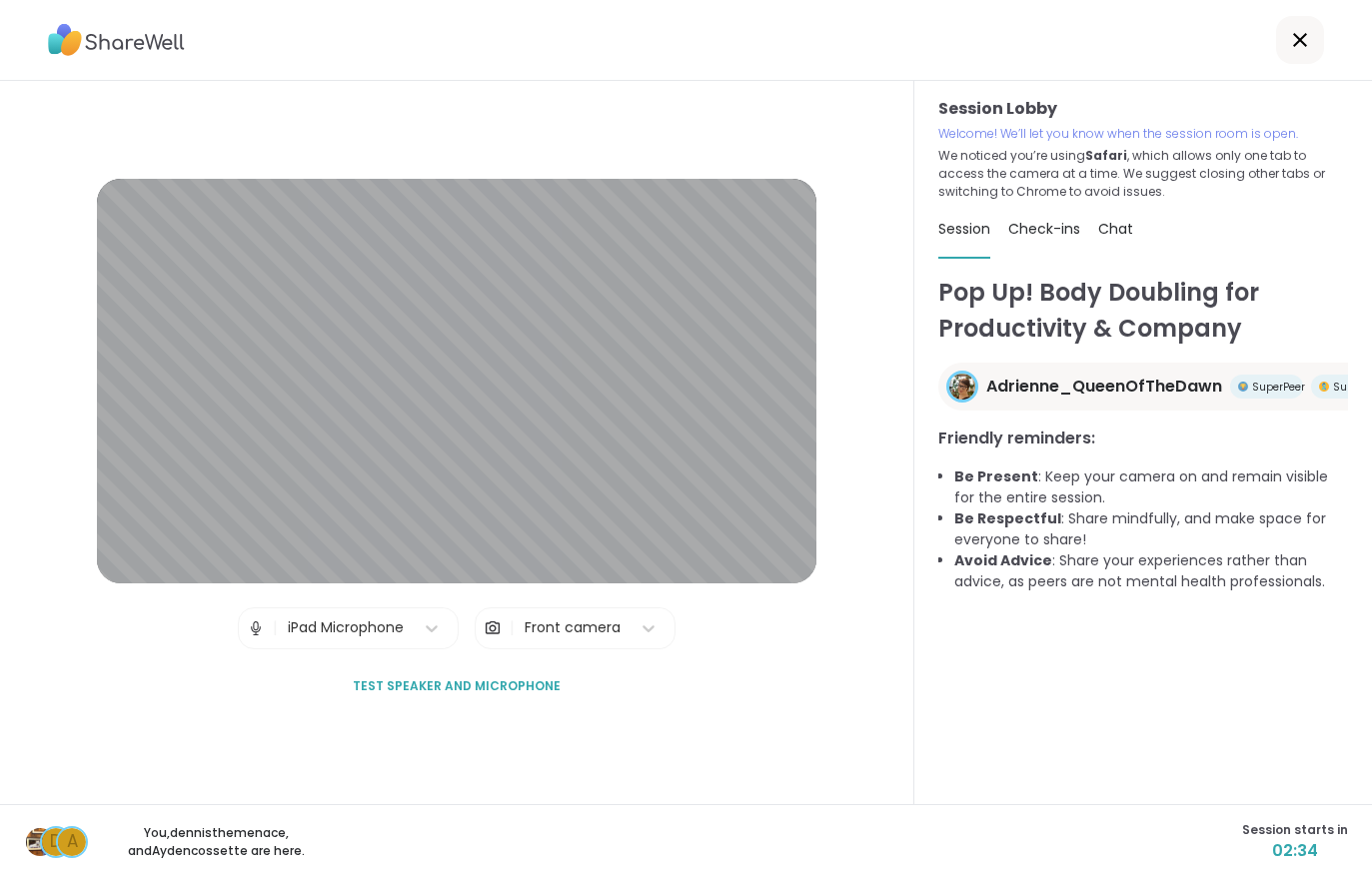 click on "Chat" at bounding box center [1115, 229] 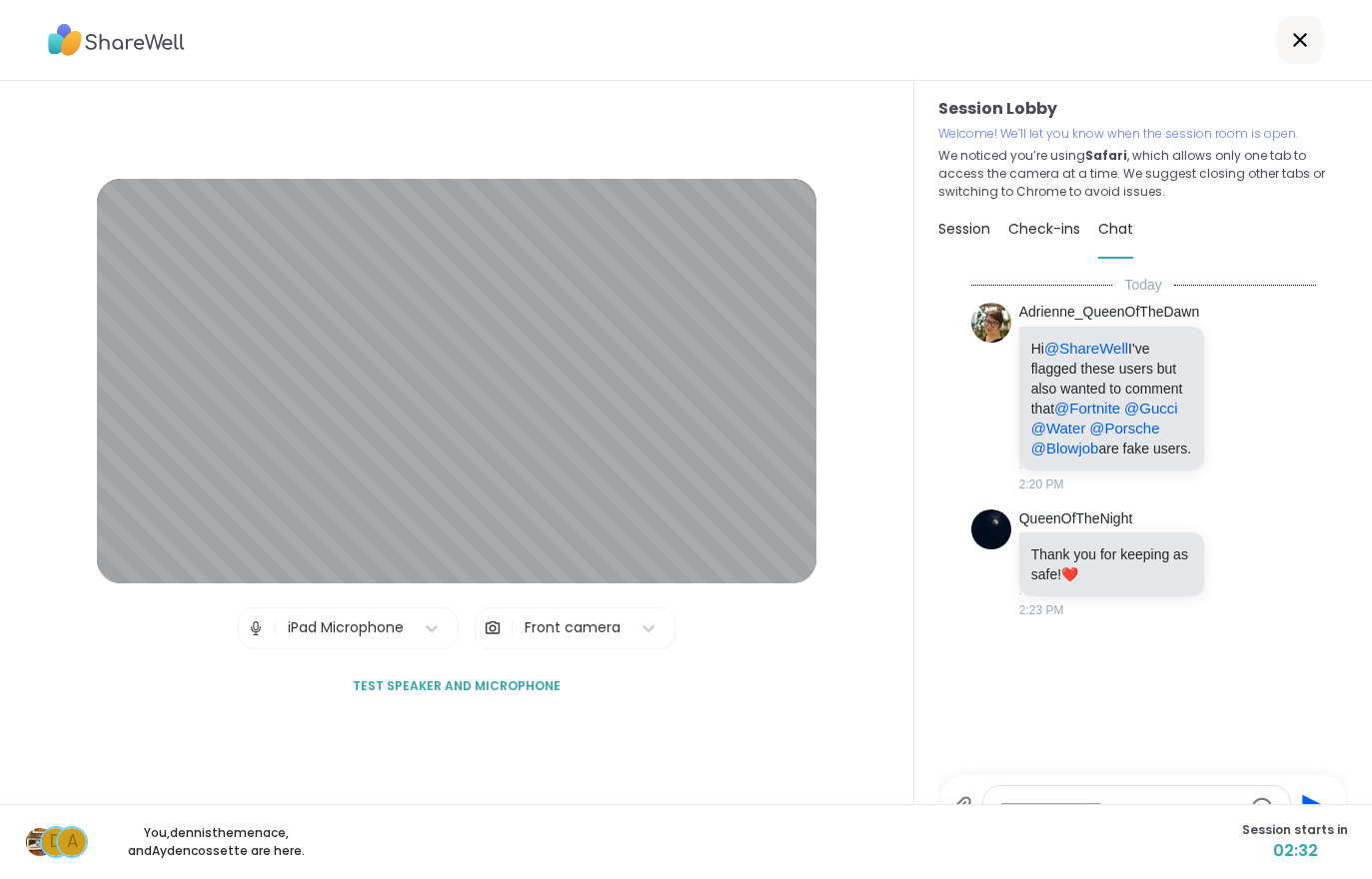 click on "Check-ins" at bounding box center [1044, 229] 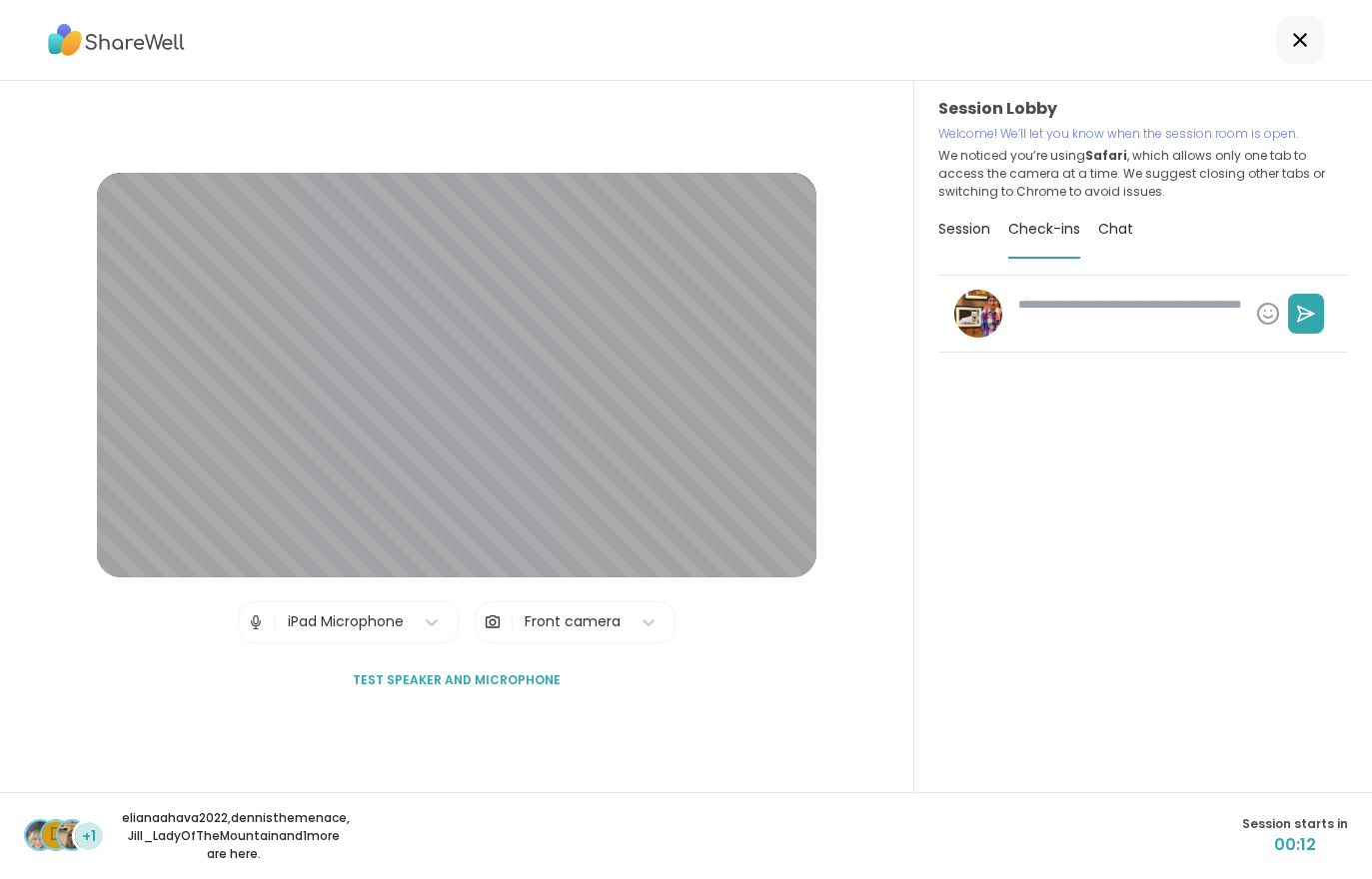 scroll, scrollTop: 31, scrollLeft: 0, axis: vertical 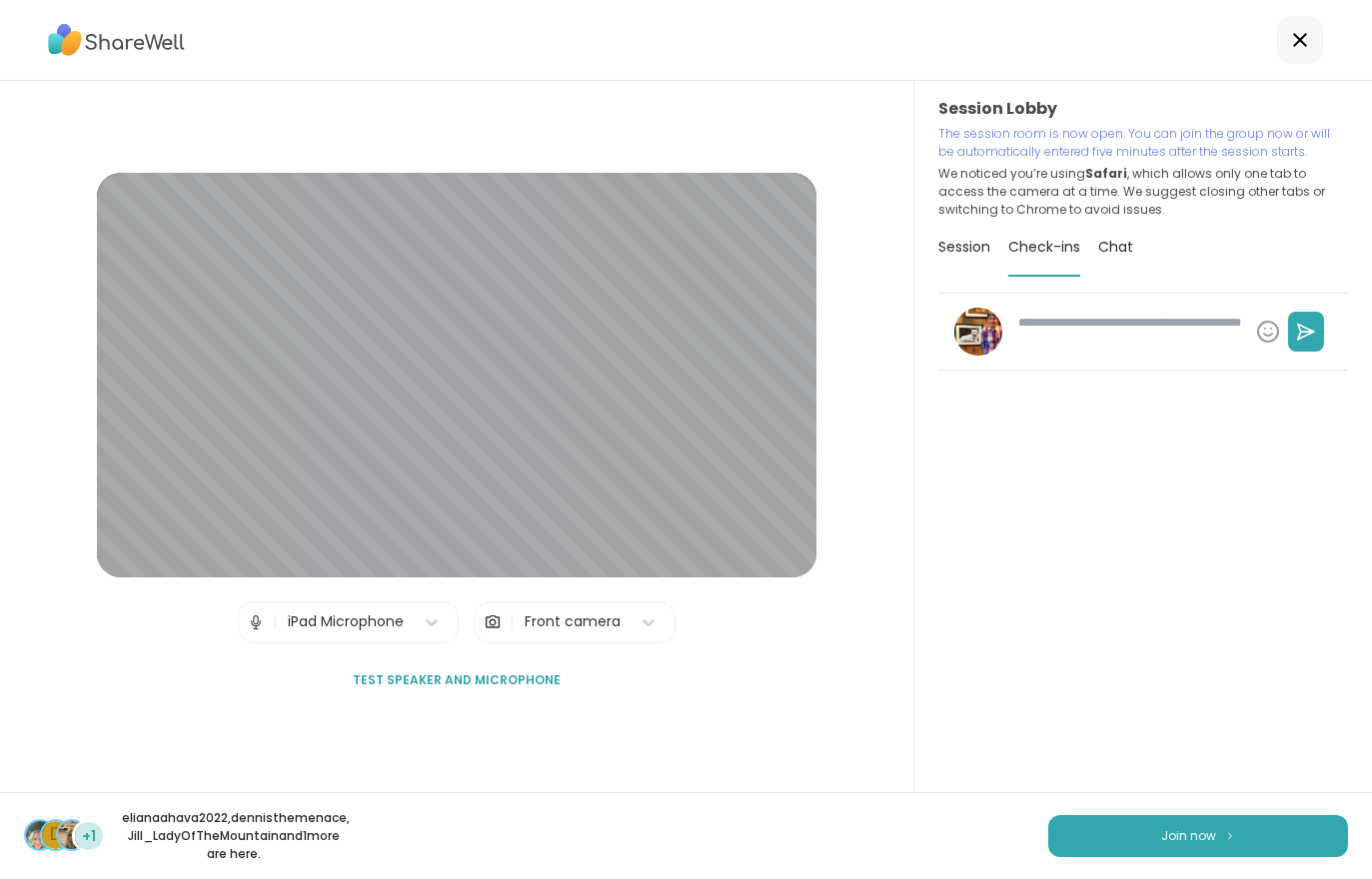 click on "Join now" at bounding box center [1198, 836] 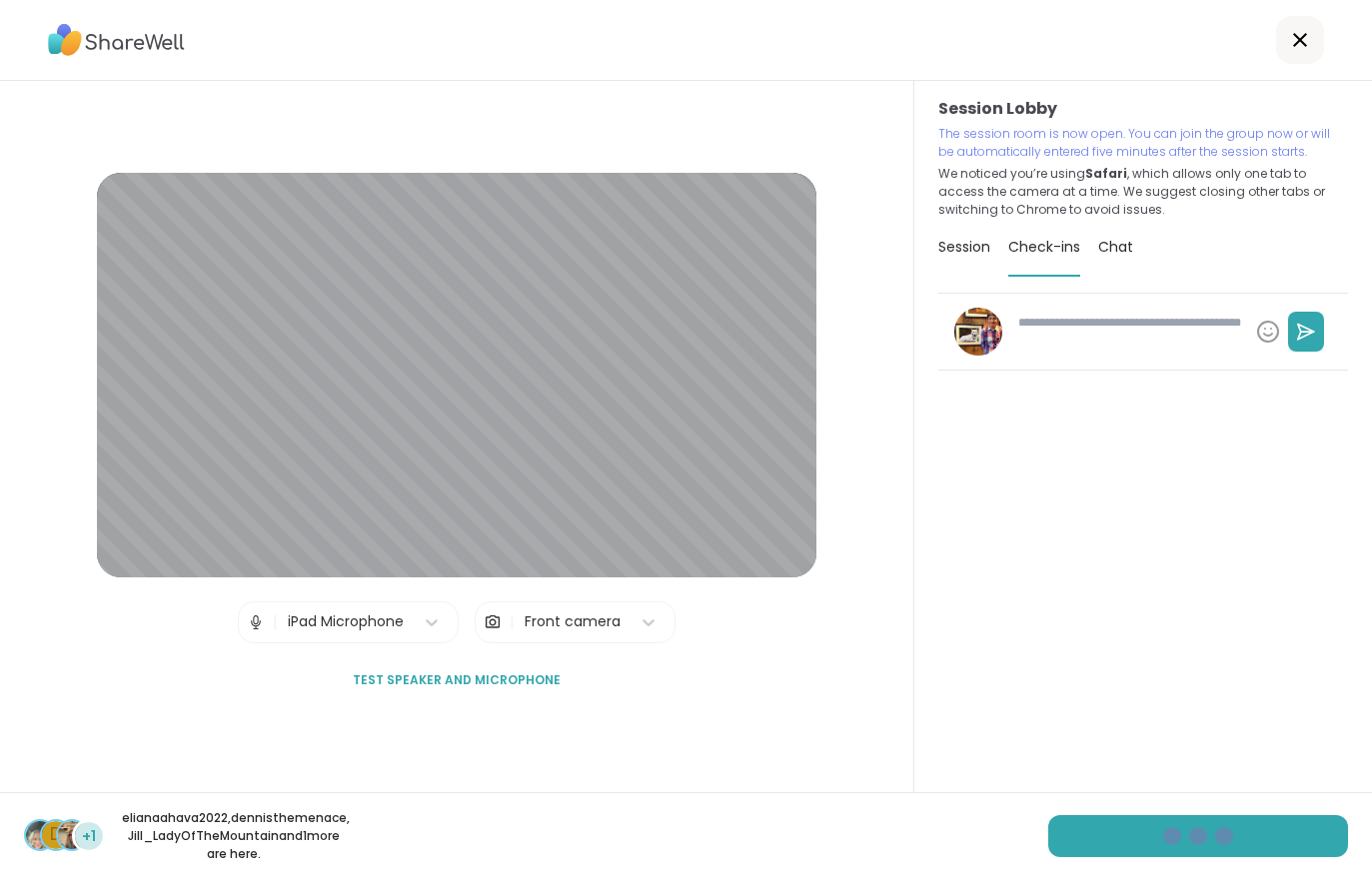 type on "*" 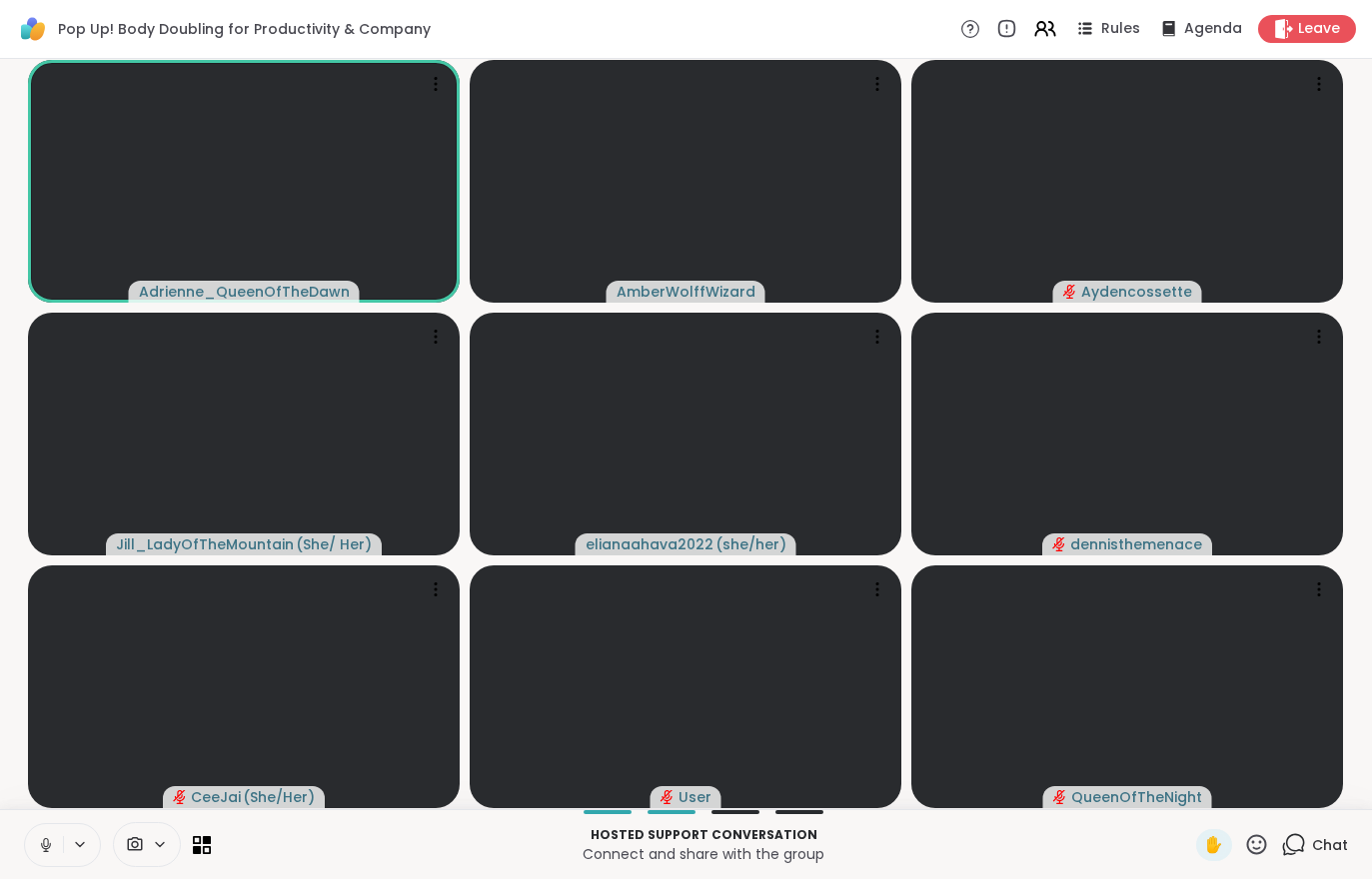 click on "Chat" at bounding box center (1330, 845) 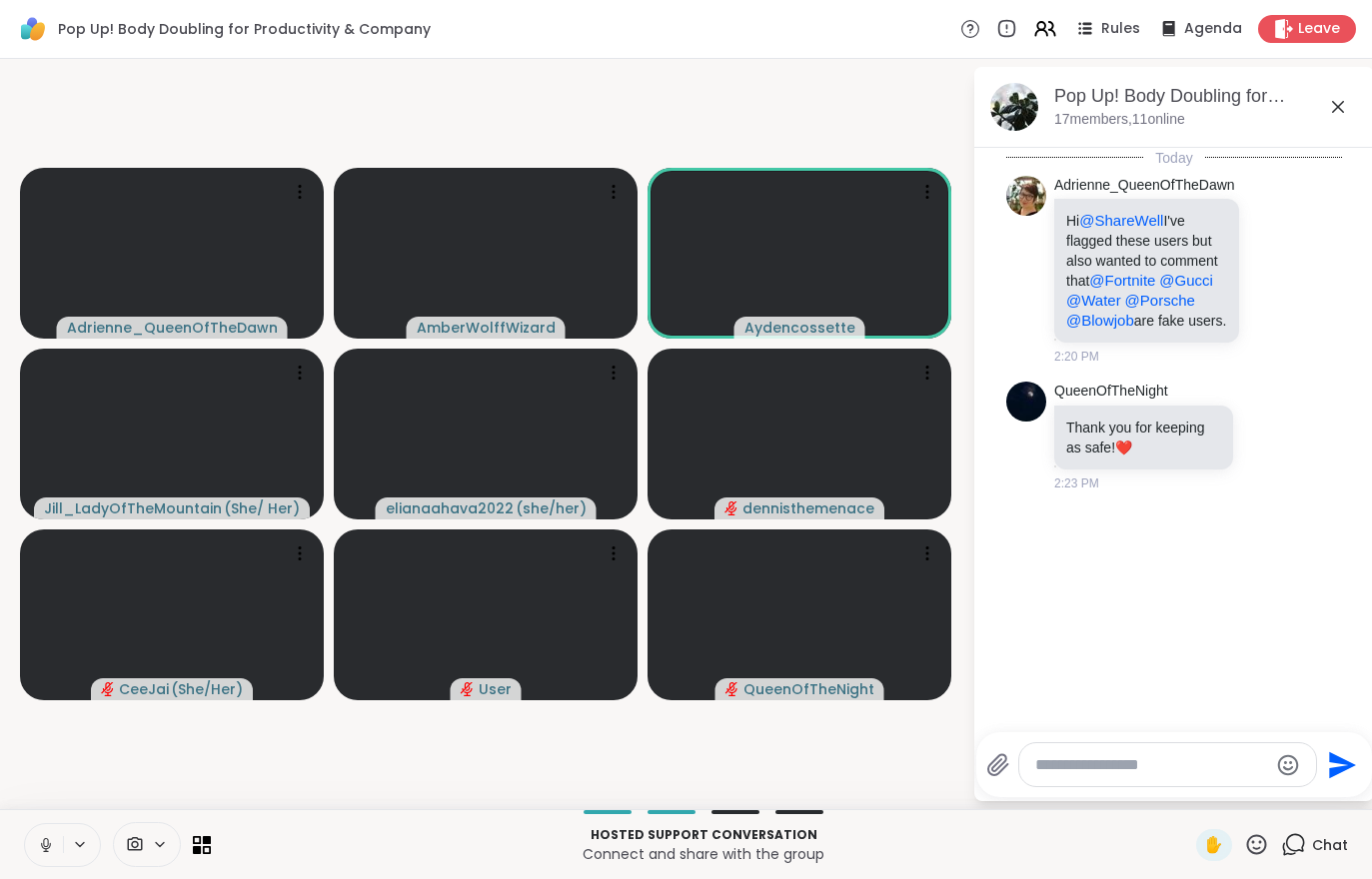 click on "Pop Up! Body Doubling for Productivity & Company, [DATE] [NUMBER] members, [NUMBER] online" at bounding box center [1174, 107] 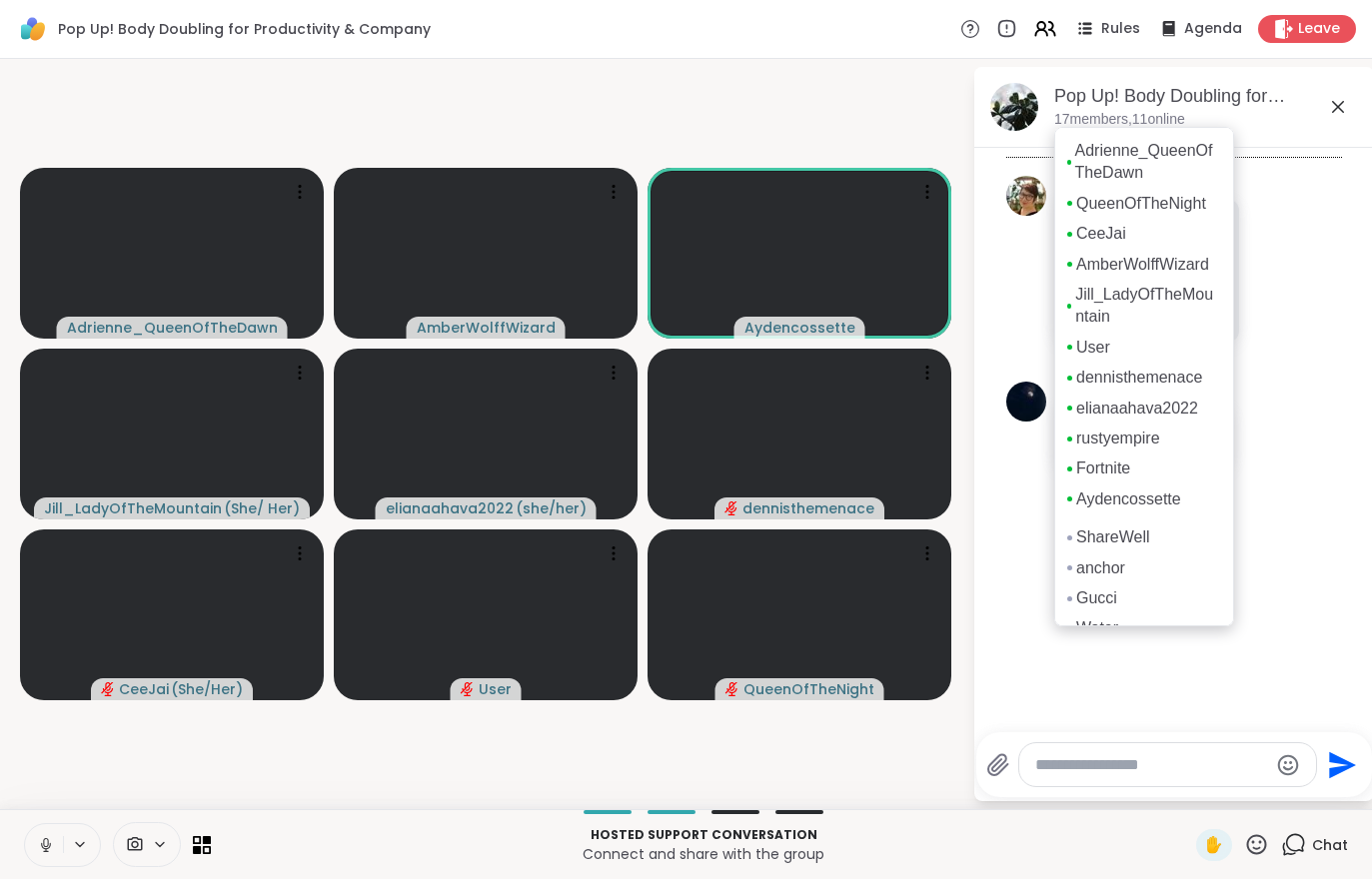 scroll, scrollTop: 0, scrollLeft: 0, axis: both 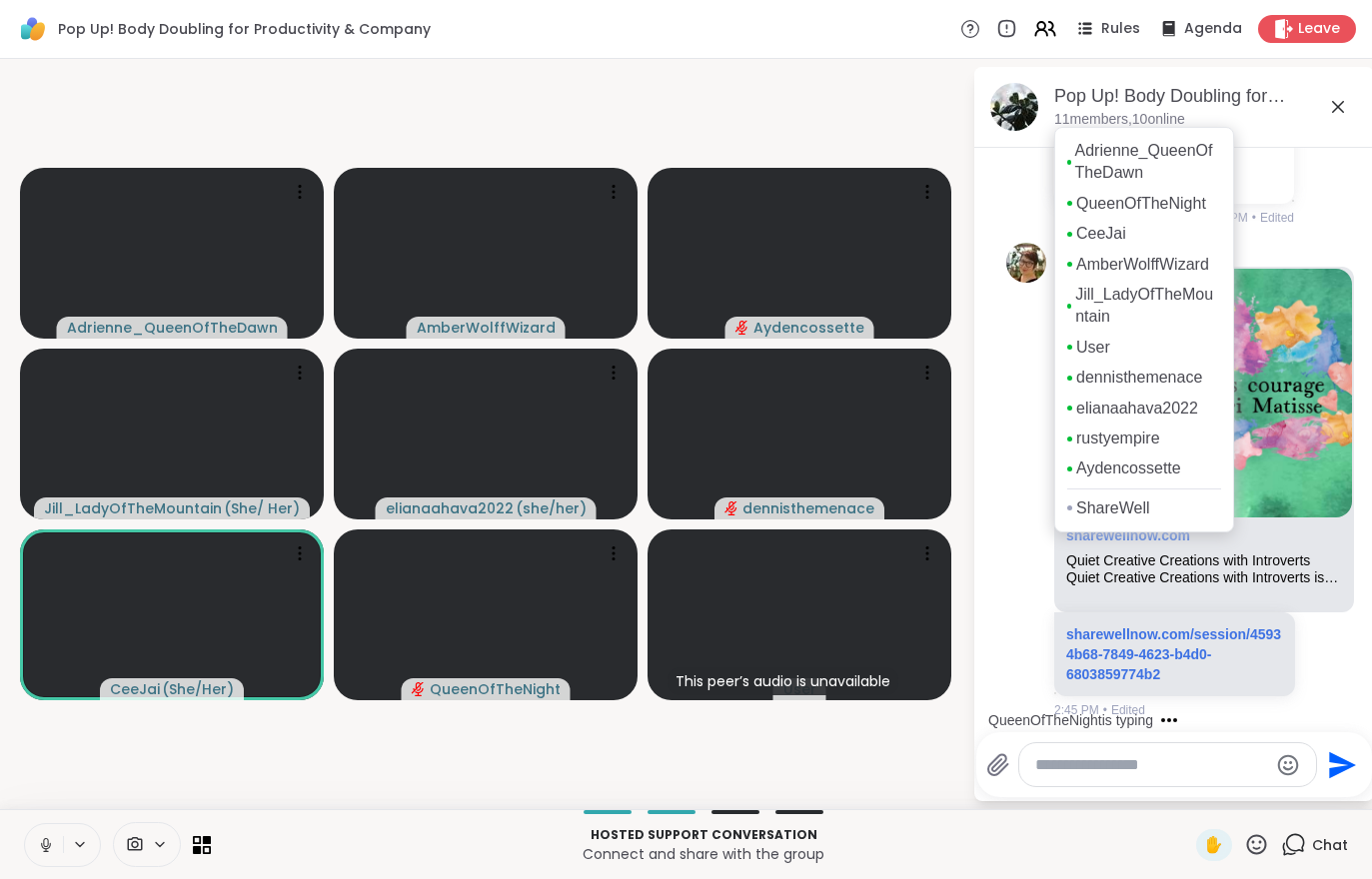 click on "You sharewellnow.com Host Support Circle (have hosted [NUMBER]+ session) THIS SESSION IS FOR OUR PEER SUPPORT GROUP LEADERS actively hosting on ShareWell, who have hosted at least [NUMBER] session.
If looking for more information about hosting, please attend a Become A Host Session here: https://sharewellnow.com/host?tab=sessions
Hosting can be a very powerful and healing experience, and it sometimes has its challenges. This host support circle is for active hosts to come together, share their experiences (the good and bad) and how to work through them, vent frustrations, ask questions, and engage in open dialogue about all aspects of being a ShareWell host. New ideas a... sharewellnow.com/session/[UUID] [TIME] • Edited" at bounding box center [1174, -12] 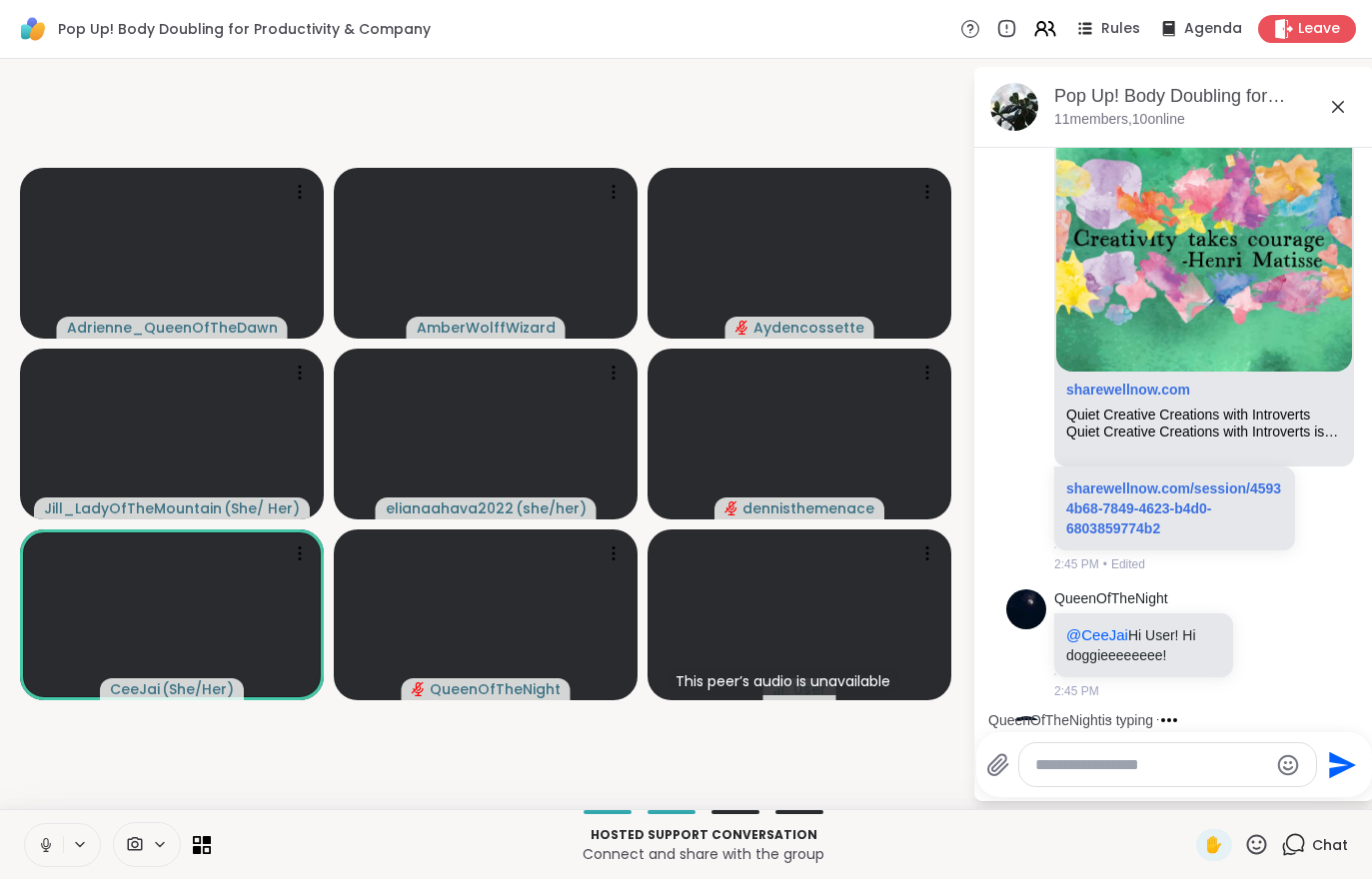 scroll, scrollTop: 1010, scrollLeft: 0, axis: vertical 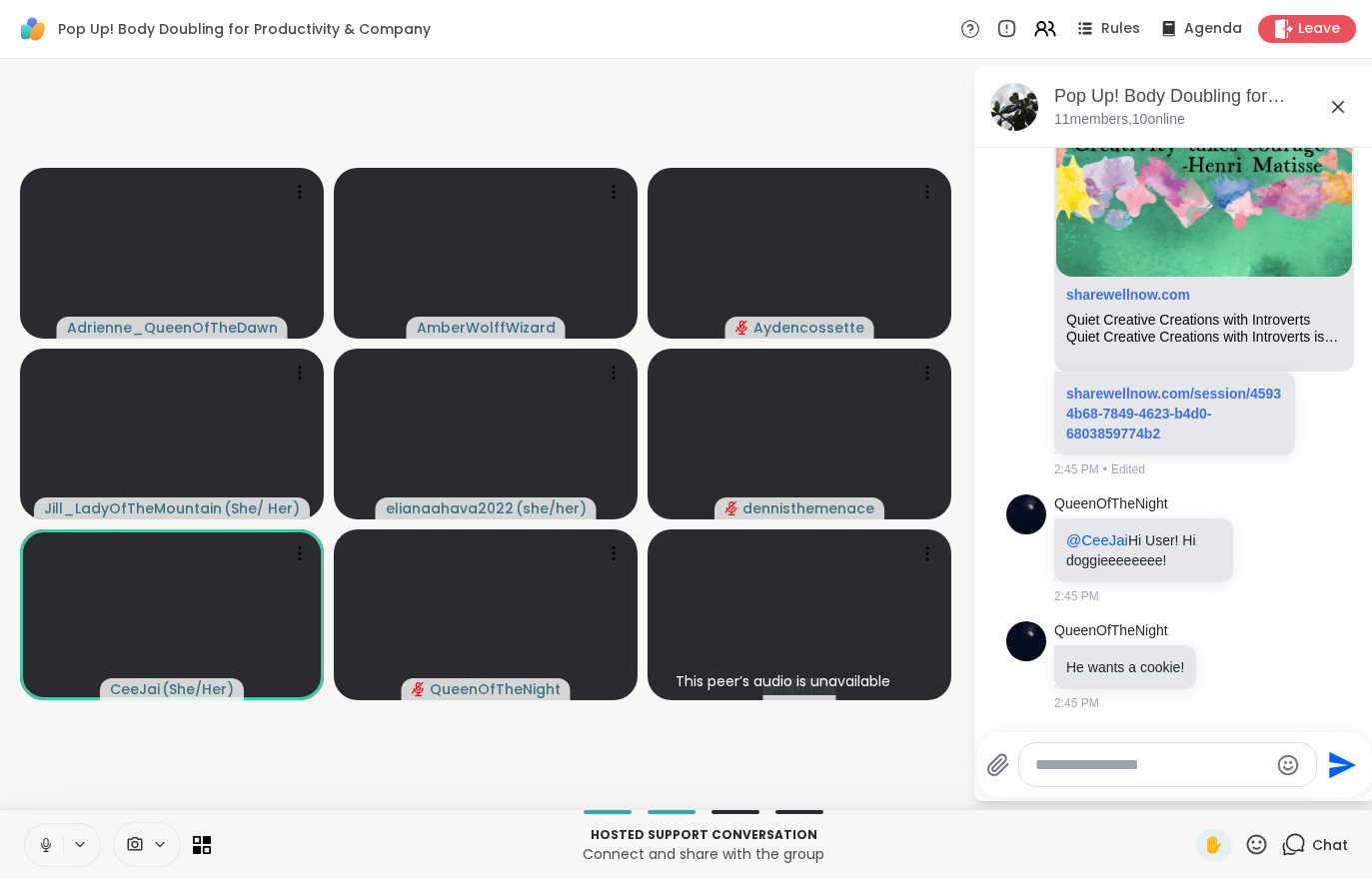 click 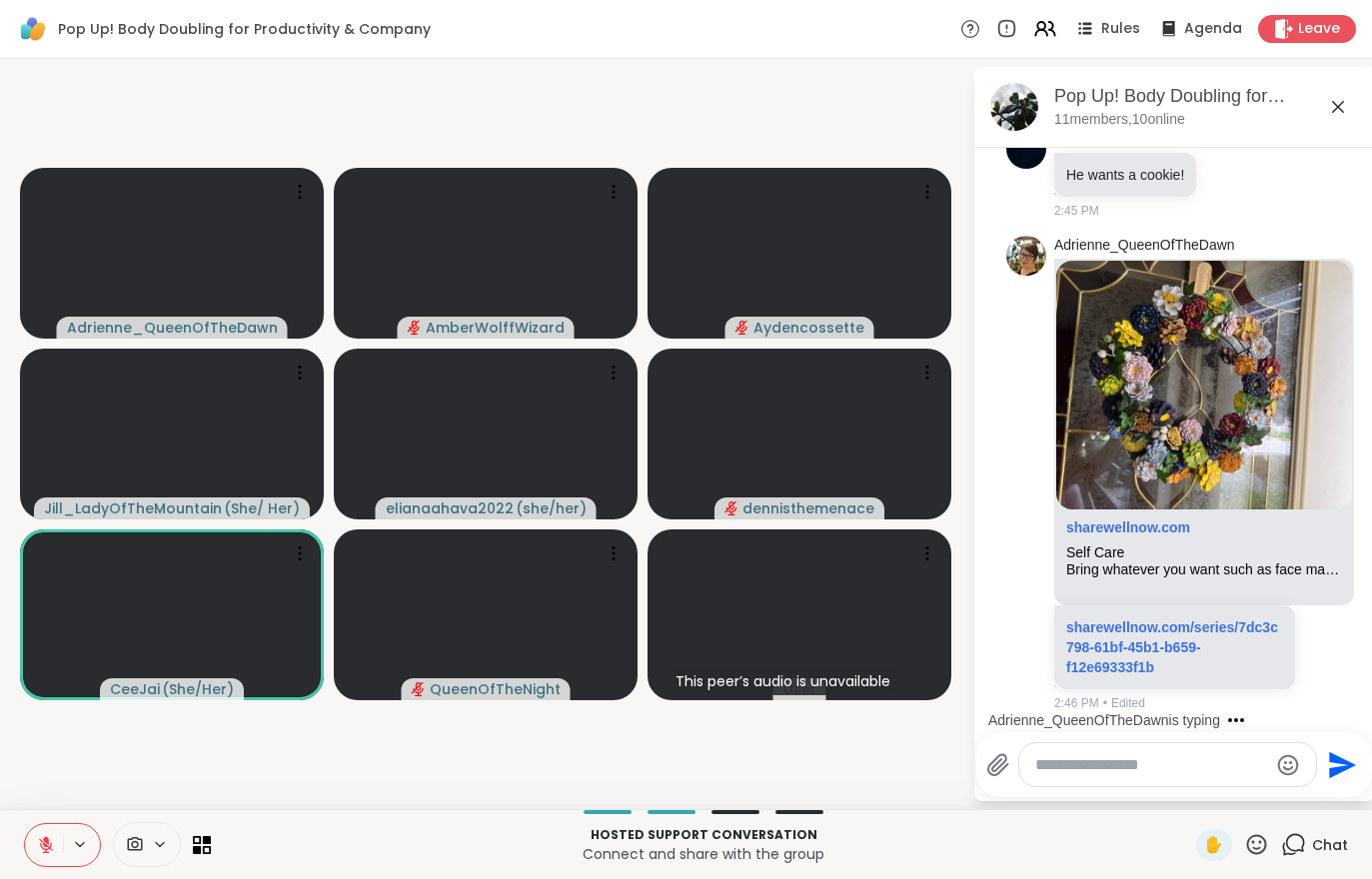 scroll, scrollTop: 1626, scrollLeft: 0, axis: vertical 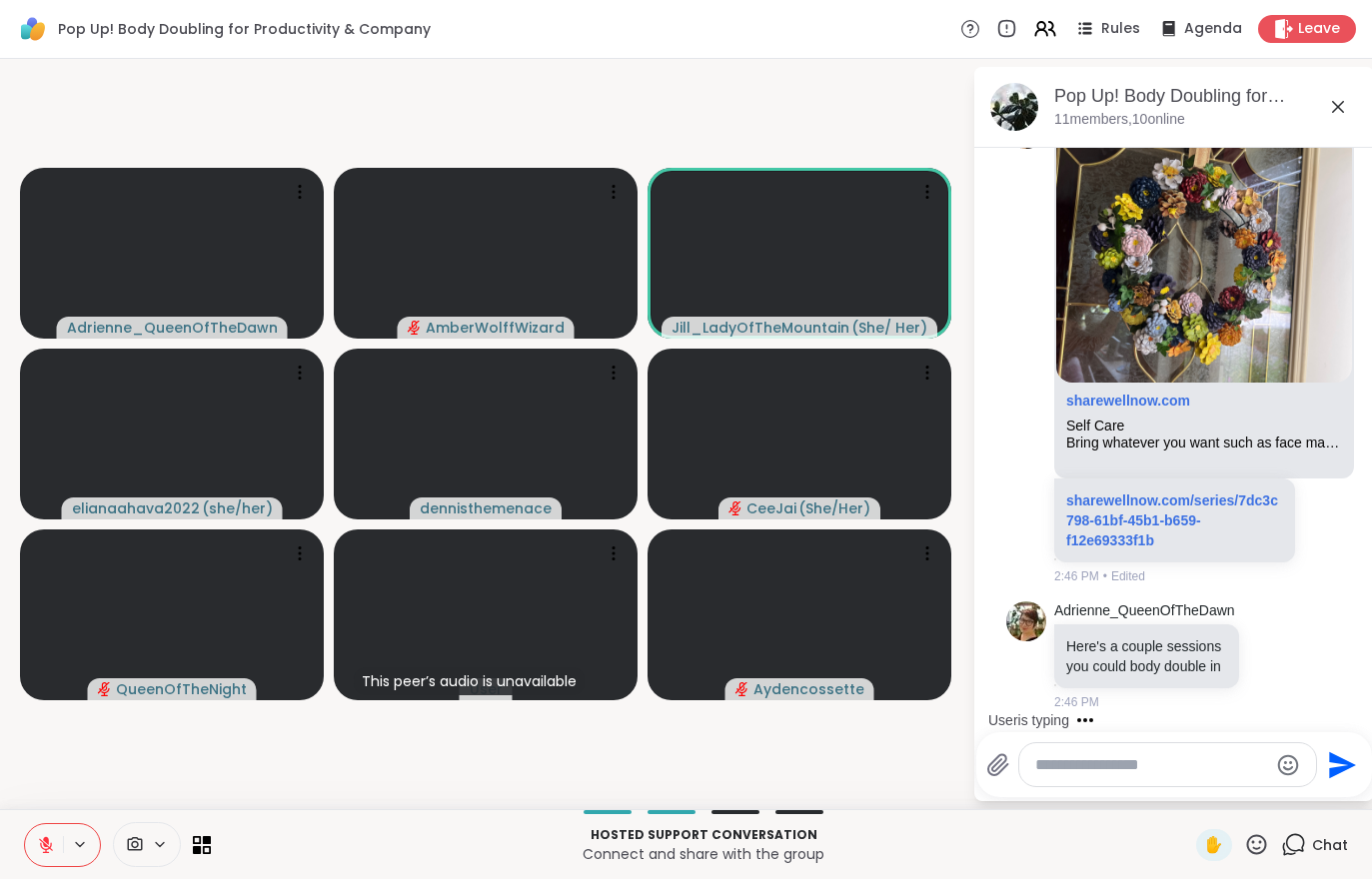 click at bounding box center [44, 845] 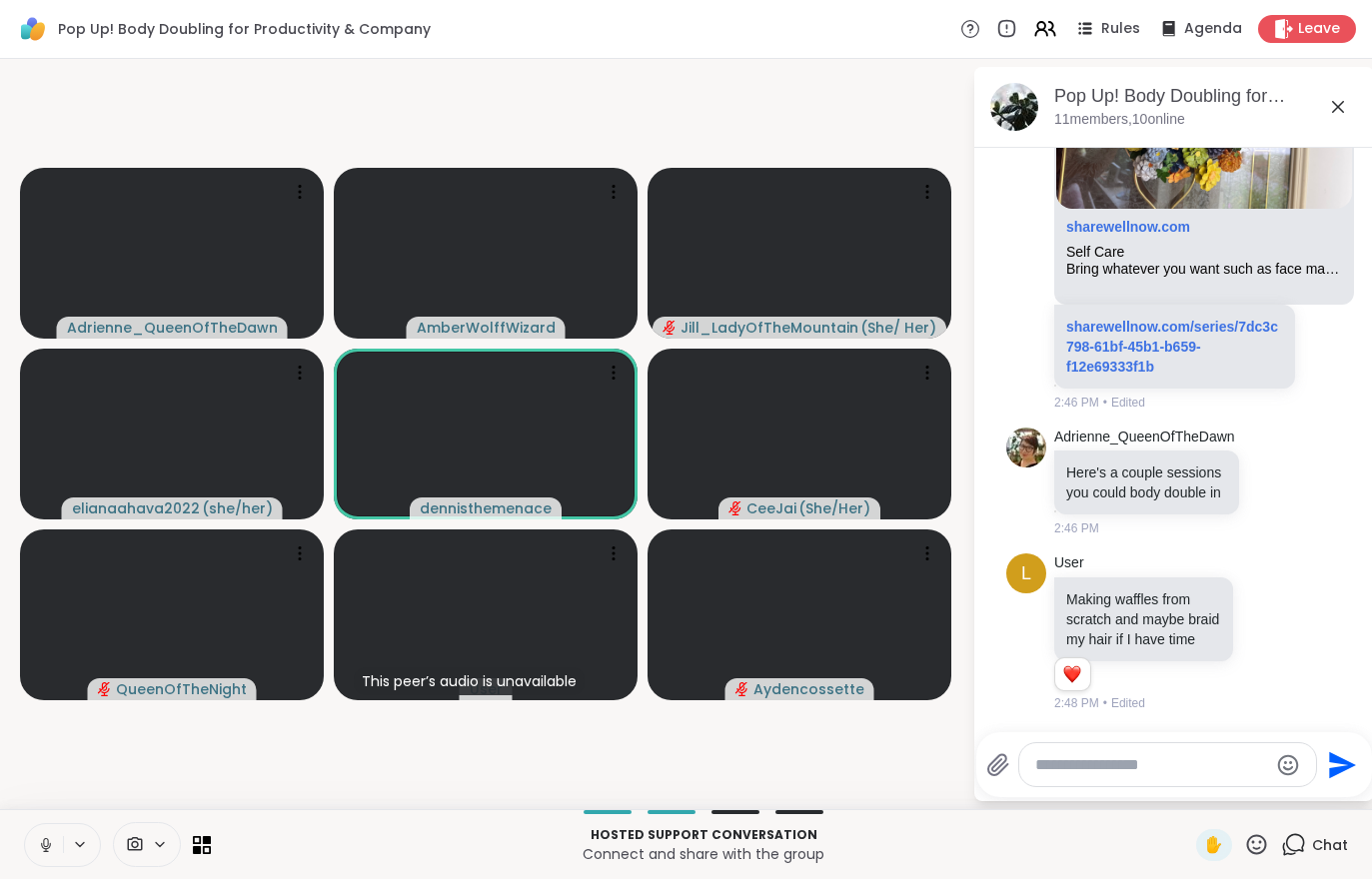 scroll, scrollTop: 1820, scrollLeft: 0, axis: vertical 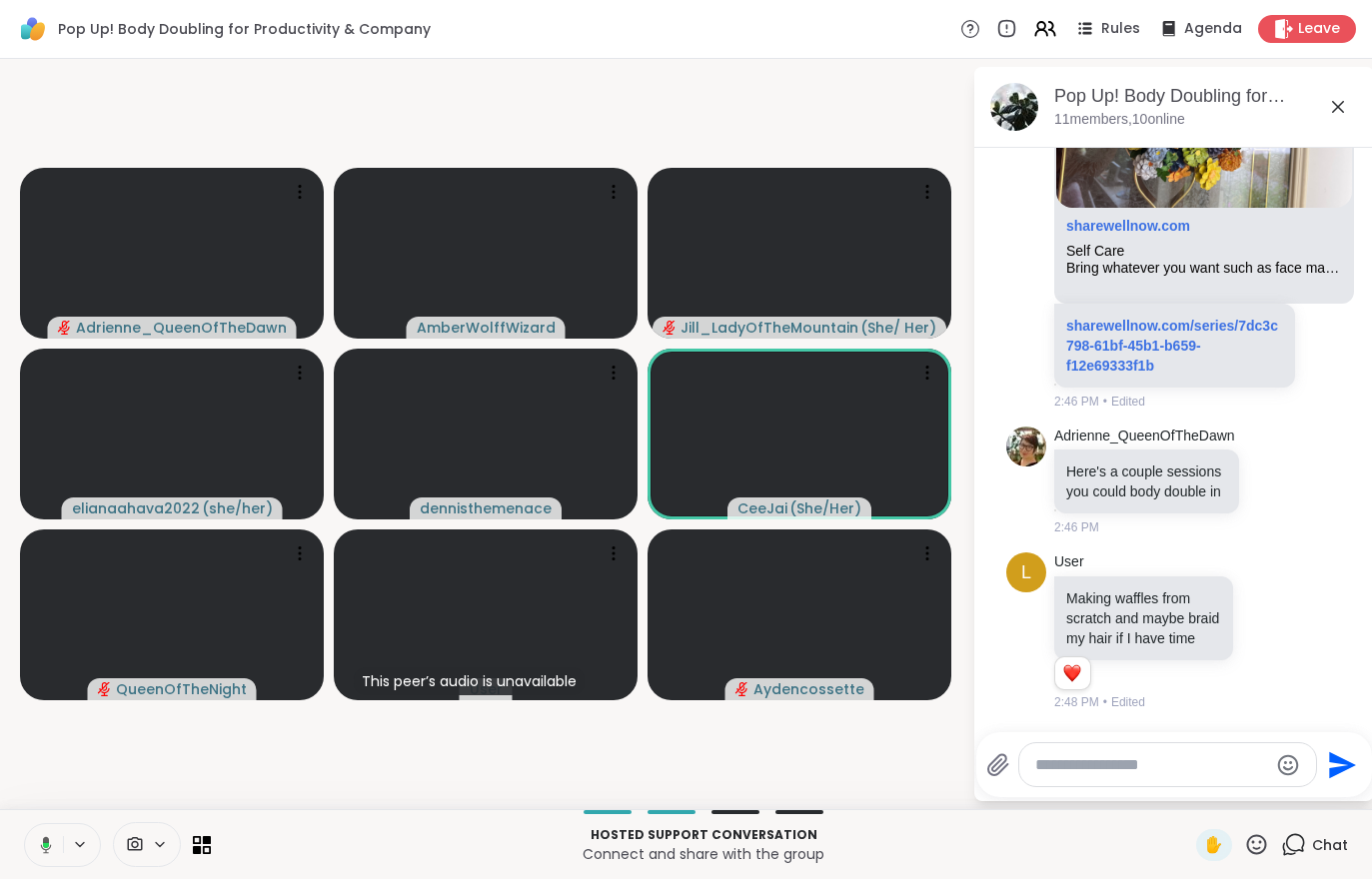 click on "Hosted support conversation Connect and share with the group ✋ Chat" at bounding box center (686, 844) 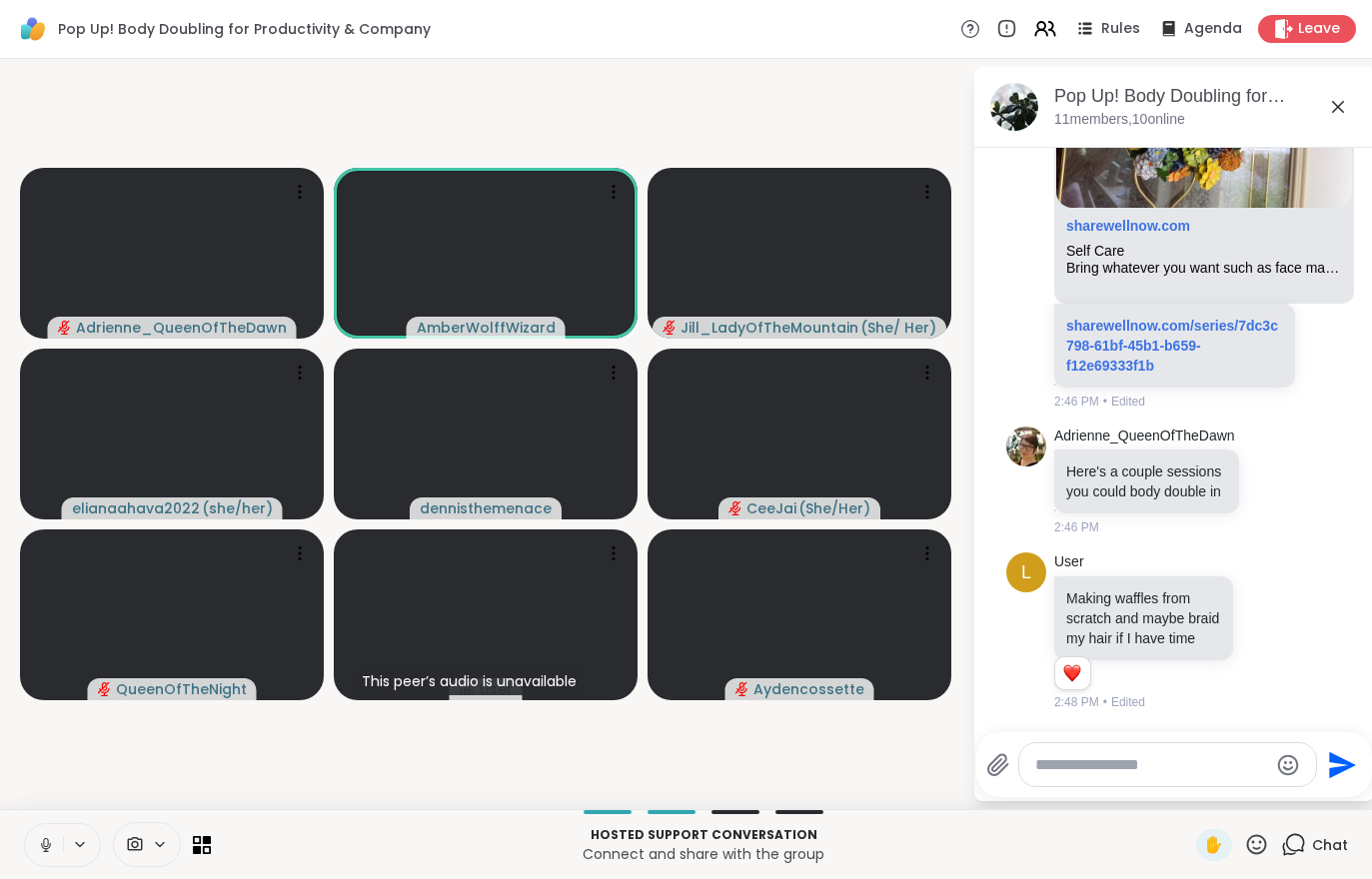 click 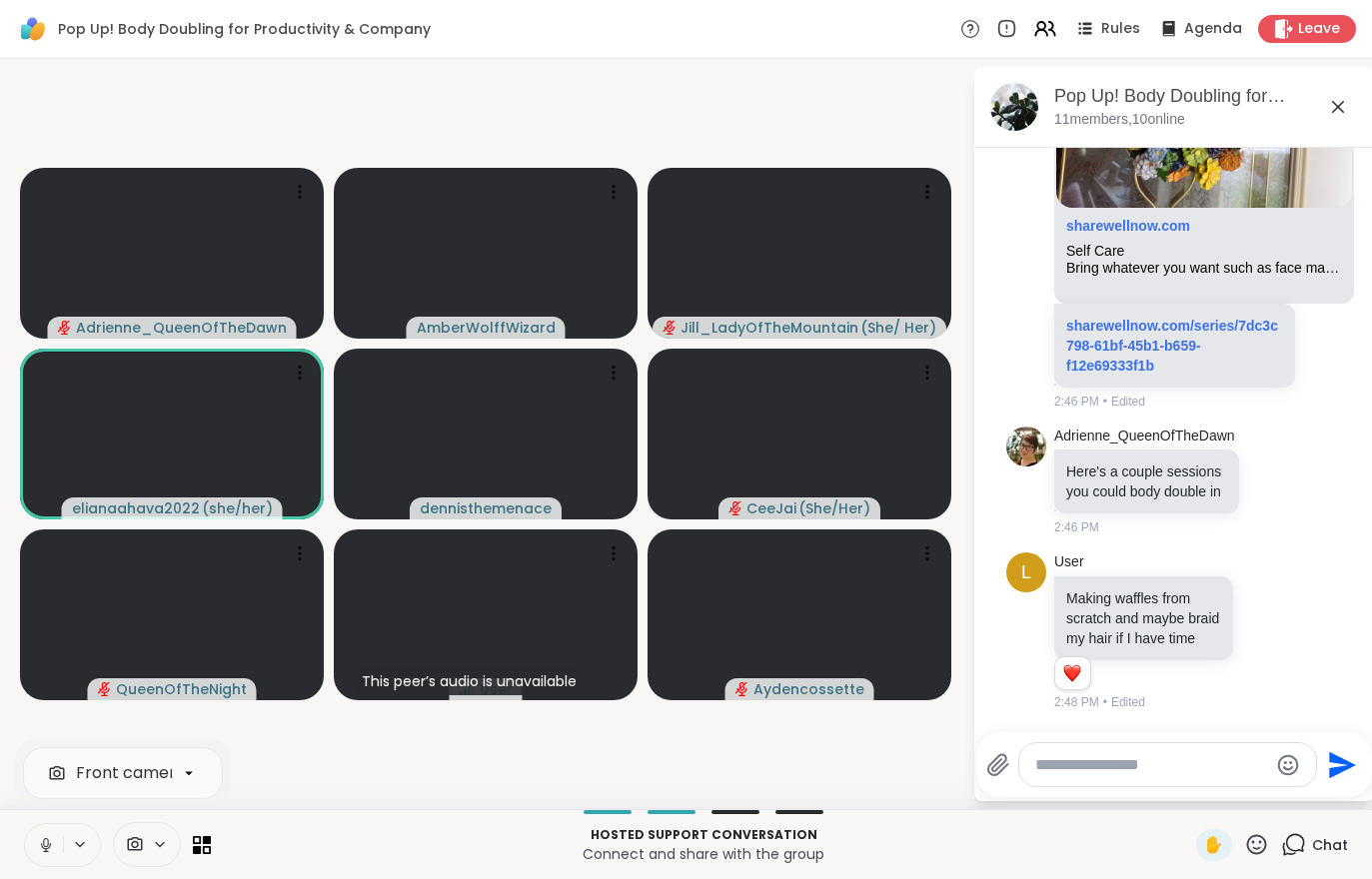 click at bounding box center (147, 844) 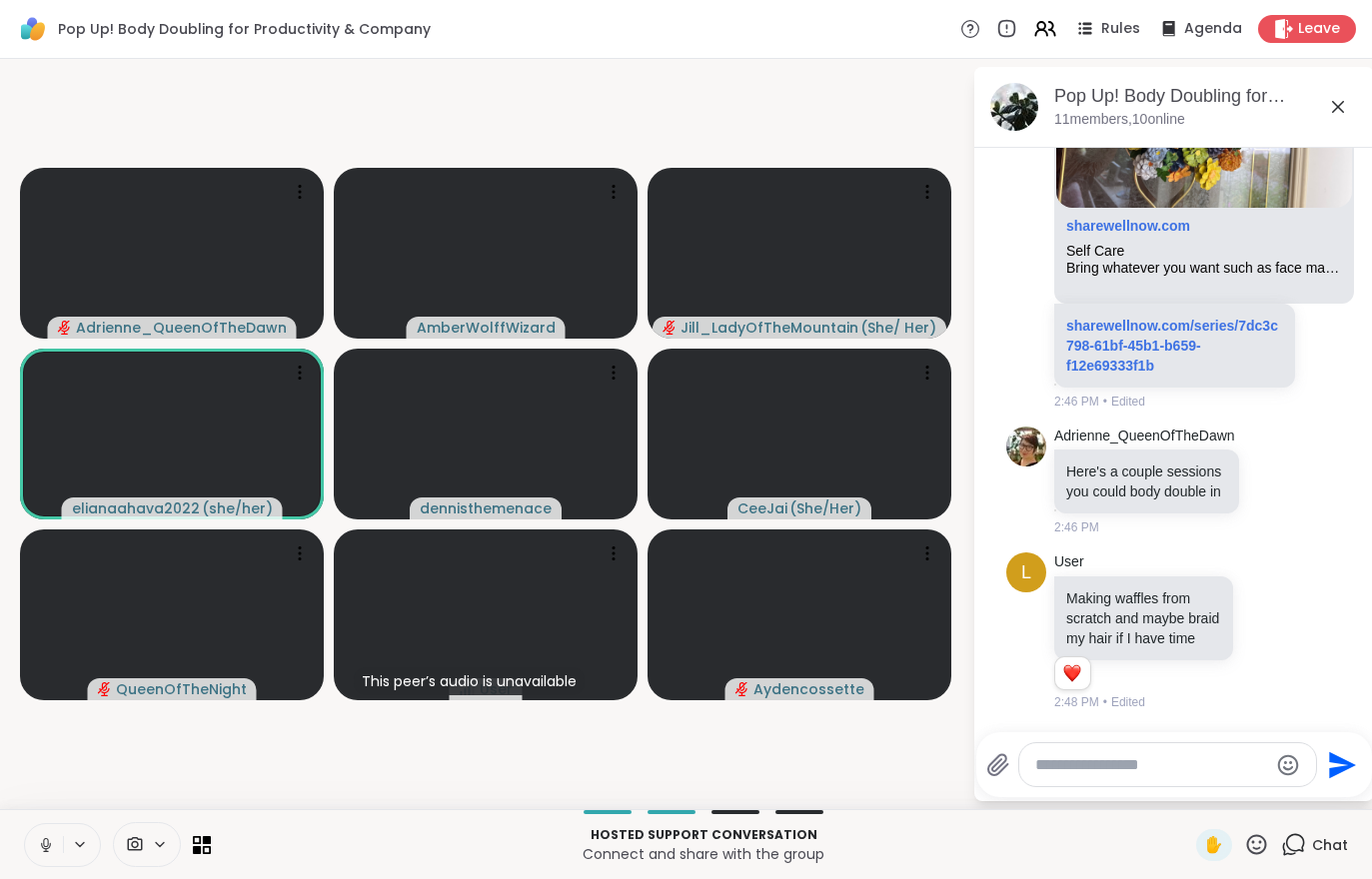click 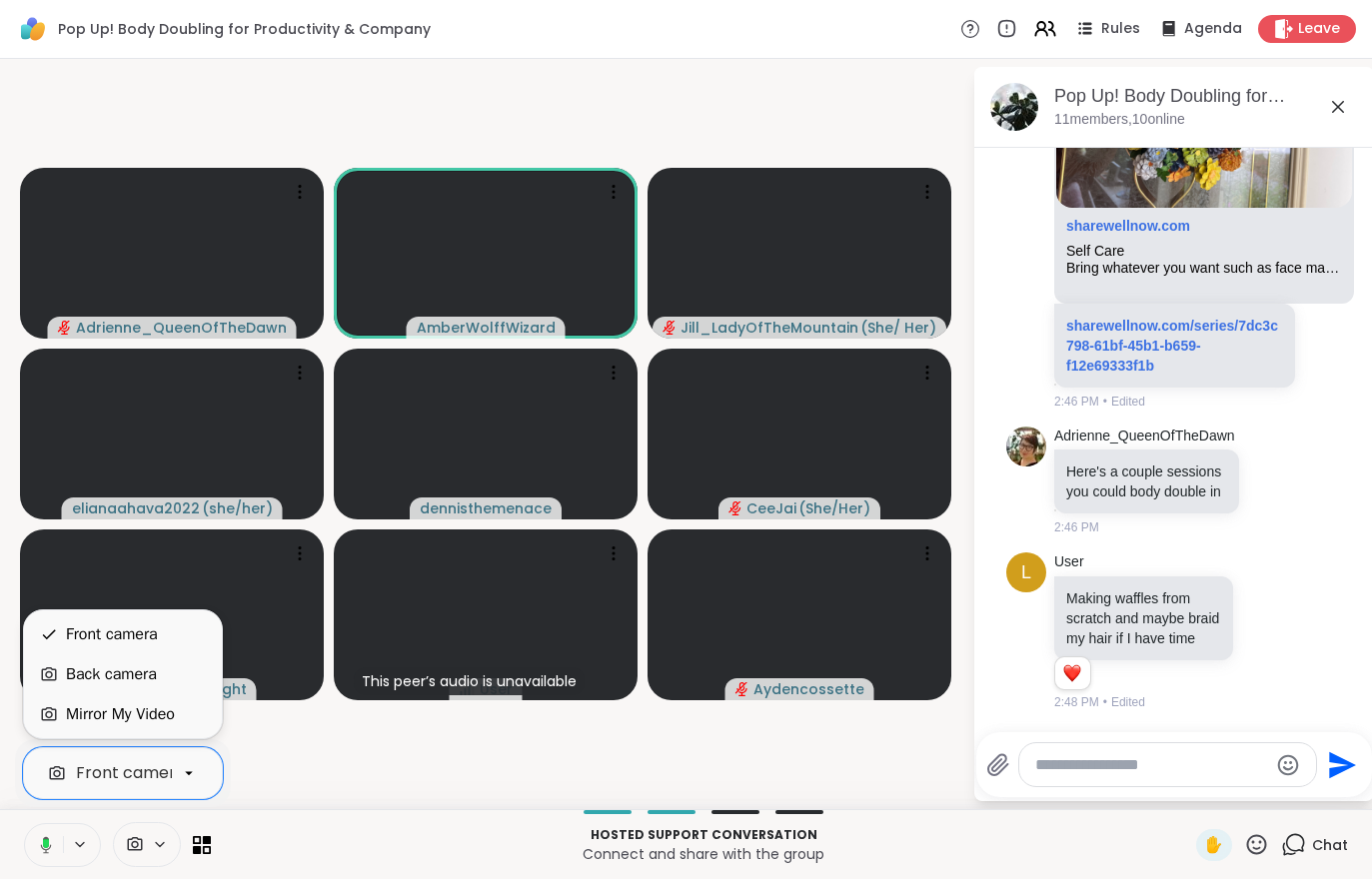 click on "Mirror My Video" at bounding box center (123, 714) 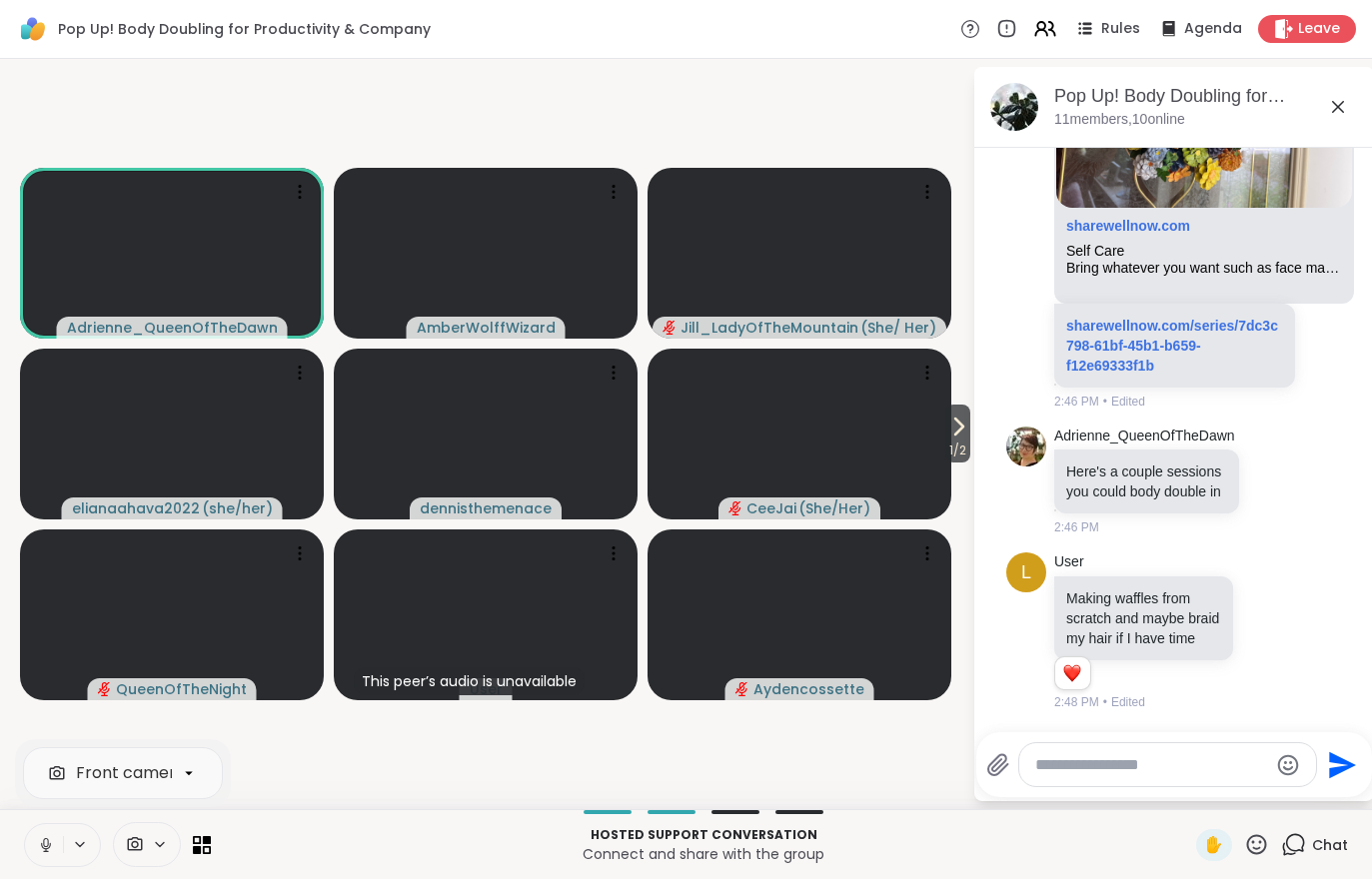 click on "1  /  2" at bounding box center (957, 450) 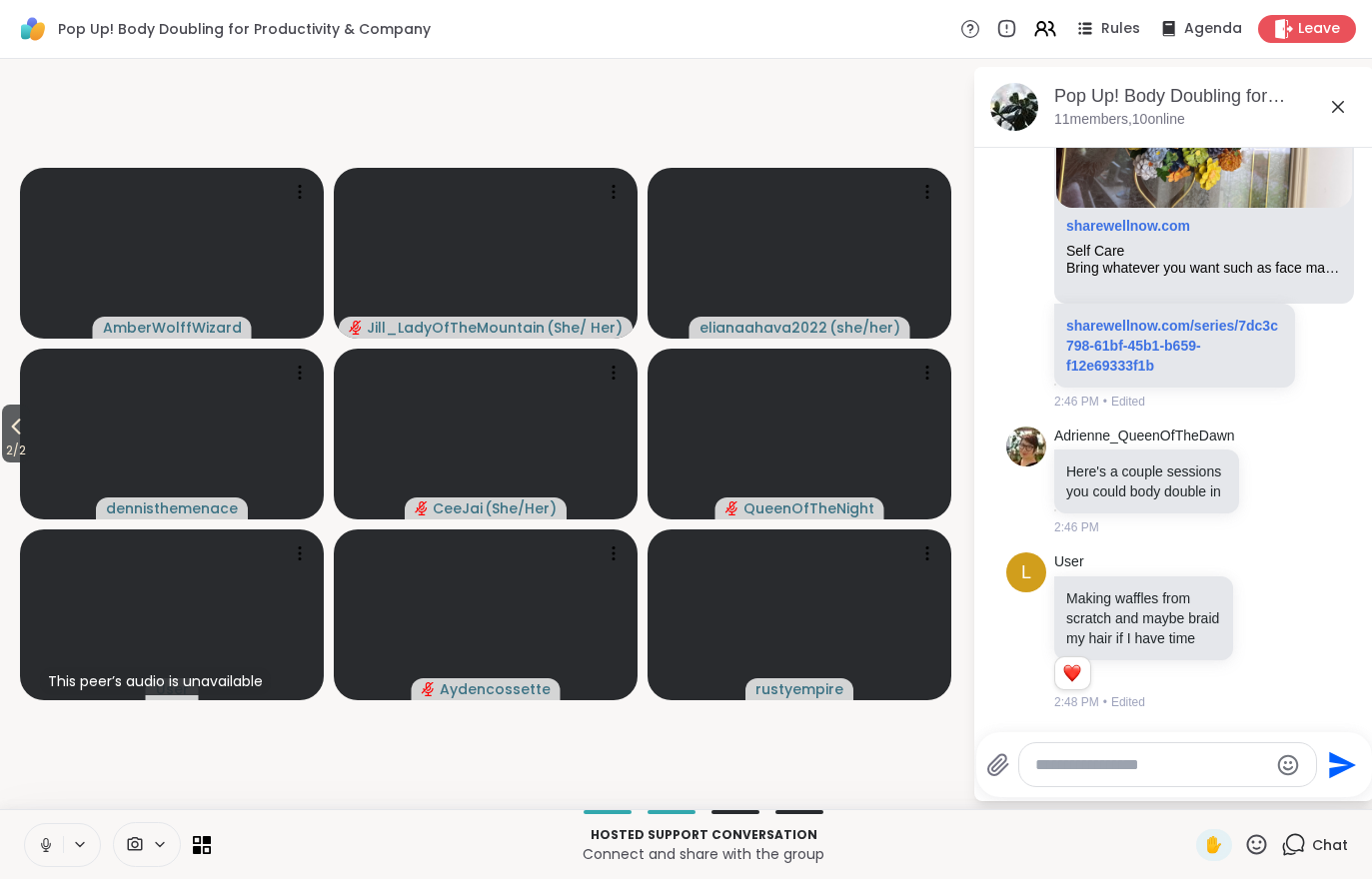click on "2  /  2" at bounding box center (16, 450) 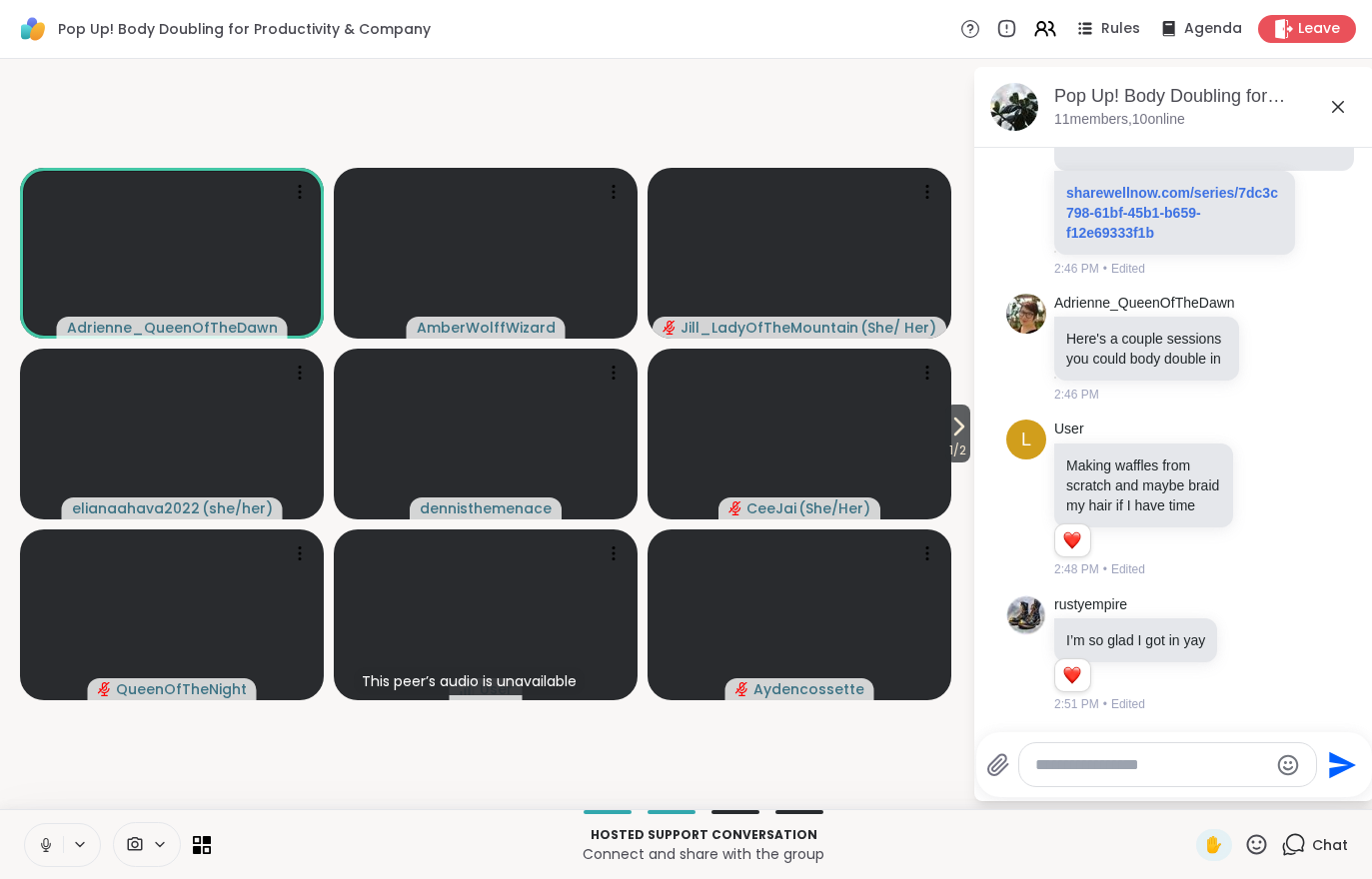 scroll, scrollTop: 1954, scrollLeft: 0, axis: vertical 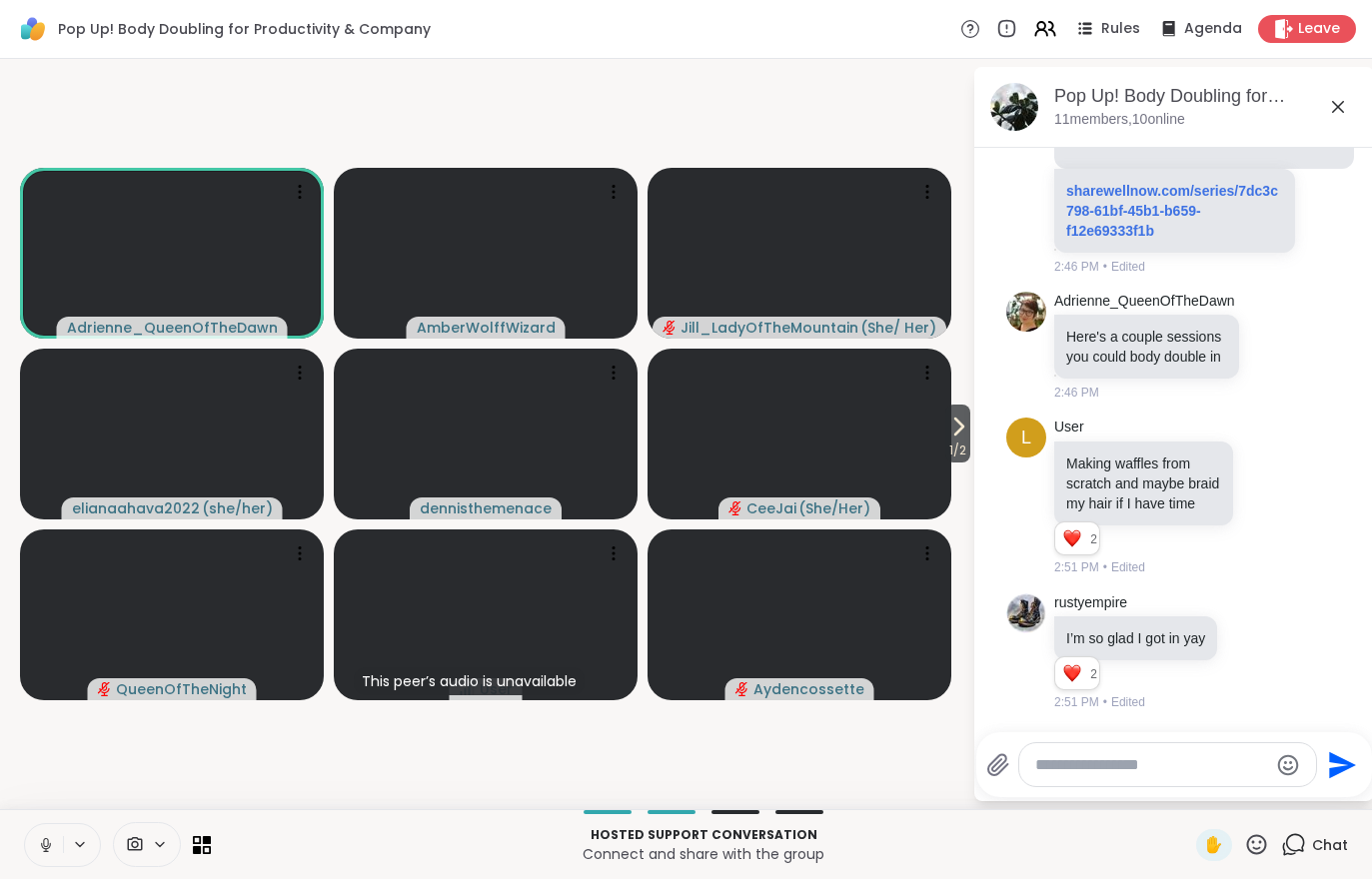 click on "1  /  2" at bounding box center [957, 450] 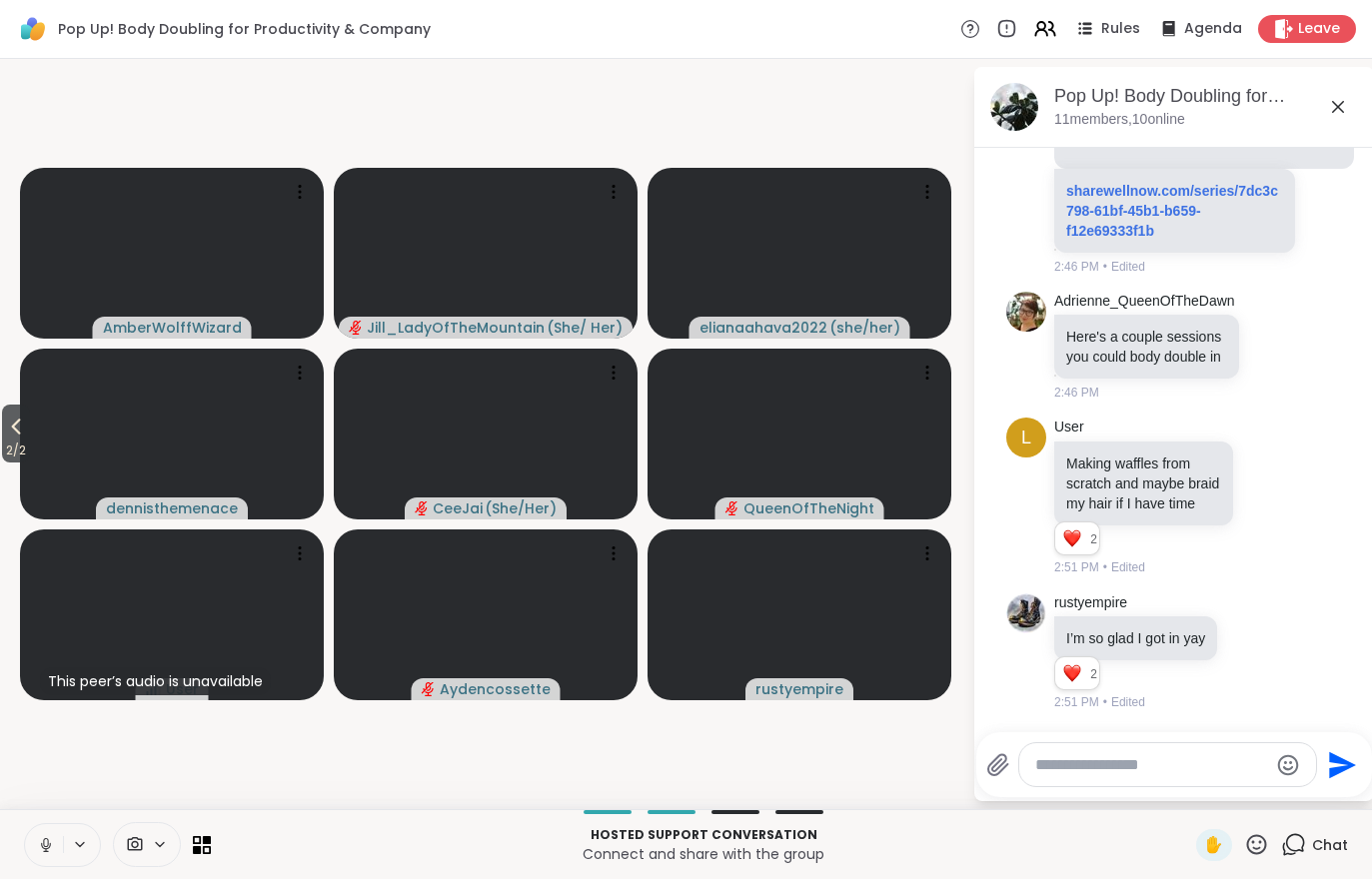 click 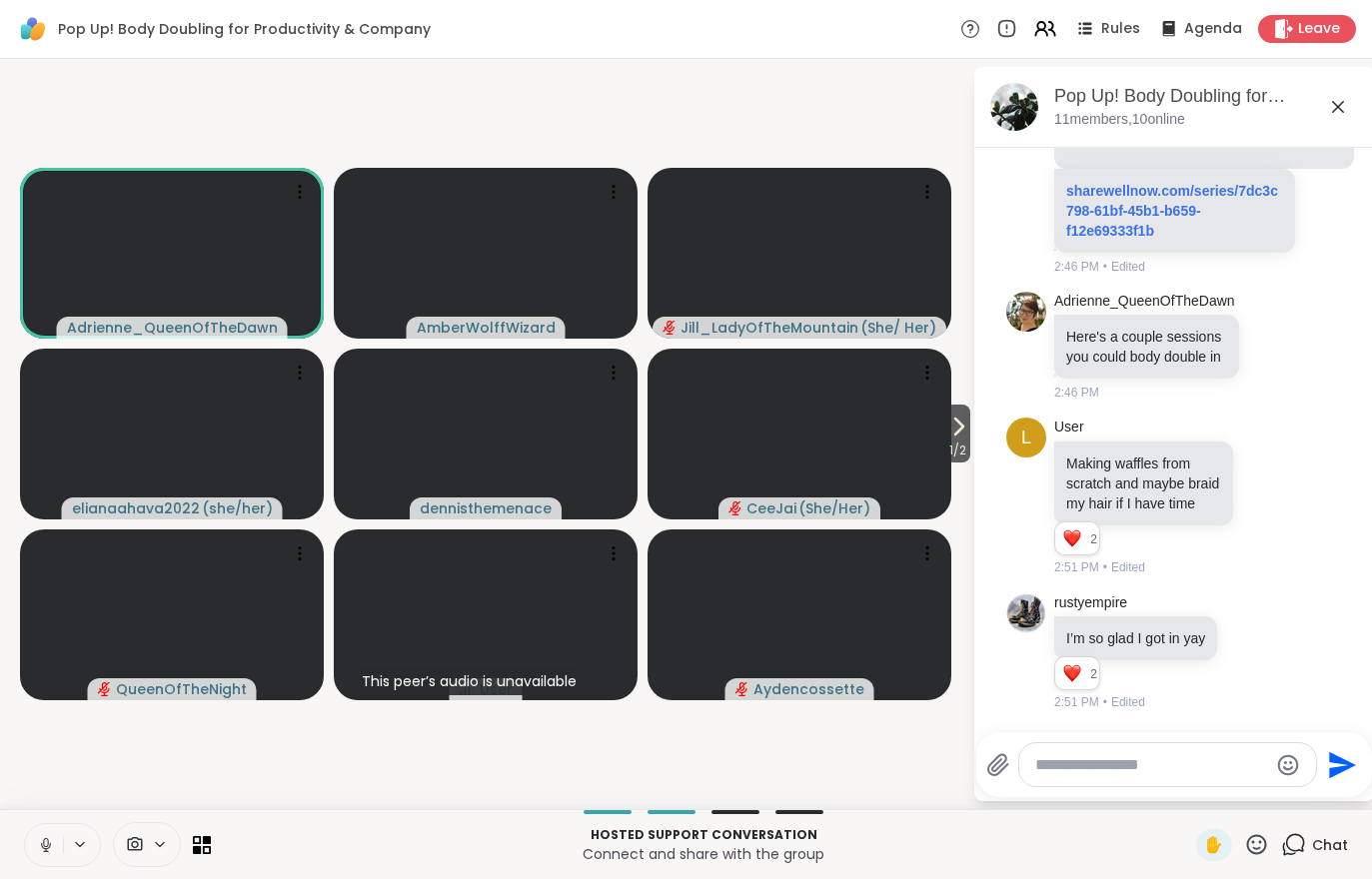 click on "1  /  2" at bounding box center (957, 450) 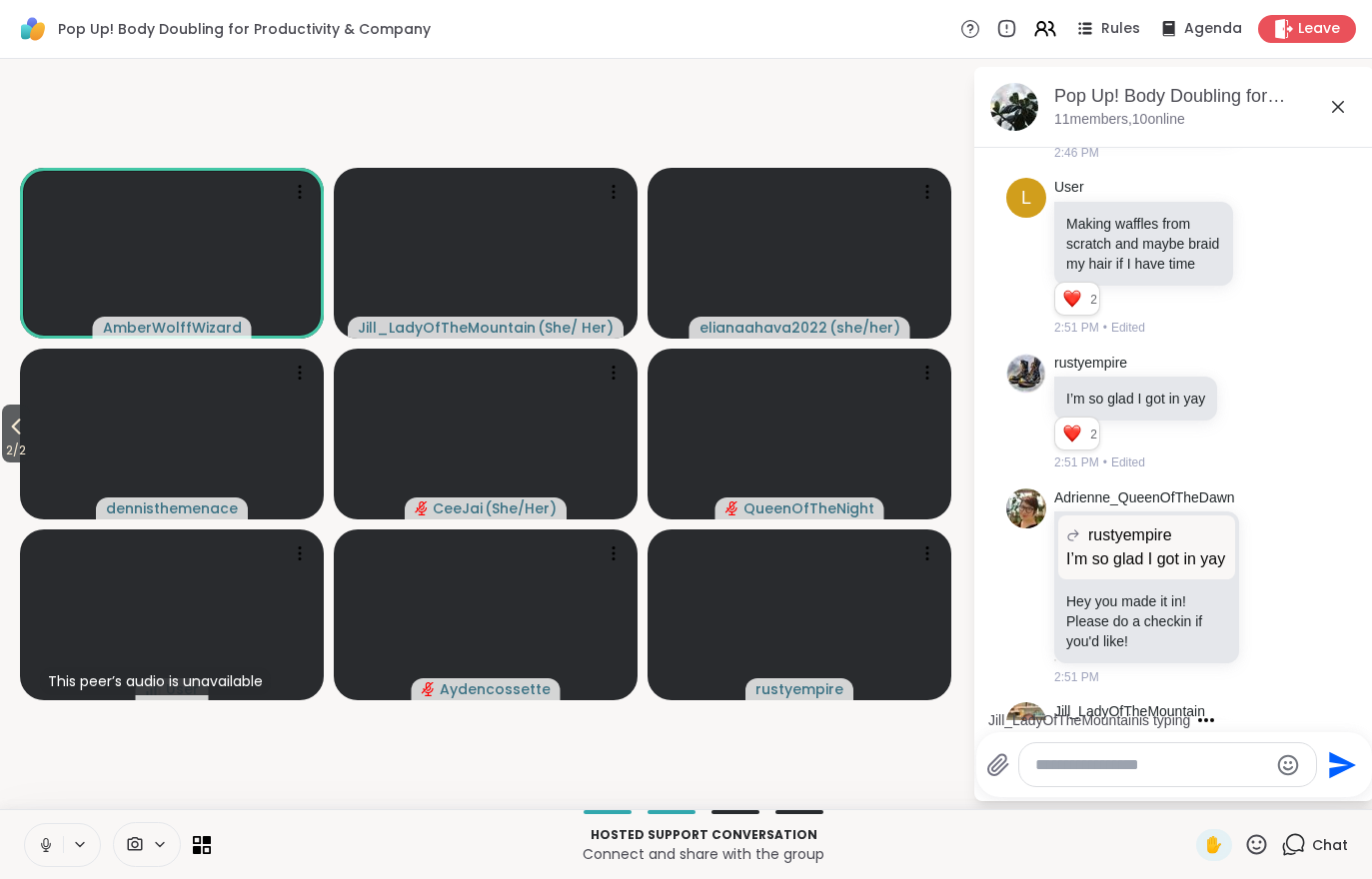 scroll, scrollTop: 2313, scrollLeft: 0, axis: vertical 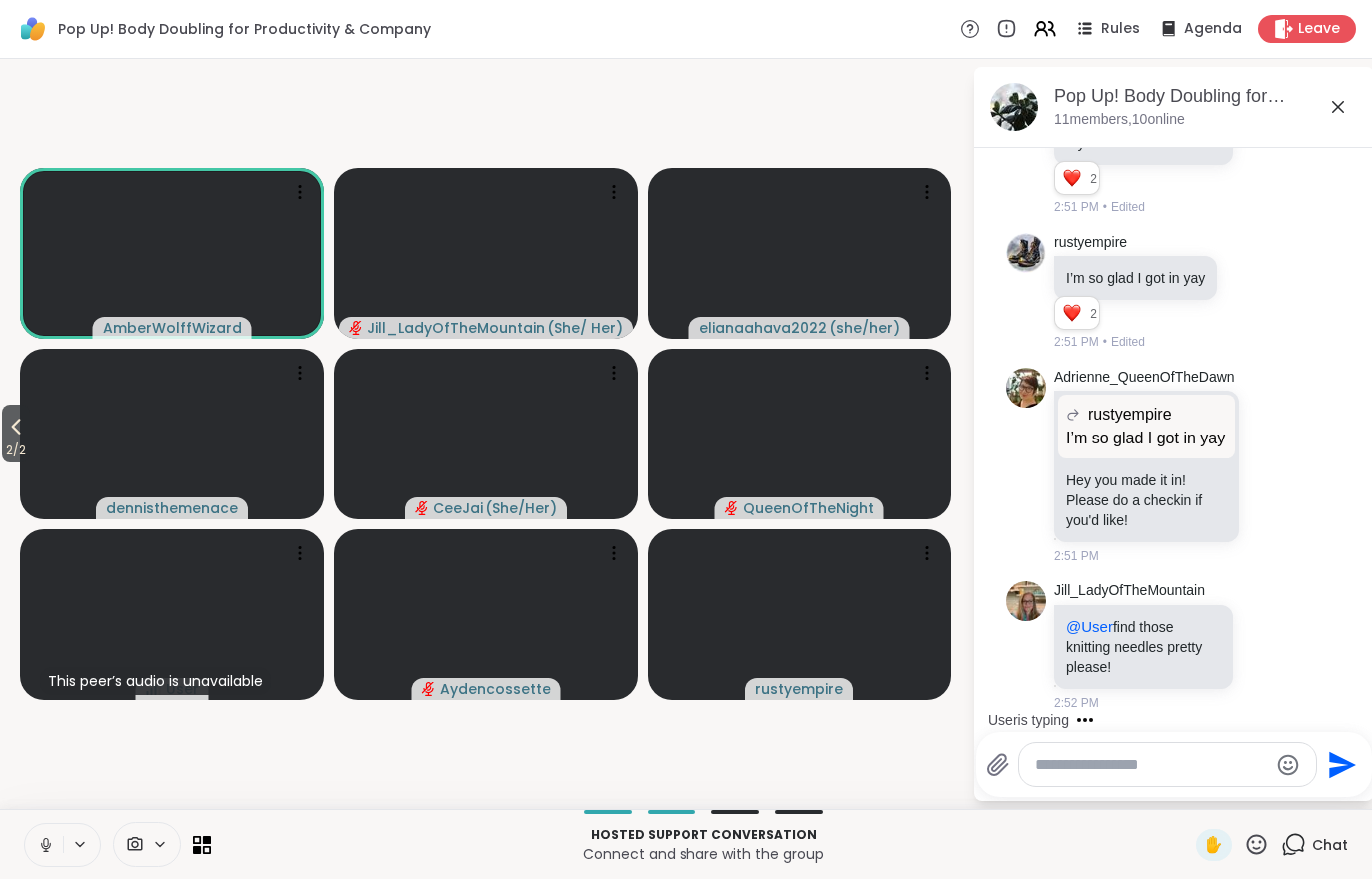 click on "2  /  2" at bounding box center (16, 450) 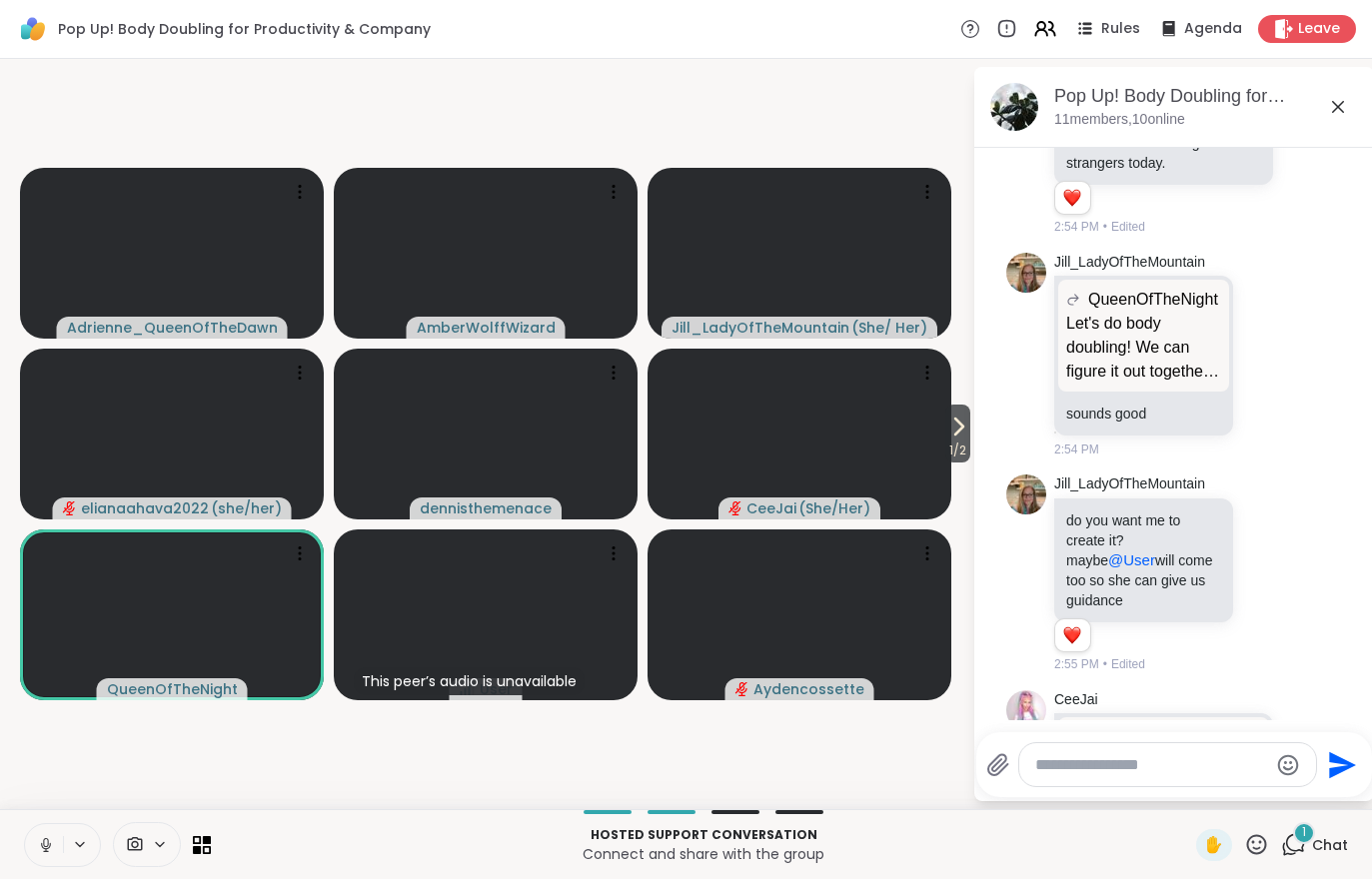 scroll, scrollTop: 4037, scrollLeft: 0, axis: vertical 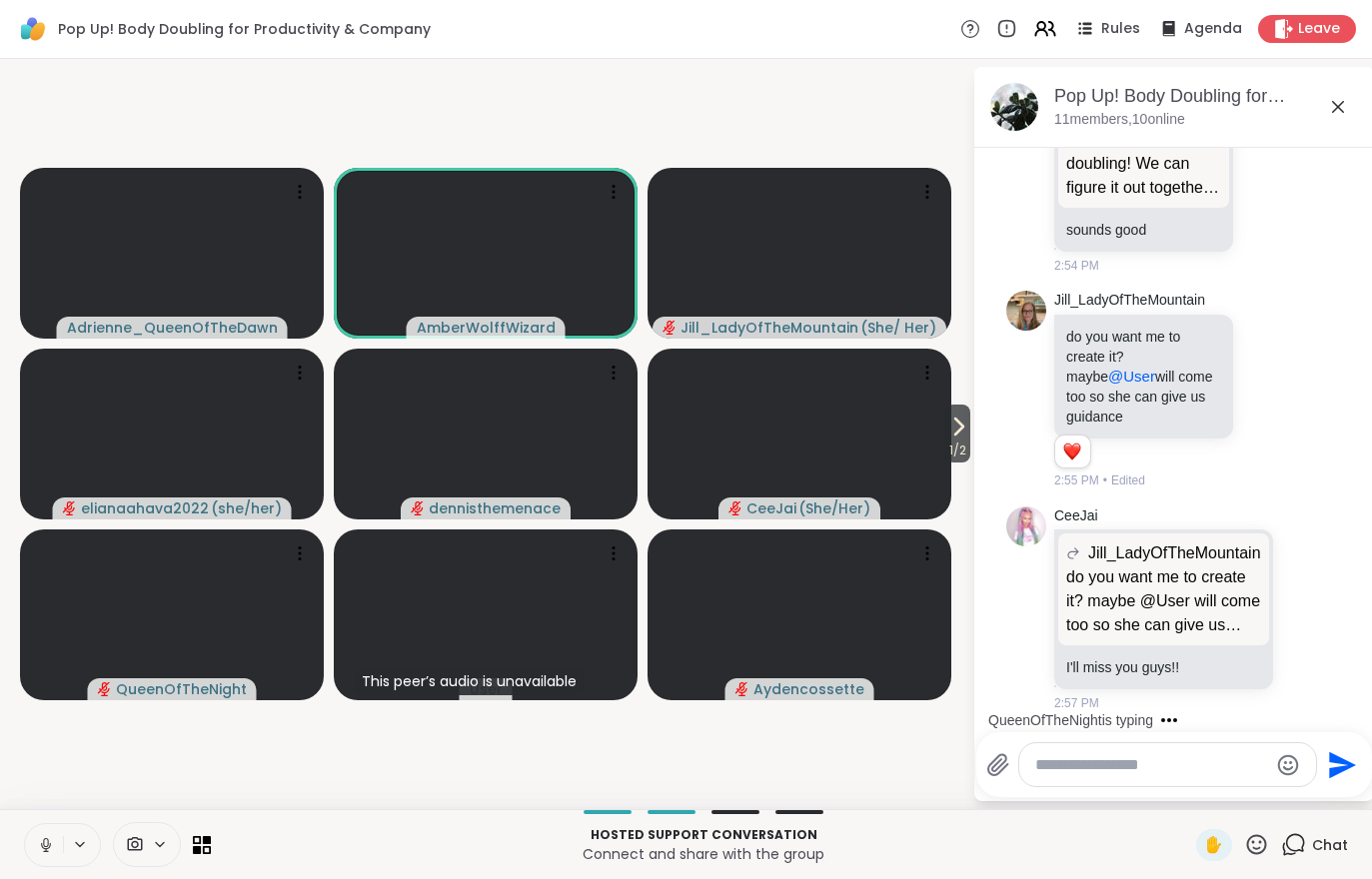 click 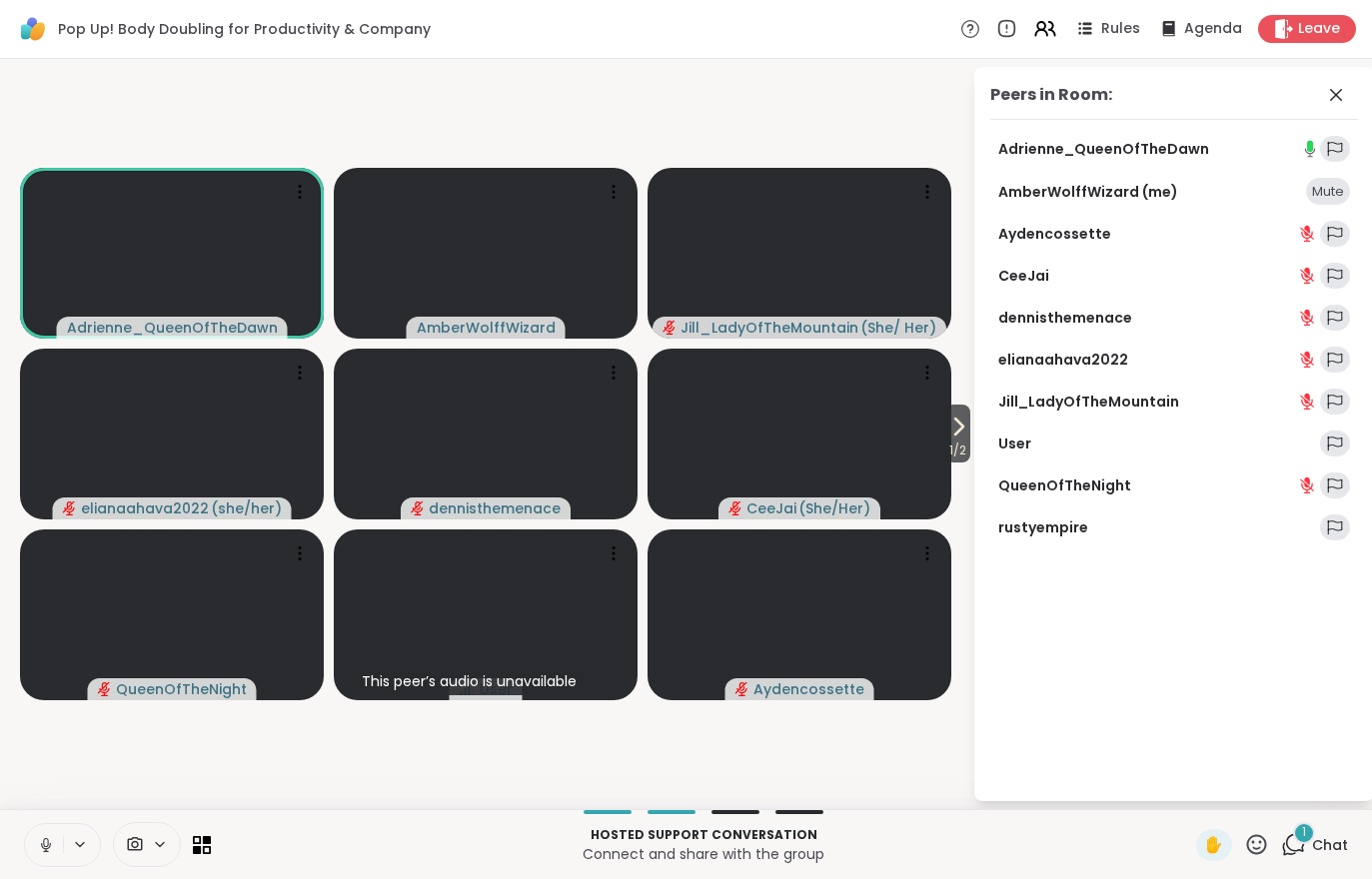 click on "1  /  2" at bounding box center [957, 450] 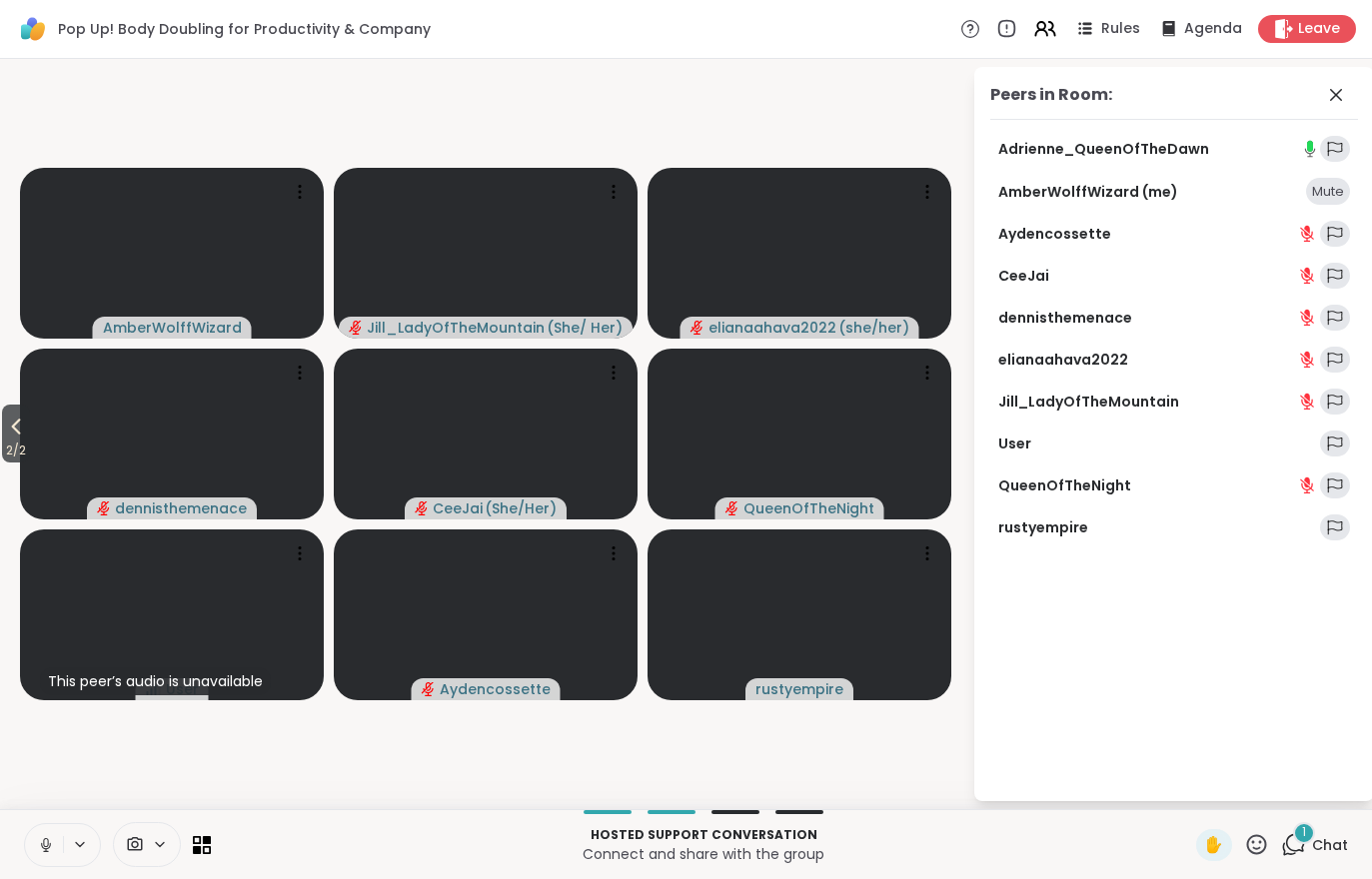 click on "1 Chat" at bounding box center [1314, 845] 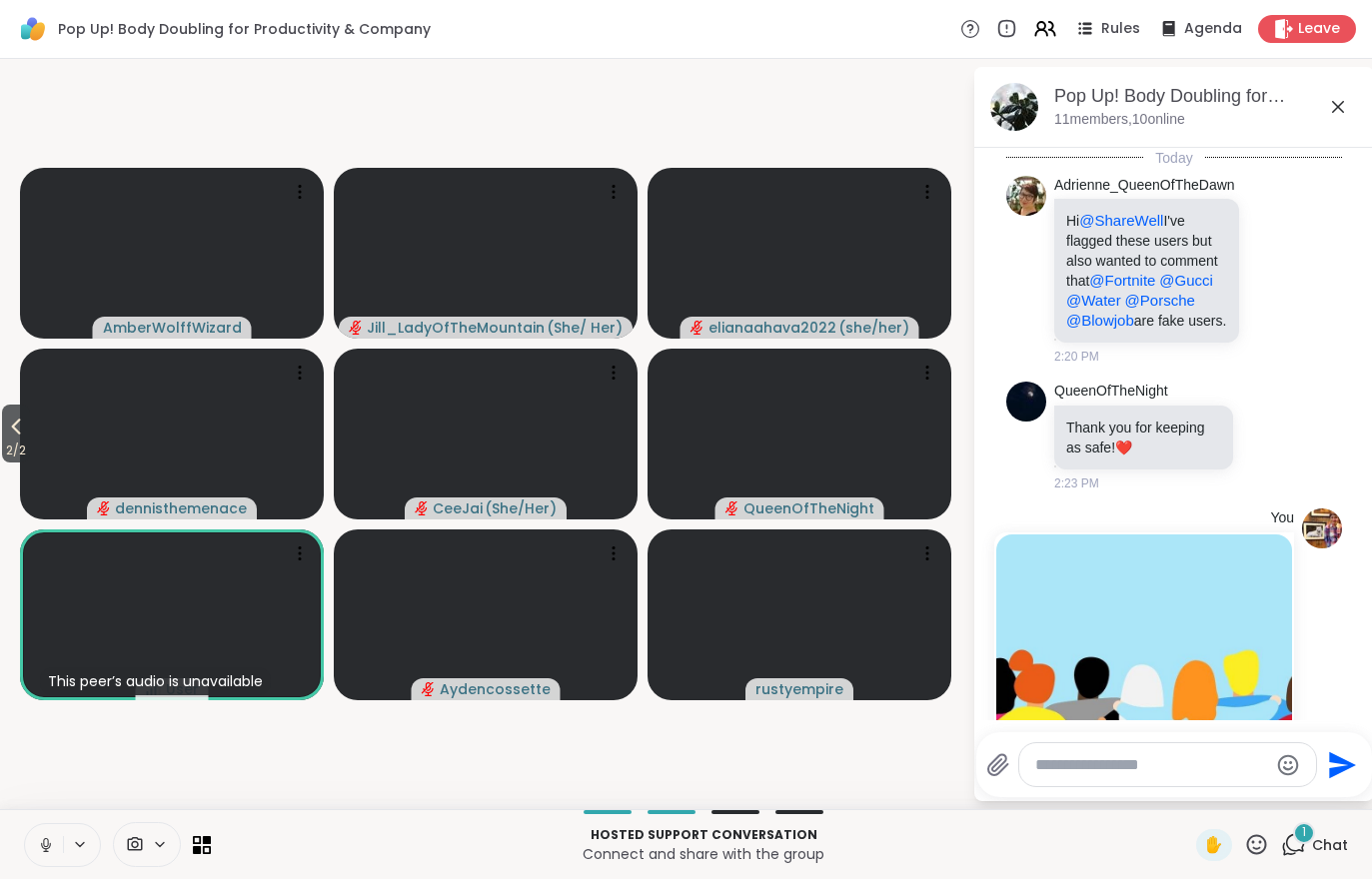 scroll, scrollTop: 4298, scrollLeft: 0, axis: vertical 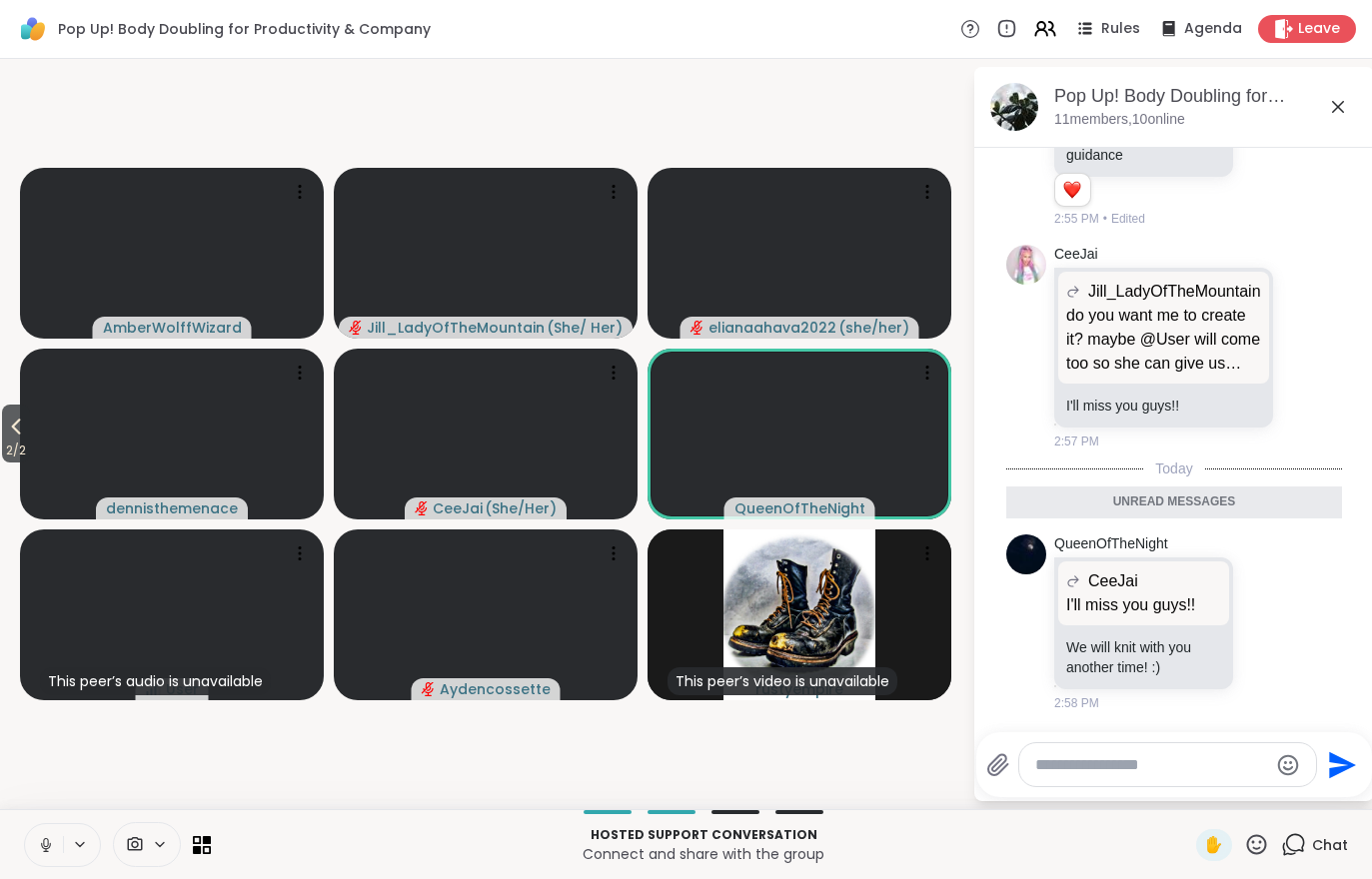 click 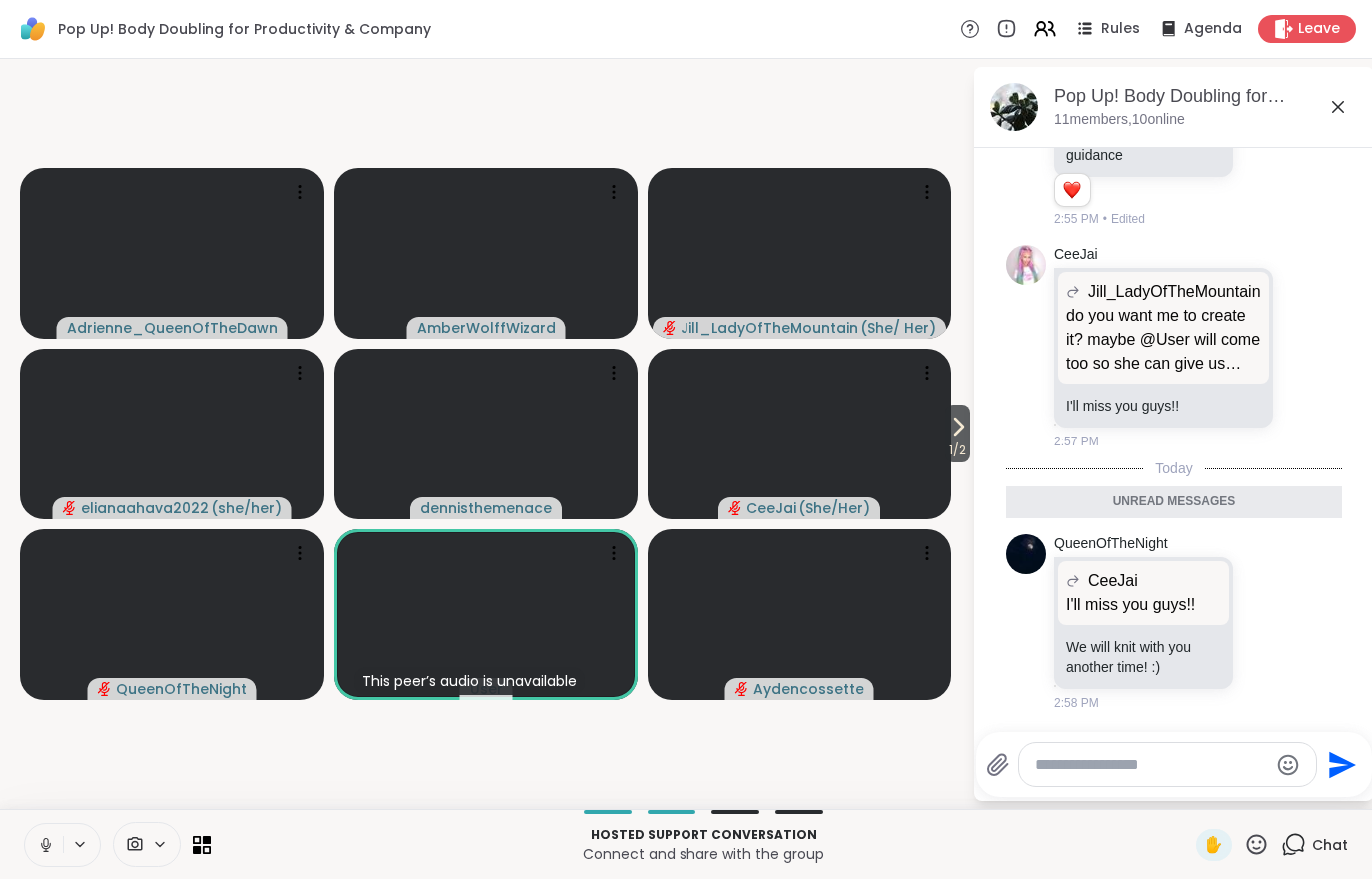 click on "1  /  2" at bounding box center [957, 450] 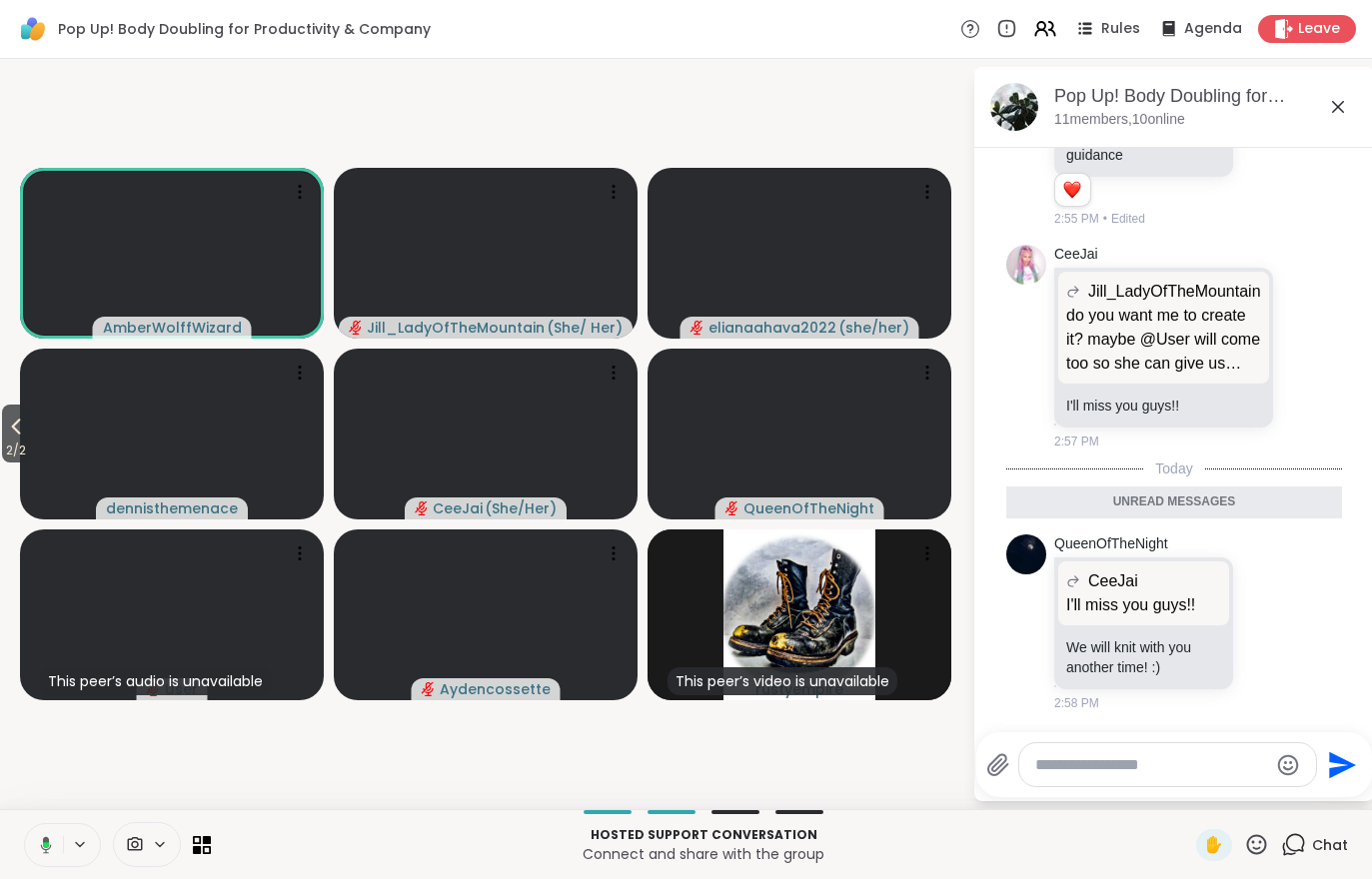 scroll, scrollTop: 4326, scrollLeft: 0, axis: vertical 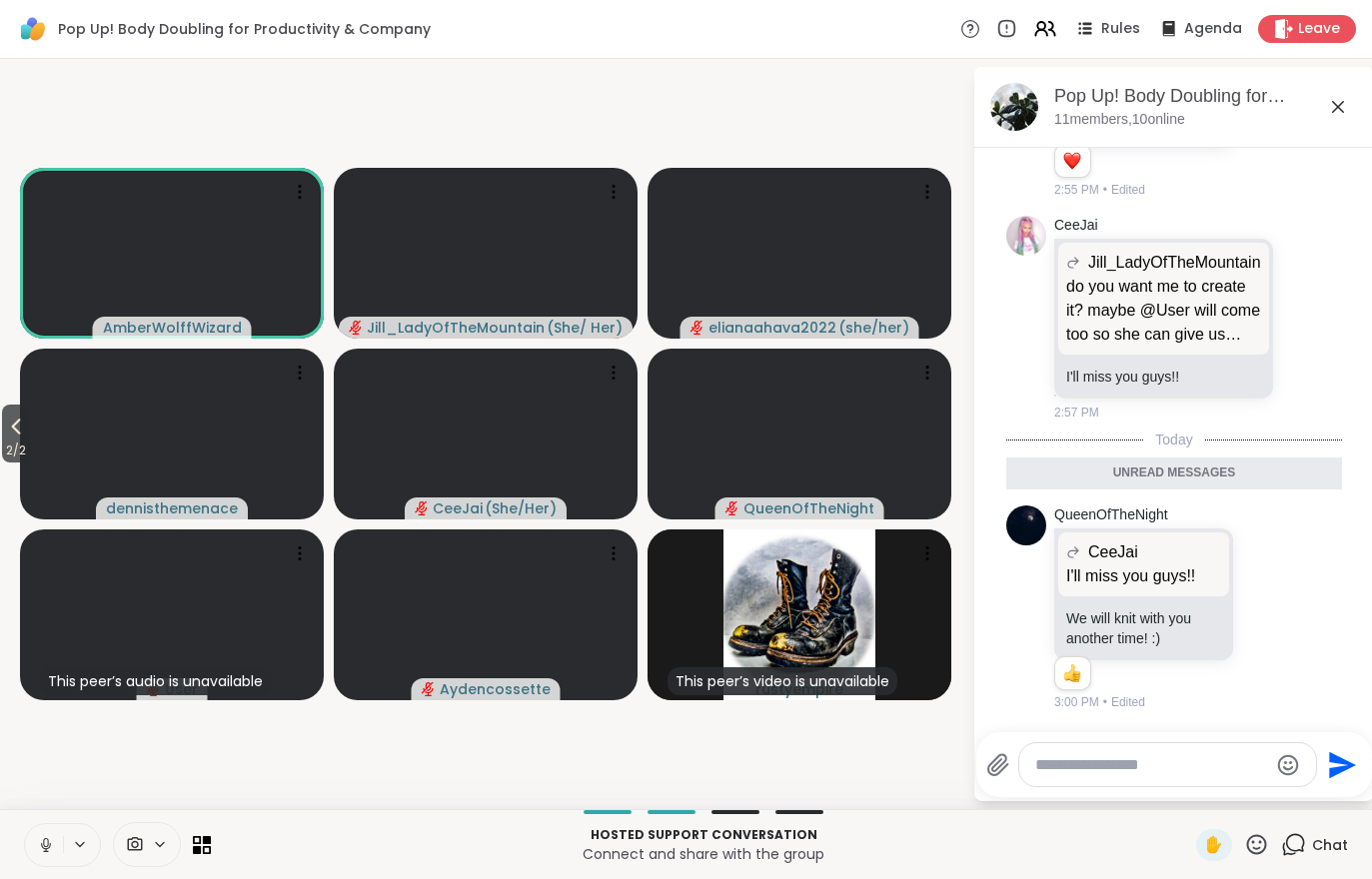 click on "2  /  2" at bounding box center [16, 450] 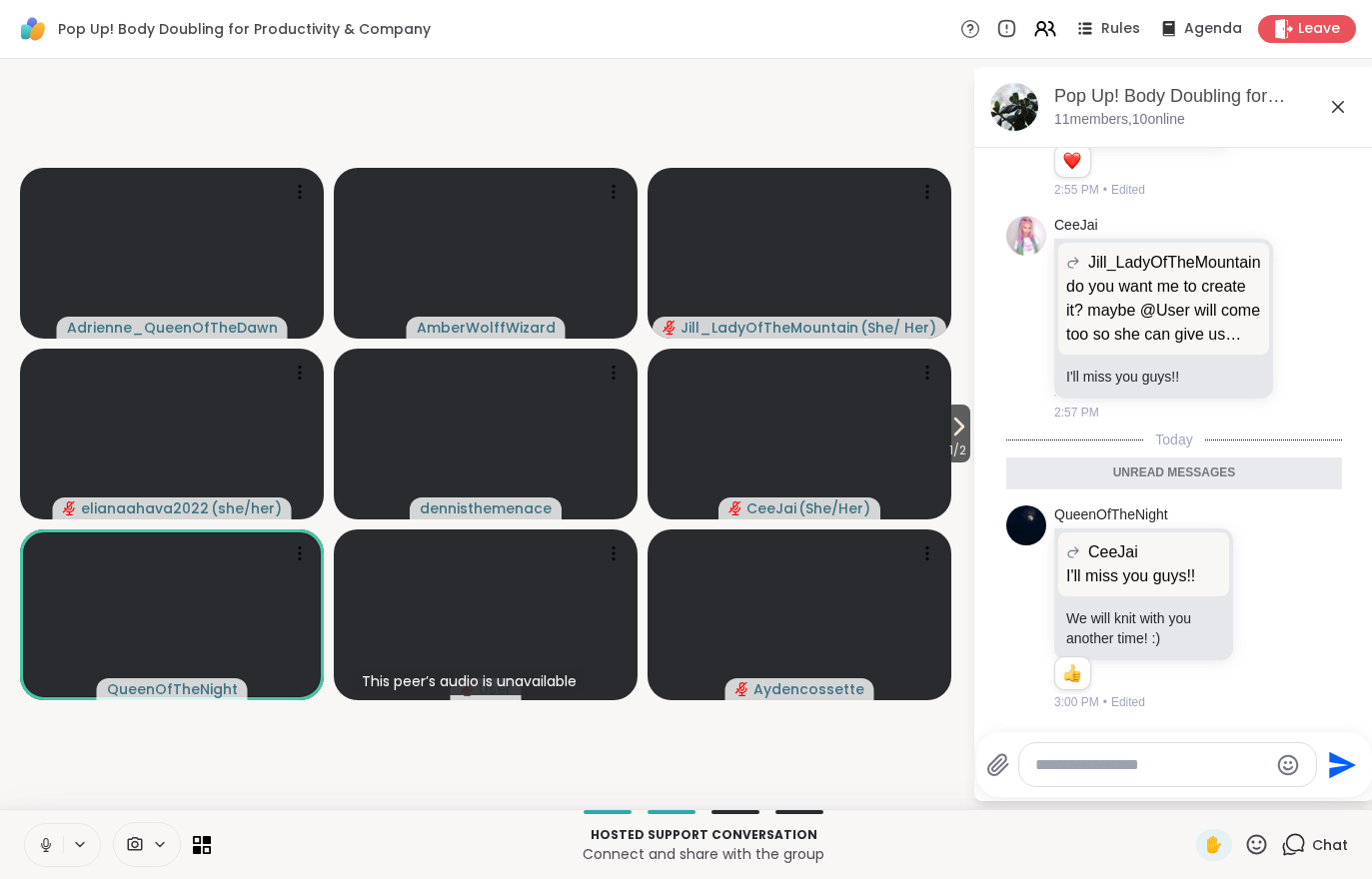 click on "1  /  2" at bounding box center (957, 450) 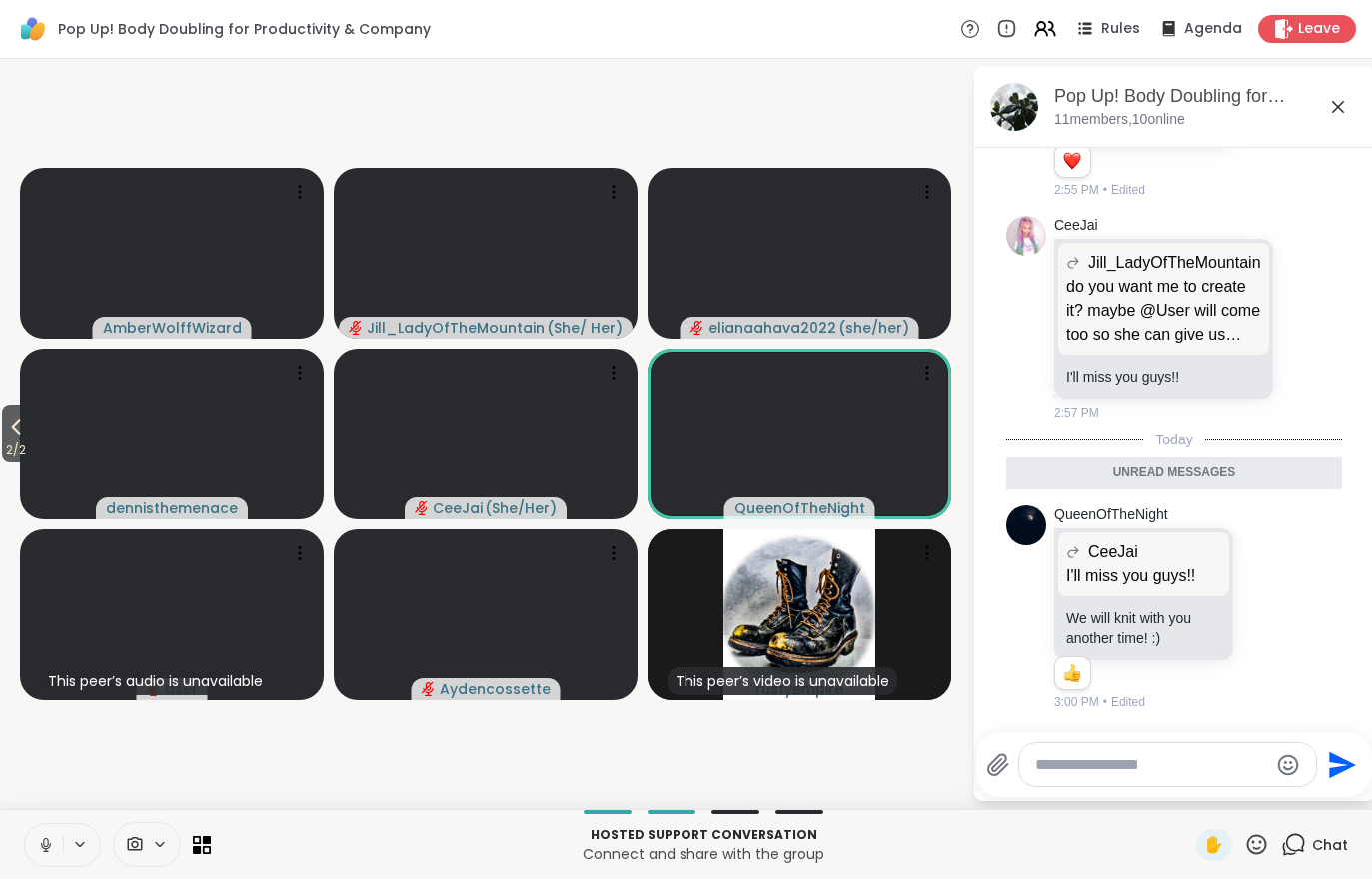 click on "2  /  2" at bounding box center [16, 450] 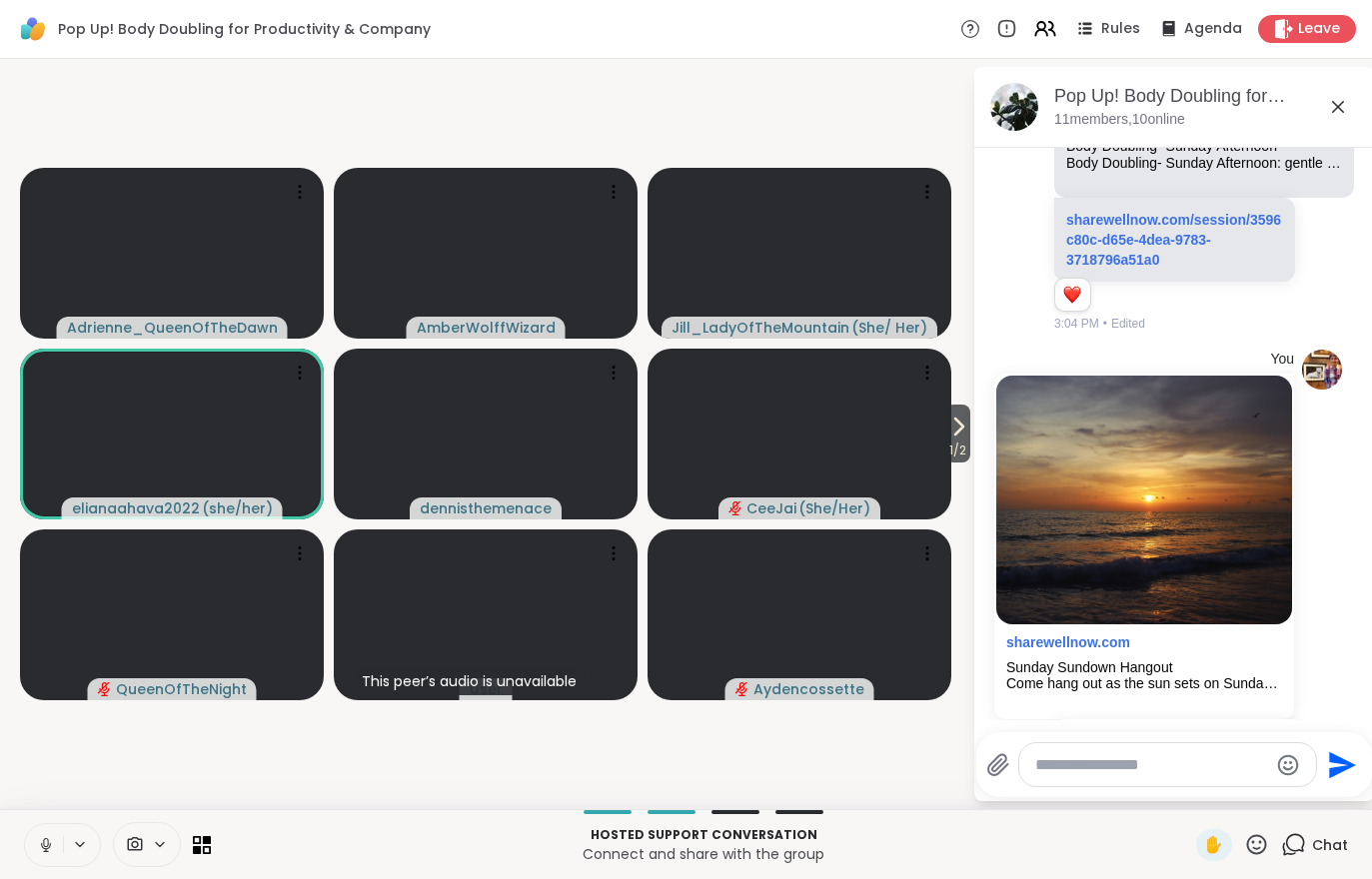 scroll, scrollTop: 5314, scrollLeft: 0, axis: vertical 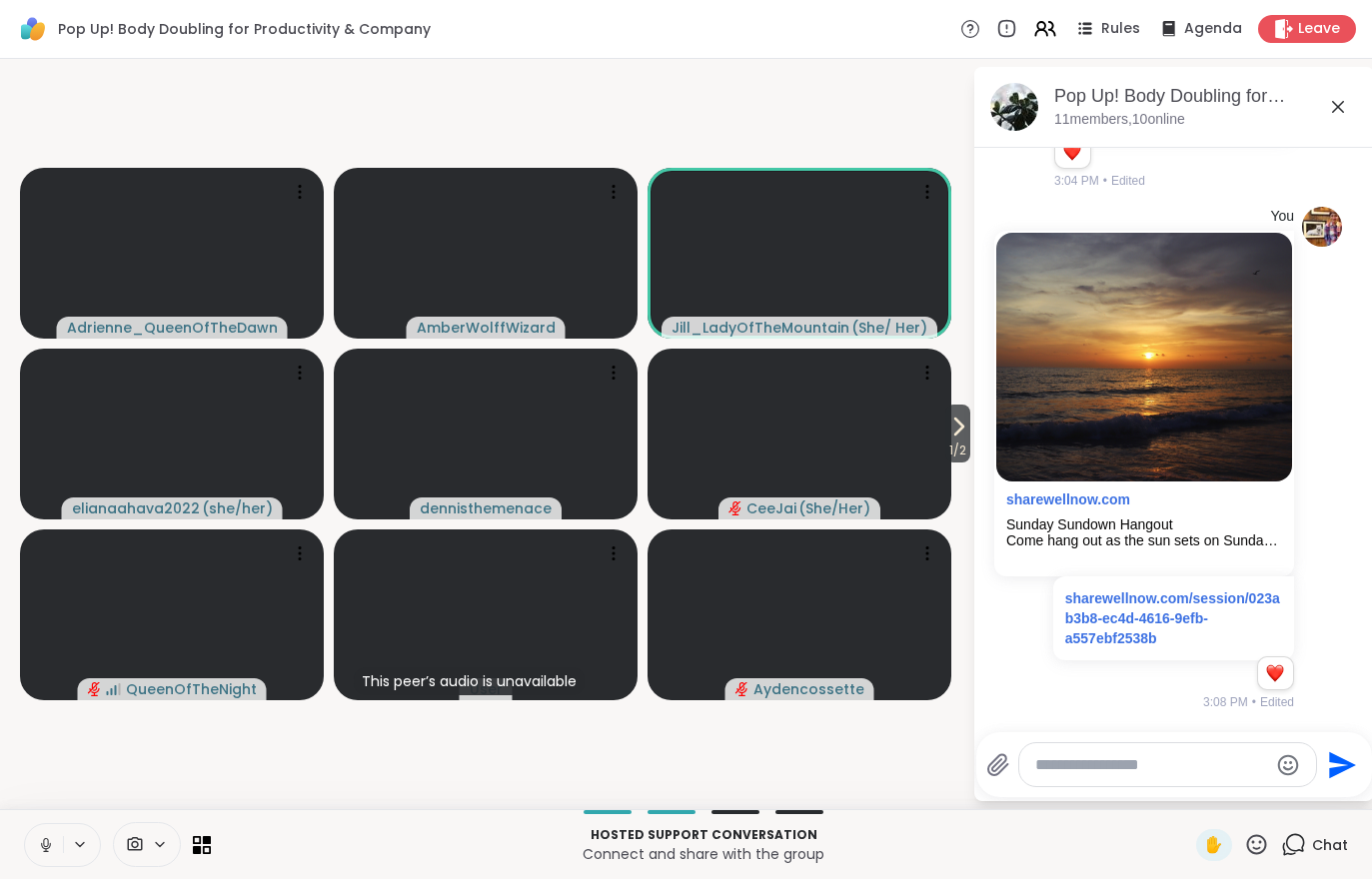 click 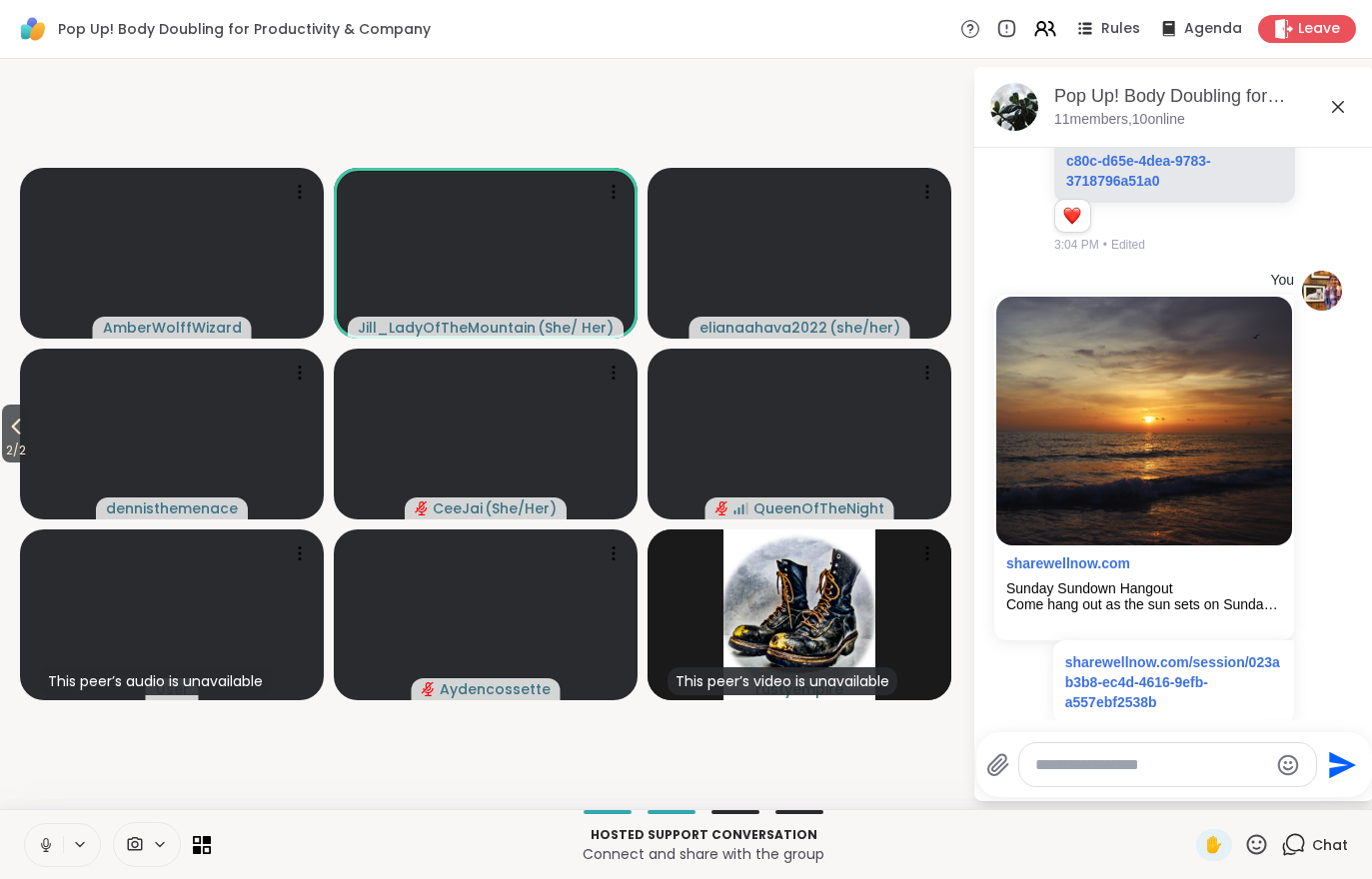 scroll, scrollTop: 5314, scrollLeft: 0, axis: vertical 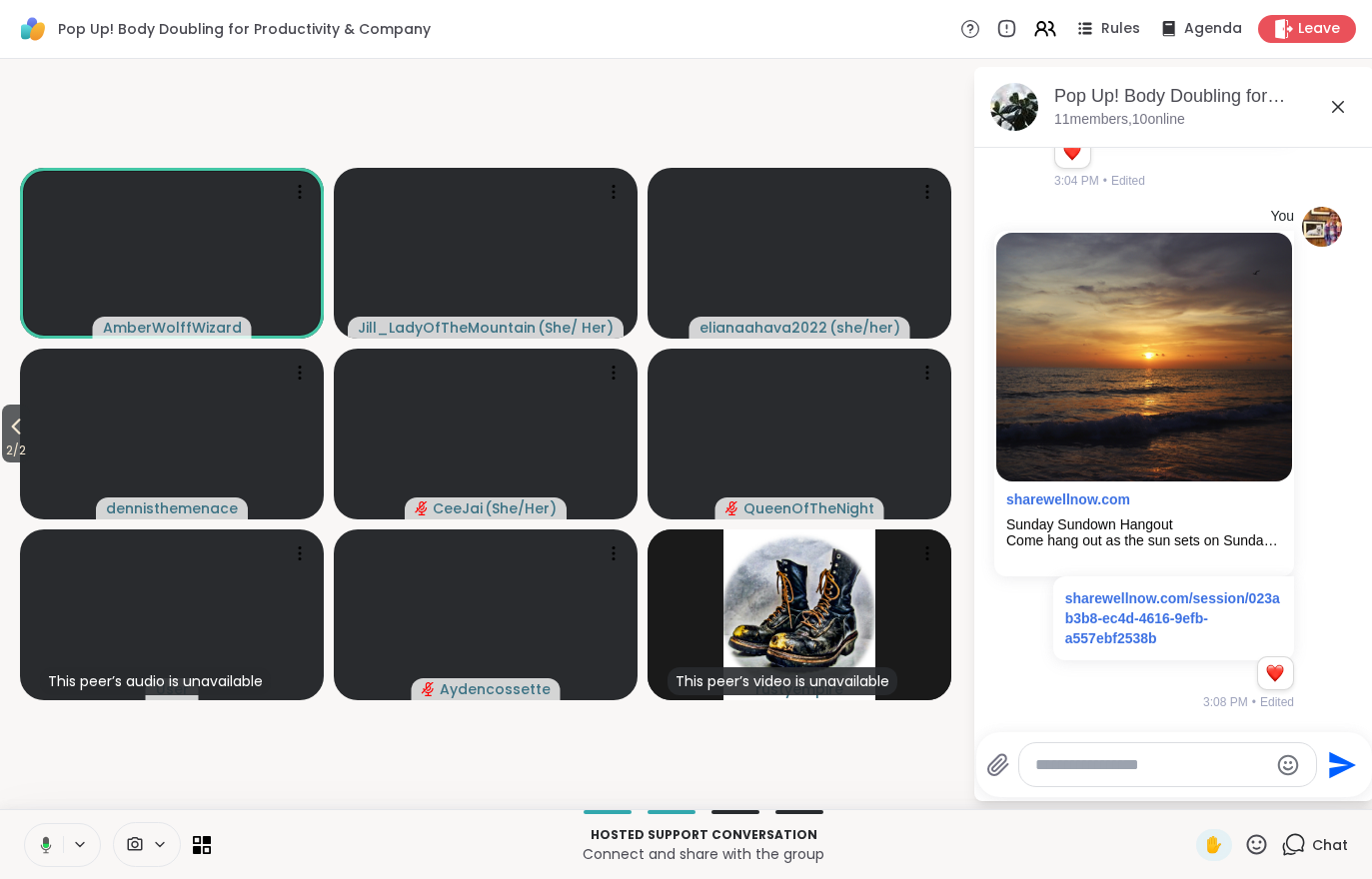 click on "2  /  2" at bounding box center (16, 450) 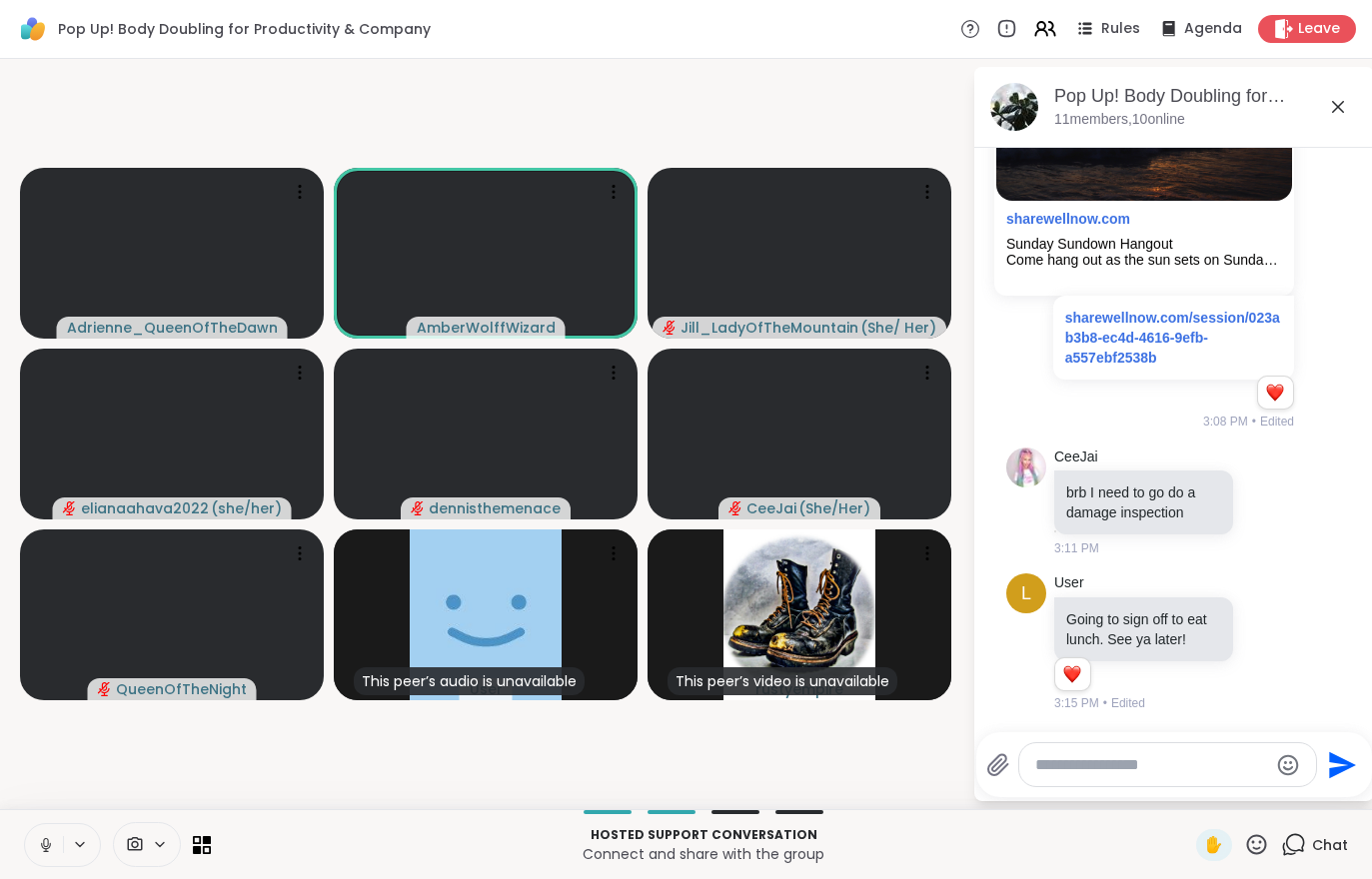 scroll, scrollTop: 5594, scrollLeft: 0, axis: vertical 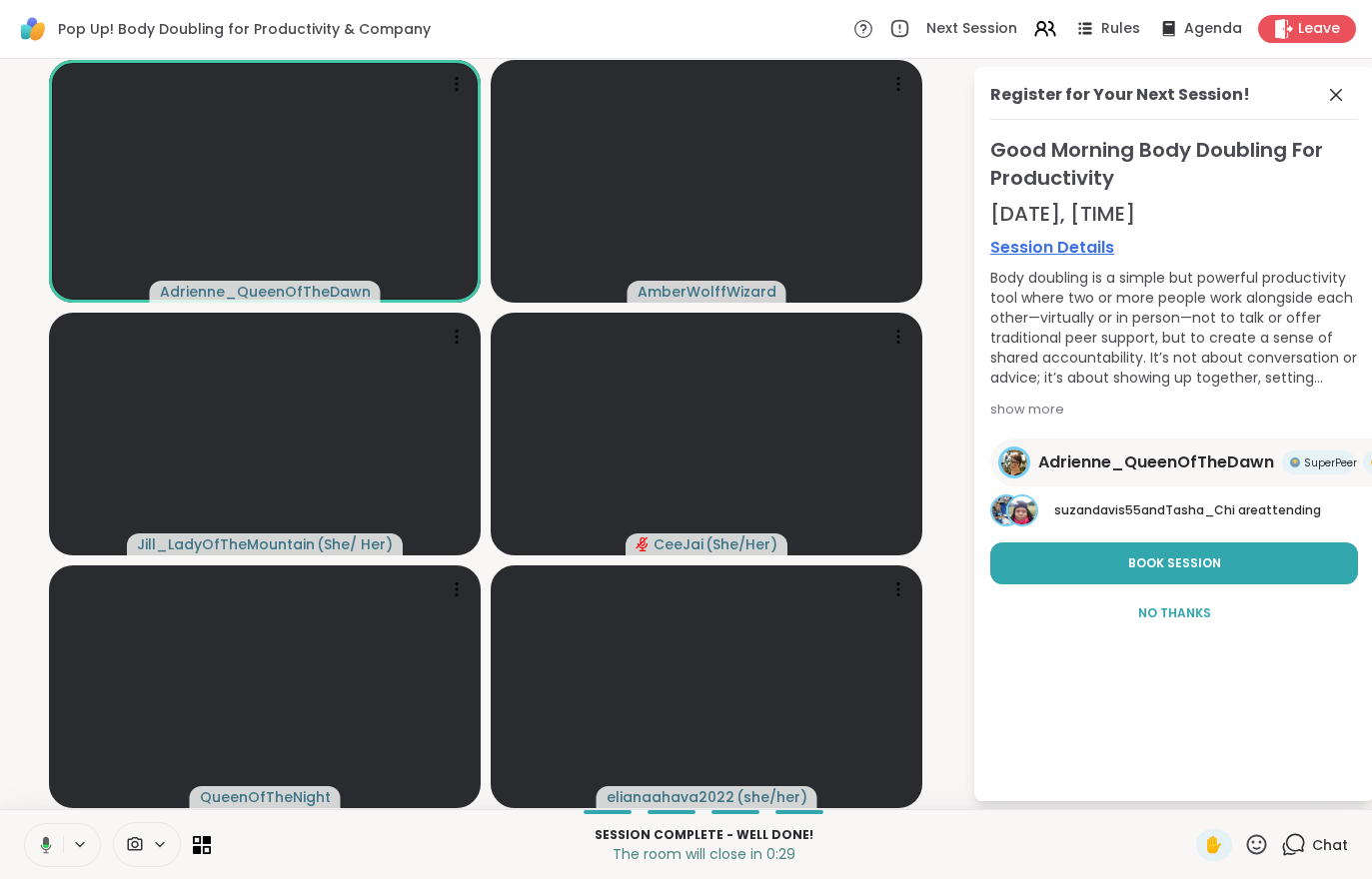 click on "Book Session" at bounding box center [1174, 563] 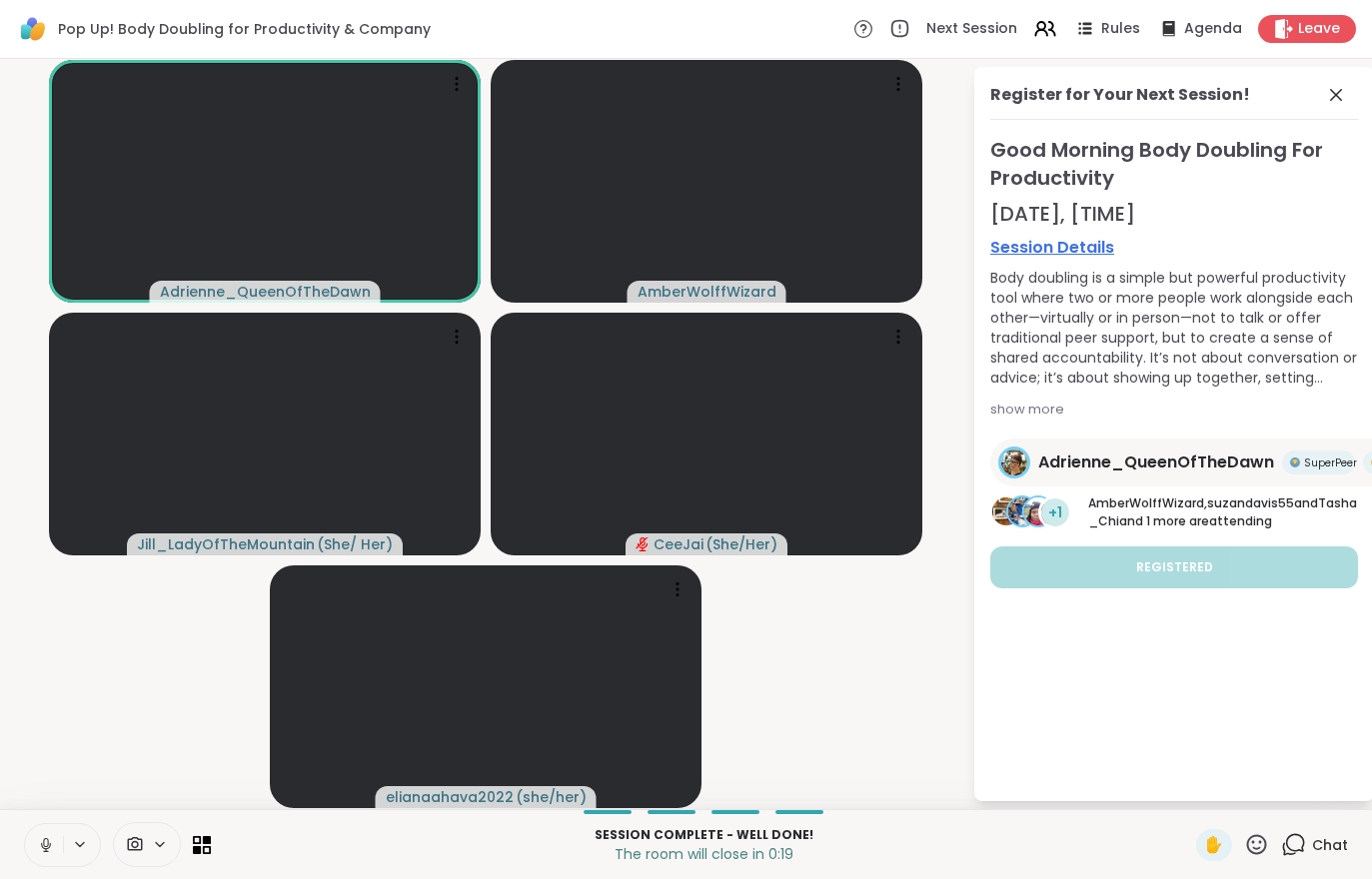 click on "Leave" at bounding box center (1307, 29) 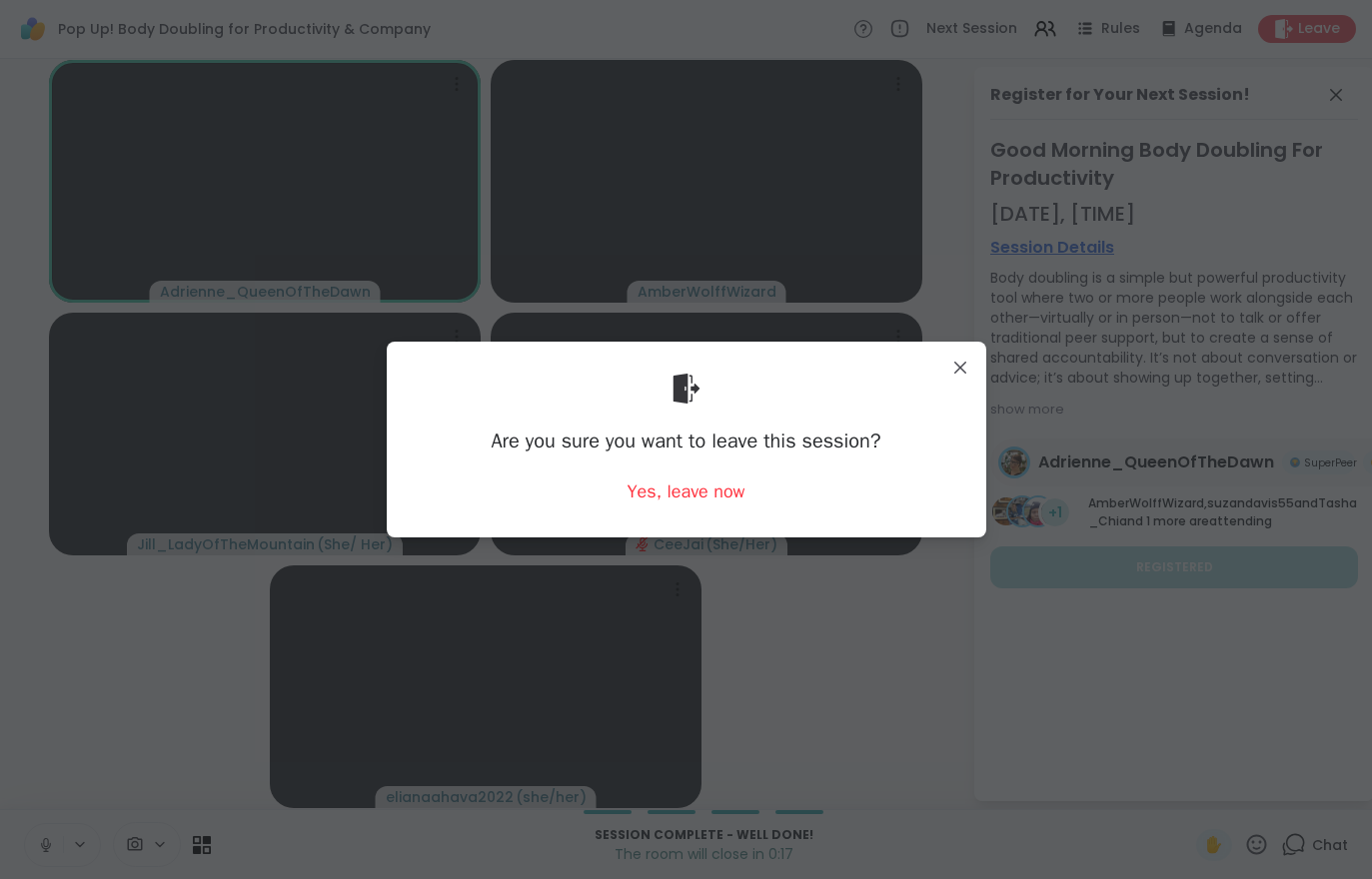 click on "Yes, leave now" at bounding box center [686, 491] 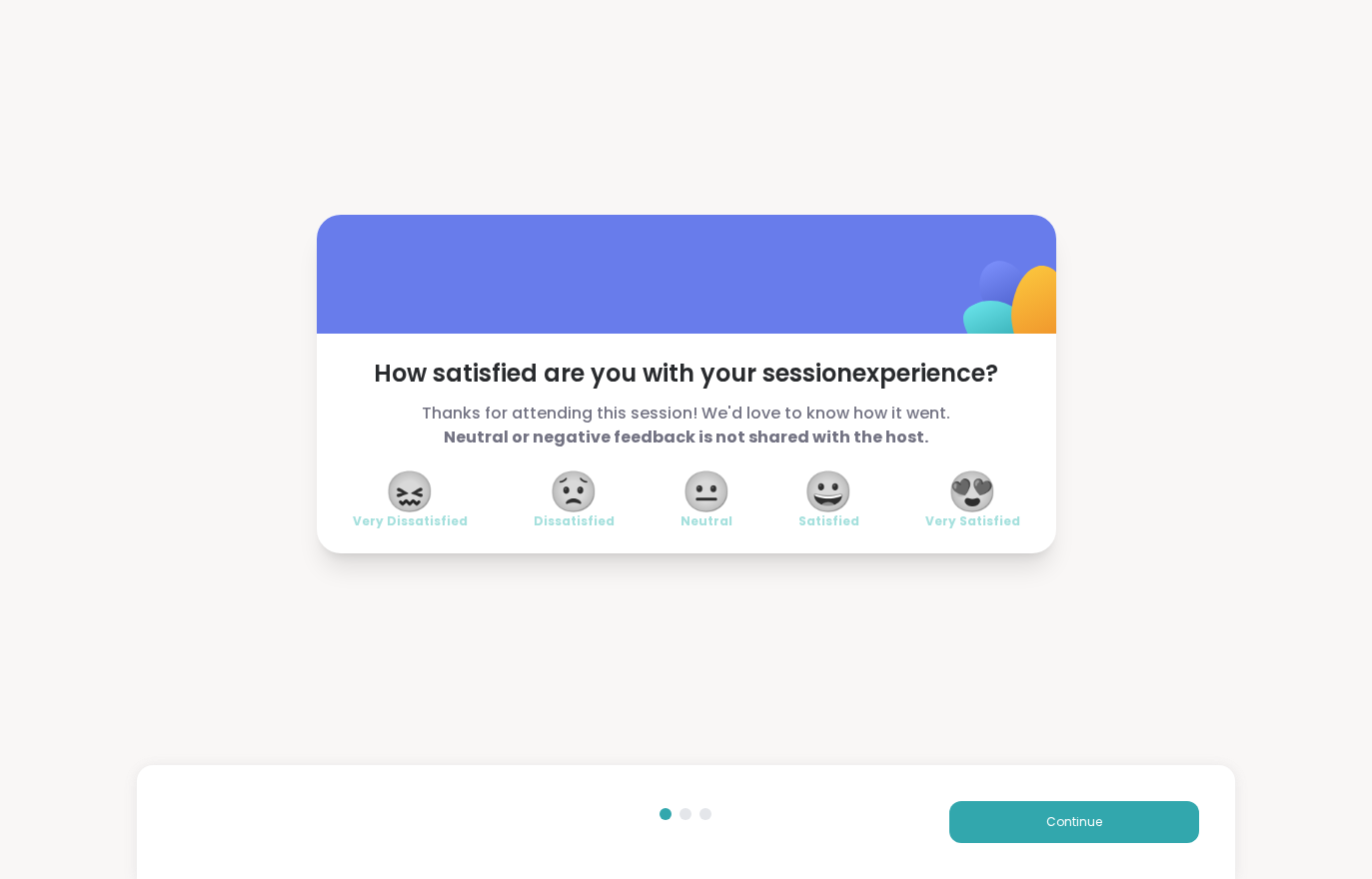 click on "😍" at bounding box center [972, 491] 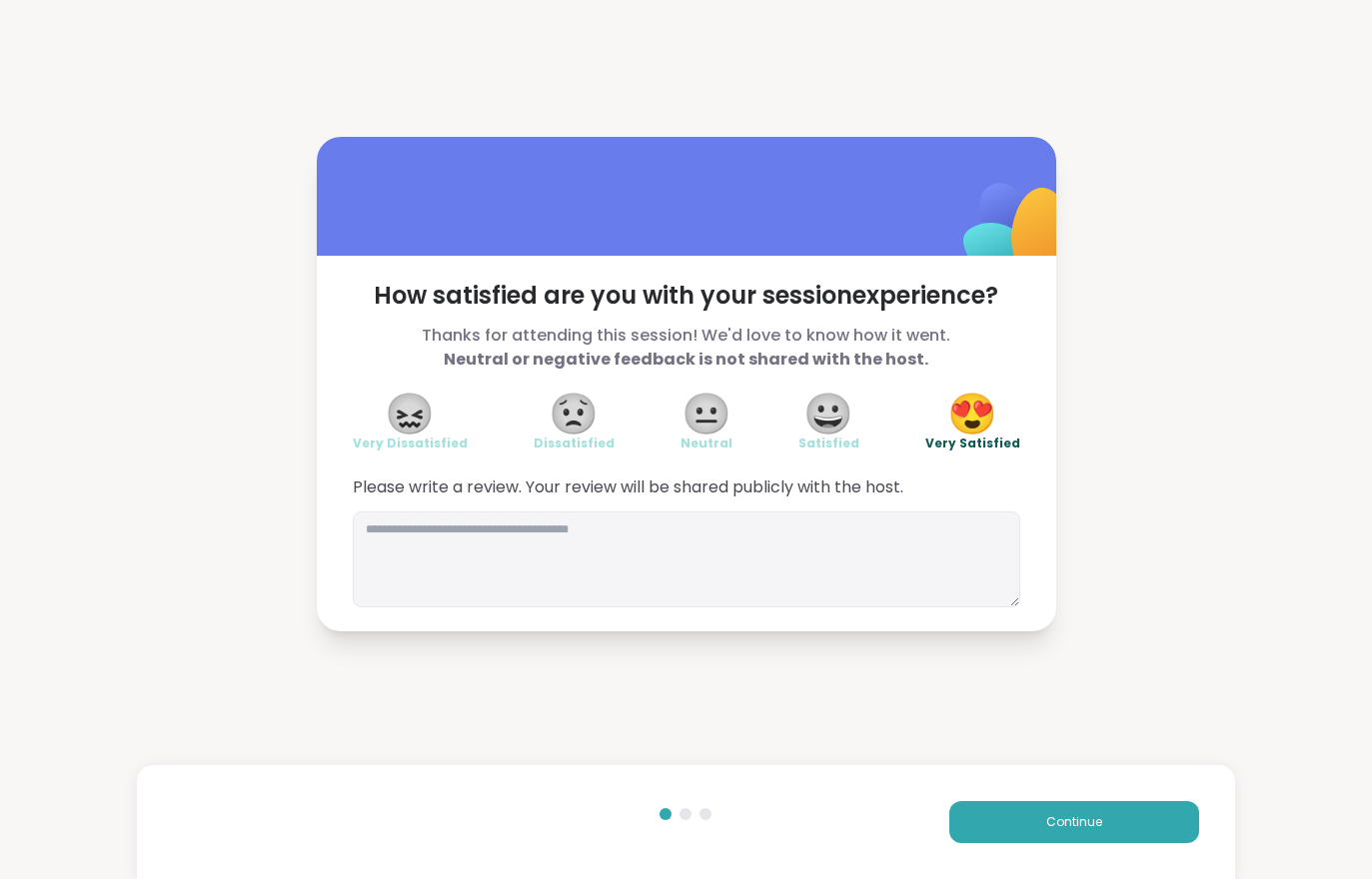 click on "Continue" at bounding box center [1074, 822] 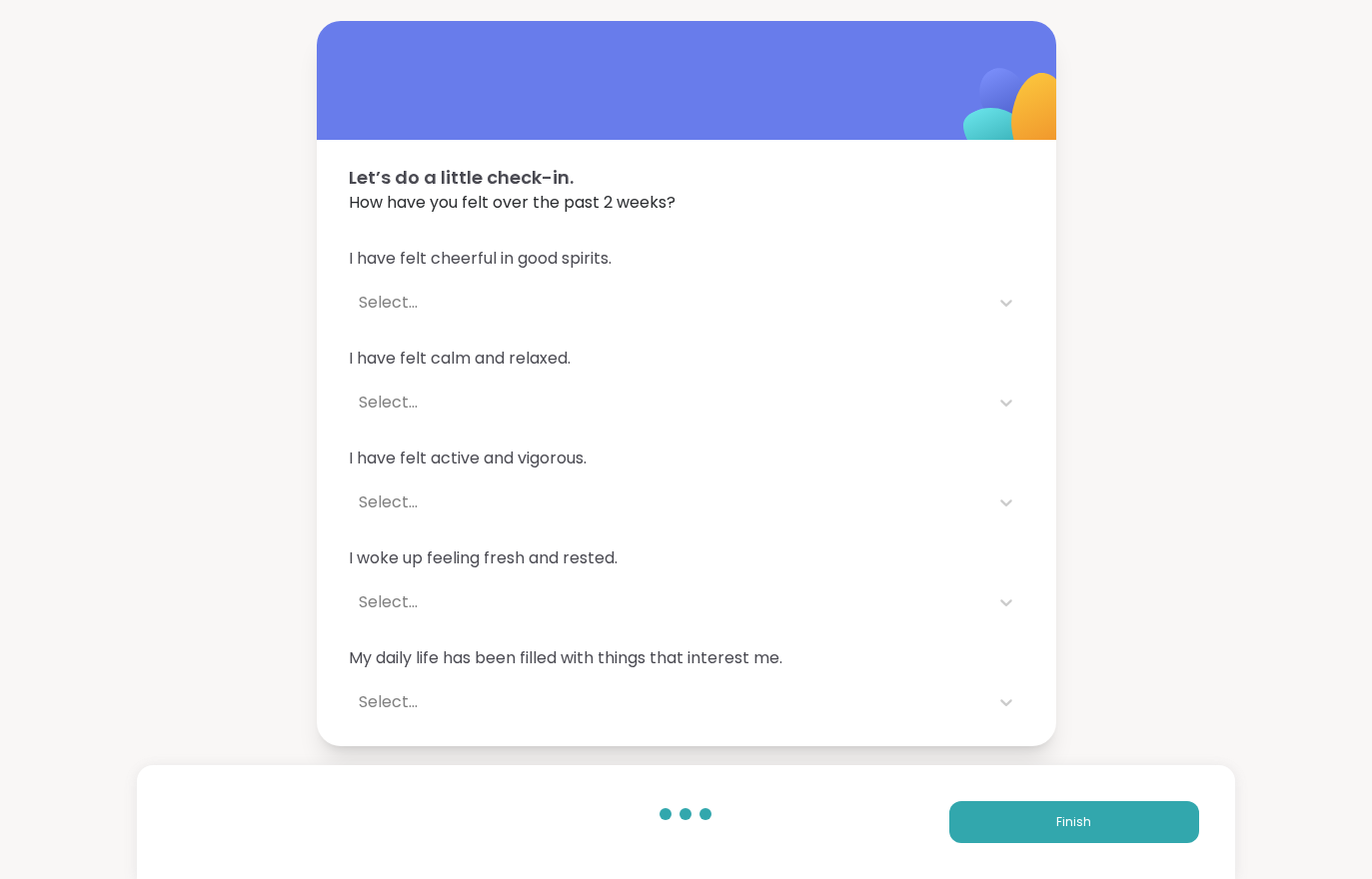 click on "Finish" at bounding box center [1074, 822] 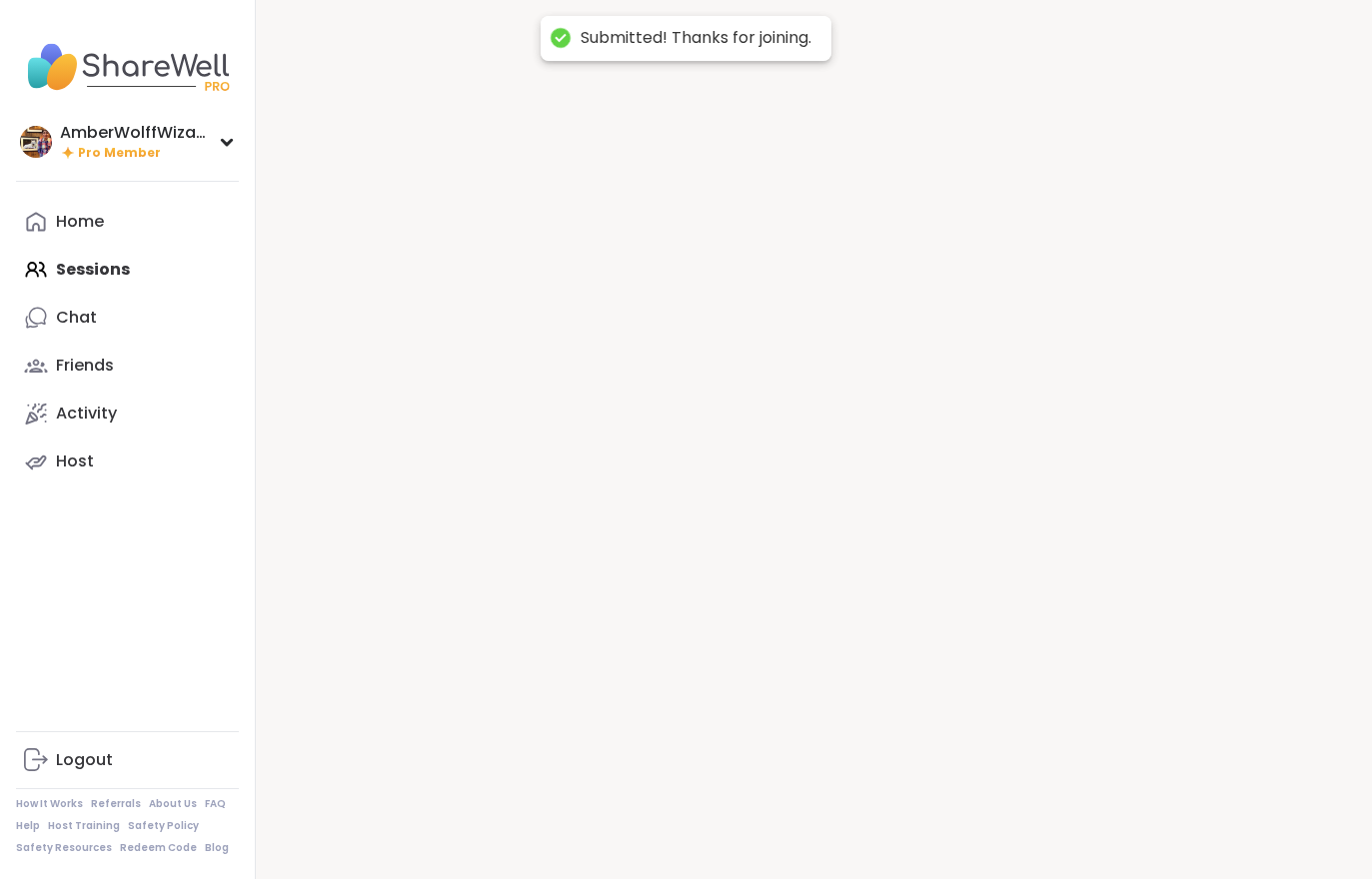 click at bounding box center [813, 440] 